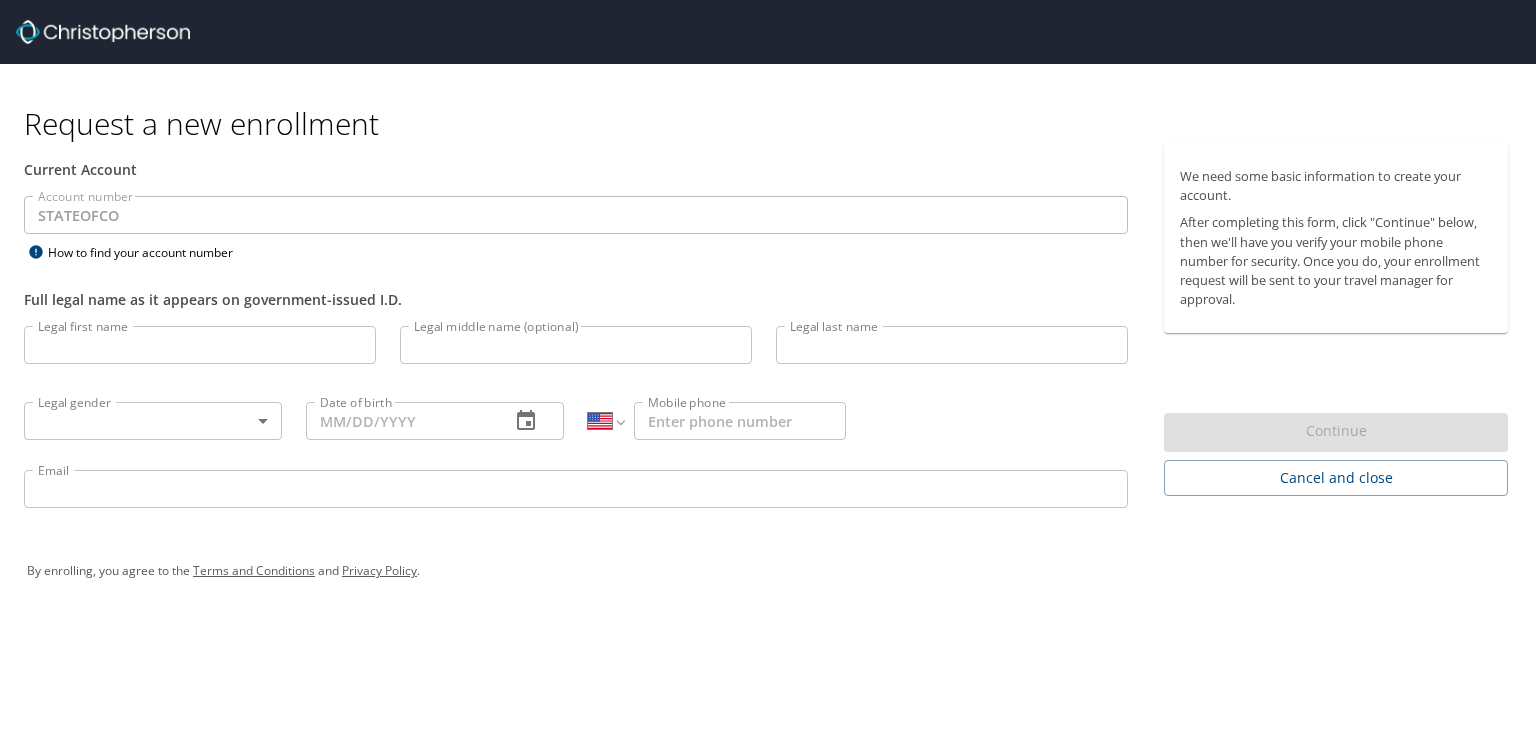 select on "US" 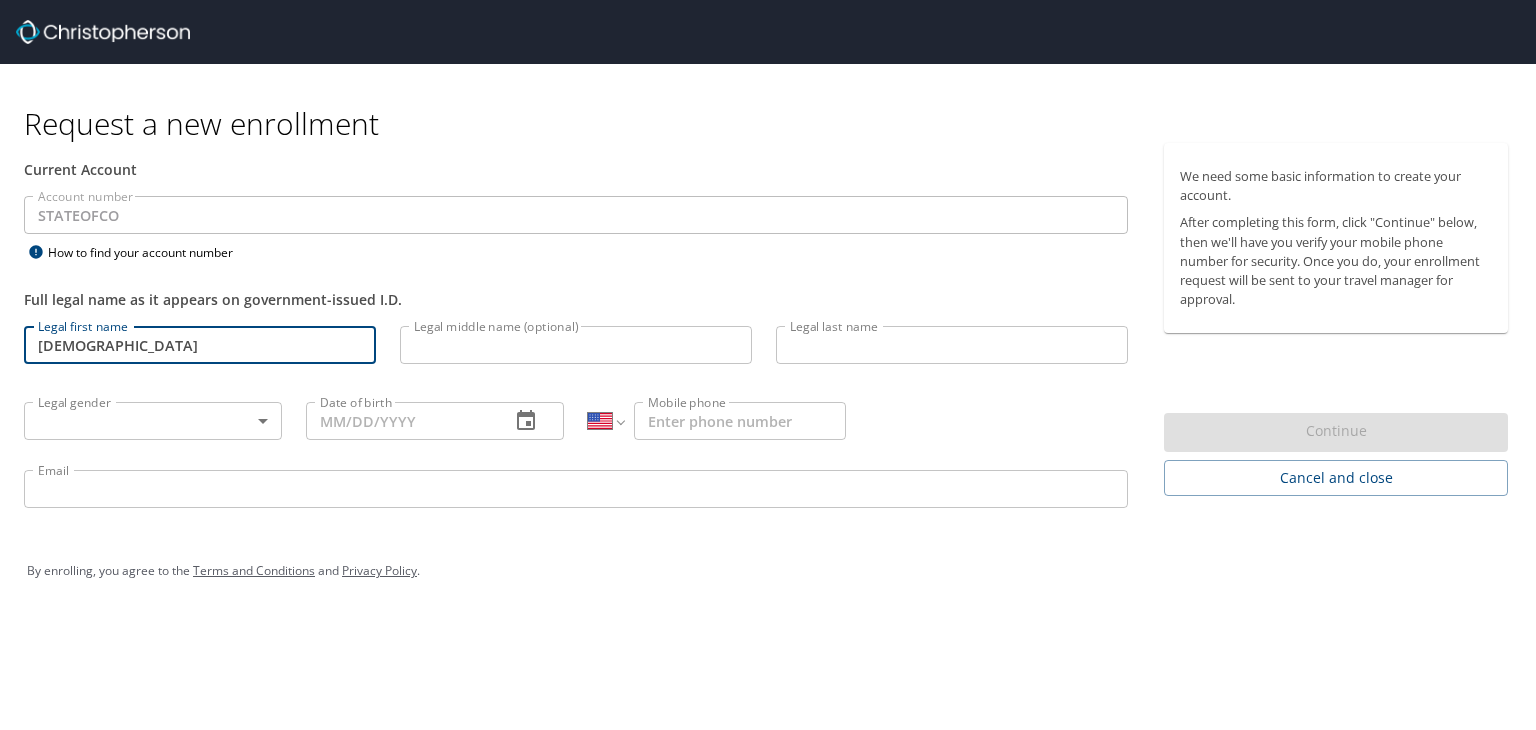 type on "[DEMOGRAPHIC_DATA]" 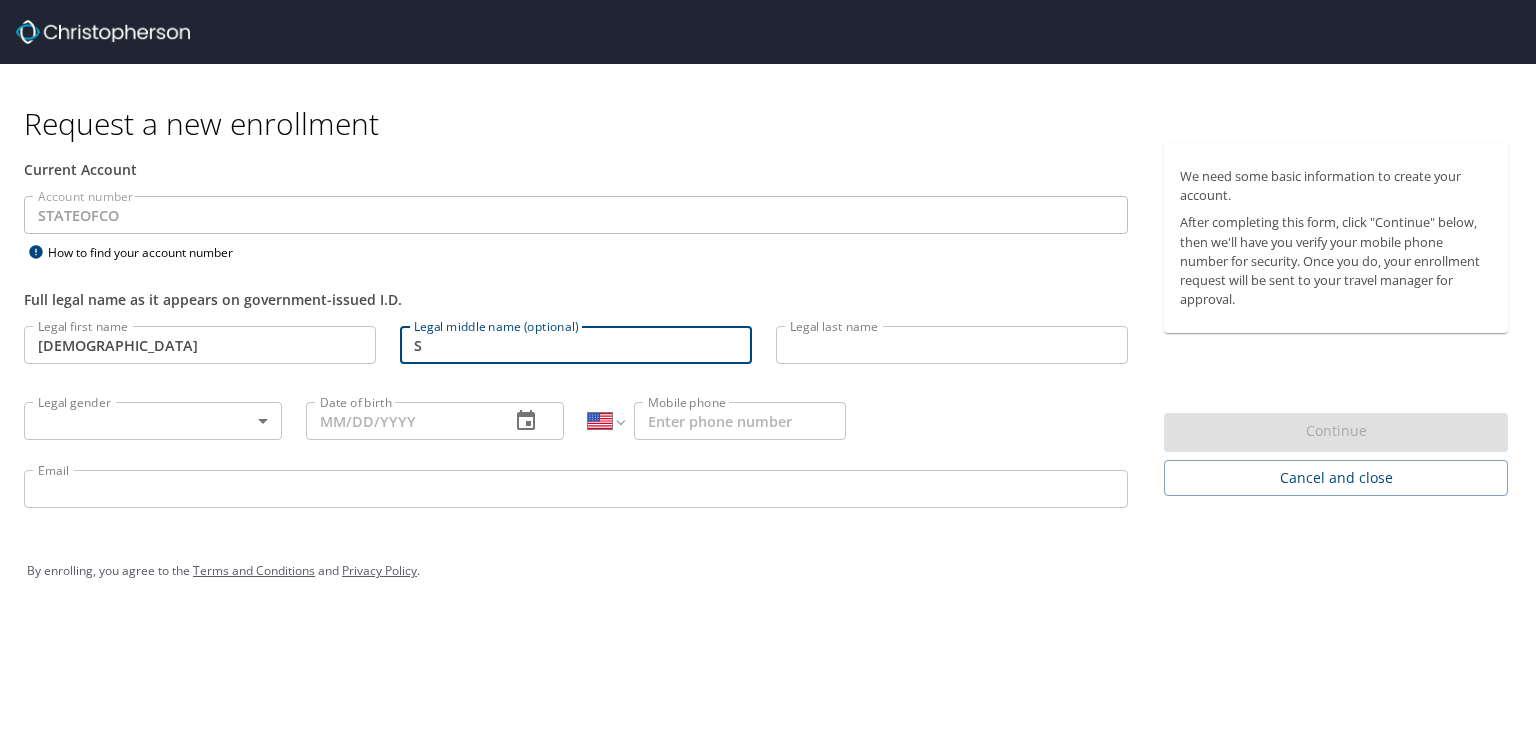 type on "S" 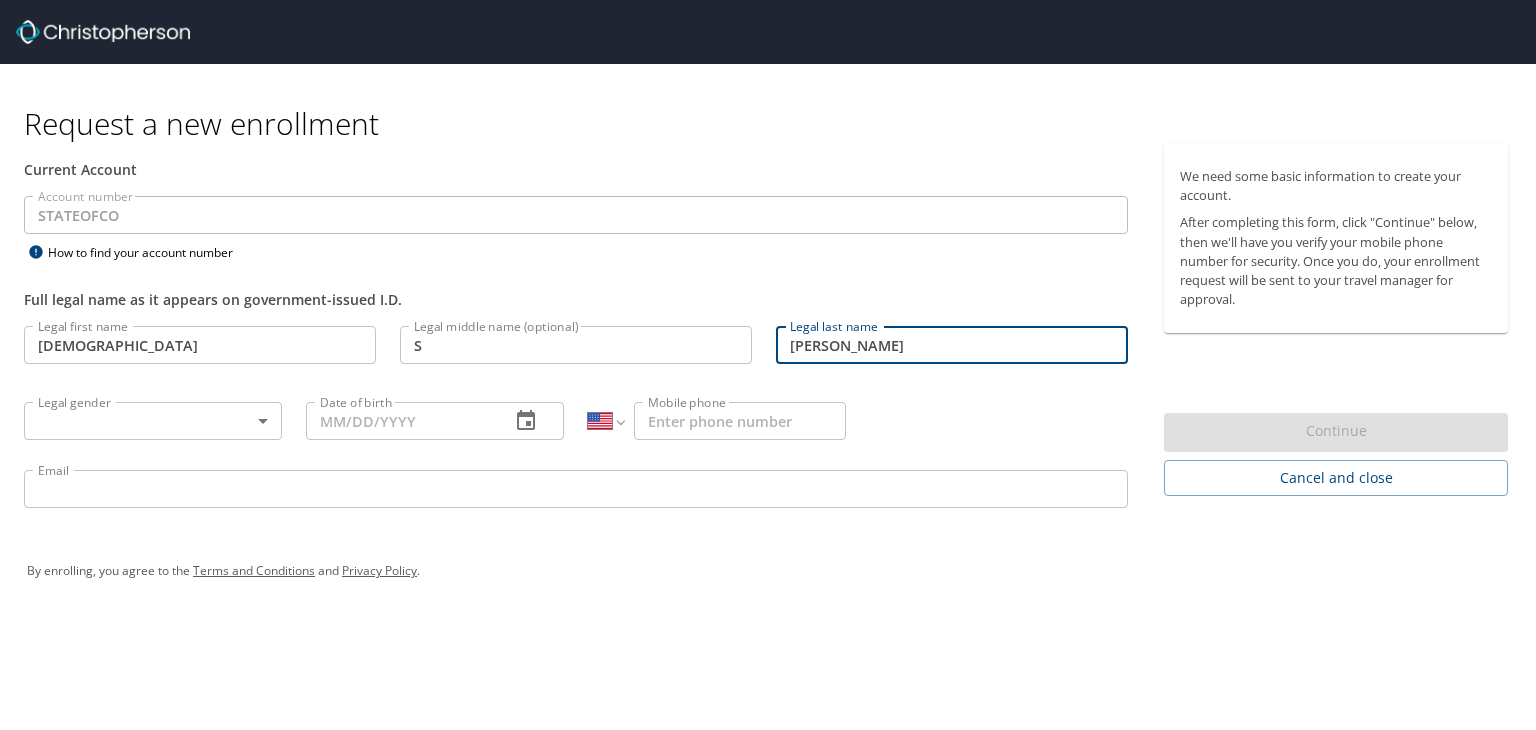 type on "Simpson" 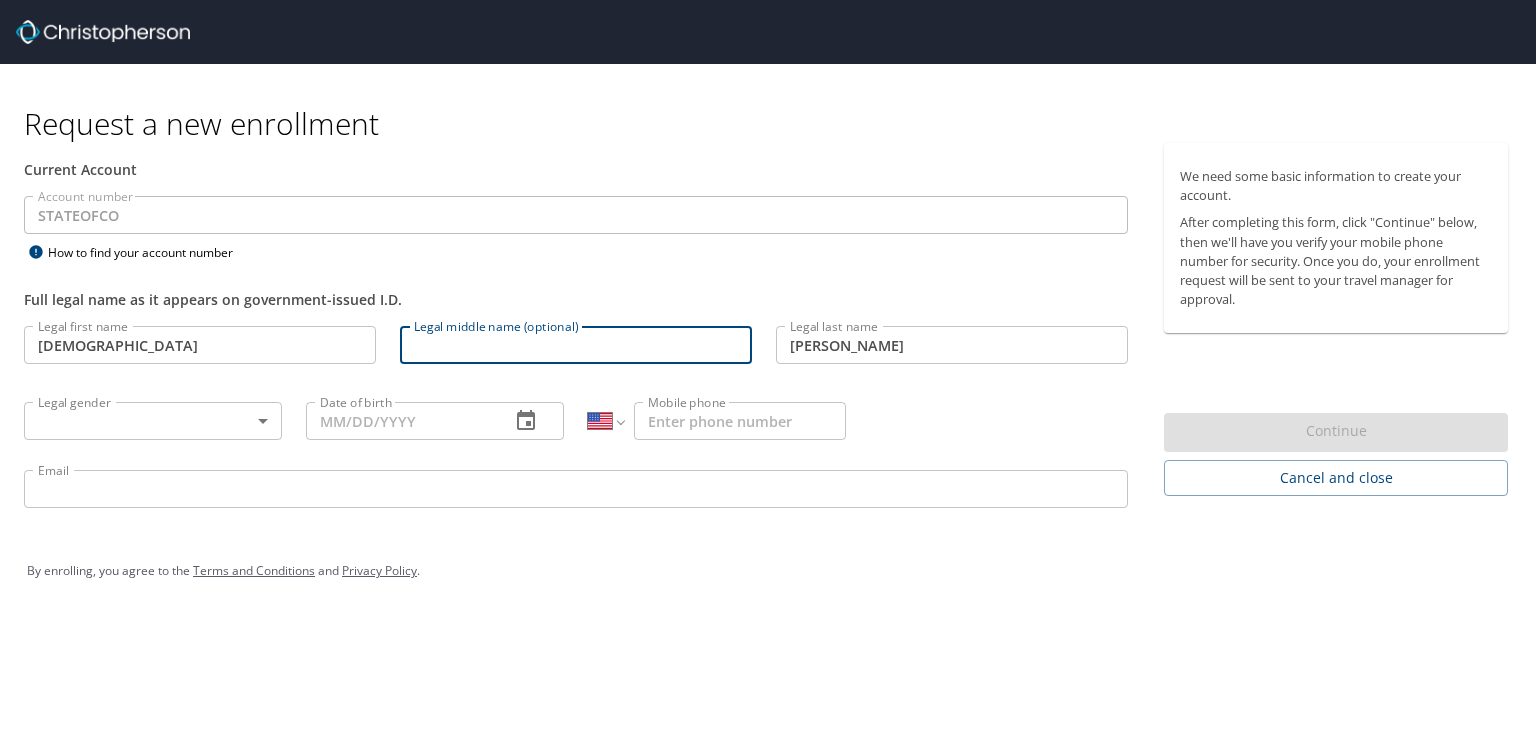 type 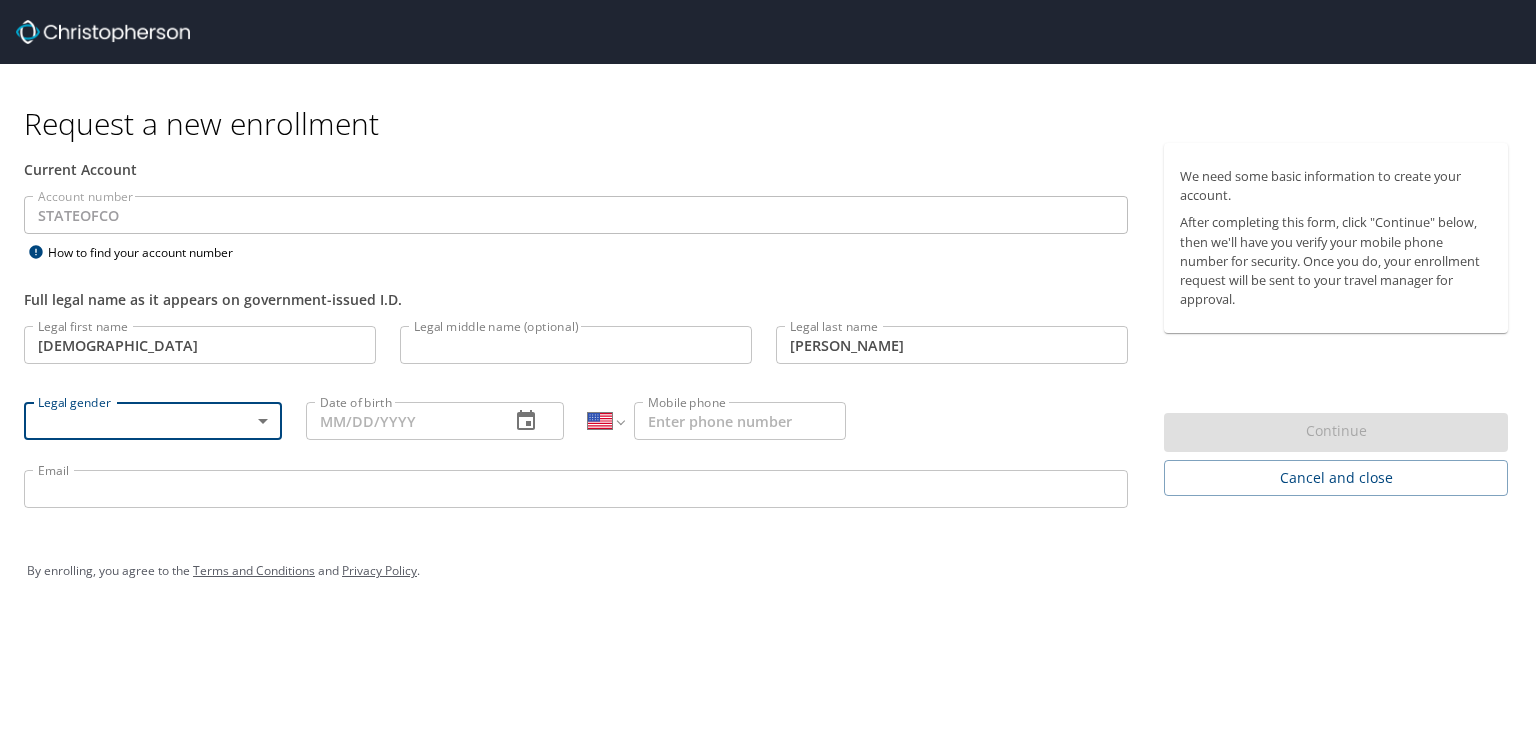 click on "Request a new enrollment Current Account Account number STATEOFCO Account number  How to find your account number Full legal name as it appears on government-issued I.D. Legal first name Shariya Legal first name Legal middle name (optional) Legal middle name (optional) Legal last name Simpson Legal last name Legal gender ​ Legal gender Date of birth Date of birth International Afghanistan Åland Islands Albania Algeria American Samoa Andorra Angola Anguilla Antigua and Barbuda Argentina Armenia Aruba Ascension Island Australia Austria Azerbaijan Bahamas Bahrain Bangladesh Barbados Belarus Belgium Belize Benin Bermuda Bhutan Bolivia Bonaire, Sint Eustatius and Saba Bosnia and Herzegovina Botswana Brazil British Indian Ocean Territory Brunei Darussalam Bulgaria Burkina Faso Burma Burundi Cambodia Cameroon Canada Cape Verde Cayman Islands Central African Republic Chad Chile China Christmas Island Cocos (Keeling) Islands Colombia Comoros Congo Congo, Democratic Republic of the Cook Islands Costa Rica Croatia" at bounding box center (768, 365) 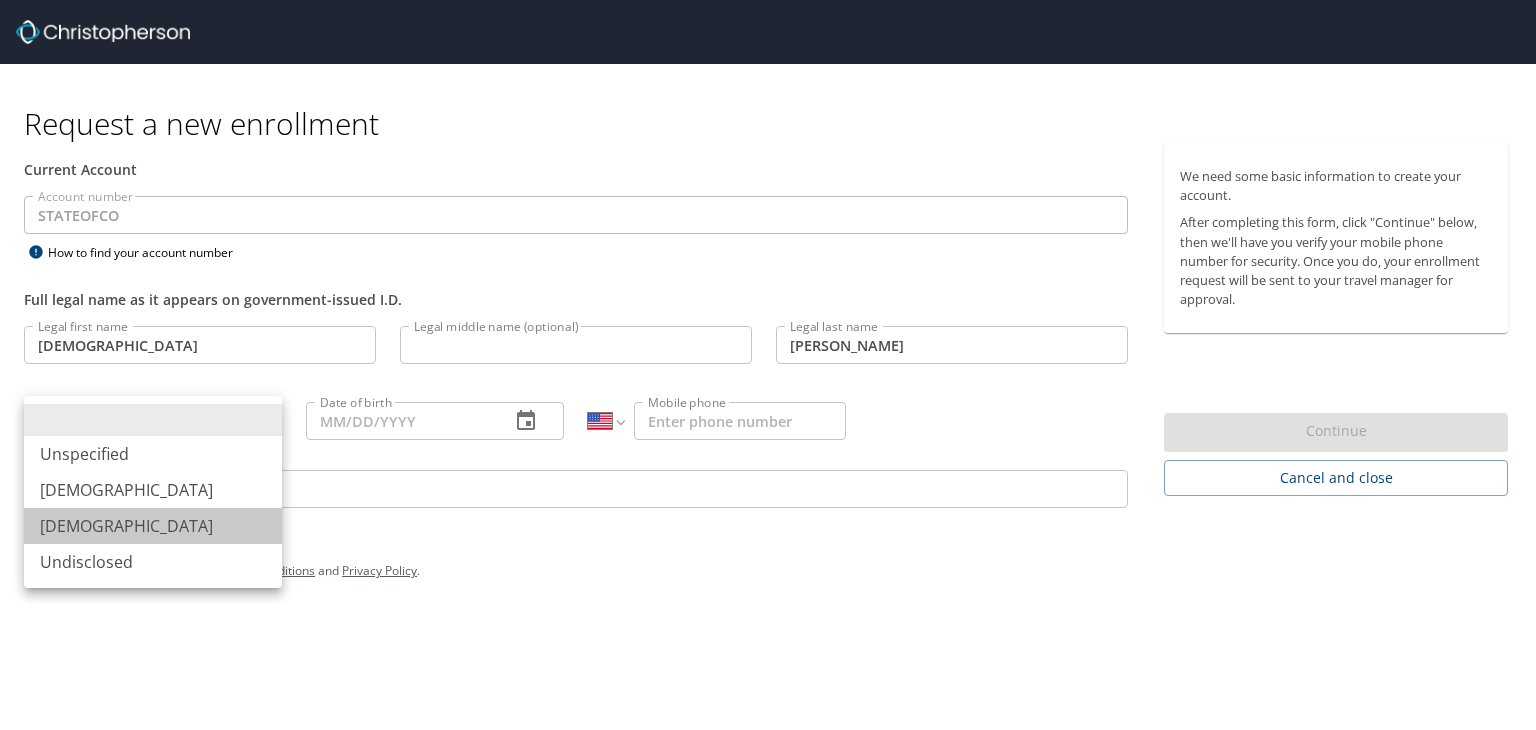 click on "Female" at bounding box center (153, 526) 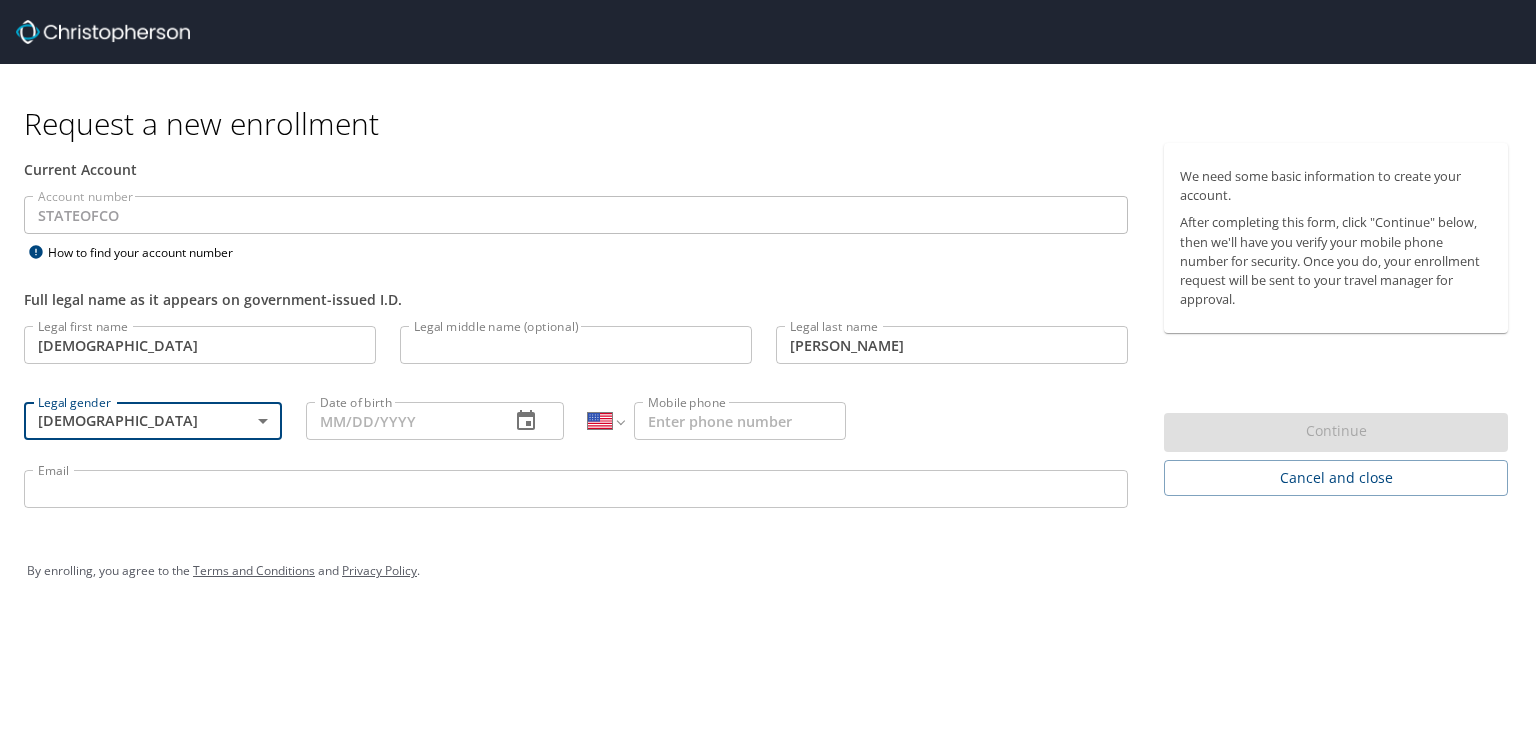 click on "Date of birth Date of birth" at bounding box center (435, 420) 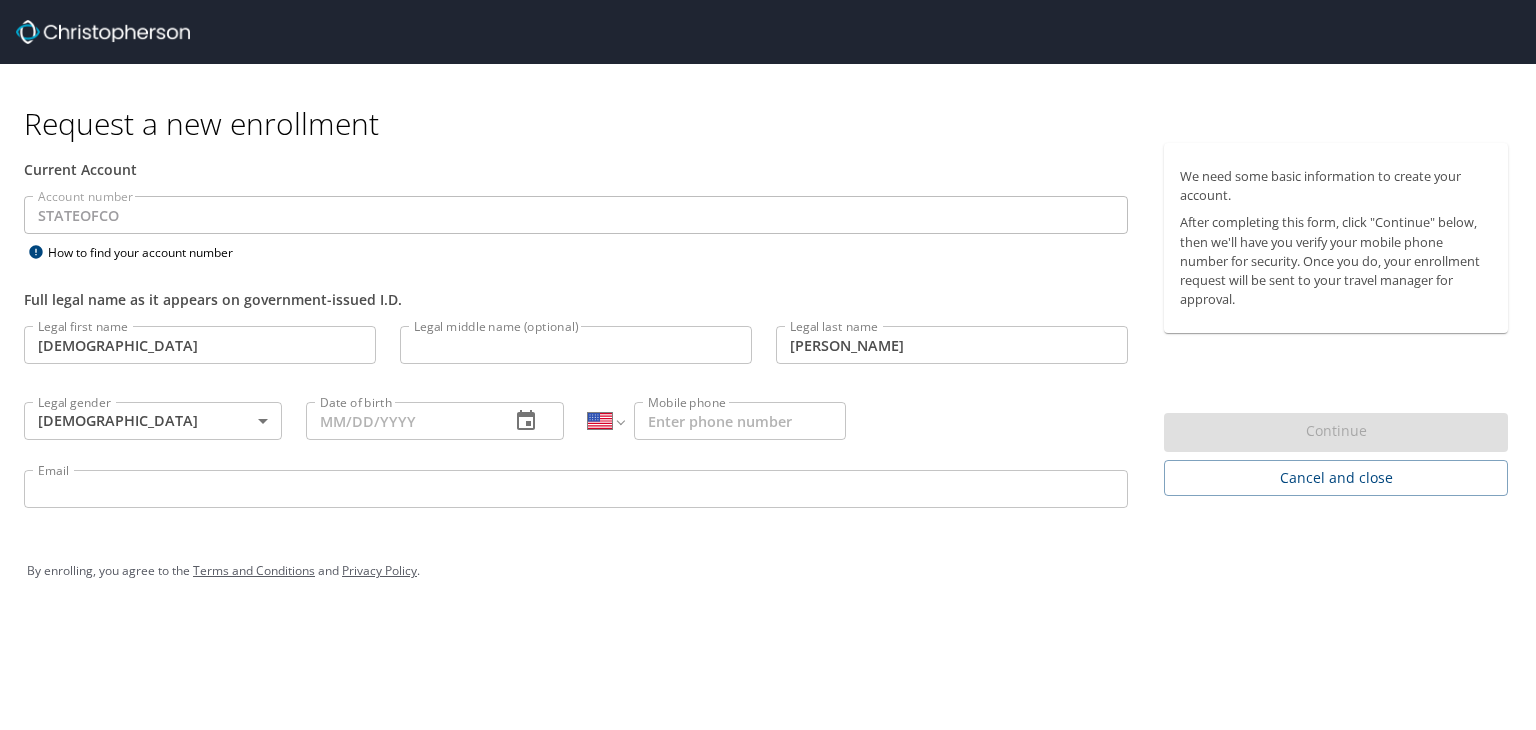 click on "Date of birth" at bounding box center [400, 421] 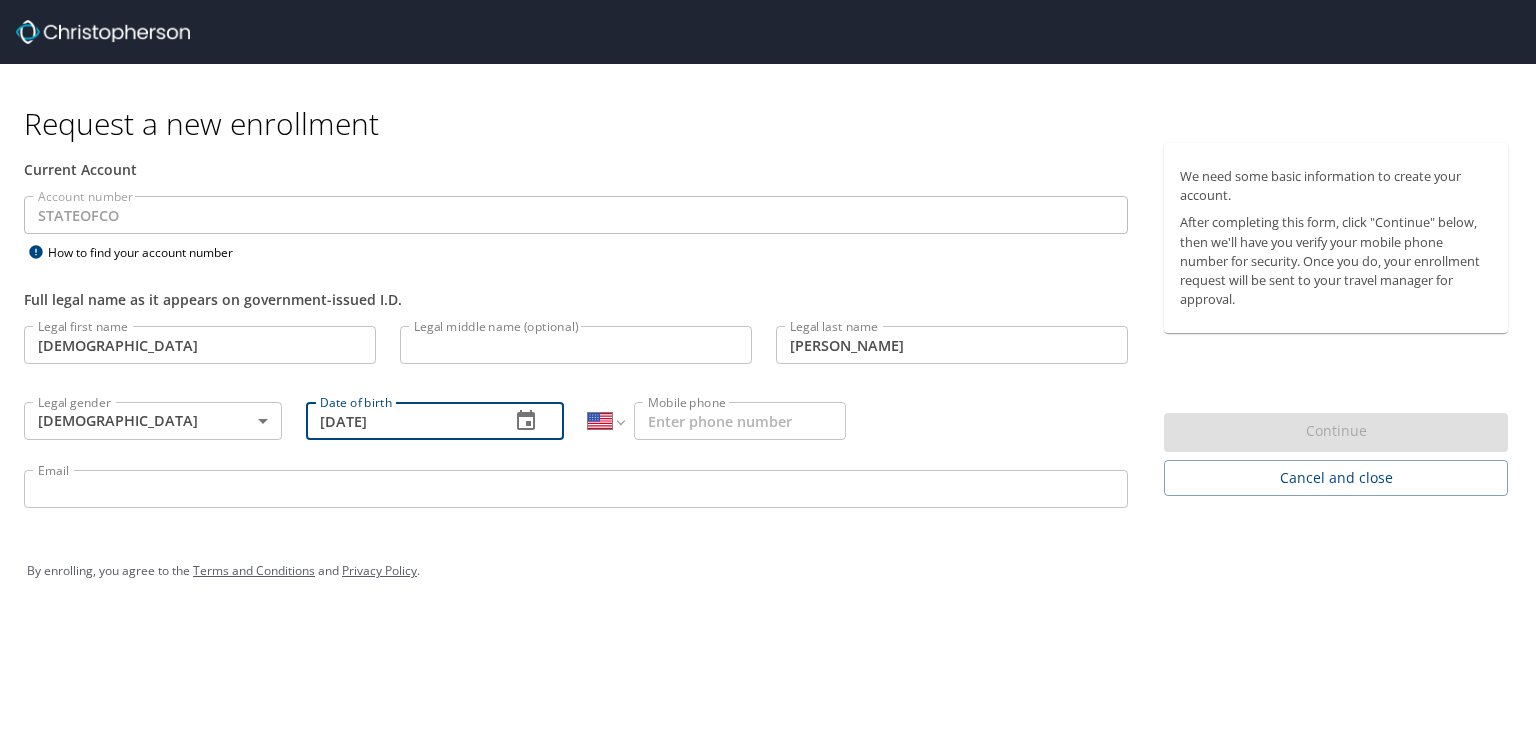 type on "09/09/1998" 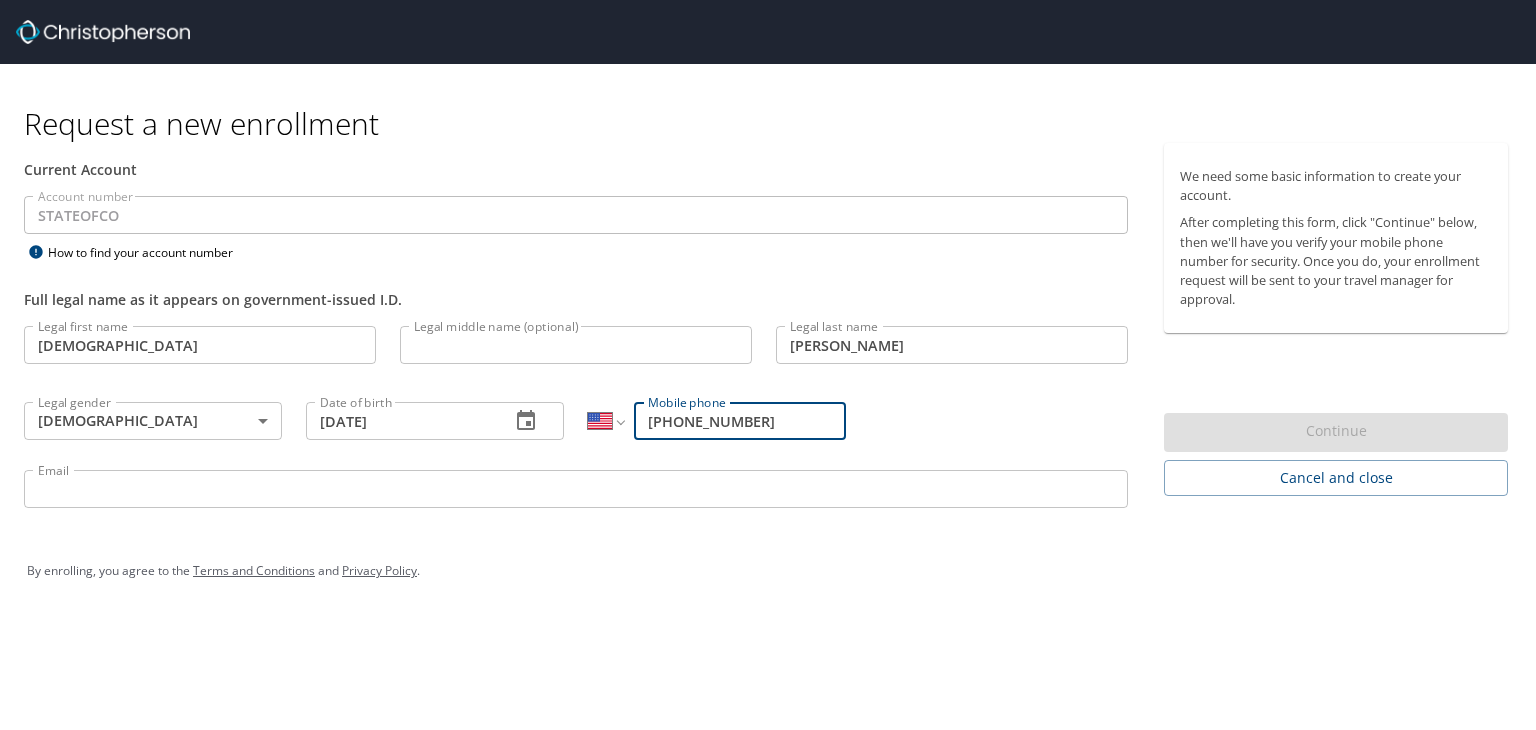 type on "(973) 570-0378" 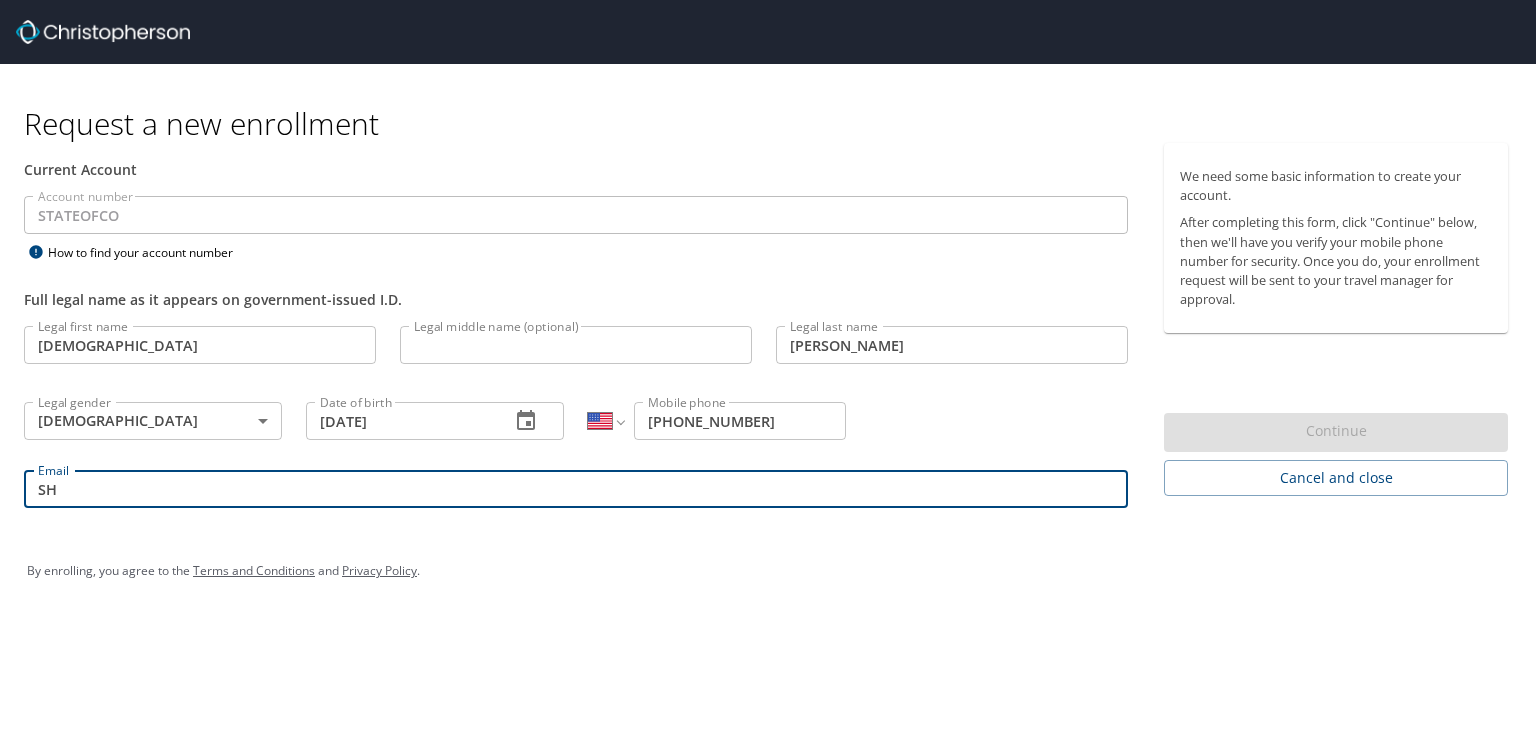type on "S" 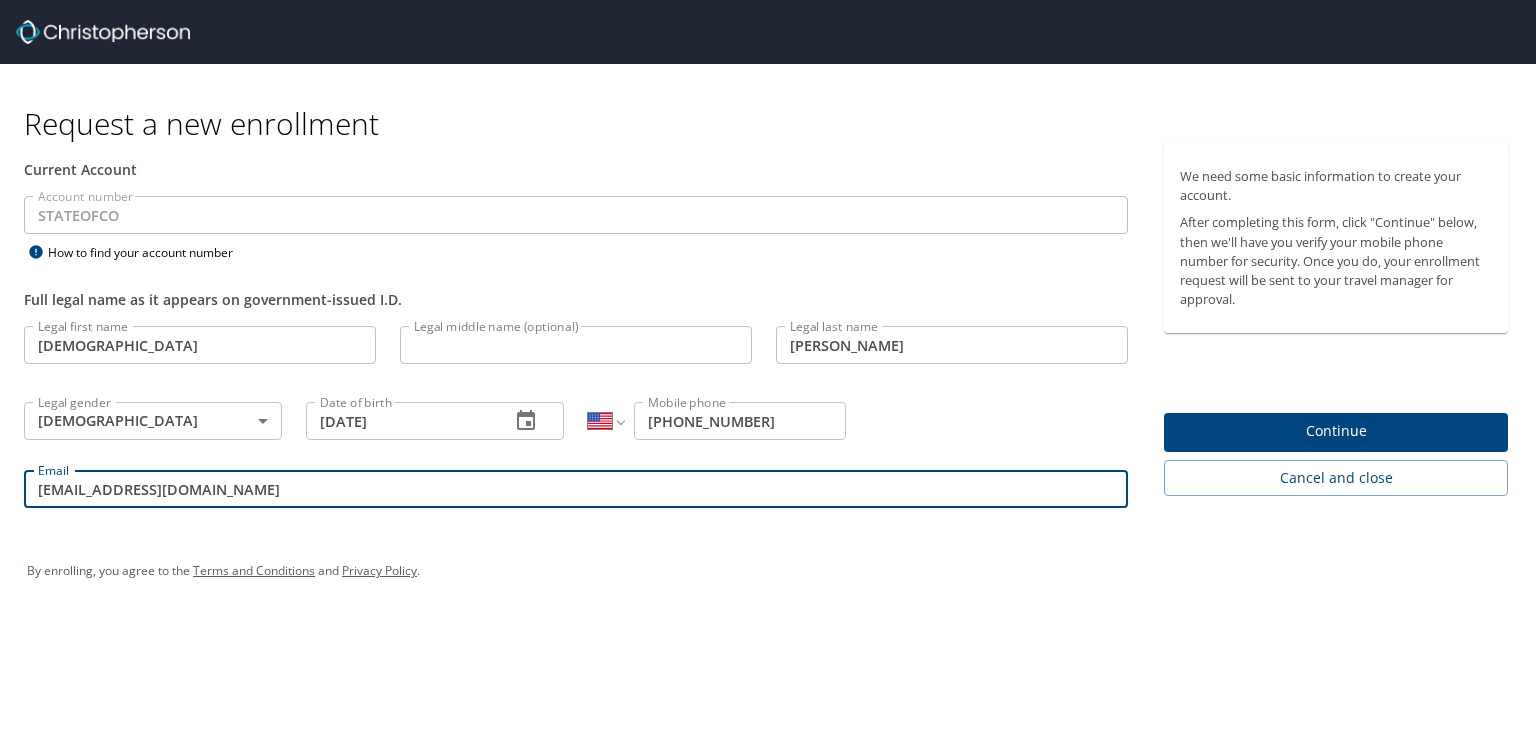drag, startPoint x: 80, startPoint y: 501, endPoint x: 0, endPoint y: 497, distance: 80.09994 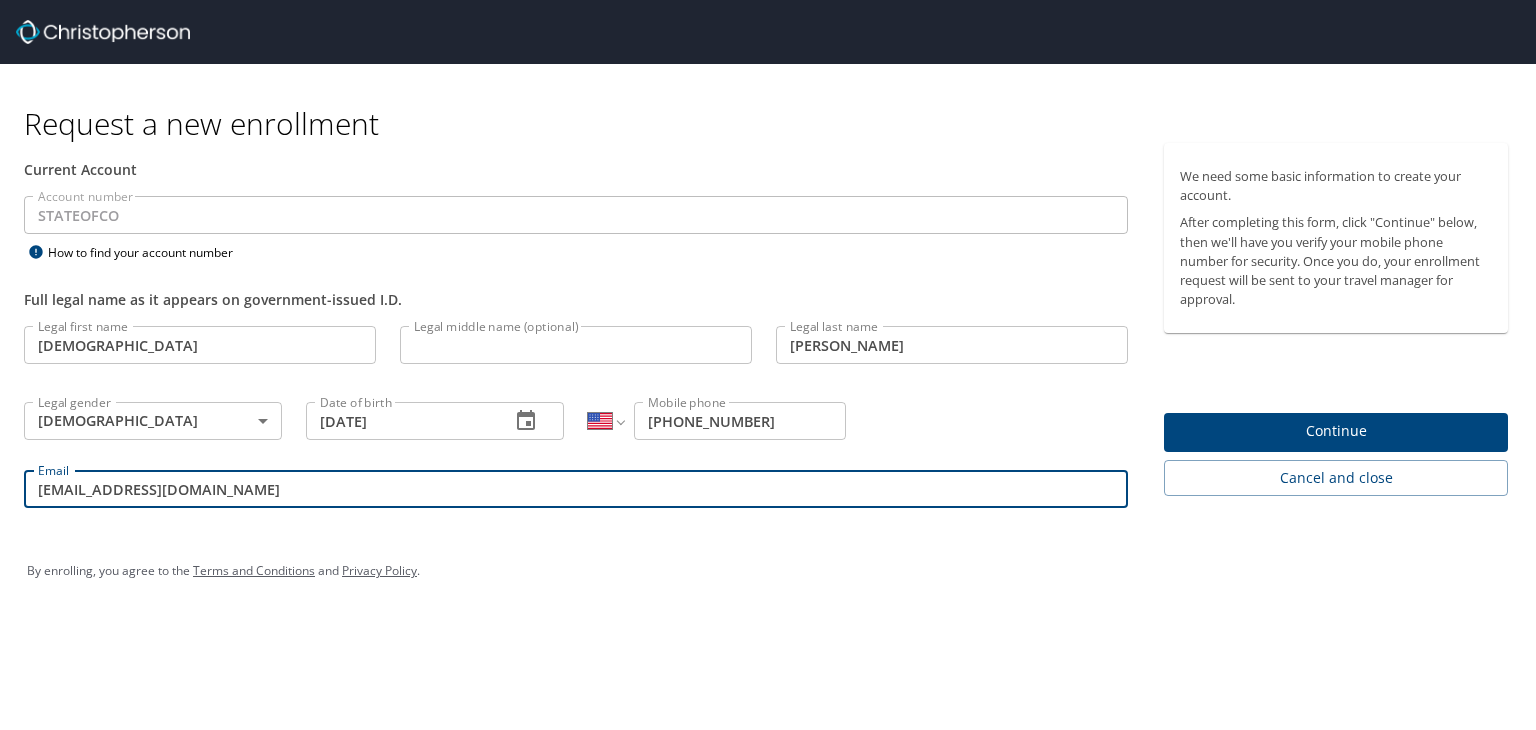 click on "shariyasimpson@gmail.com" at bounding box center (576, 489) 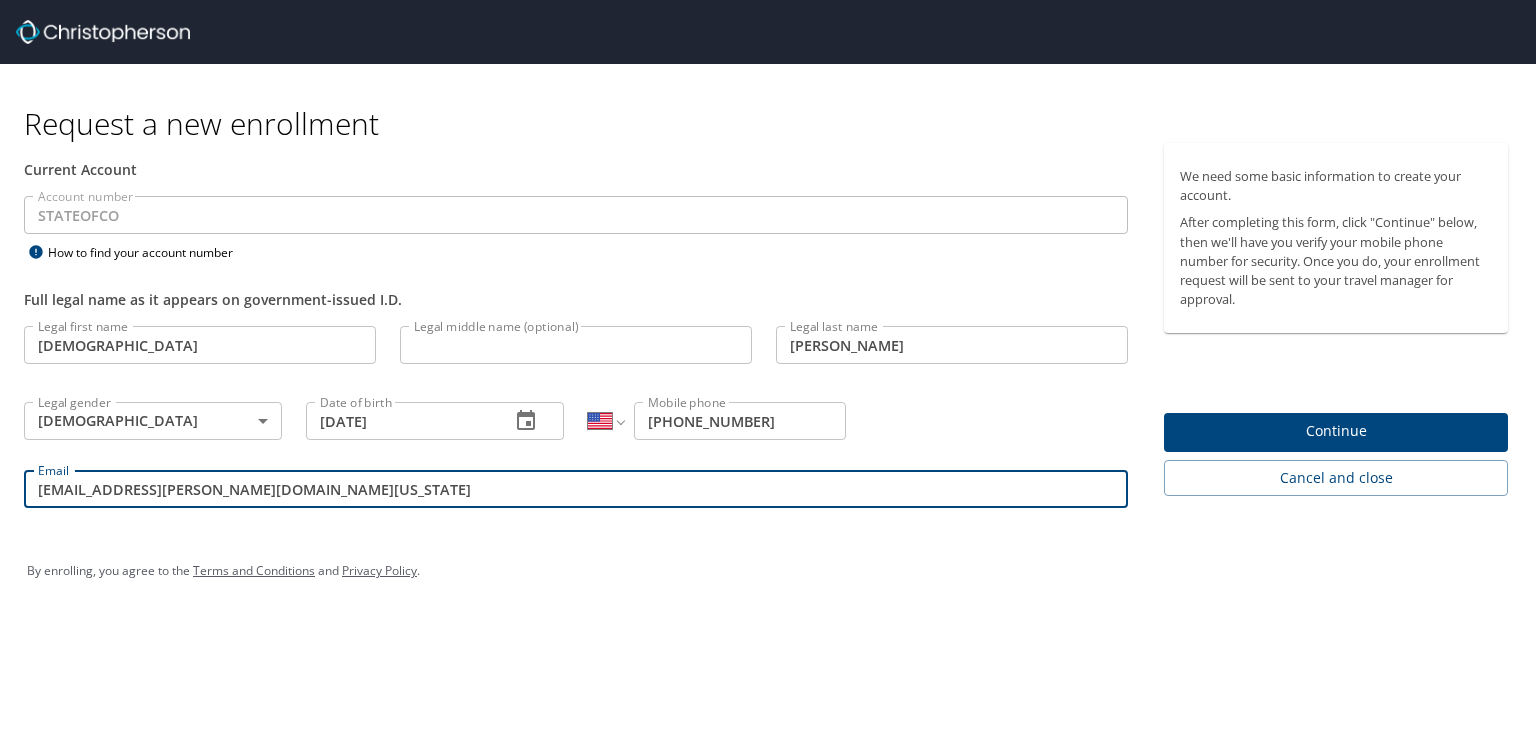 type on "shariya.simpson@state.co.us" 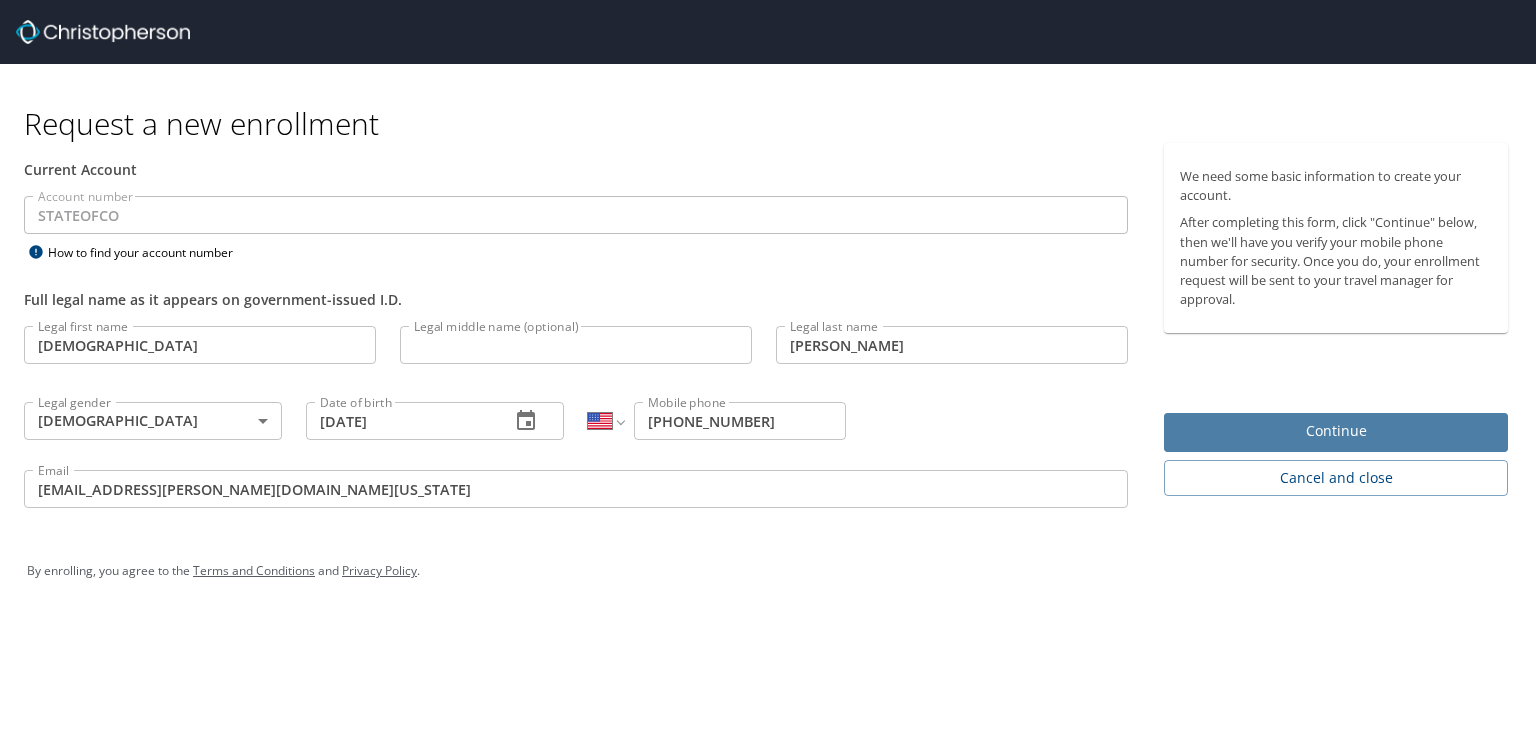 click on "Continue" at bounding box center (1336, 431) 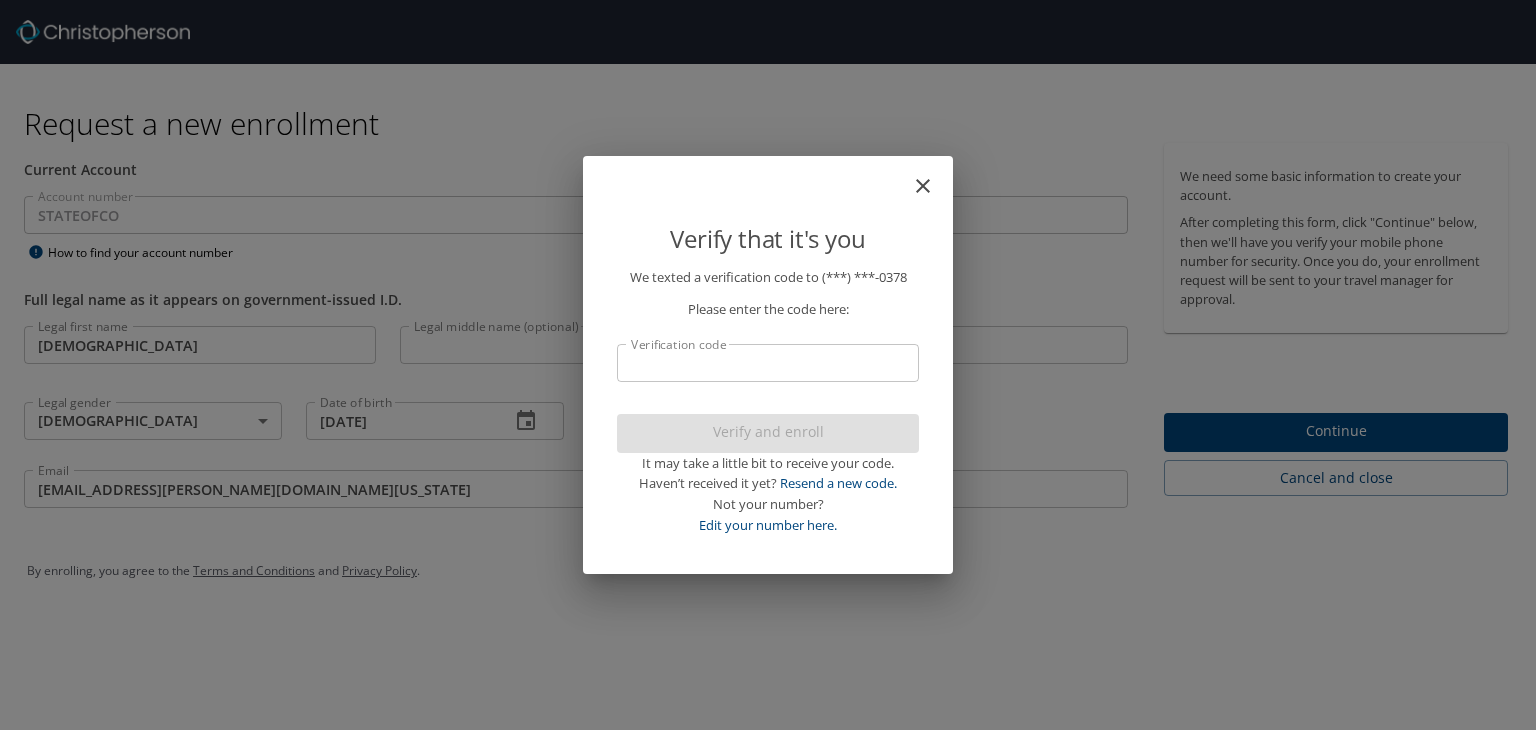 click on "Verification code" at bounding box center (768, 363) 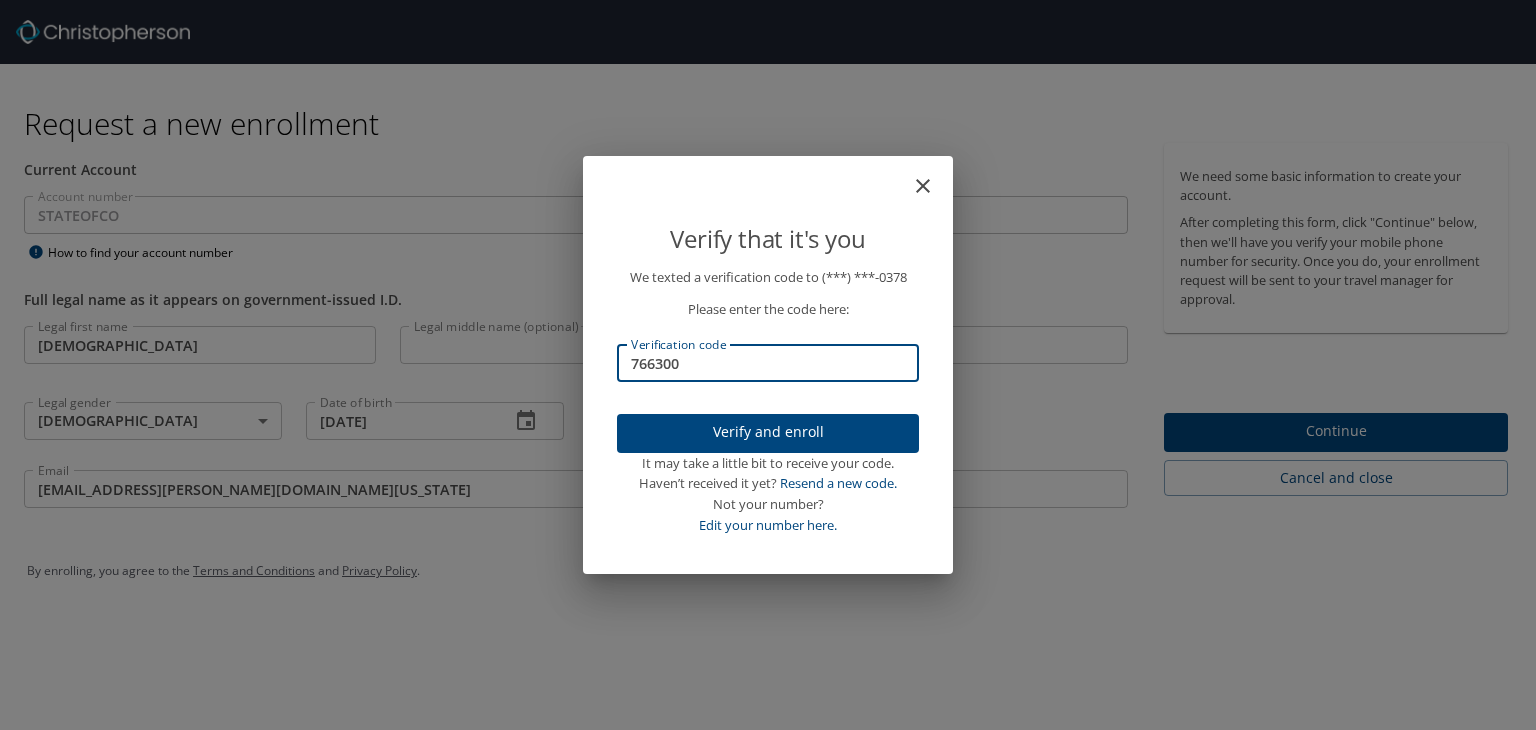 type on "766300" 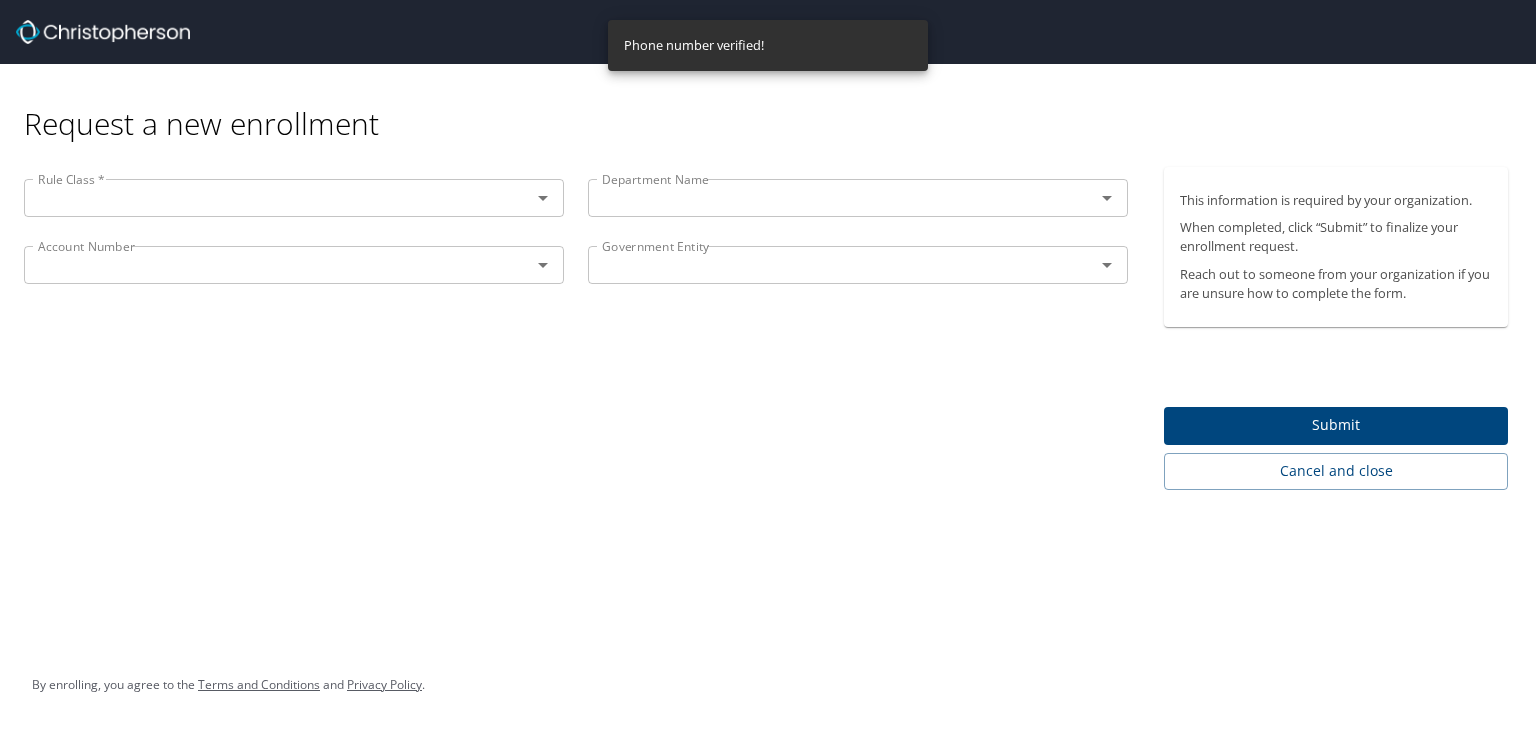 click at bounding box center (264, 198) 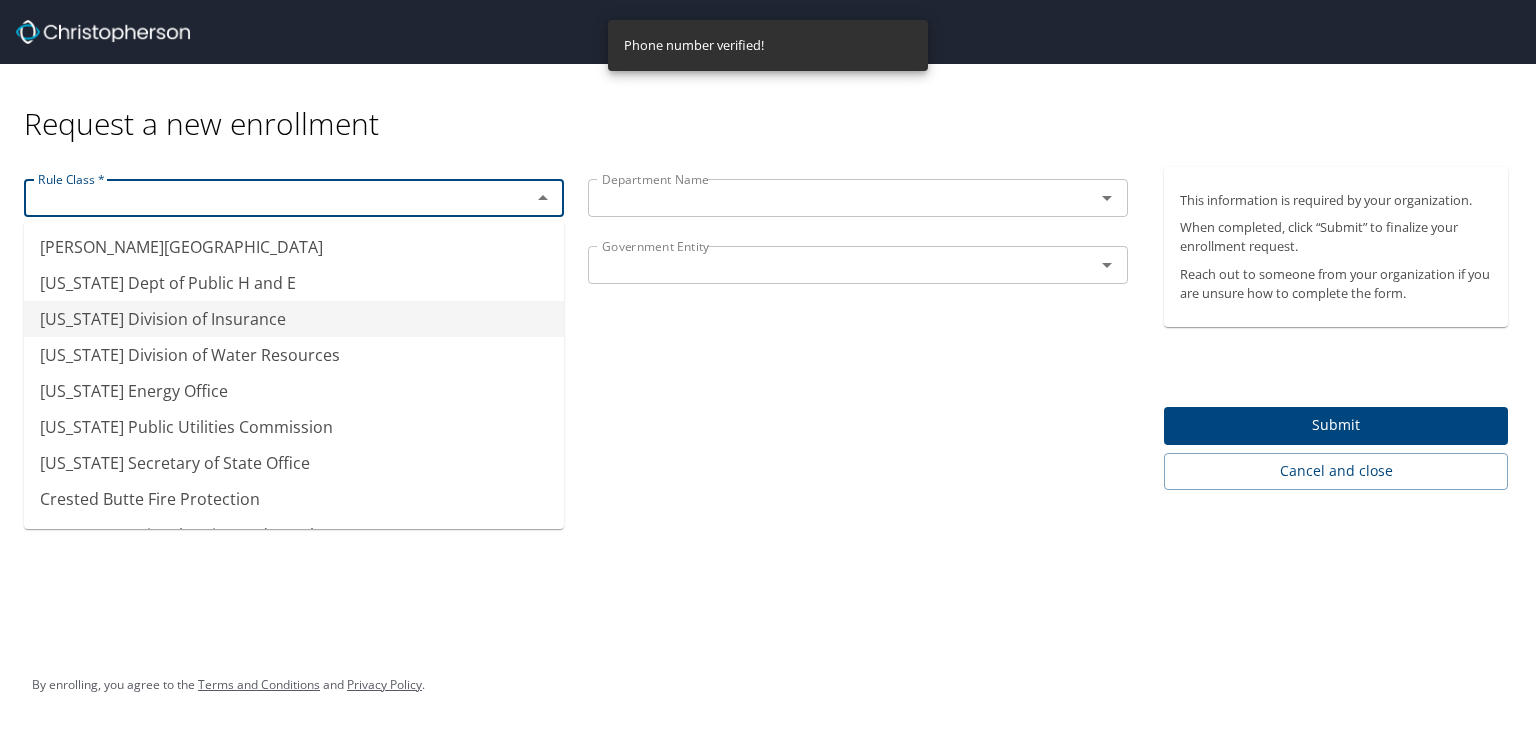 click on "Colorado Division of Insurance" at bounding box center [294, 319] 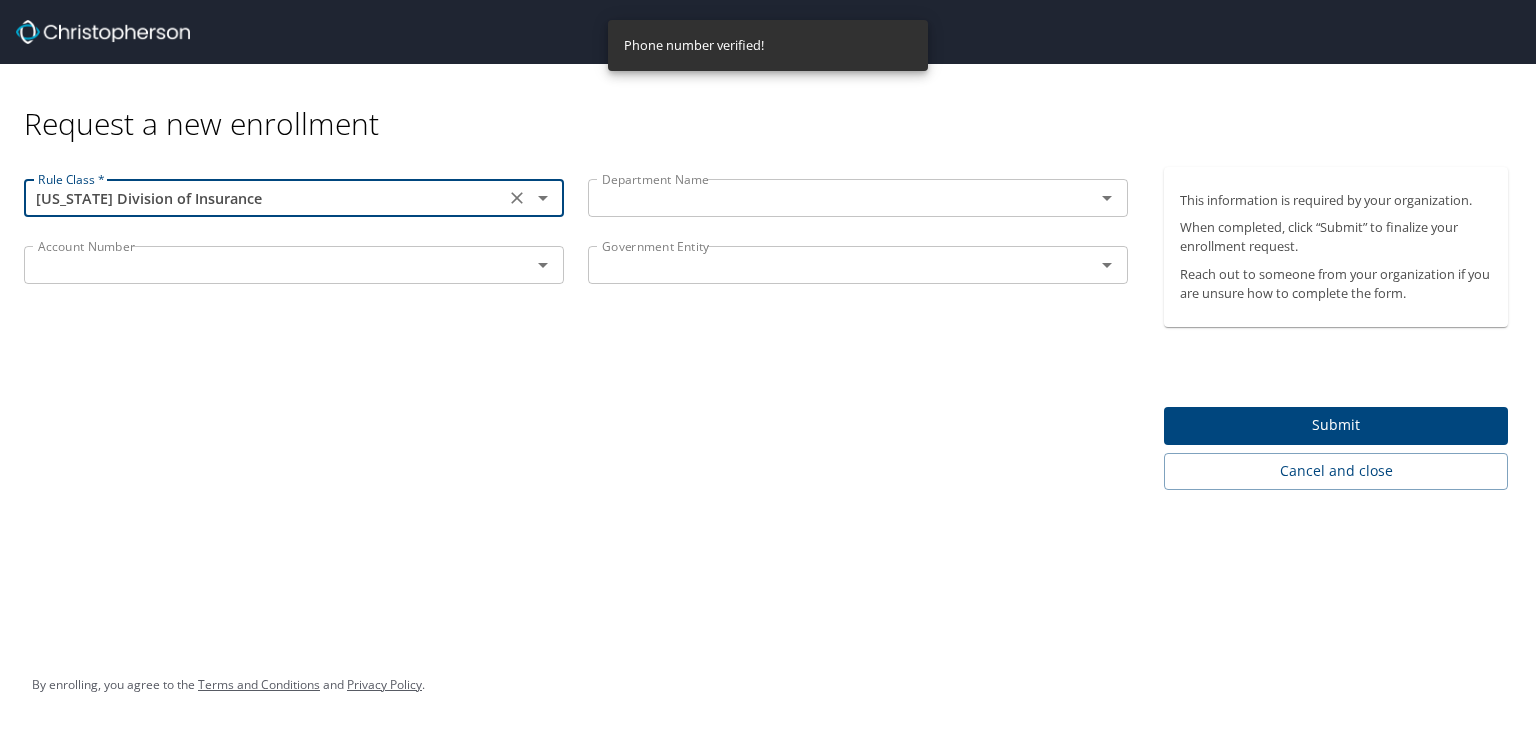 click at bounding box center [828, 198] 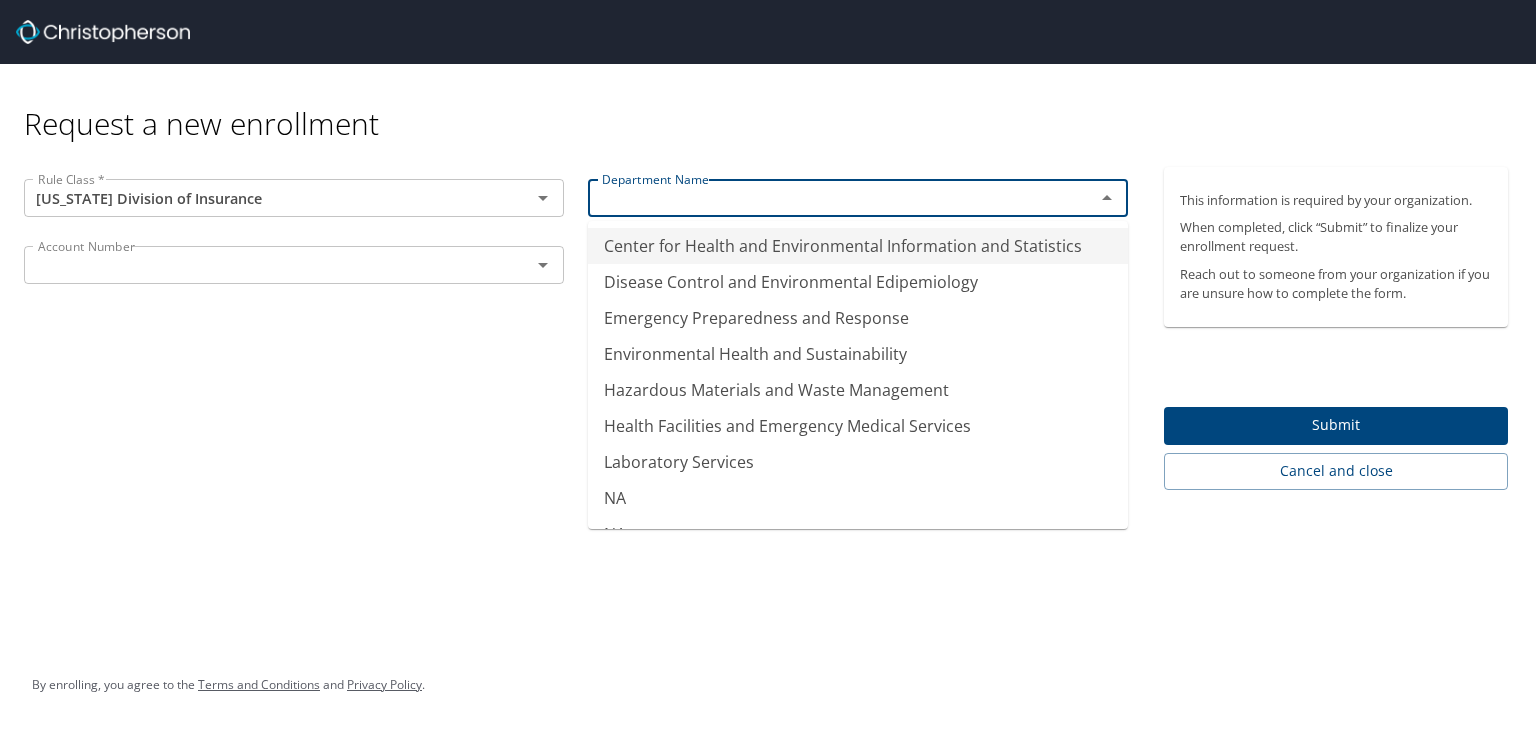 scroll, scrollTop: 0, scrollLeft: 0, axis: both 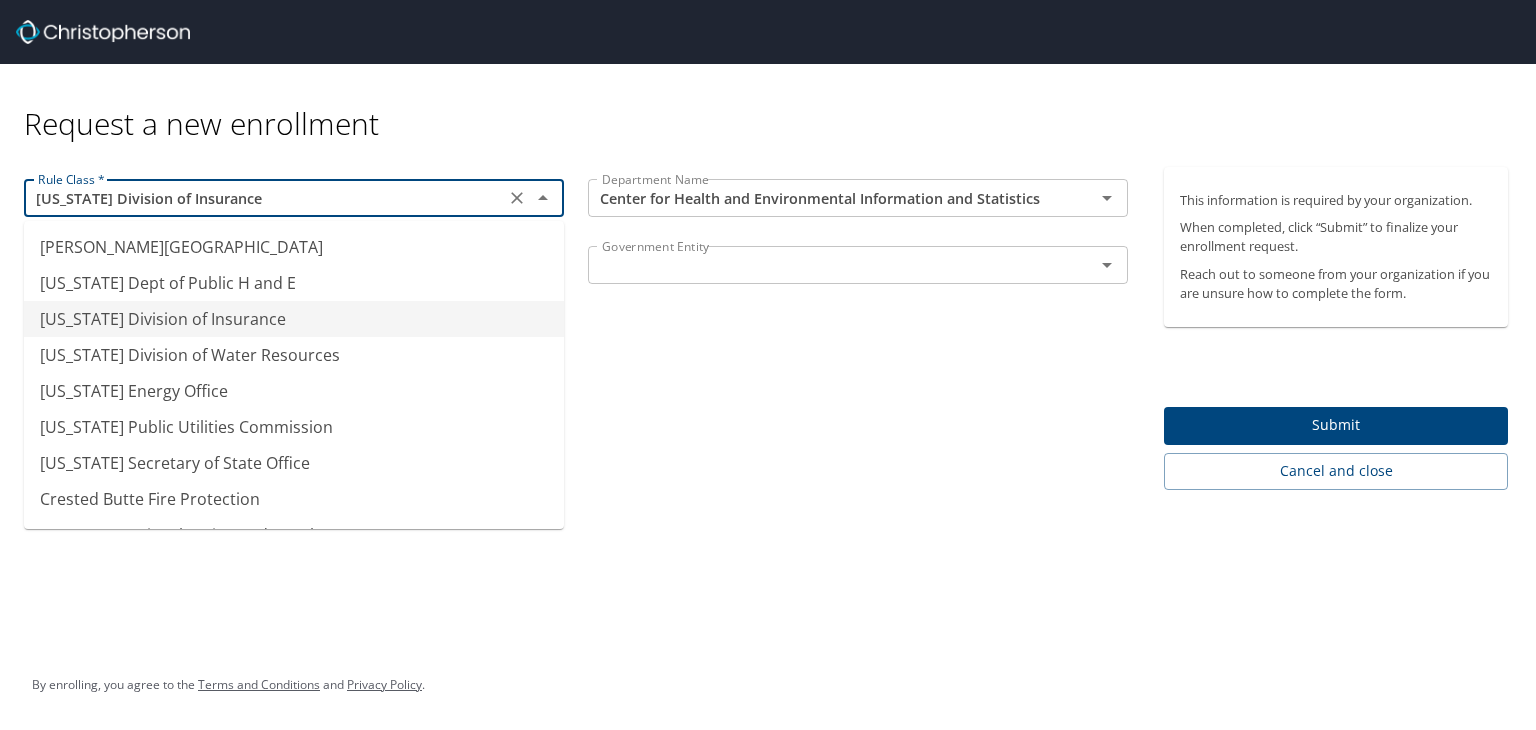 click on "Colorado Division of Insurance" at bounding box center [264, 198] 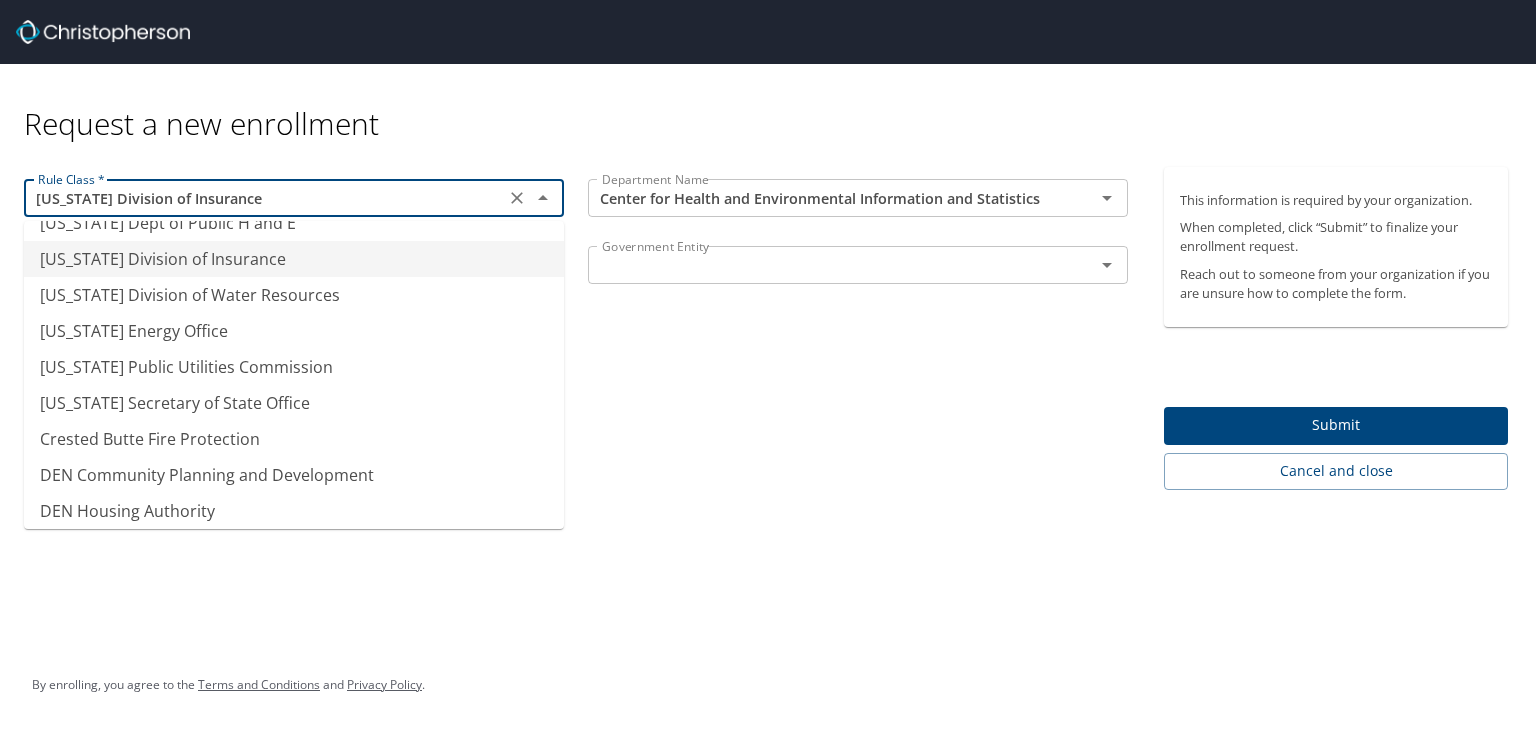 scroll, scrollTop: 0, scrollLeft: 0, axis: both 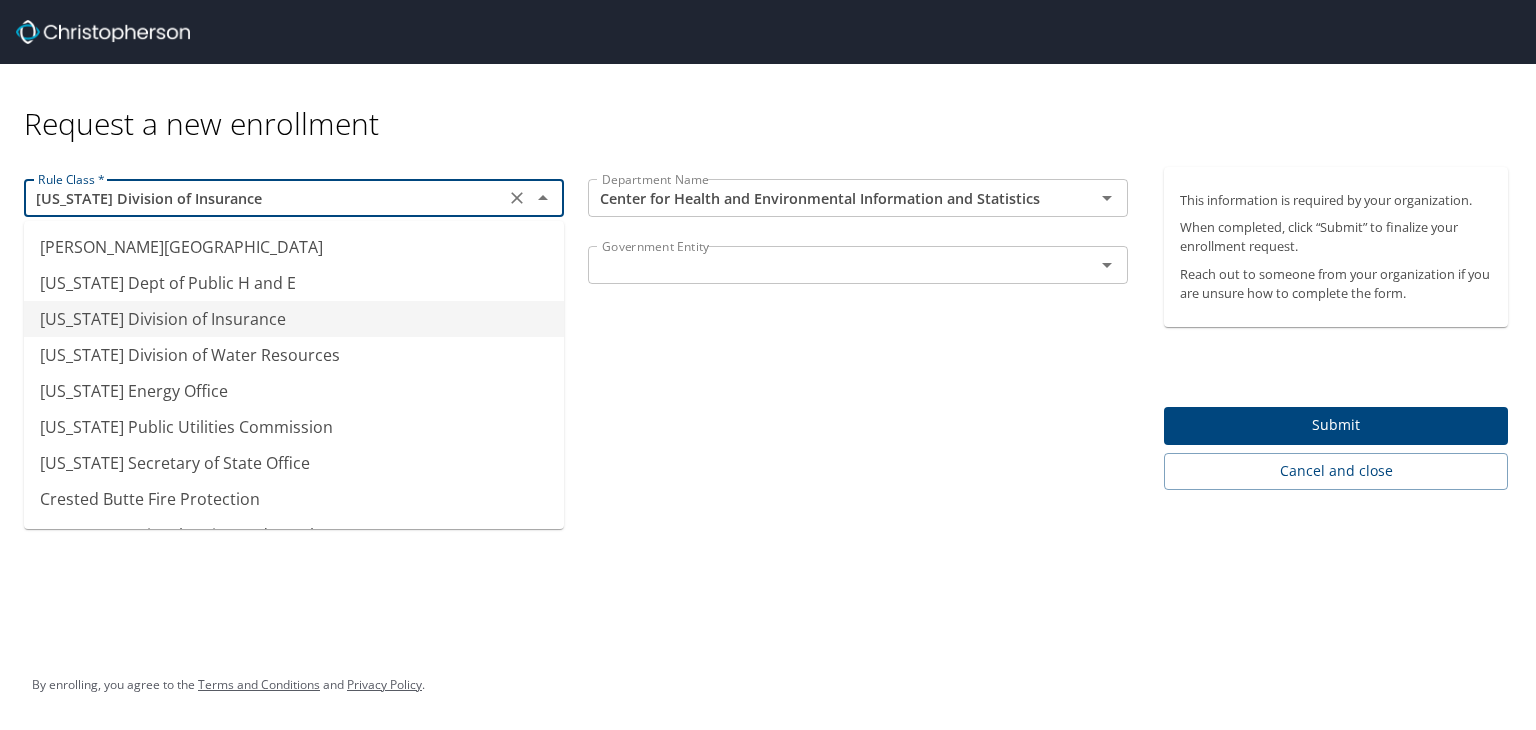 click on "Colorado Division of Insurance" at bounding box center [294, 319] 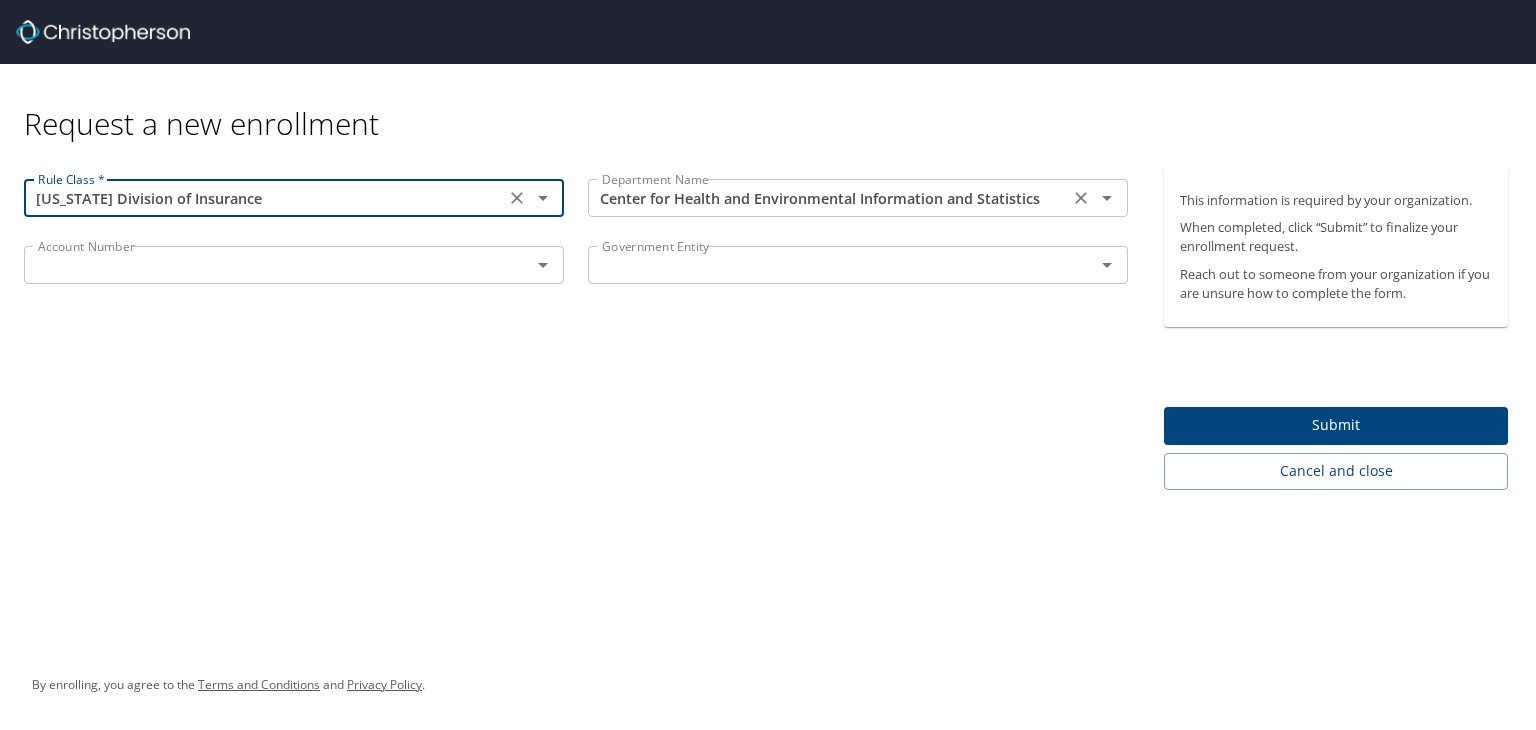 click on "Center for Health and Environmental Information and Statistics" at bounding box center (828, 198) 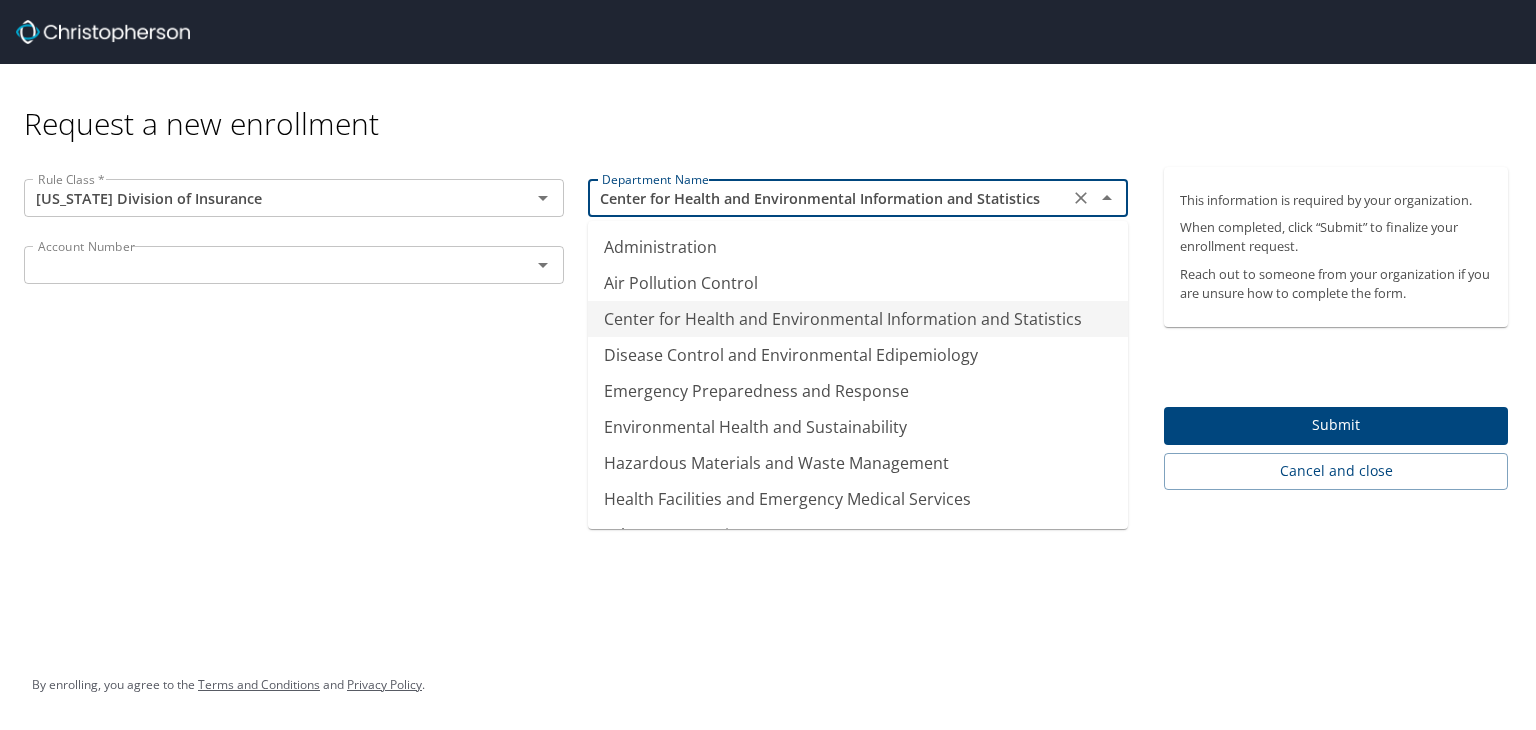 scroll, scrollTop: 212, scrollLeft: 0, axis: vertical 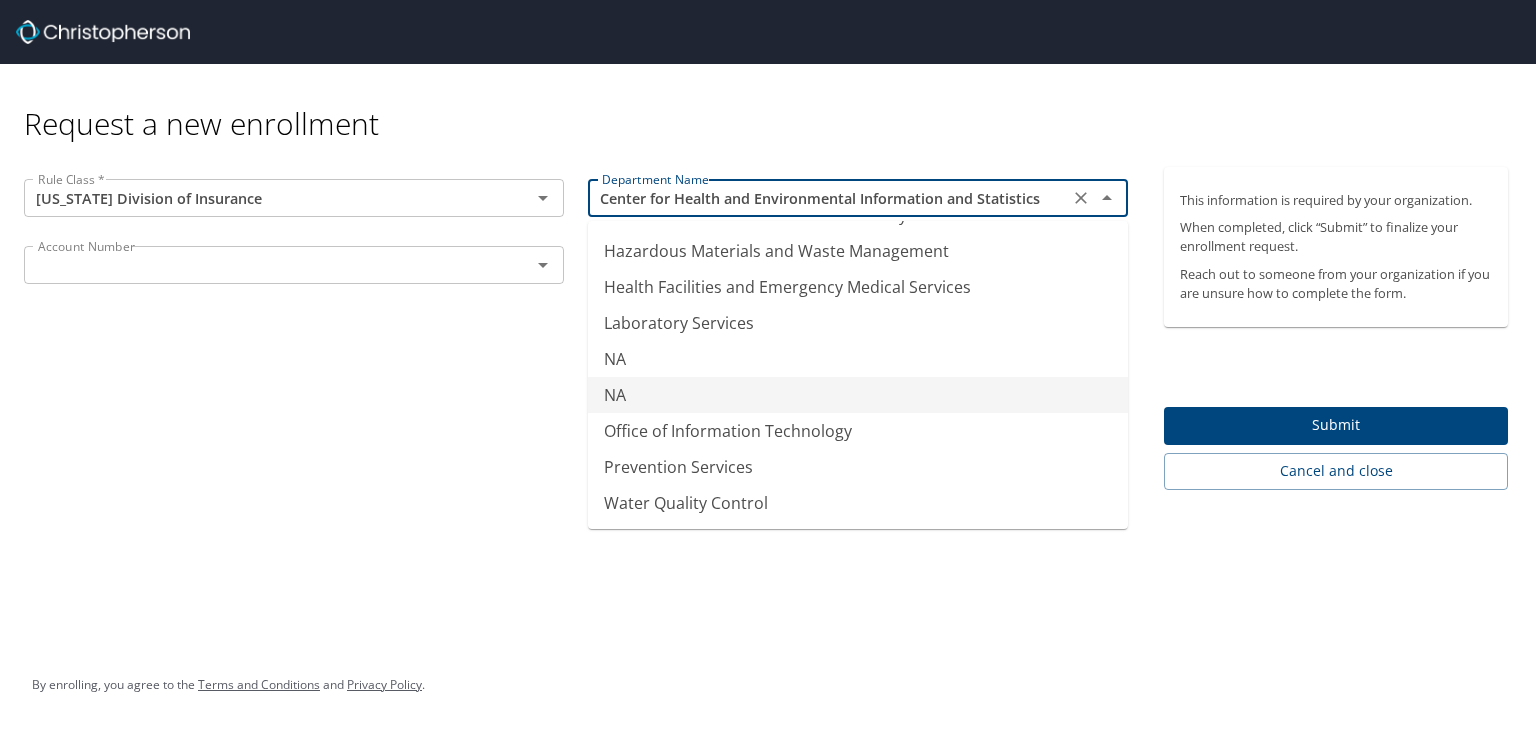 click on "NA" at bounding box center [858, 395] 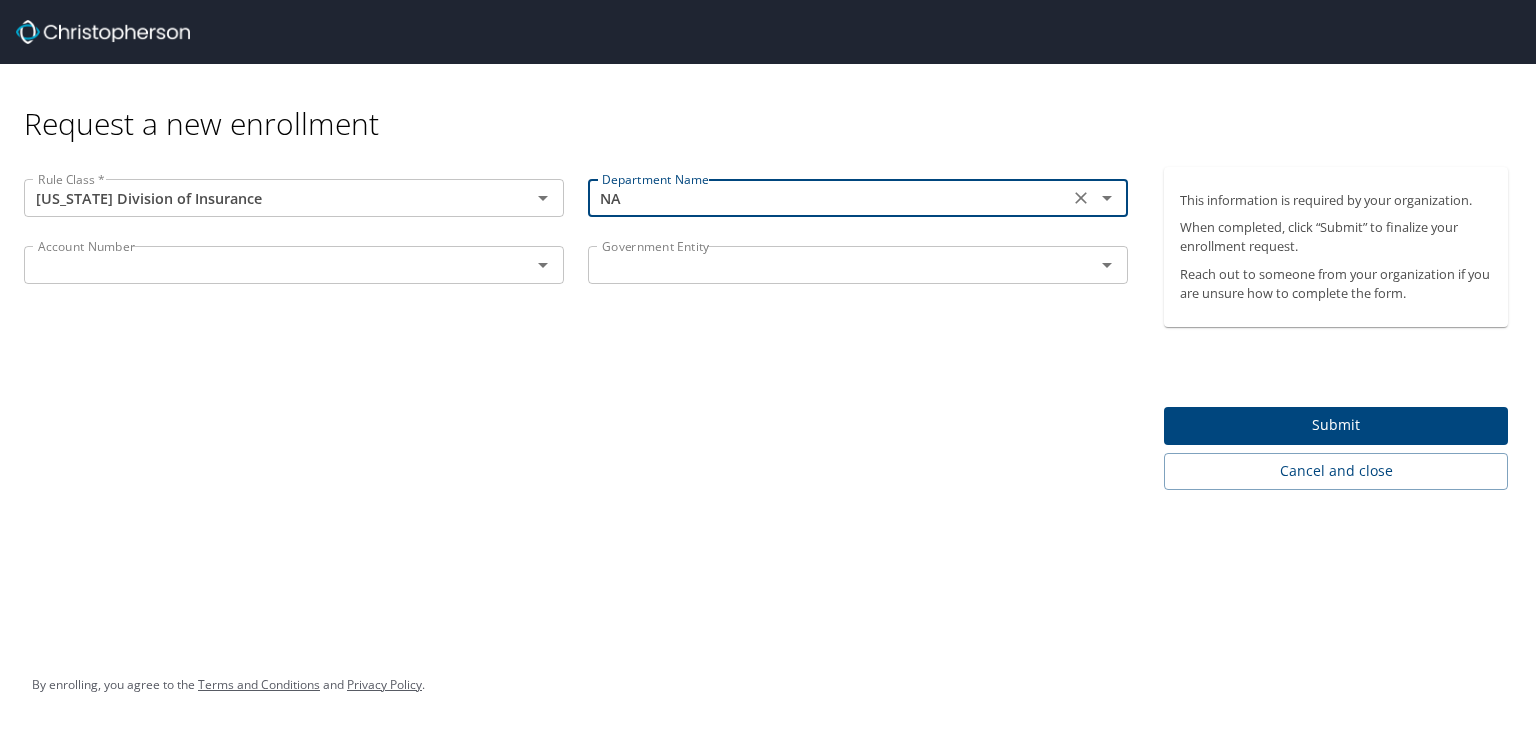 click at bounding box center [264, 265] 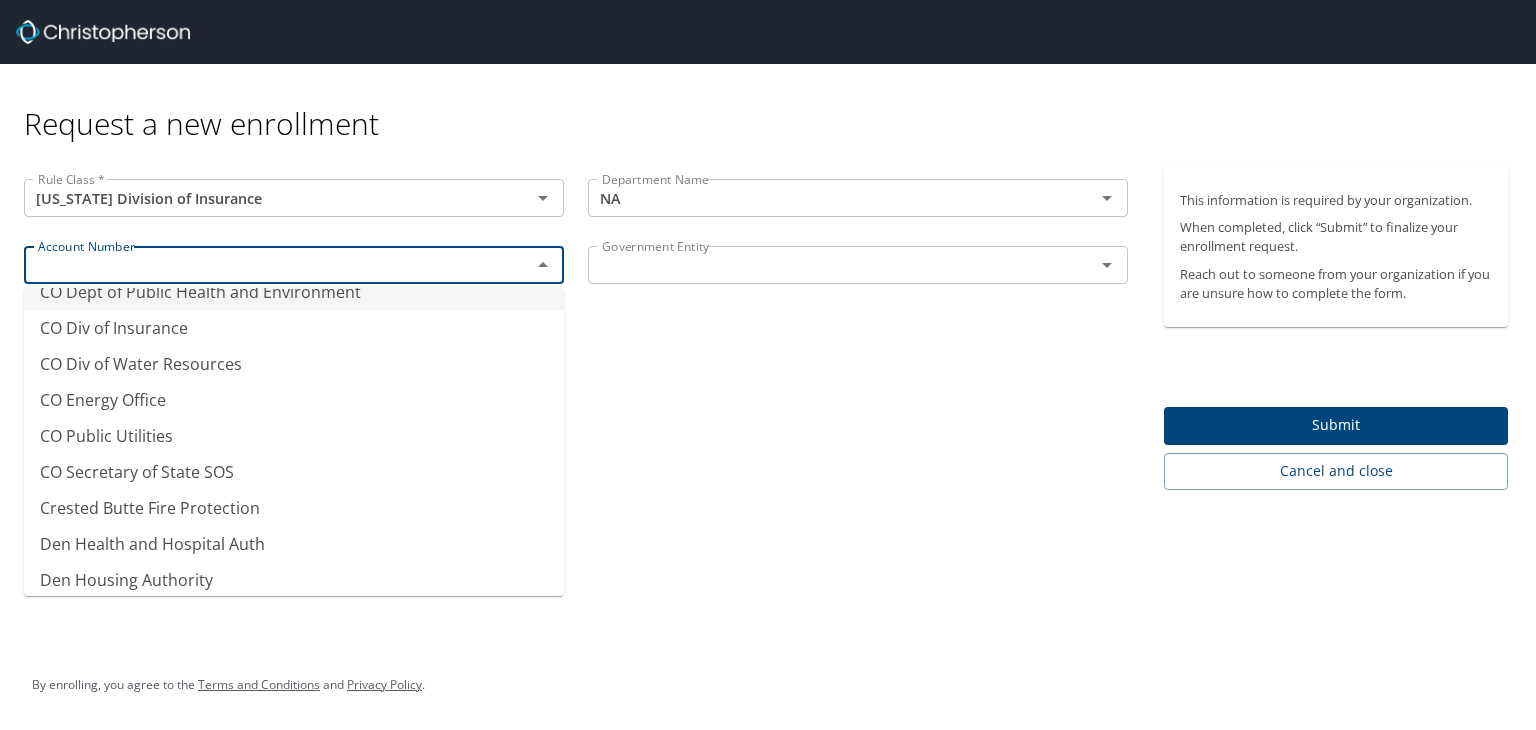 scroll, scrollTop: 0, scrollLeft: 0, axis: both 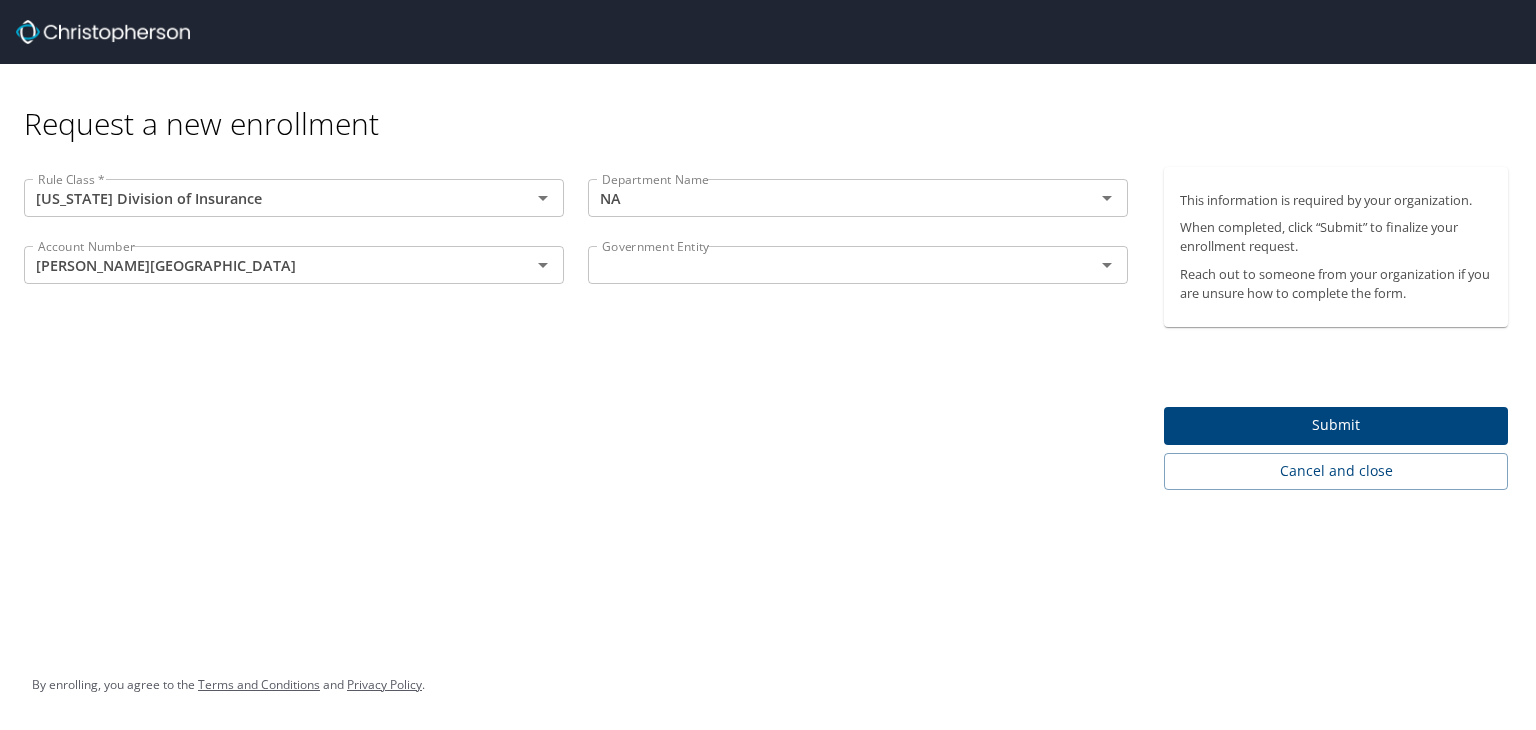 type on "Adams State Univ" 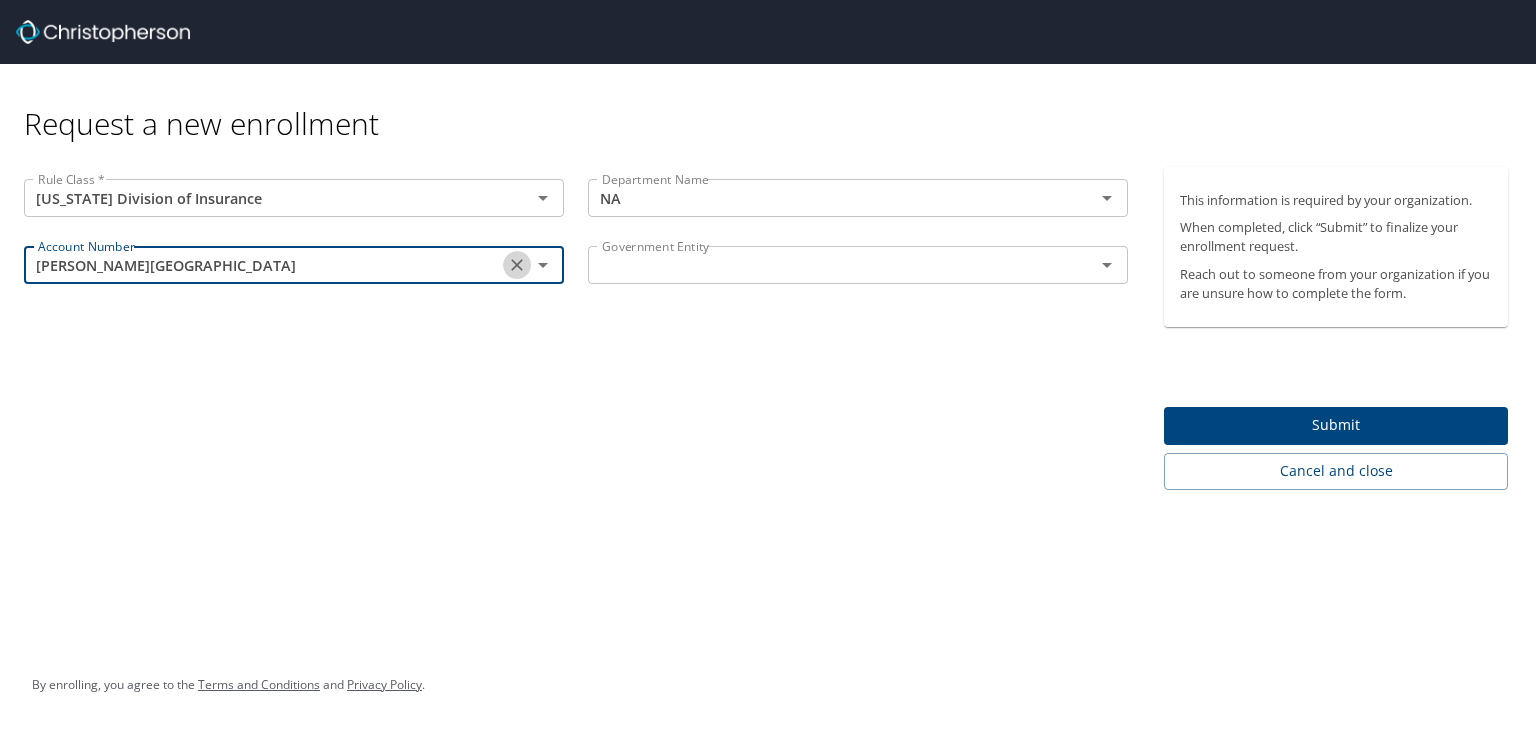 click 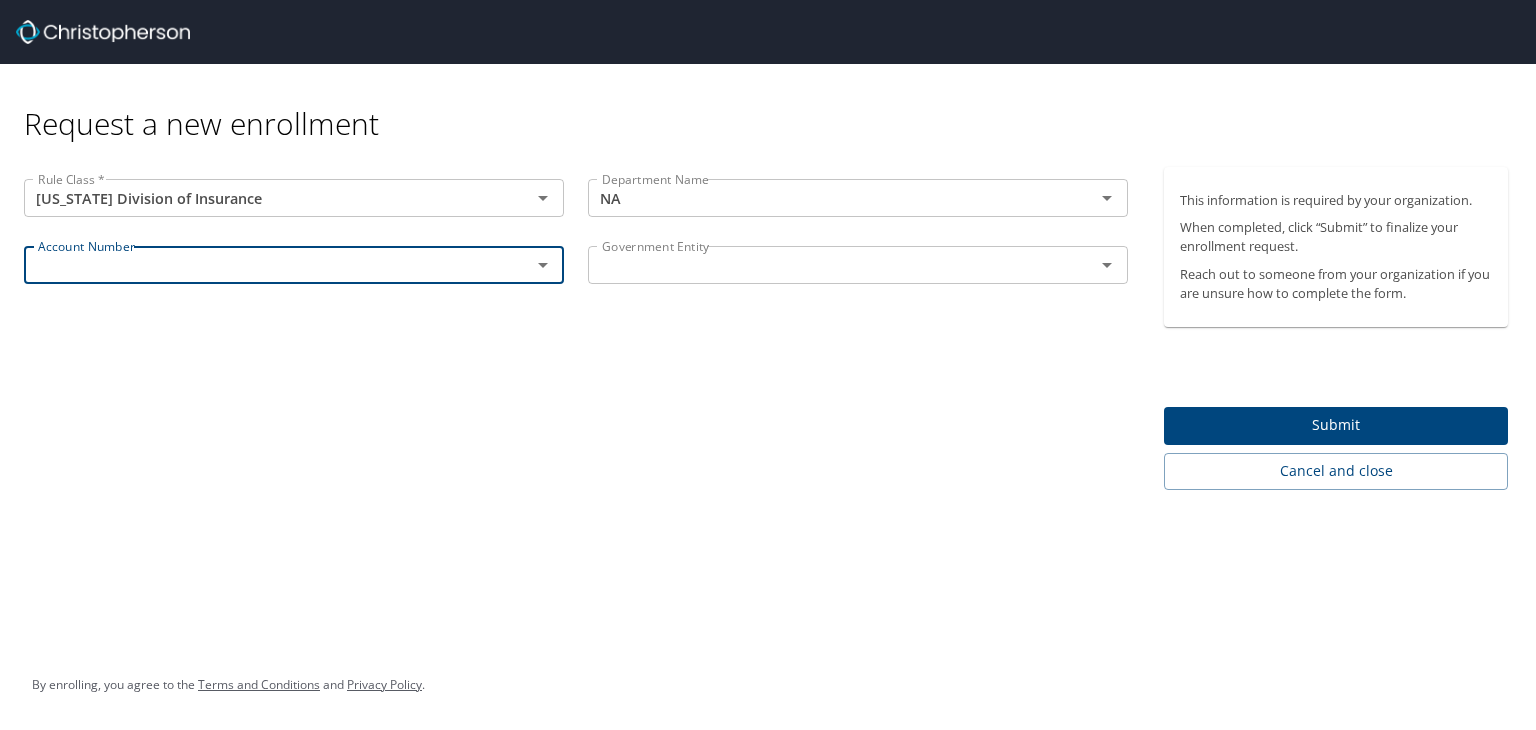 click on "Account Number" at bounding box center (294, 265) 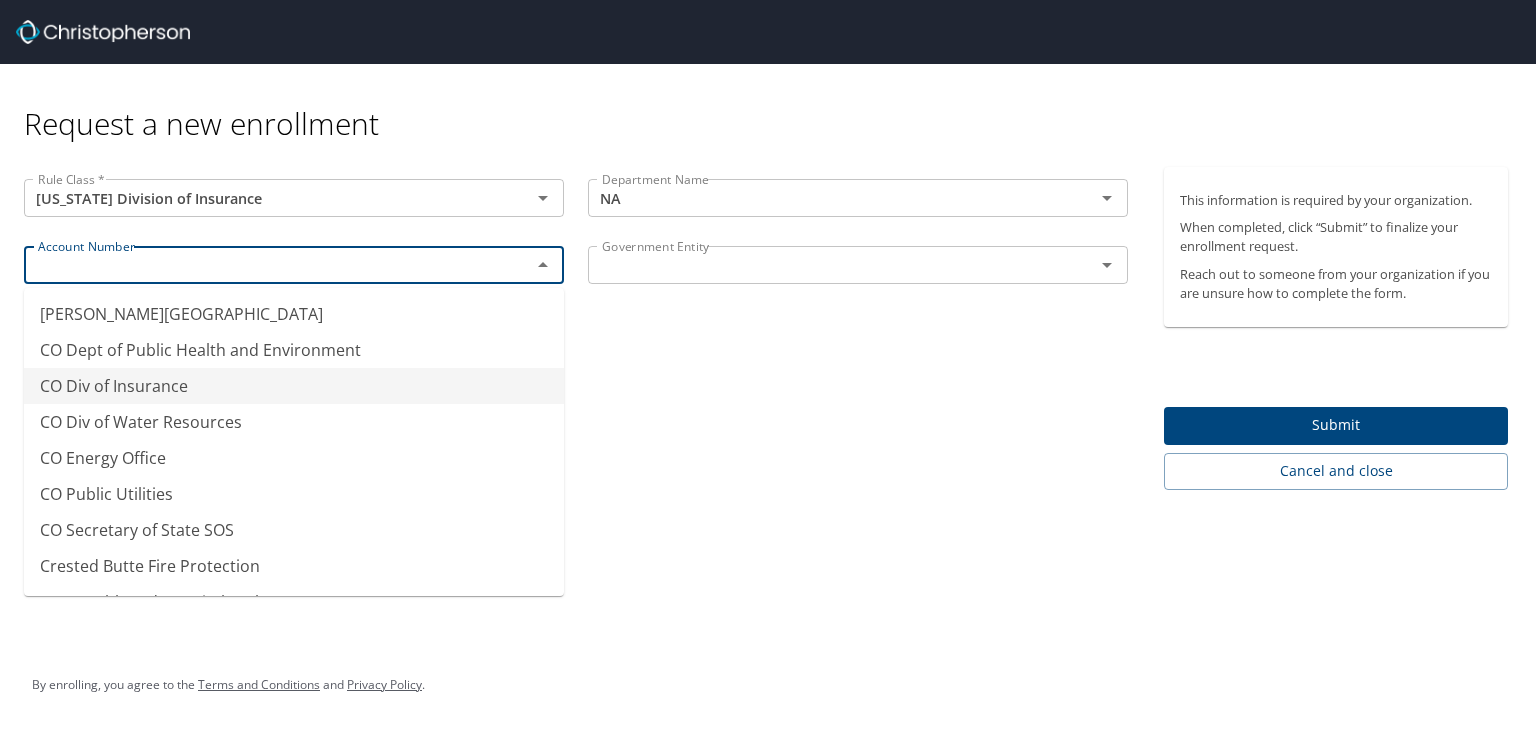click on "CO Div of Insurance" at bounding box center [294, 386] 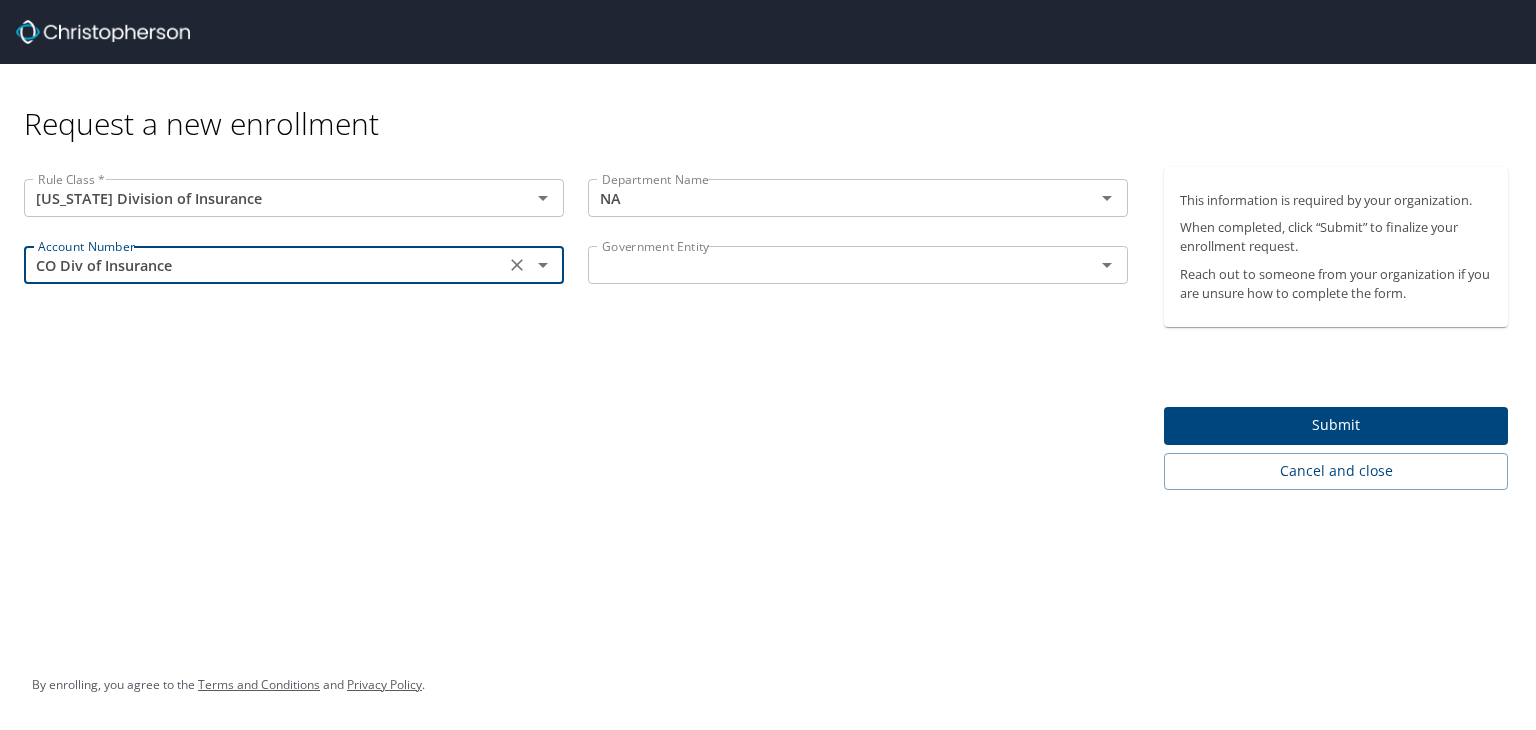 click on "Government Entity" at bounding box center (858, 265) 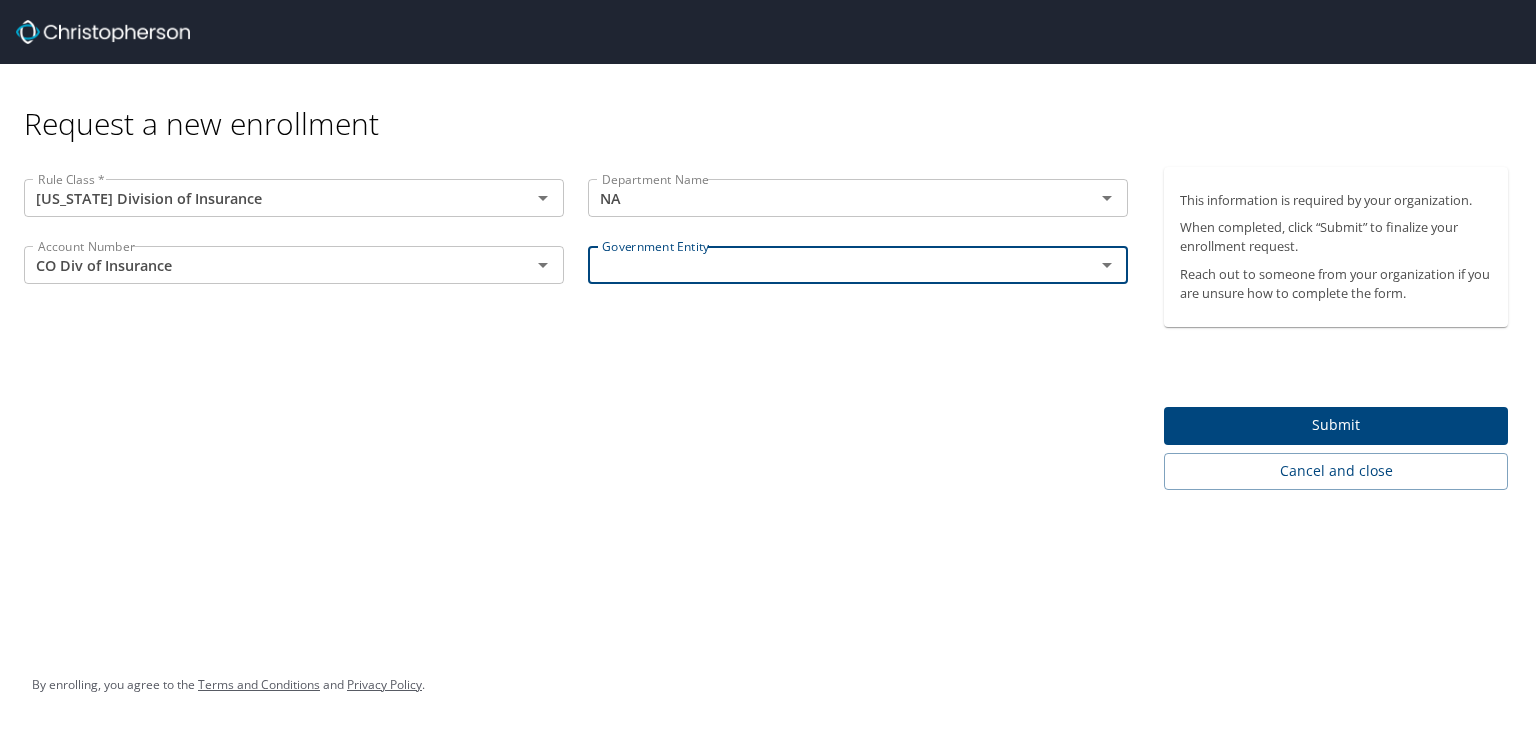 click on "Government Entity   Government Entity" at bounding box center [858, 267] 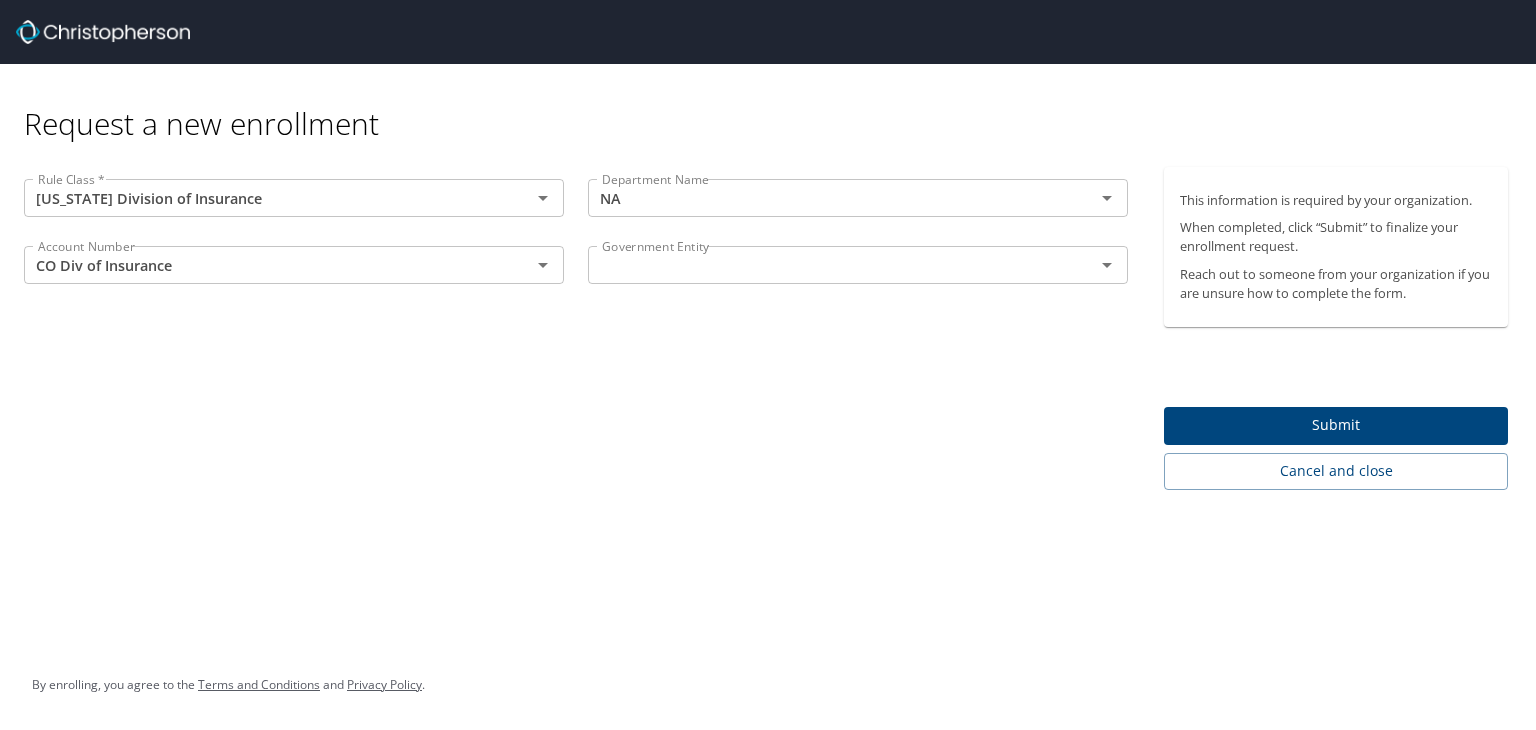 click 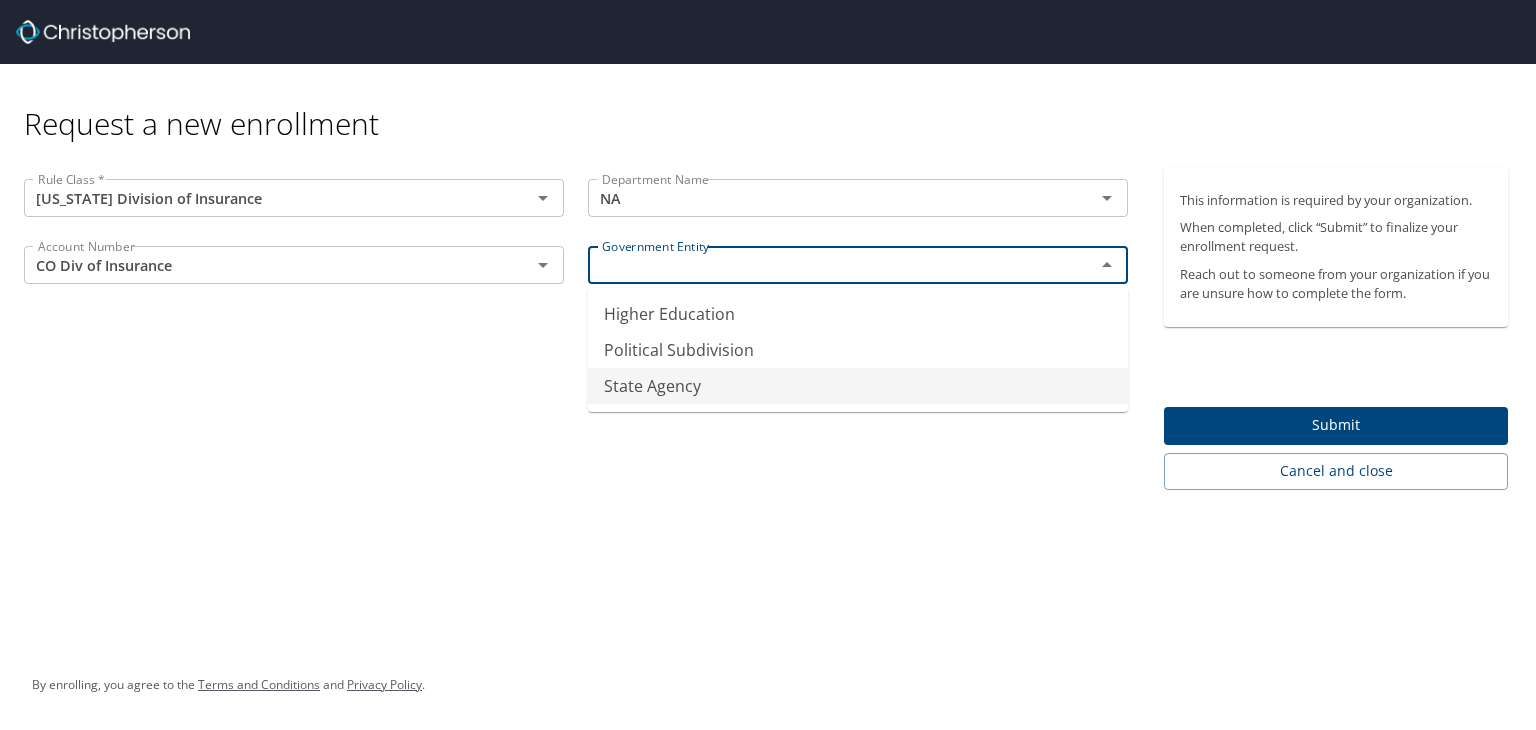 click on "State Agency" at bounding box center [858, 386] 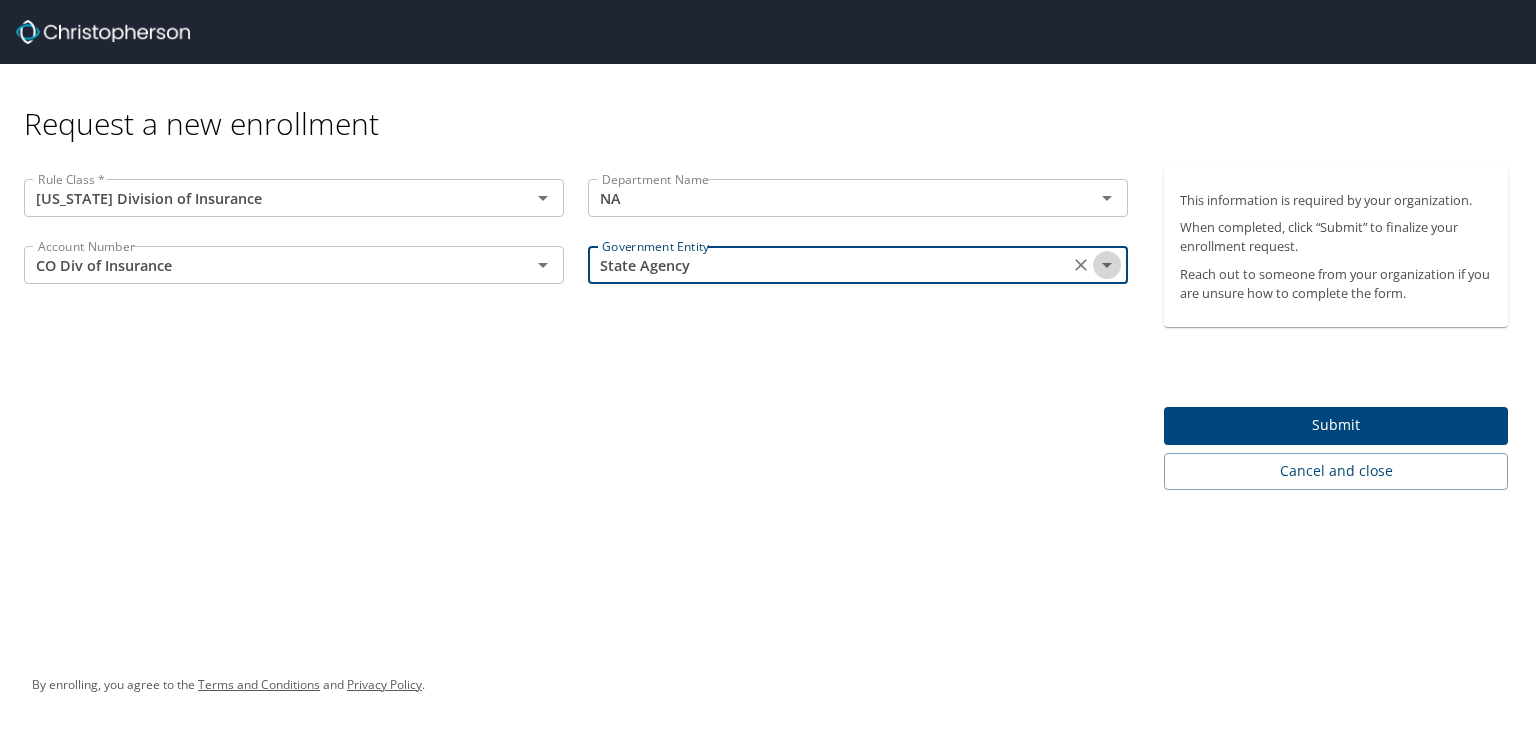 click 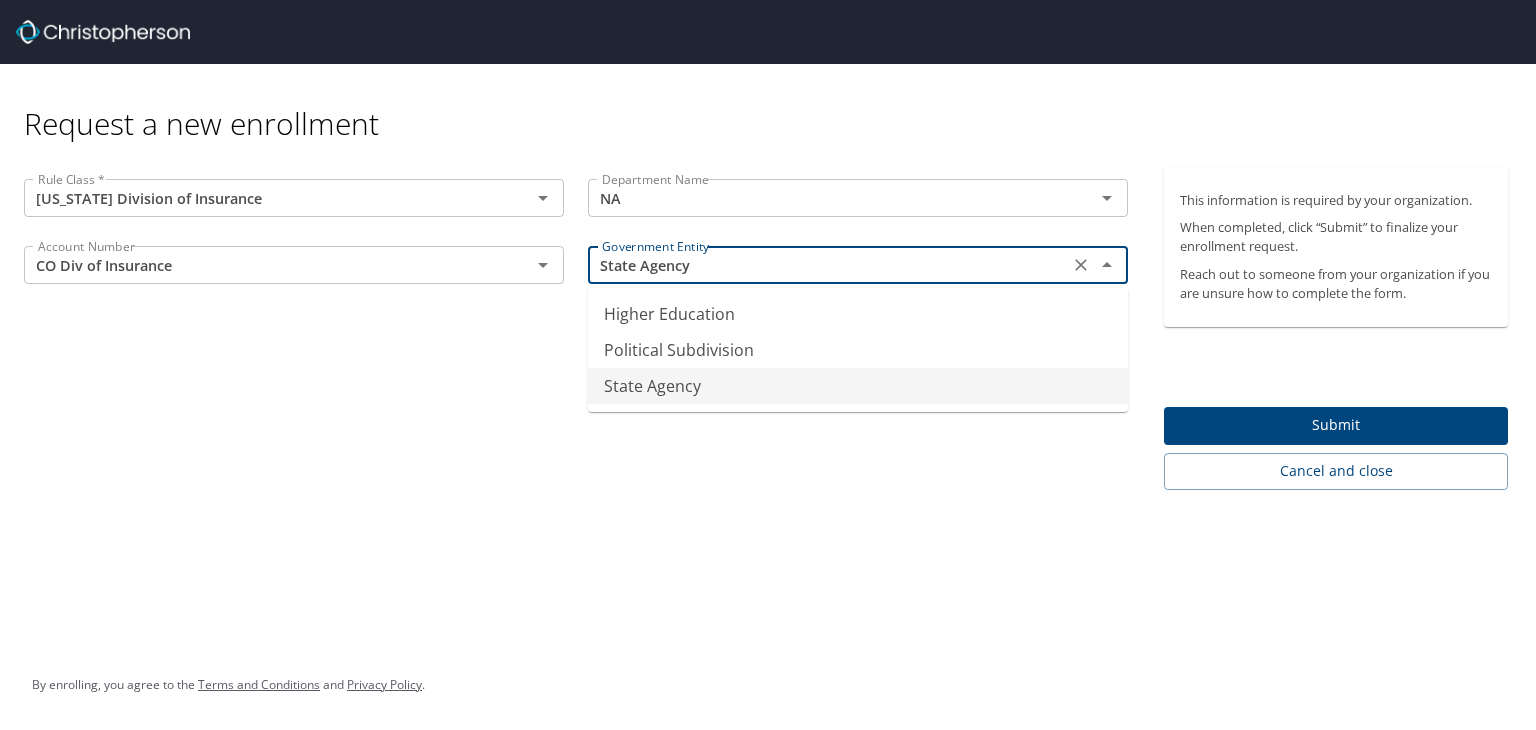 click on "State Agency" at bounding box center (858, 386) 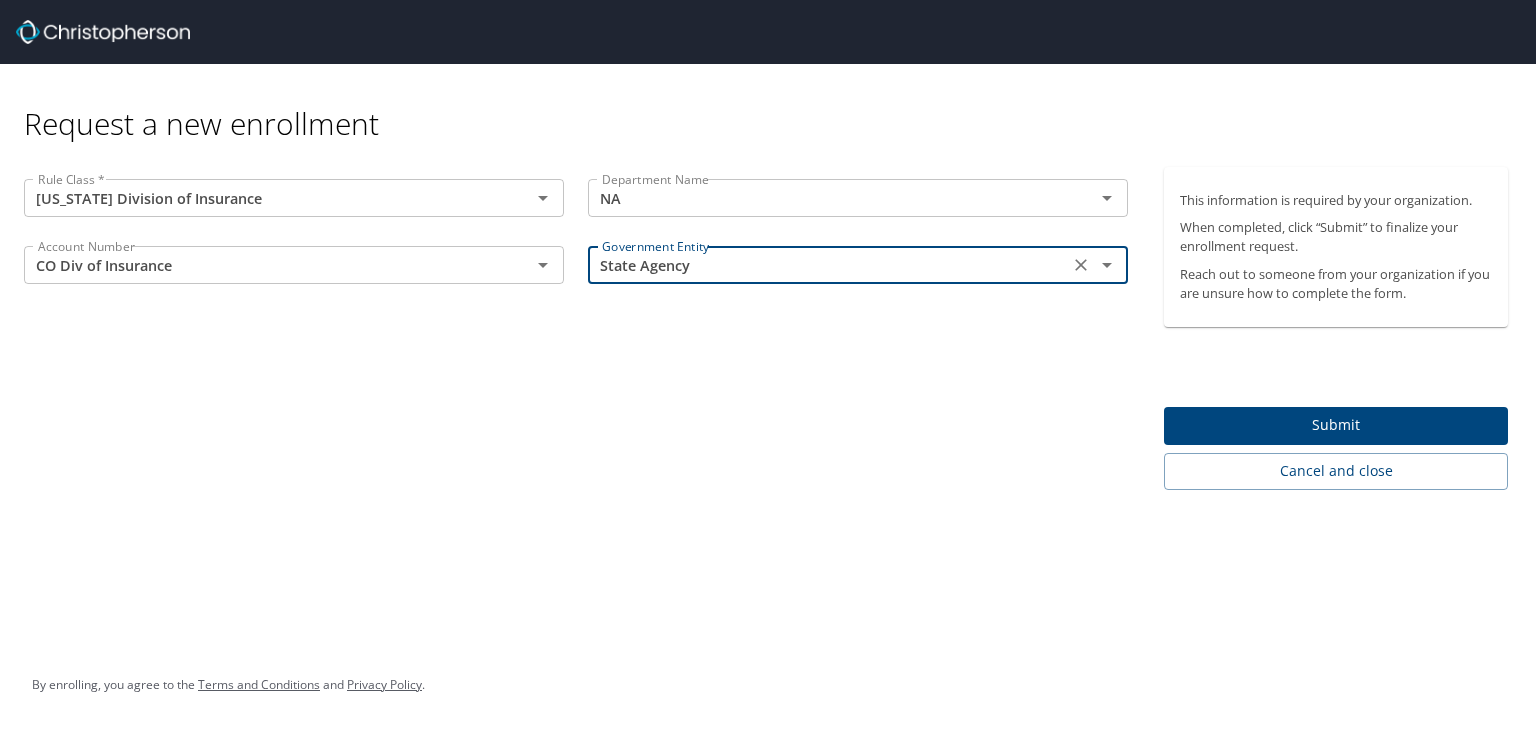 click on "Submit" at bounding box center [1336, 425] 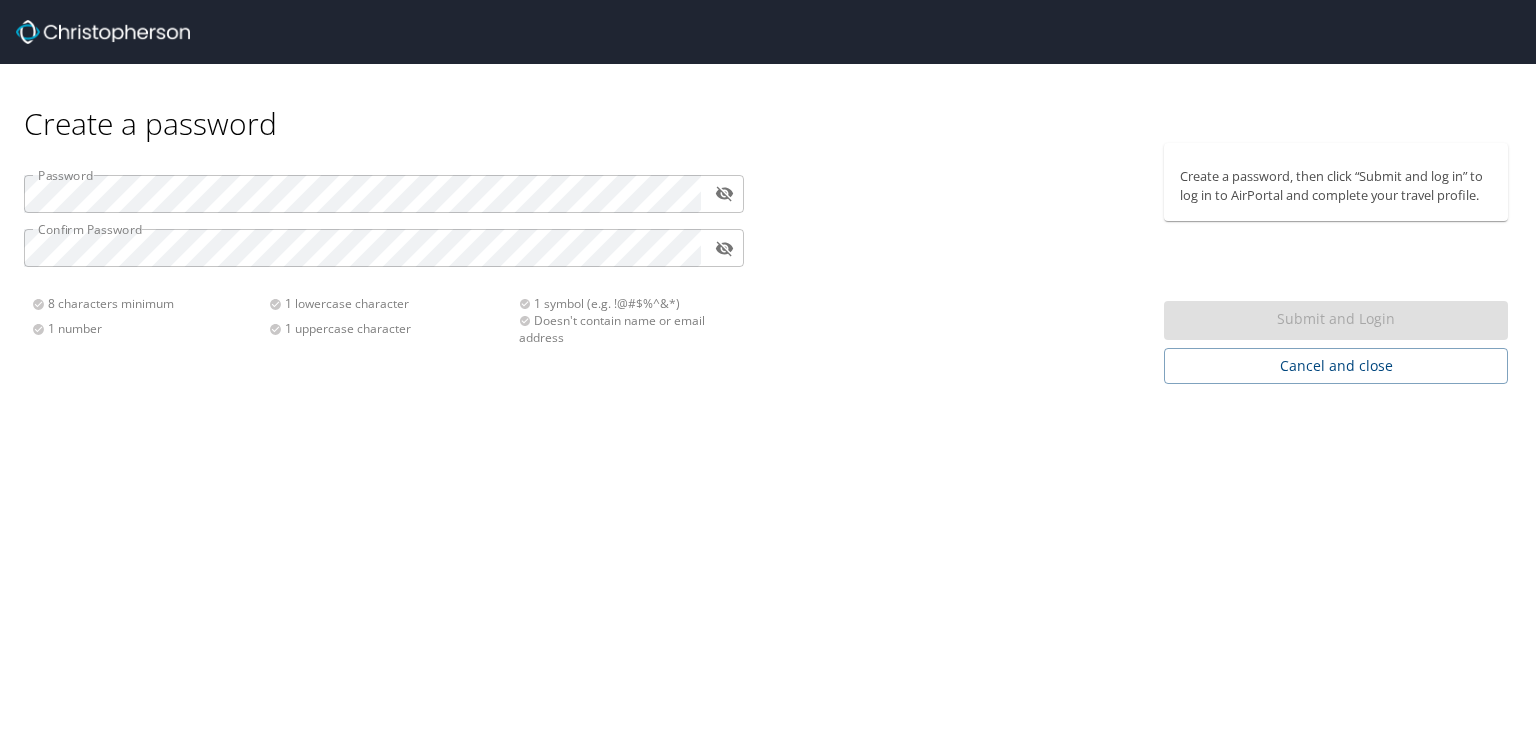 scroll, scrollTop: 0, scrollLeft: 0, axis: both 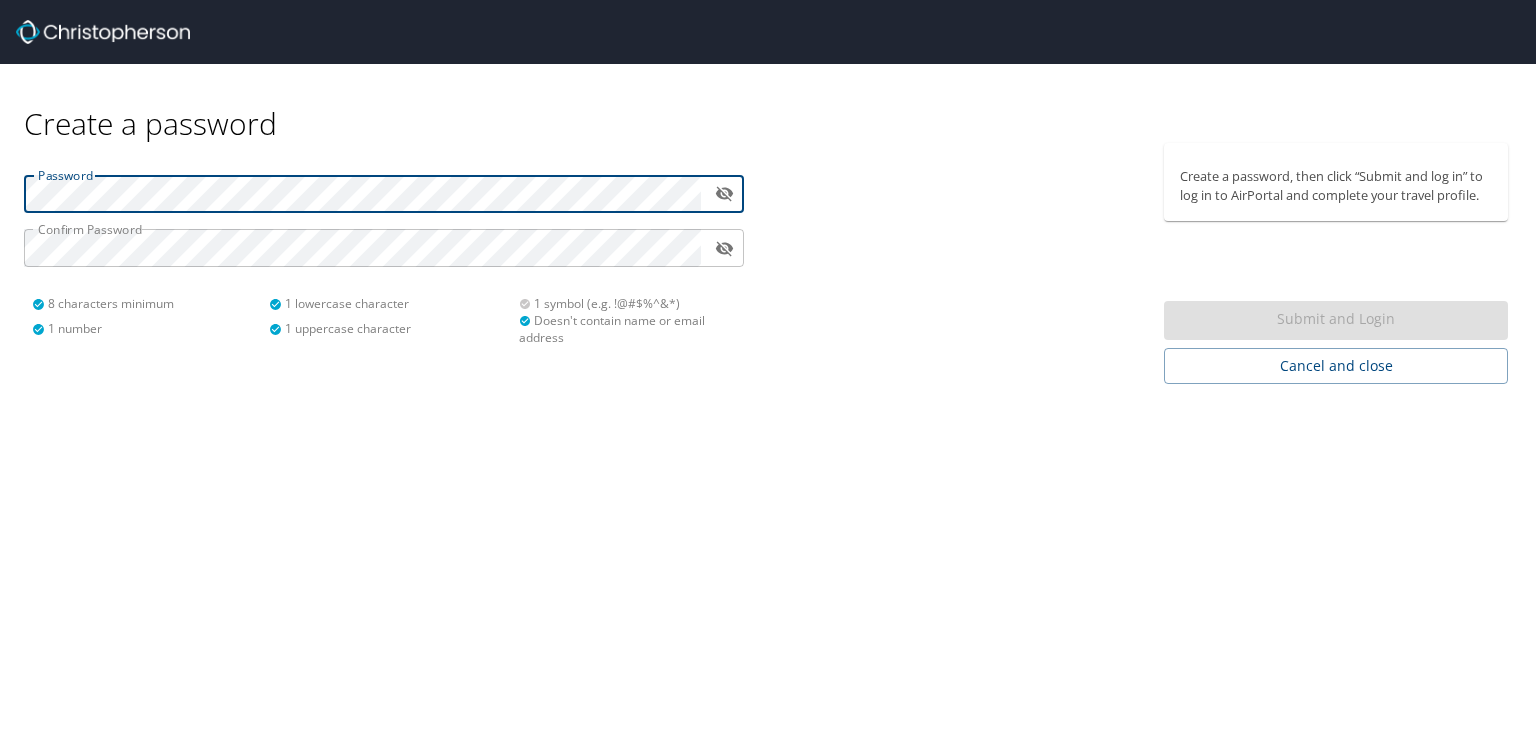 type 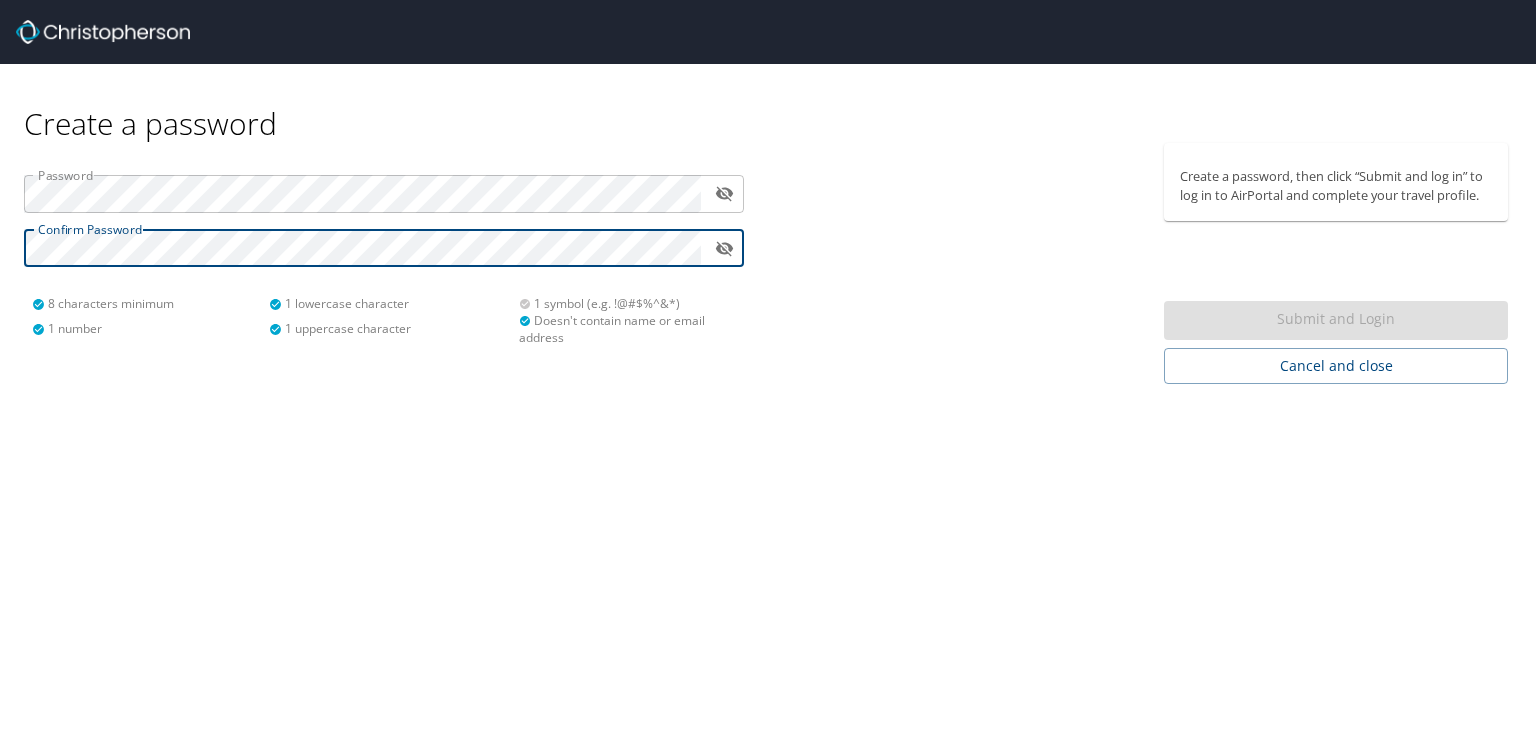 click 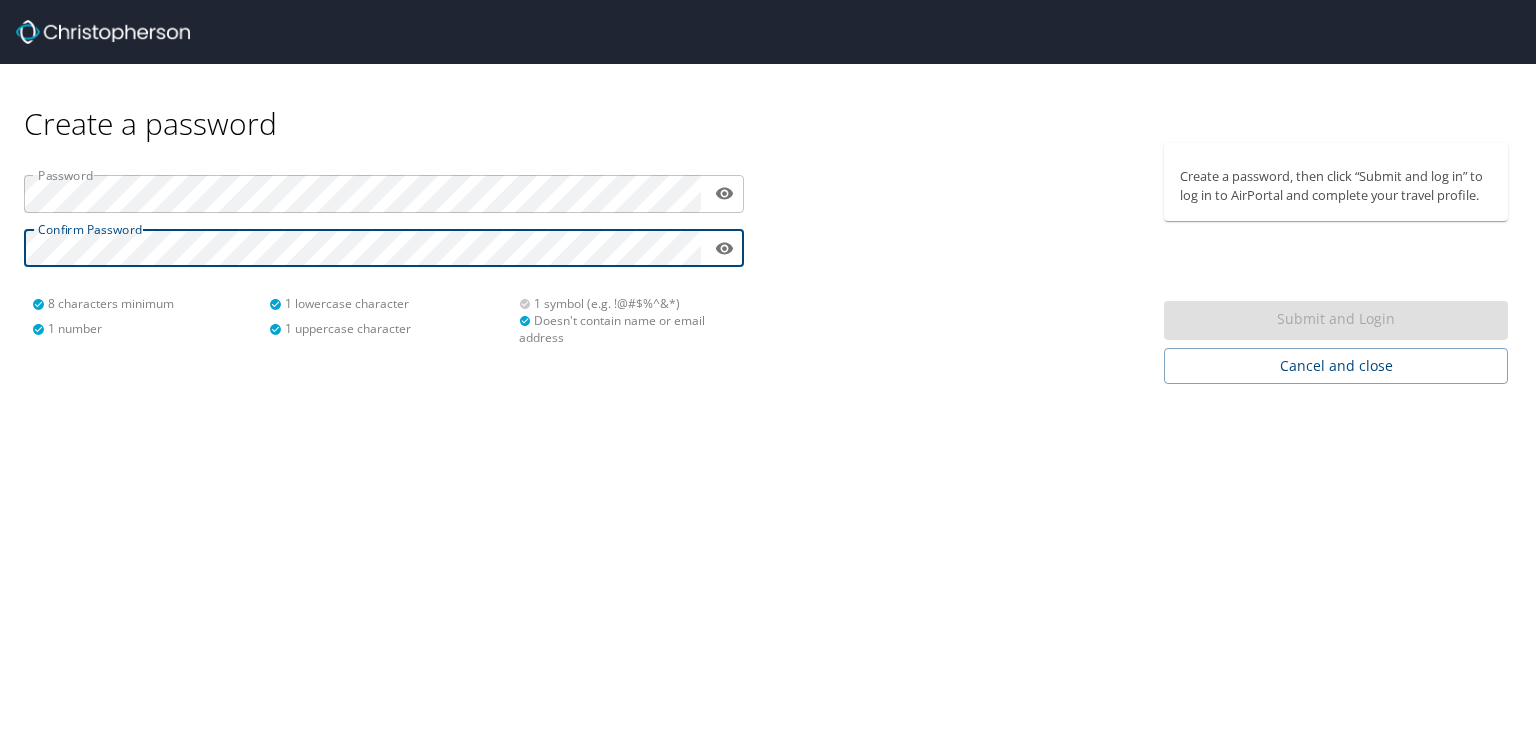 click on "Password ​ Confirm Password ​ 8 characters minimum 1 number 1 lowercase character 1 uppercase character 1 symbol (e.g. !@#$%^&*) Doesn't contain name or email address" at bounding box center (384, 252) 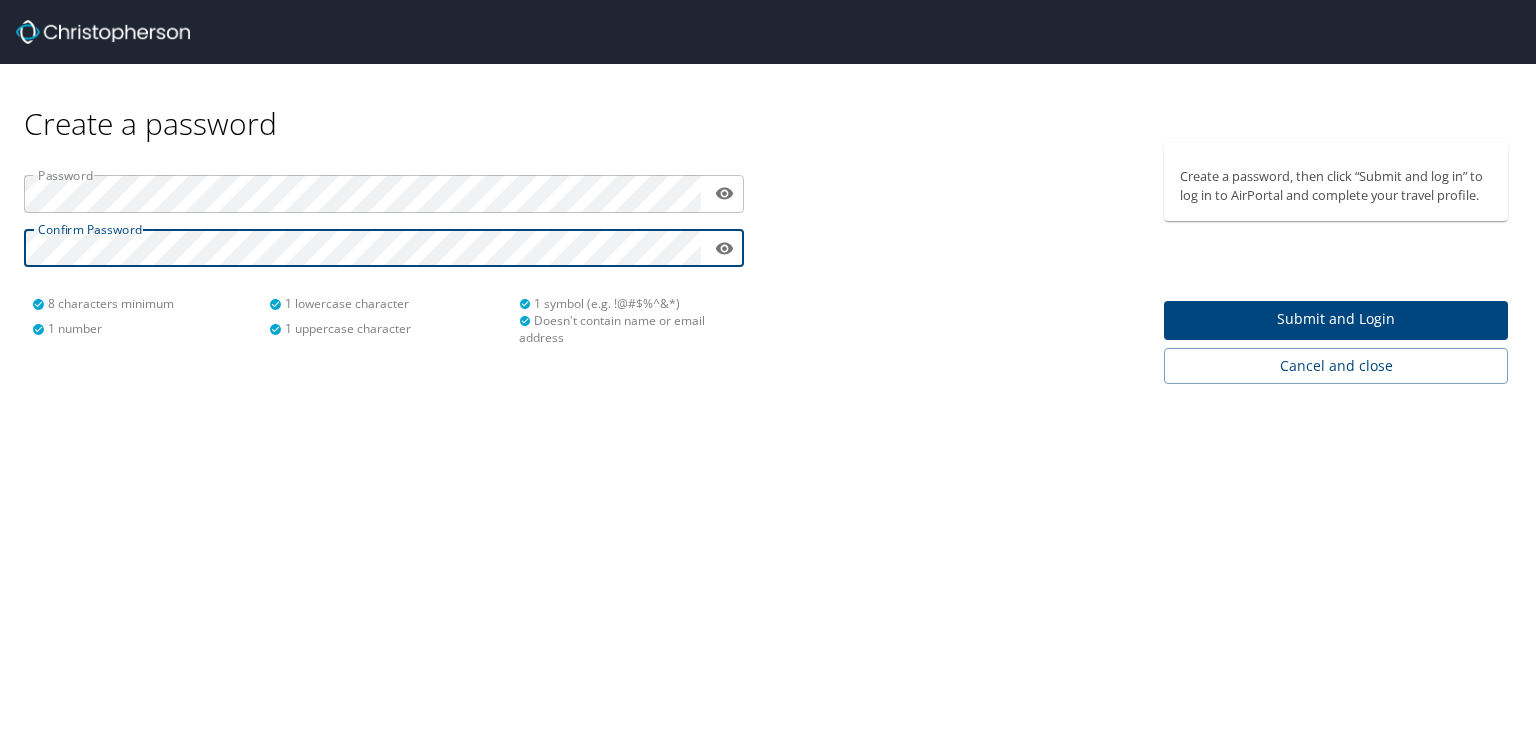 click on "Create a password Password ​ Confirm Password ​ 8 characters minimum 1 number 1 lowercase character 1 uppercase character 1 symbol (e.g. !@#$%^&*) Doesn't contain name or email address Create a password, then click “Submit and log in” to log in to AirPortal and complete your travel profile. Submit and Login Cancel and close" at bounding box center (768, 365) 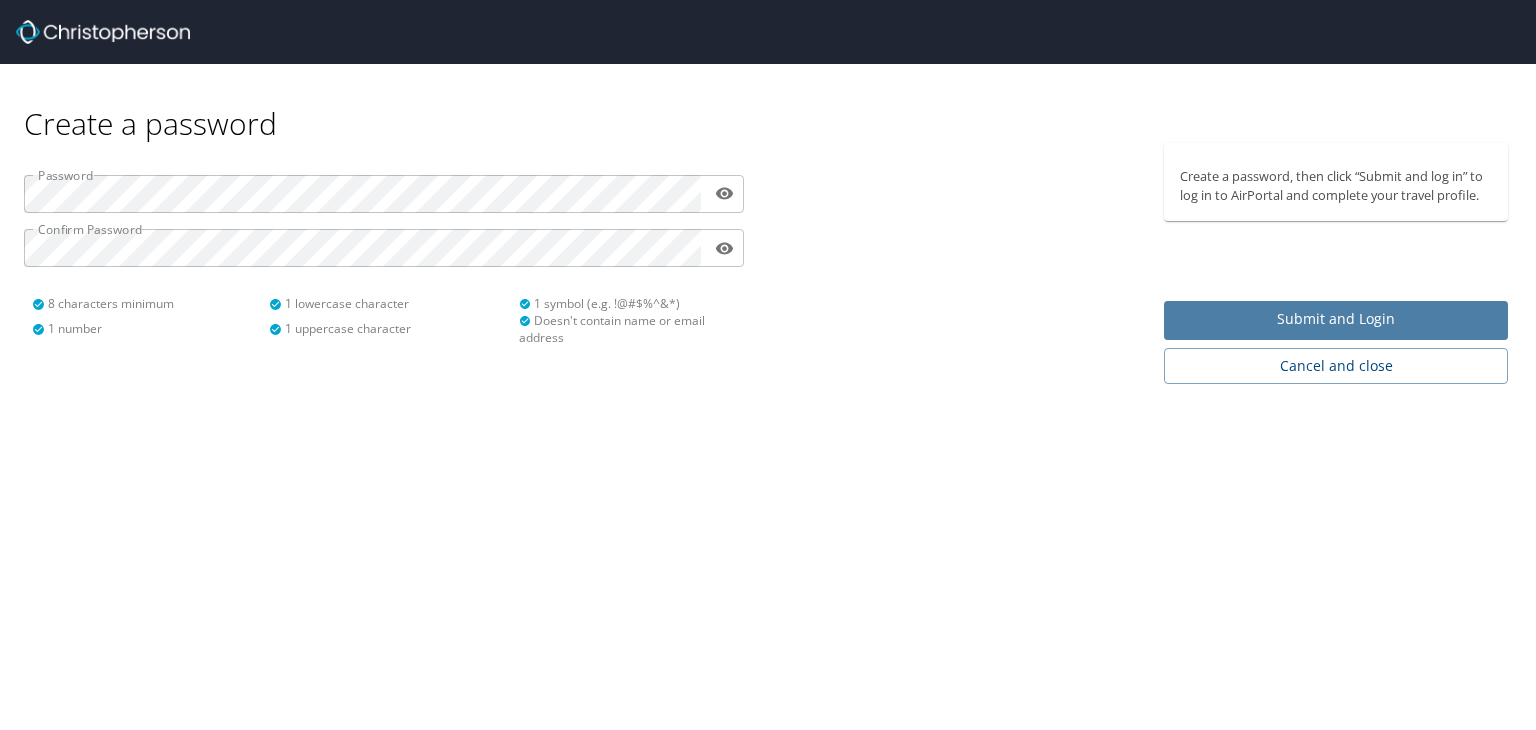 click on "Submit and Login" at bounding box center [1336, 319] 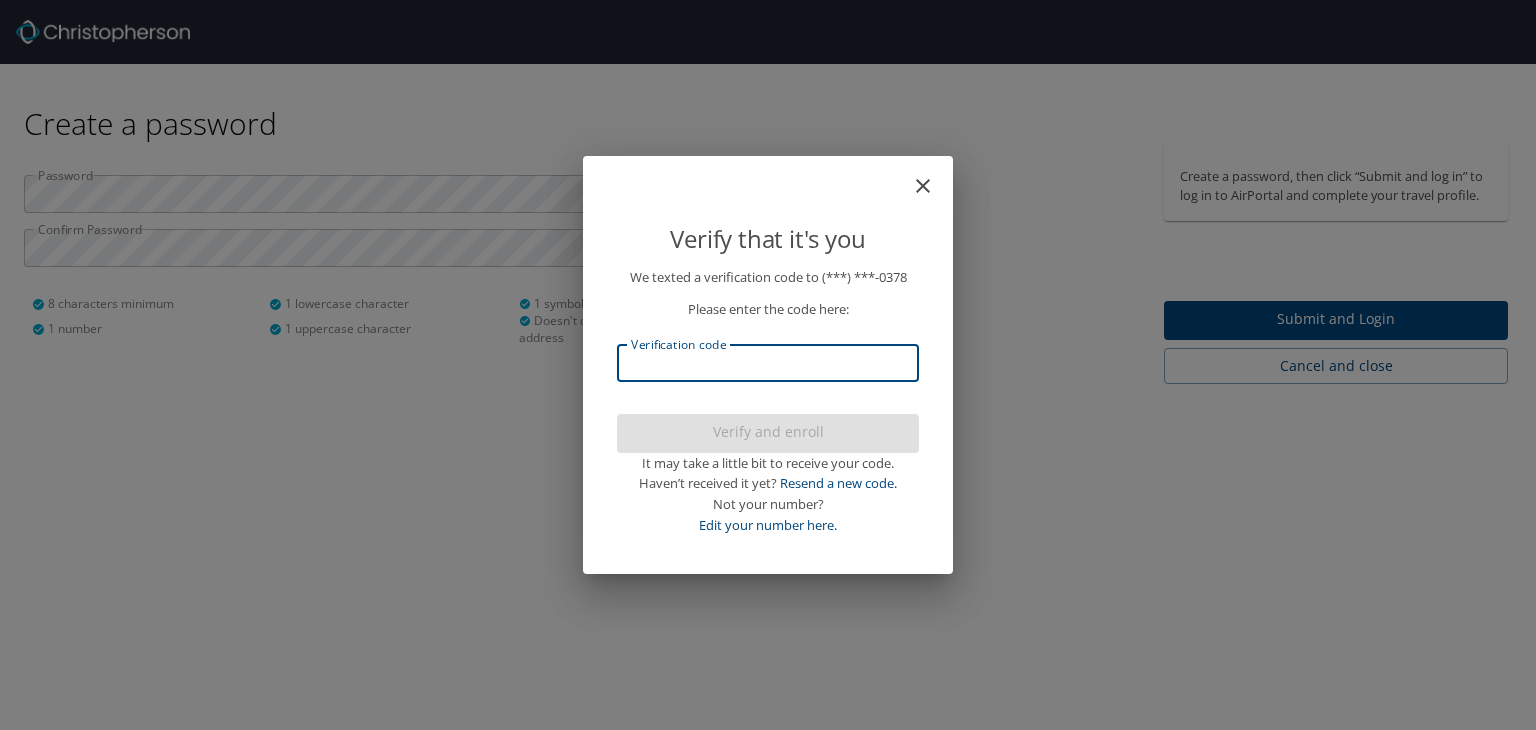 click on "Verification code" at bounding box center (768, 363) 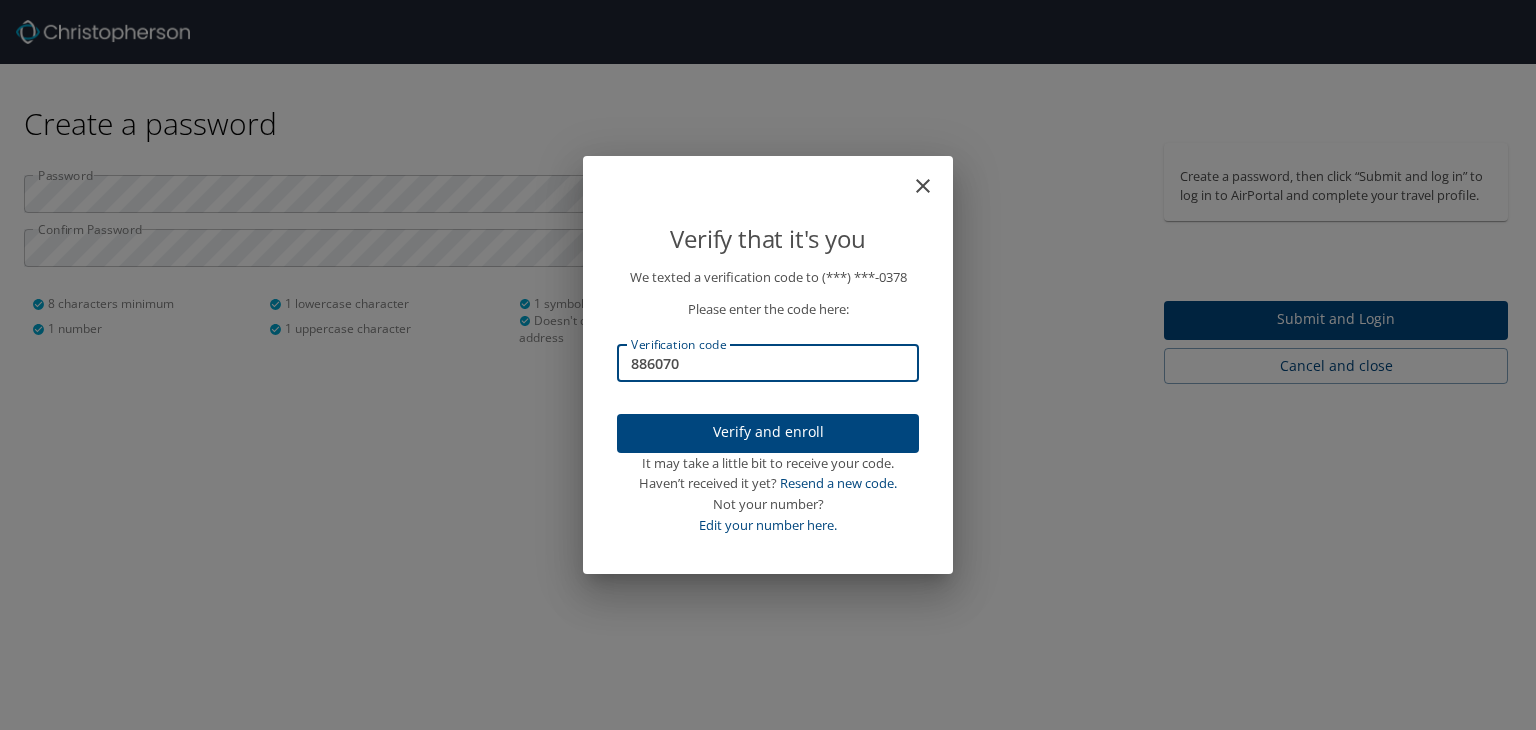 type on "886070" 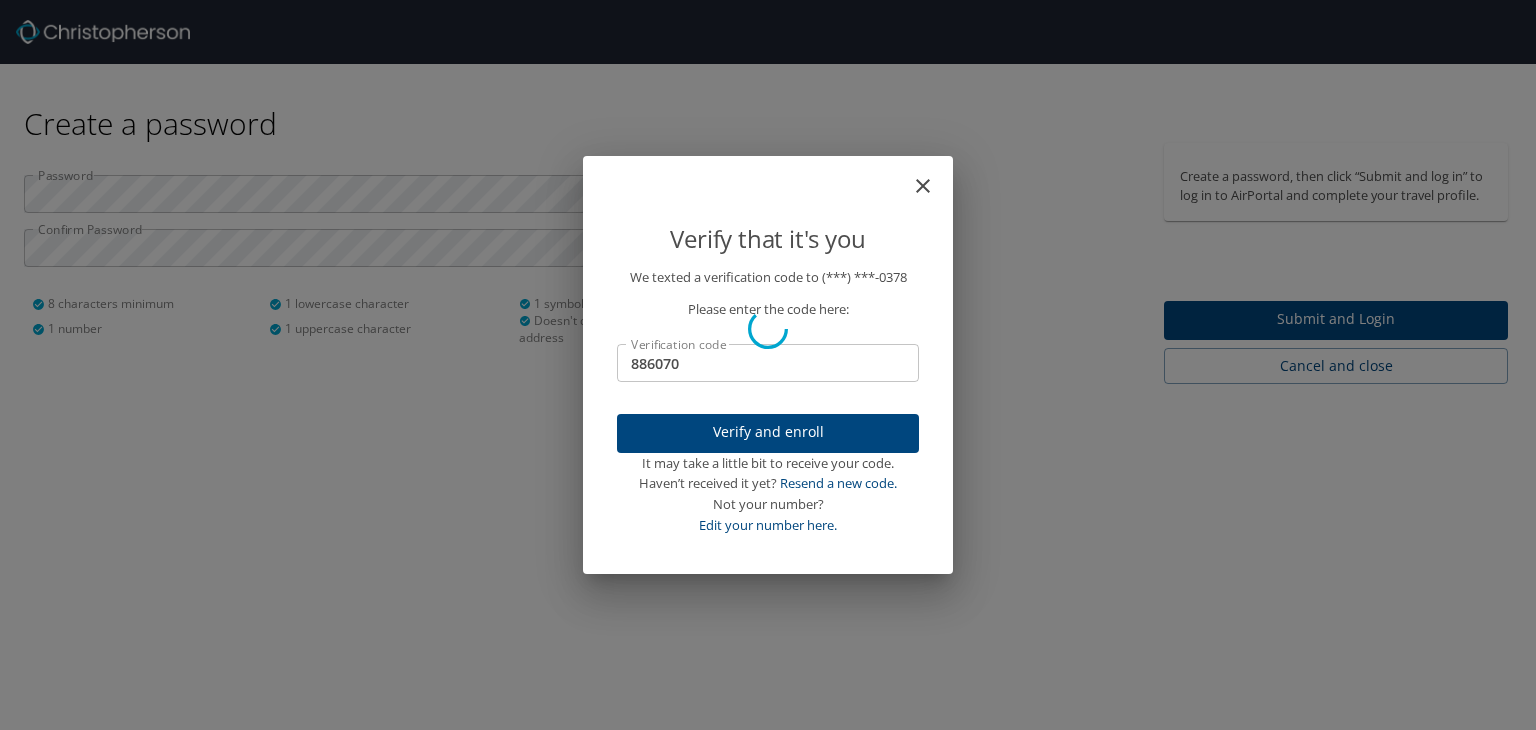 type 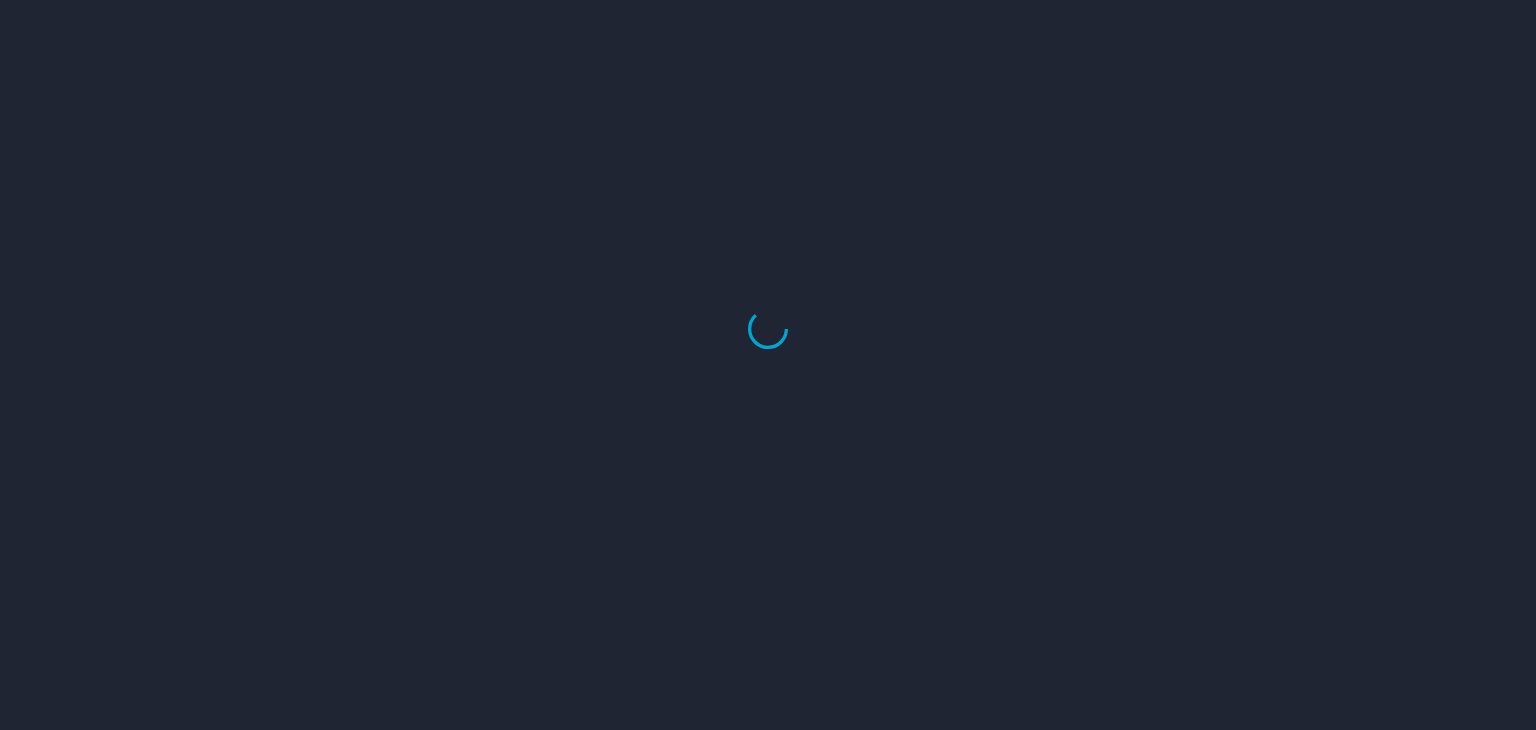 select on "US" 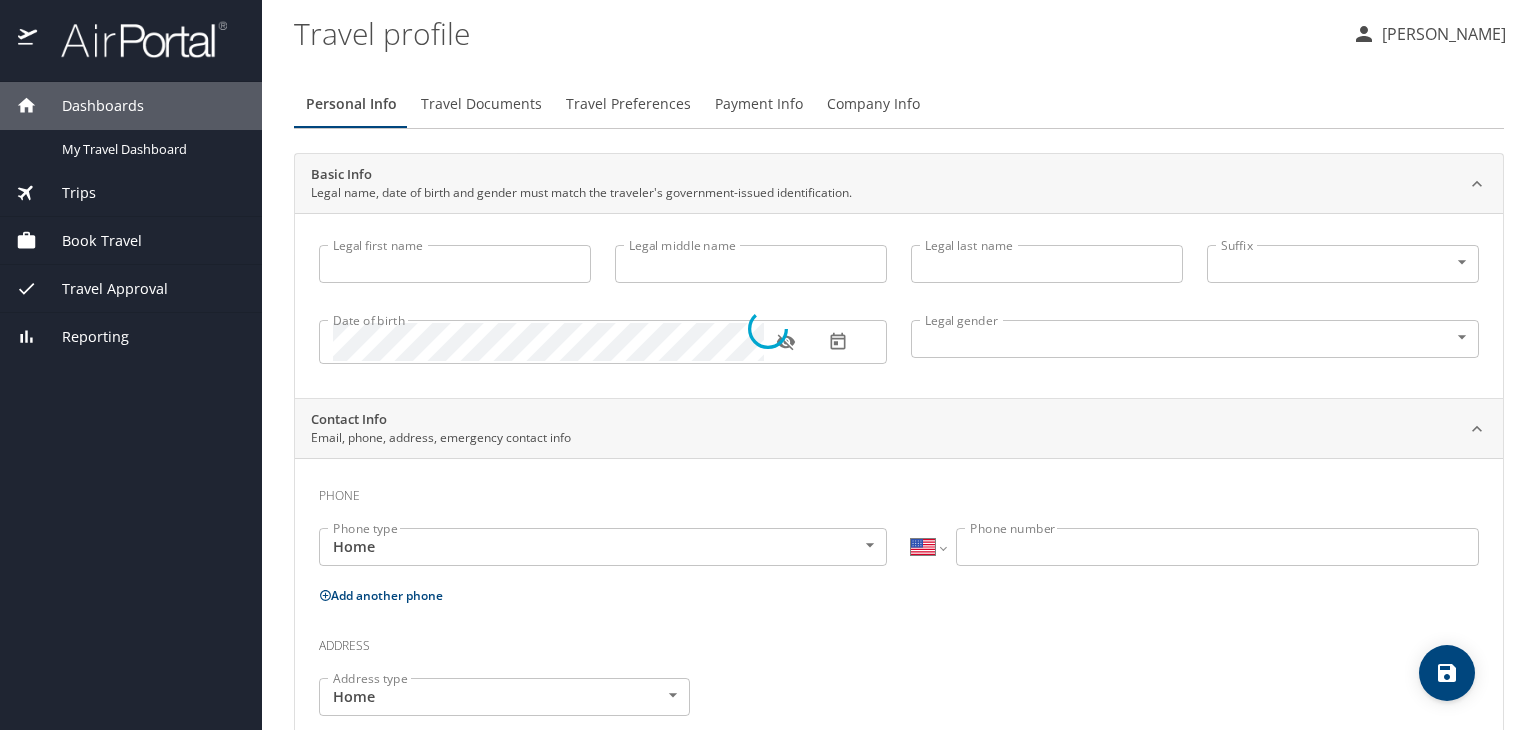 type on "Shariya" 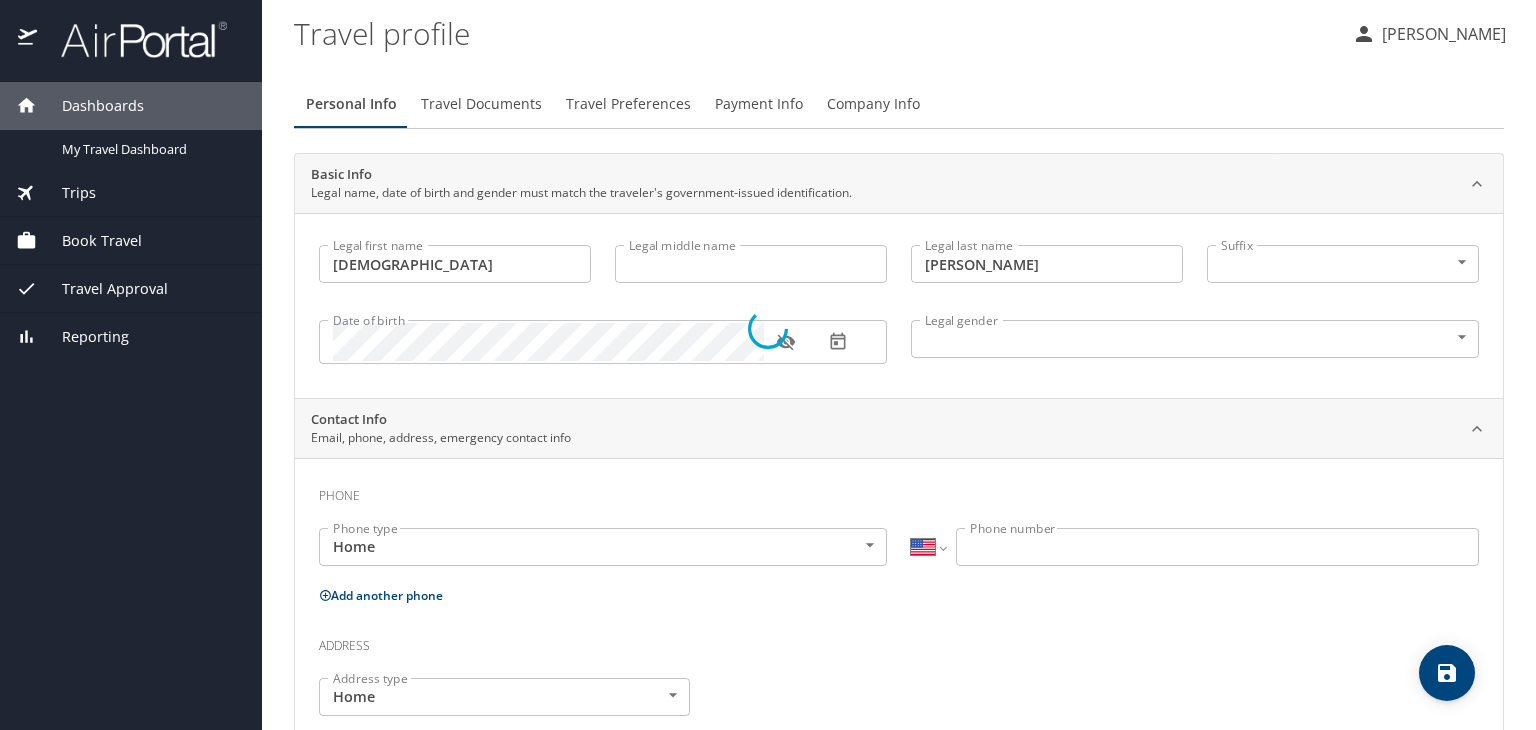 select on "US" 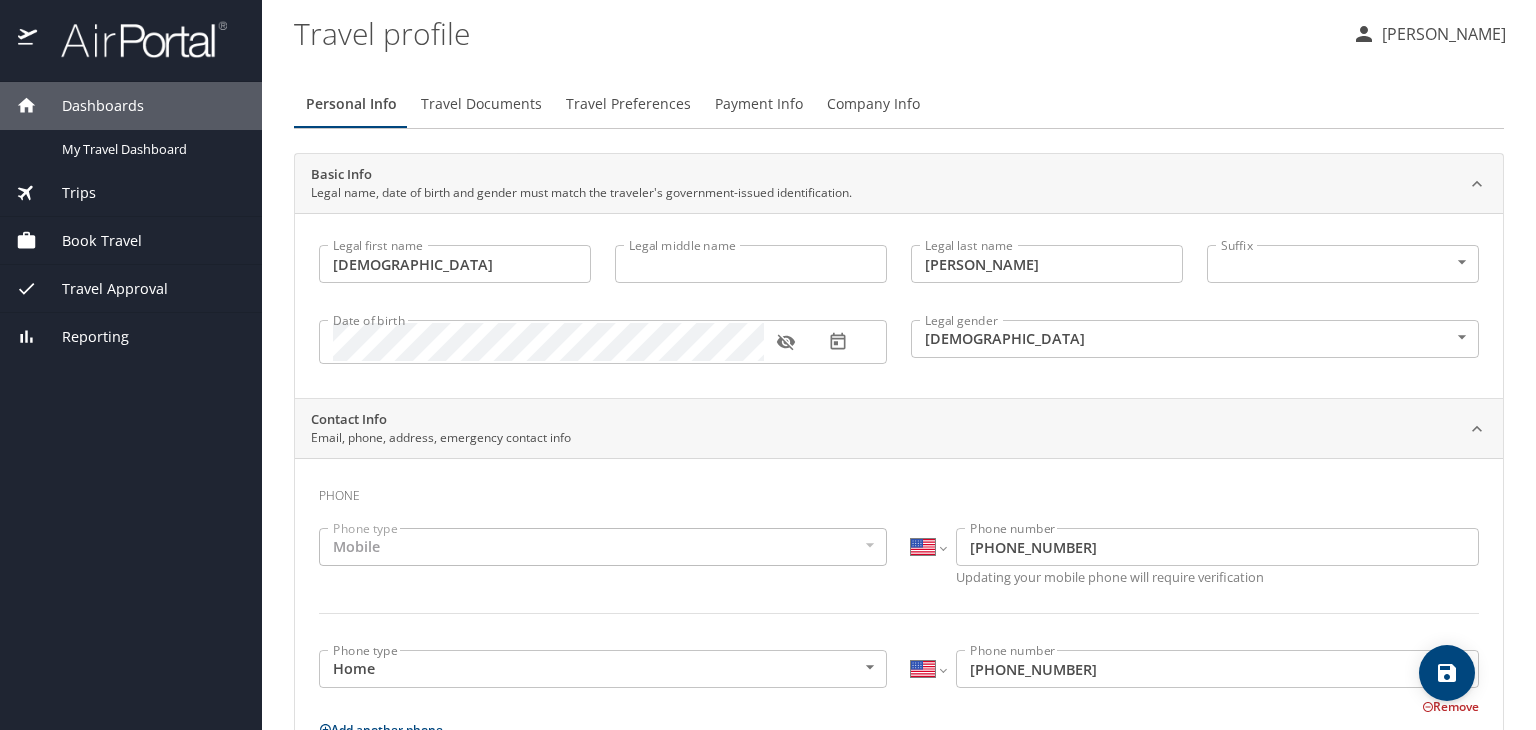 click on "Legal middle name" at bounding box center [751, 264] 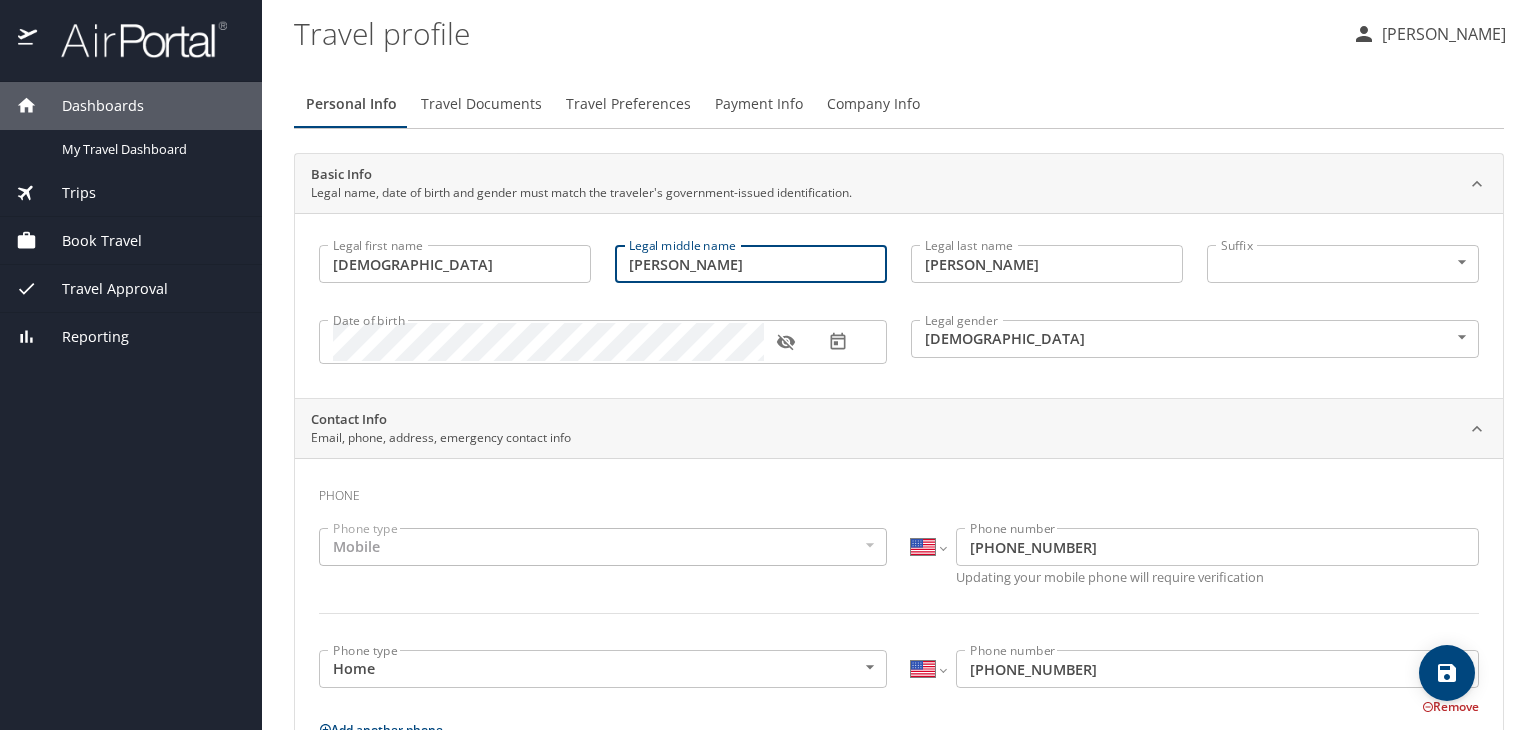 click on "Shaniece" at bounding box center (751, 264) 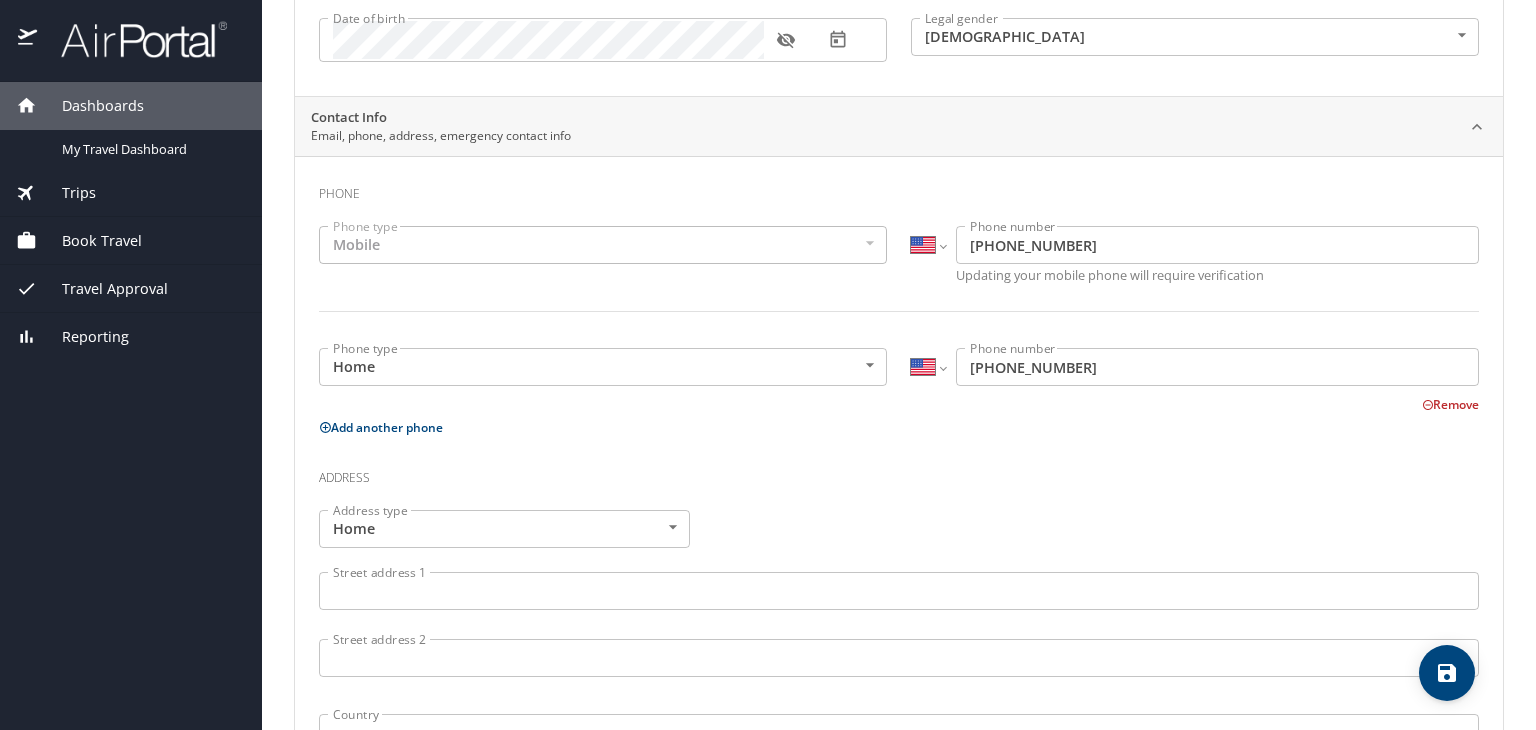 scroll, scrollTop: 324, scrollLeft: 0, axis: vertical 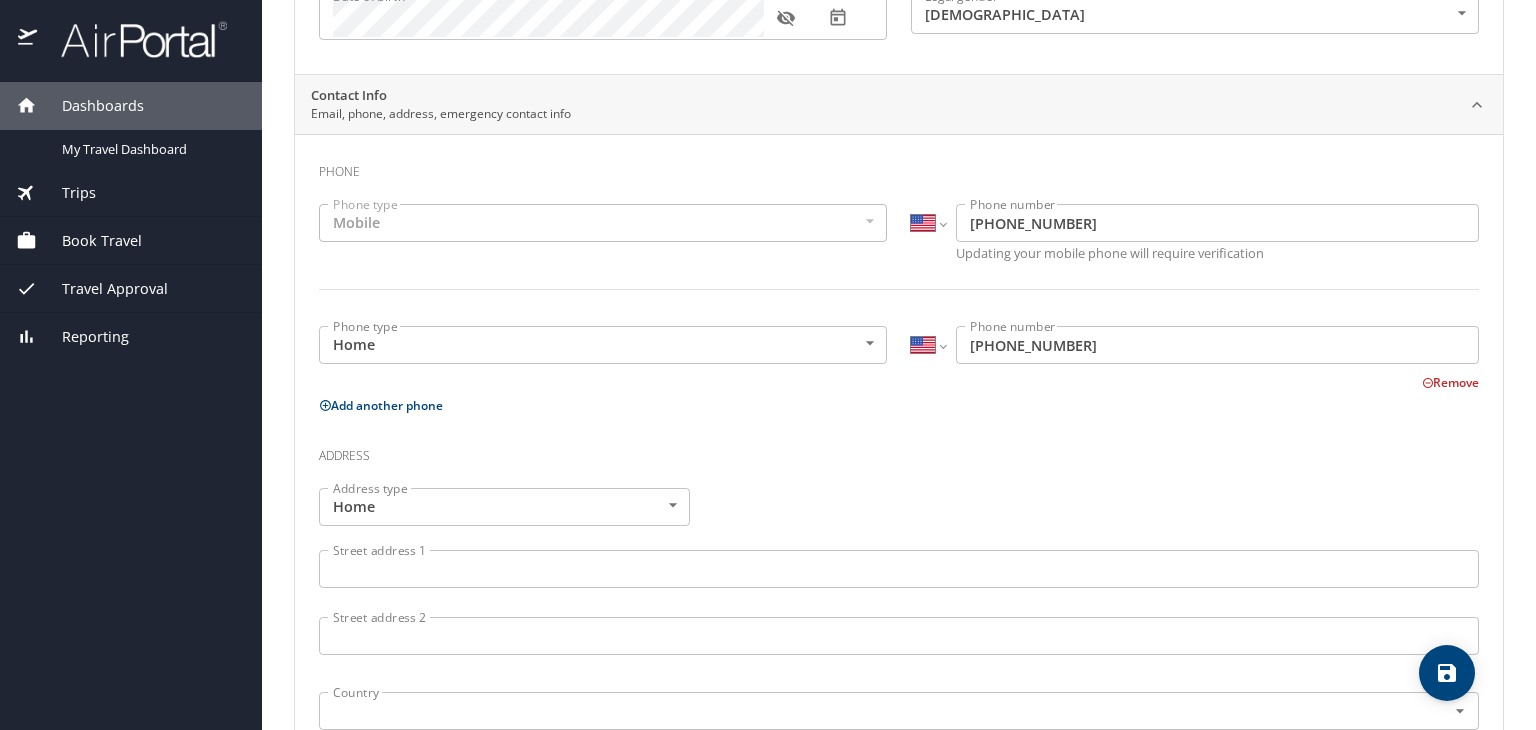 click on "Mobile" at bounding box center [603, 223] 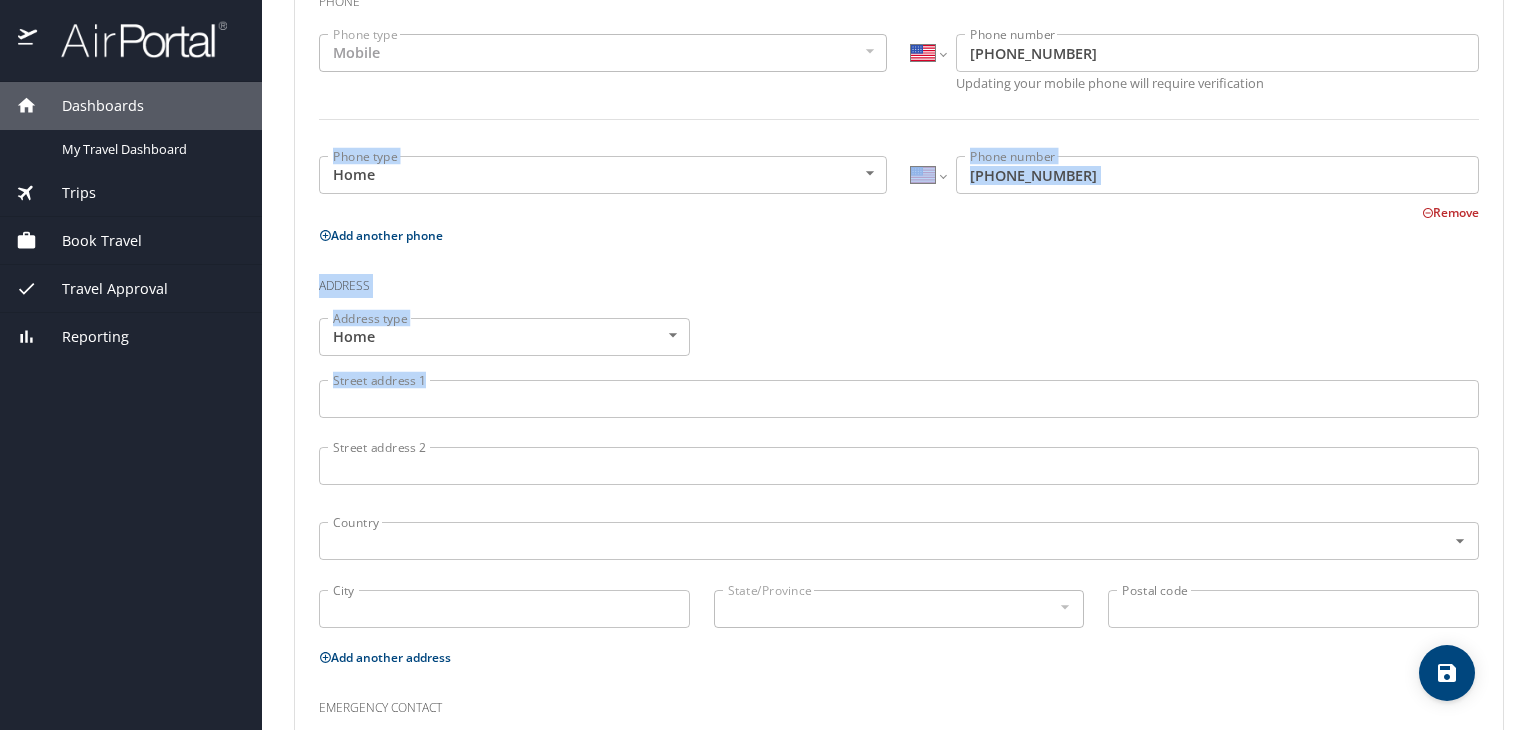 scroll, scrollTop: 532, scrollLeft: 0, axis: vertical 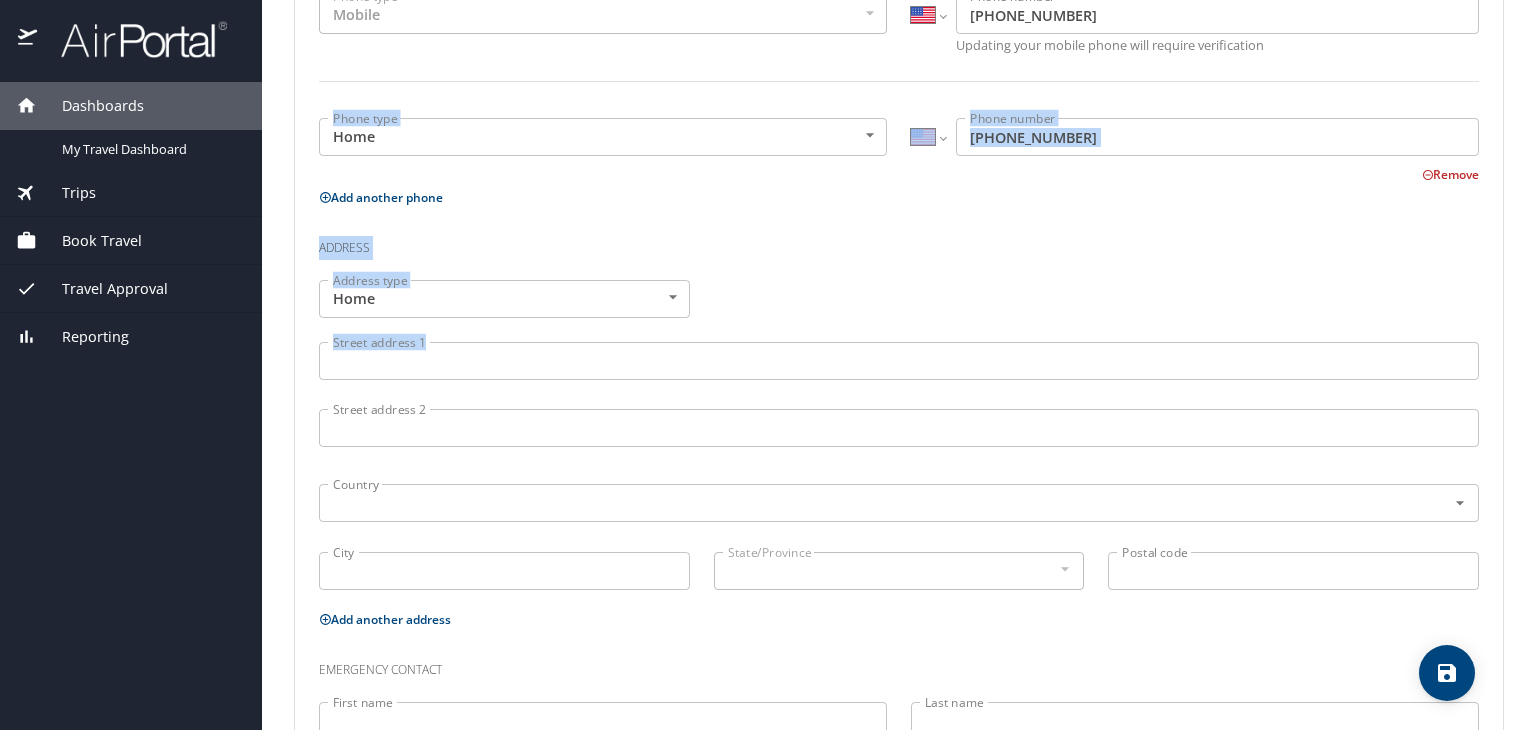 drag, startPoint x: 1535, startPoint y: 257, endPoint x: 1535, endPoint y: 360, distance: 103 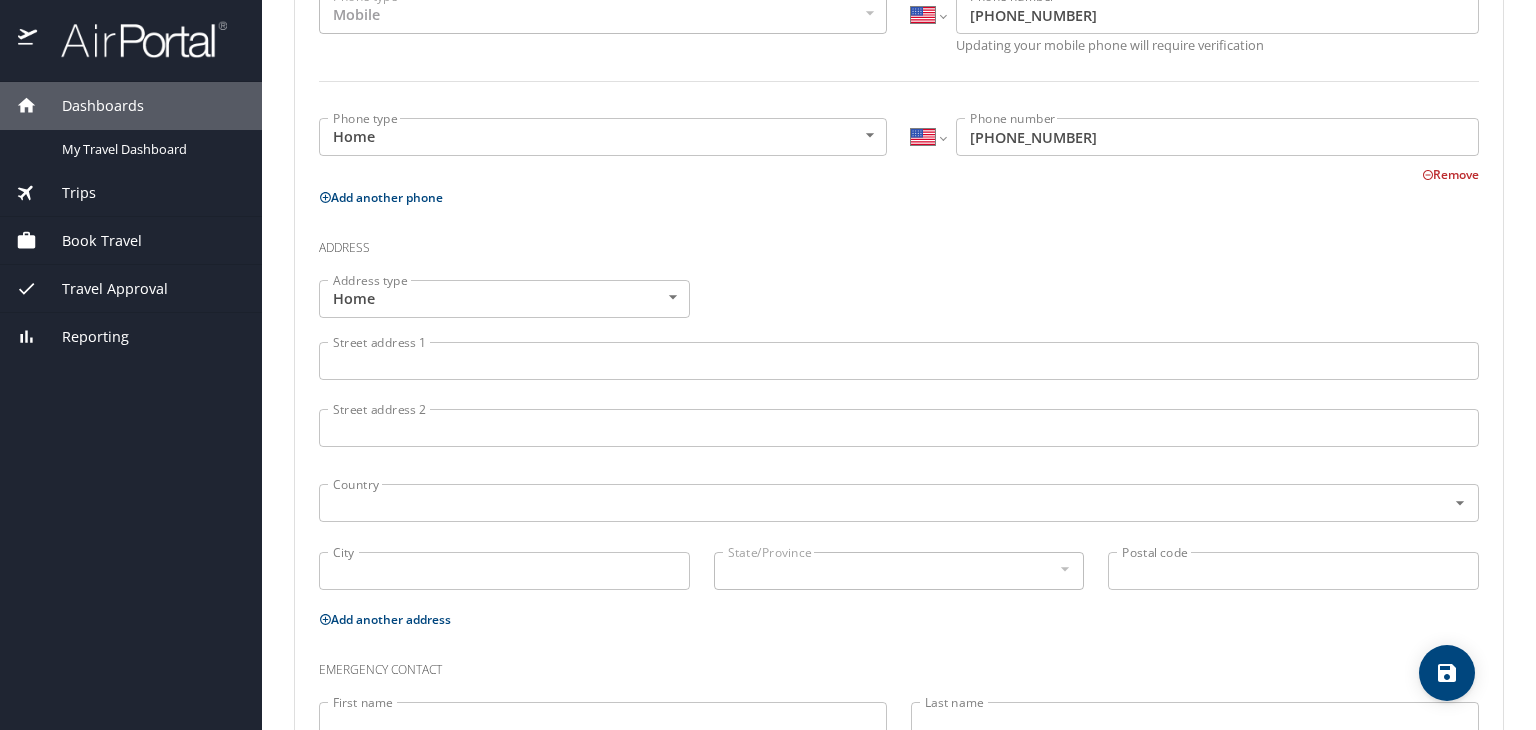 click on "Street address 1" at bounding box center (899, 361) 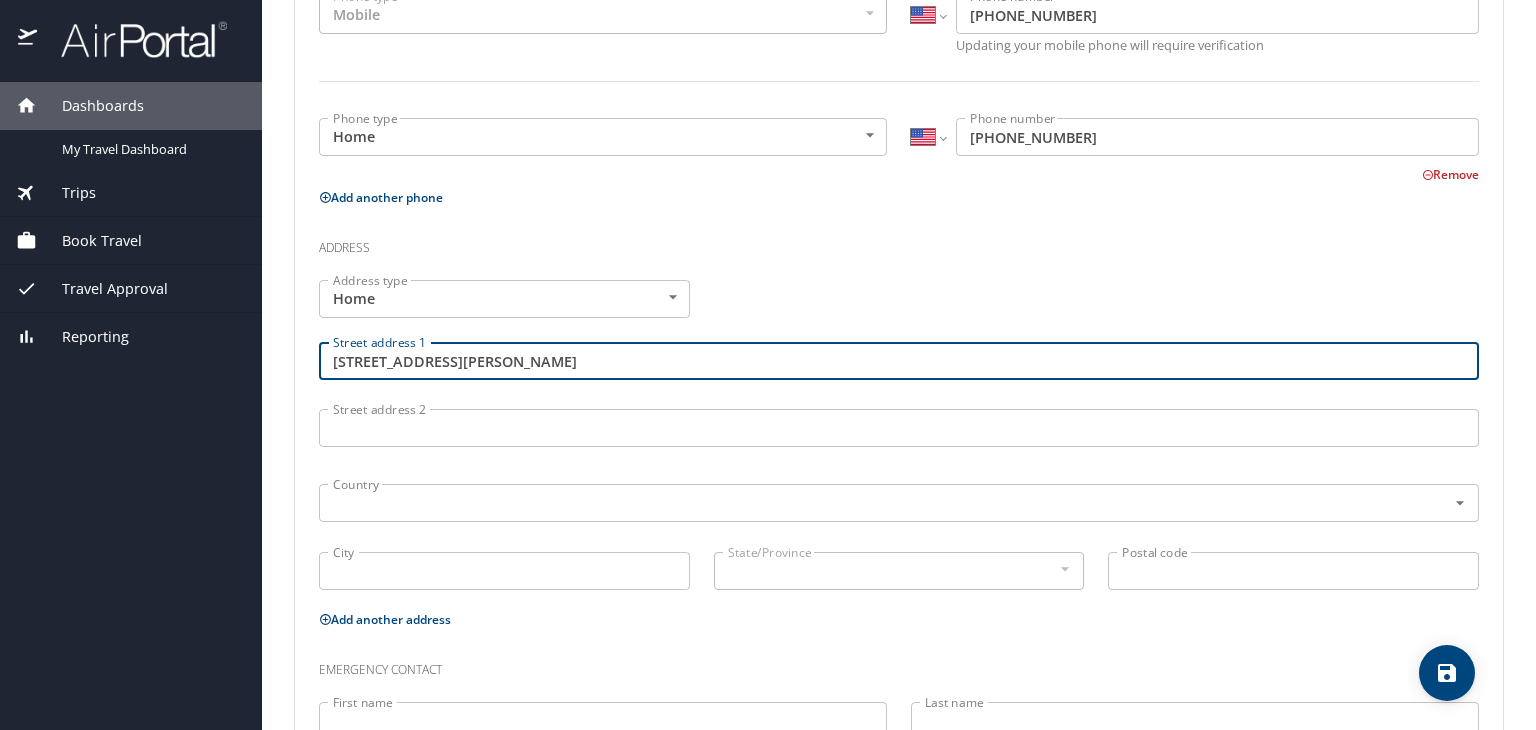 type on "6222 S Jackson Gap Ct" 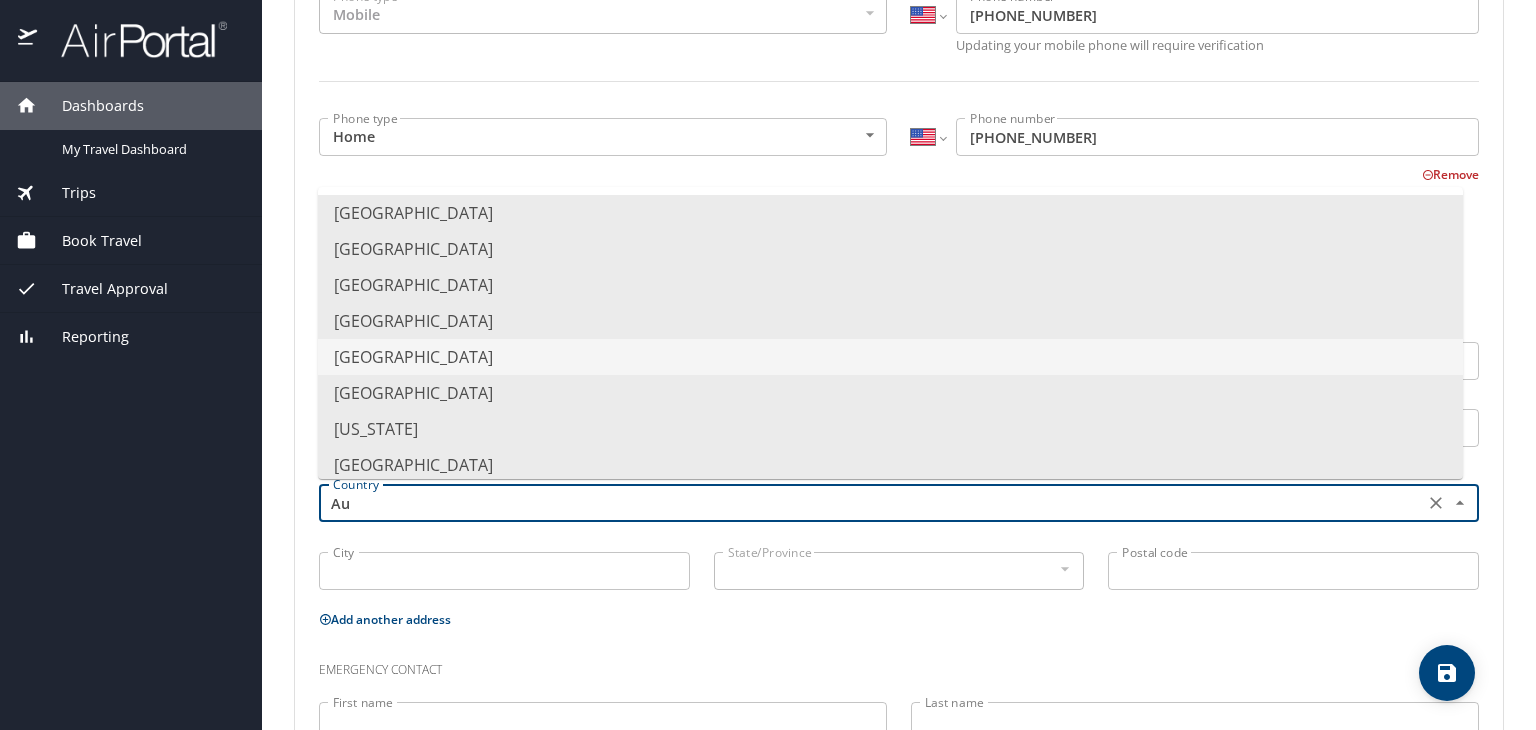 type on "A" 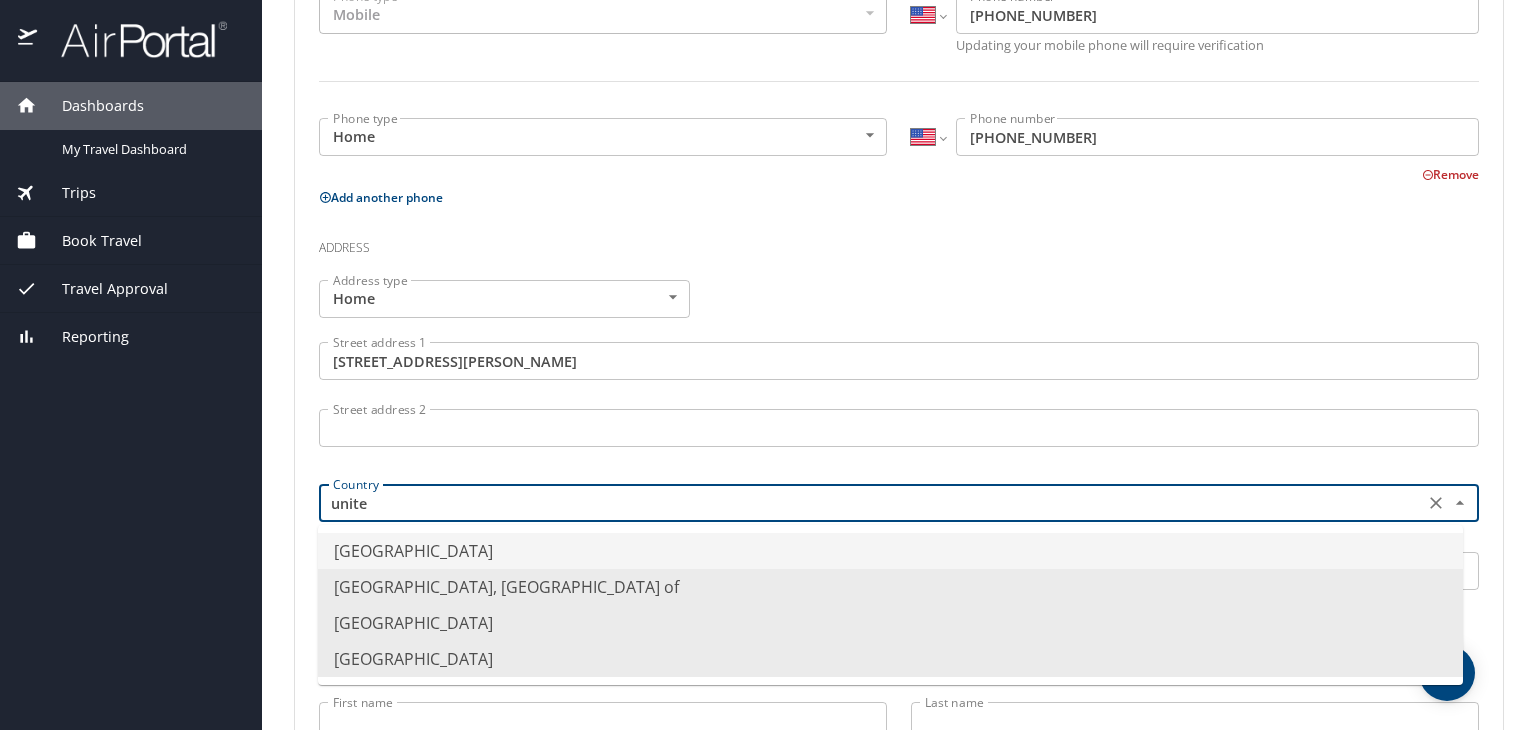 click on "United States of America" at bounding box center [890, 551] 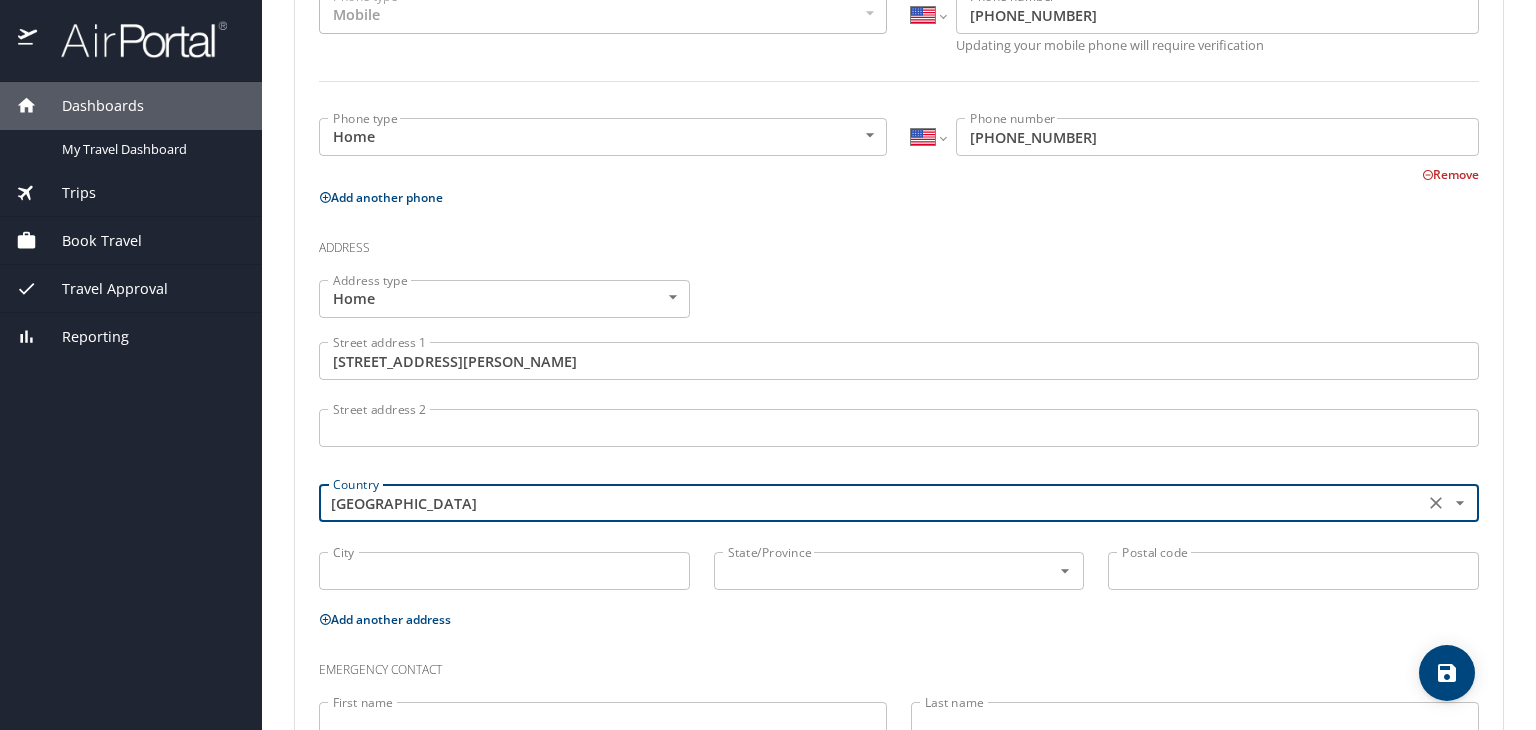 type on "United States of America" 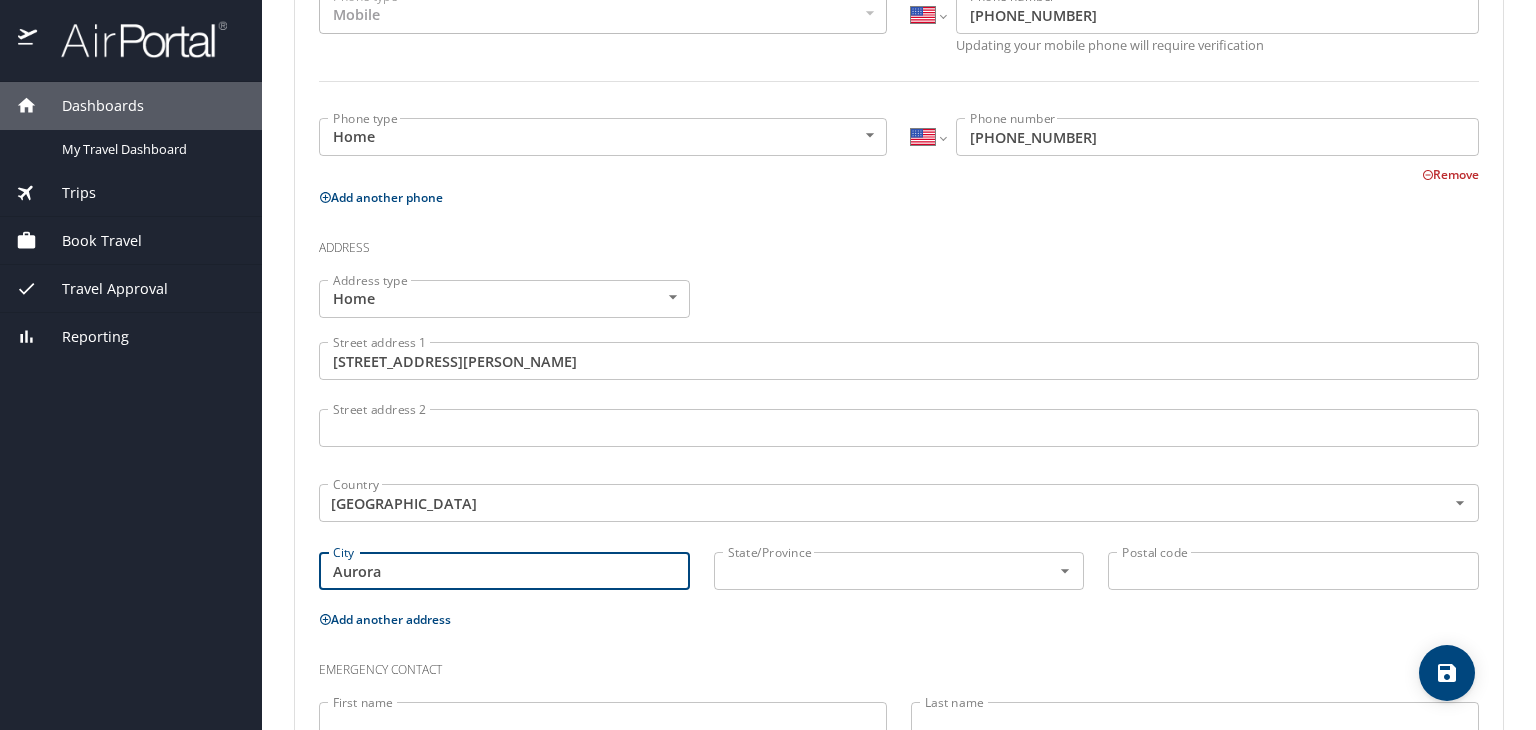 type on "Aurora" 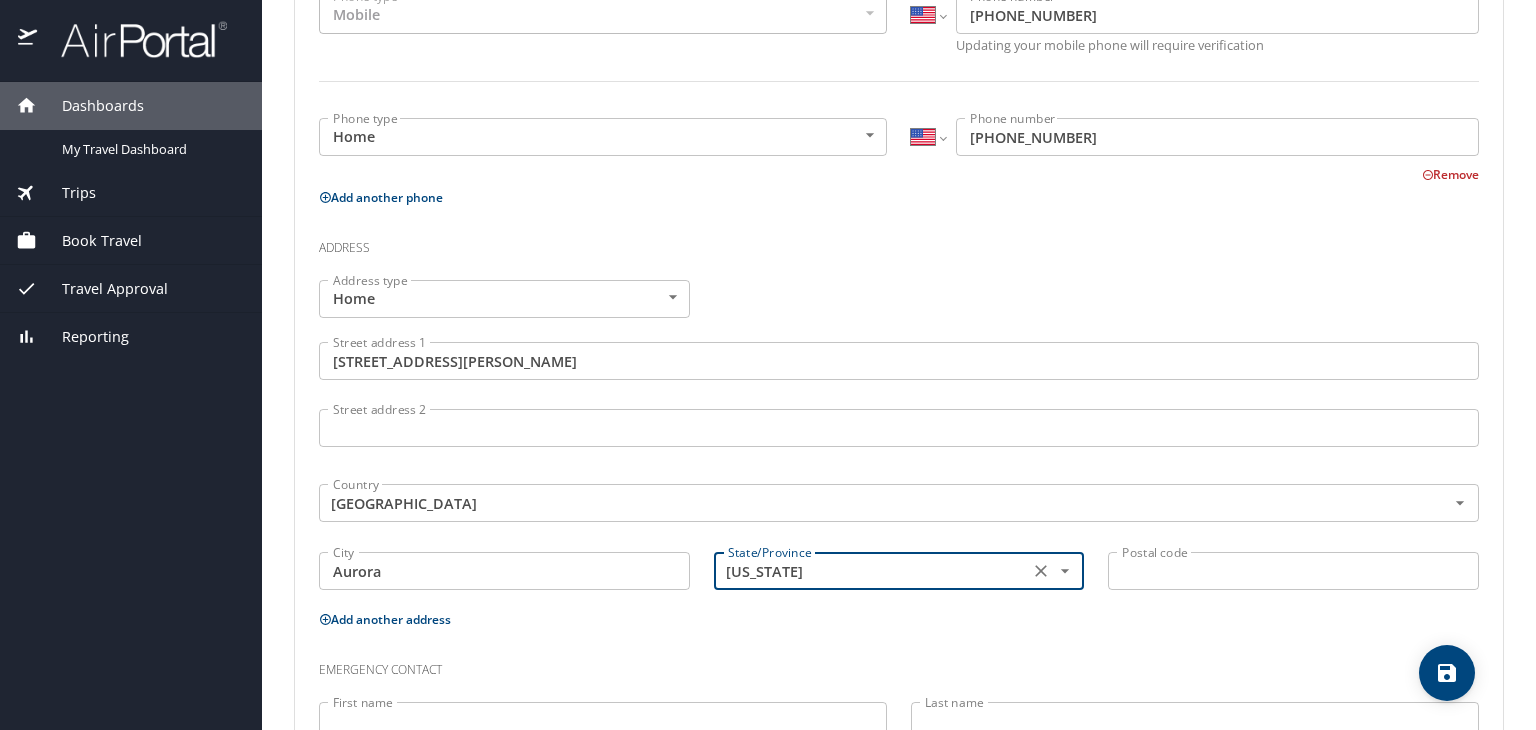 type on "Colorado" 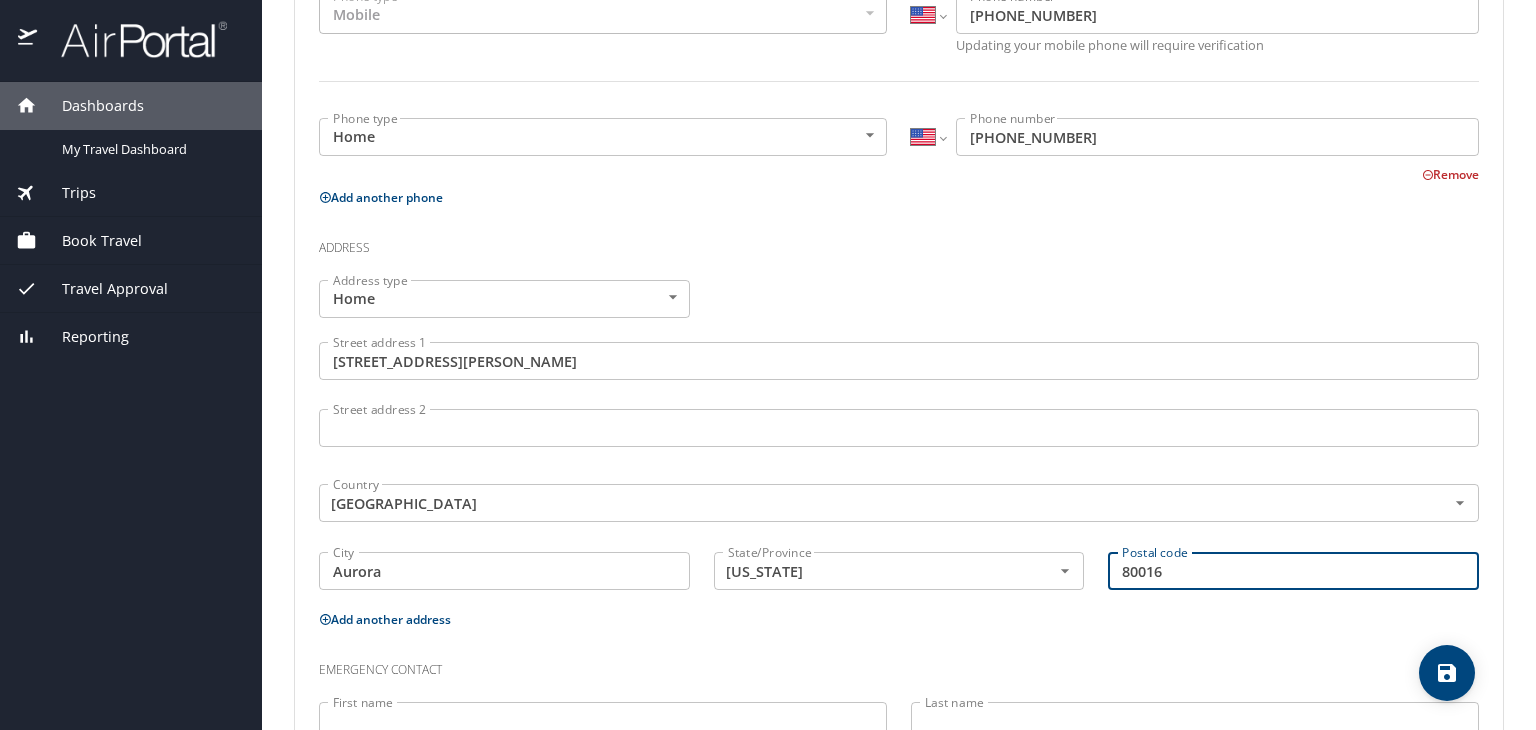 type on "80016" 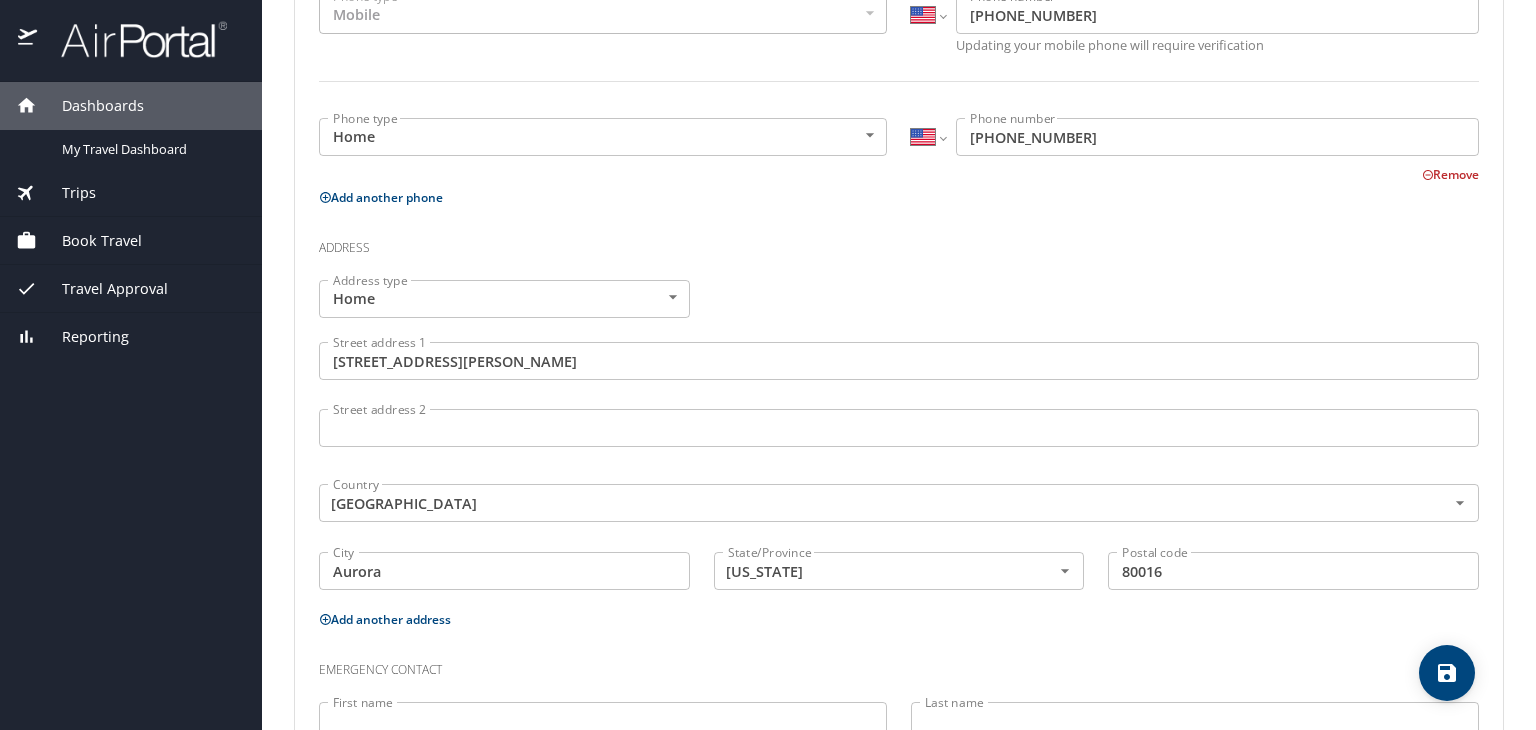 scroll, scrollTop: 673, scrollLeft: 0, axis: vertical 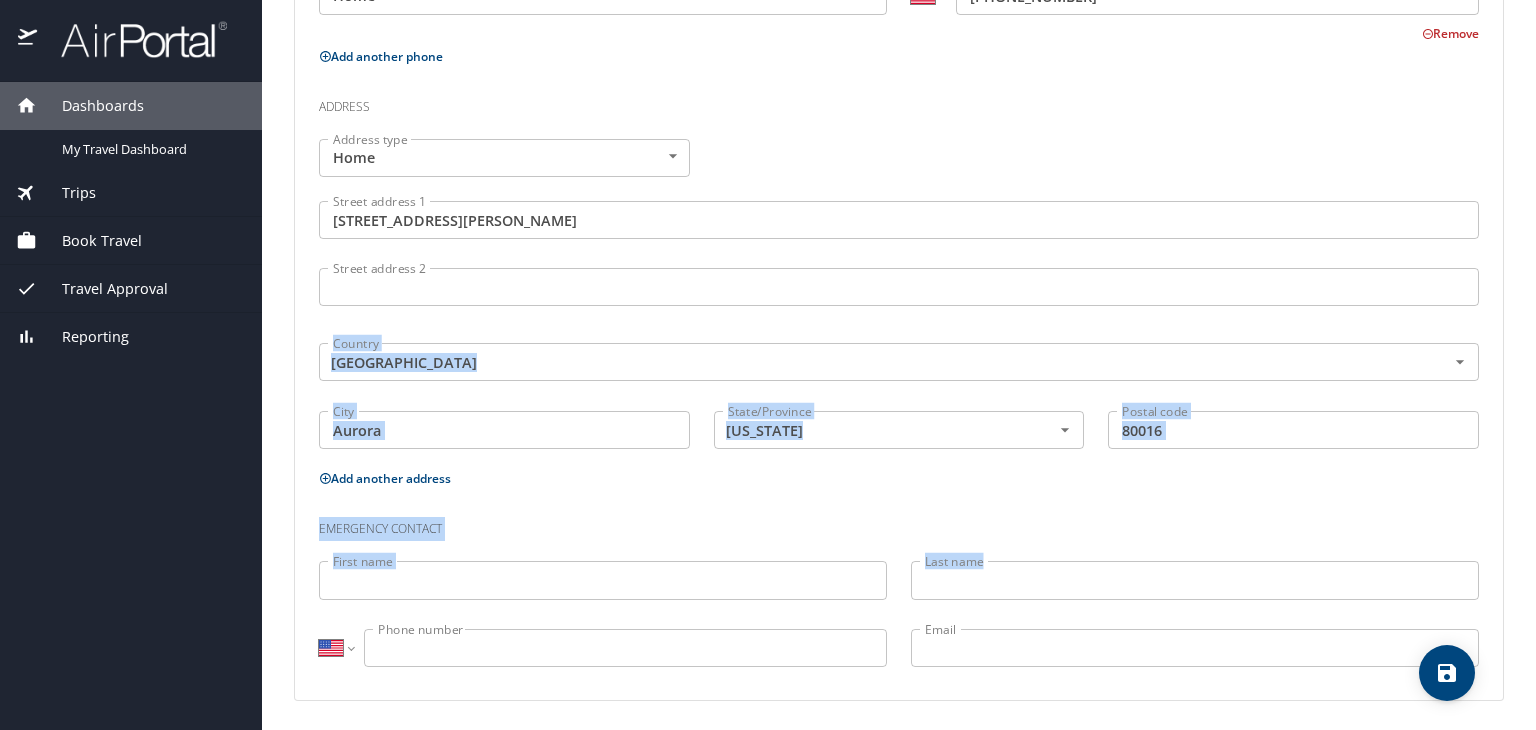 drag, startPoint x: 1535, startPoint y: 400, endPoint x: 1532, endPoint y: 593, distance: 193.02332 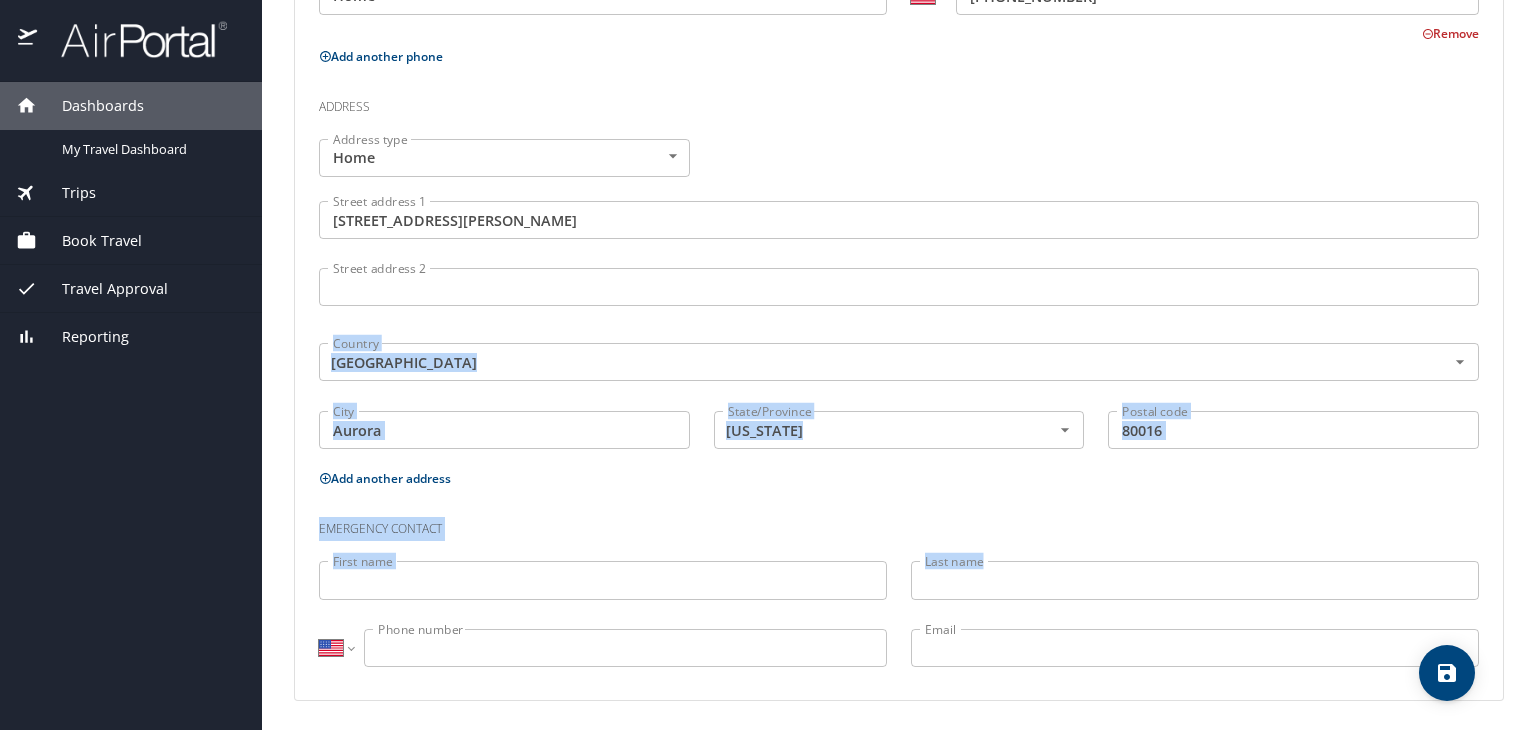 click on "Emergency contact" at bounding box center [899, 524] 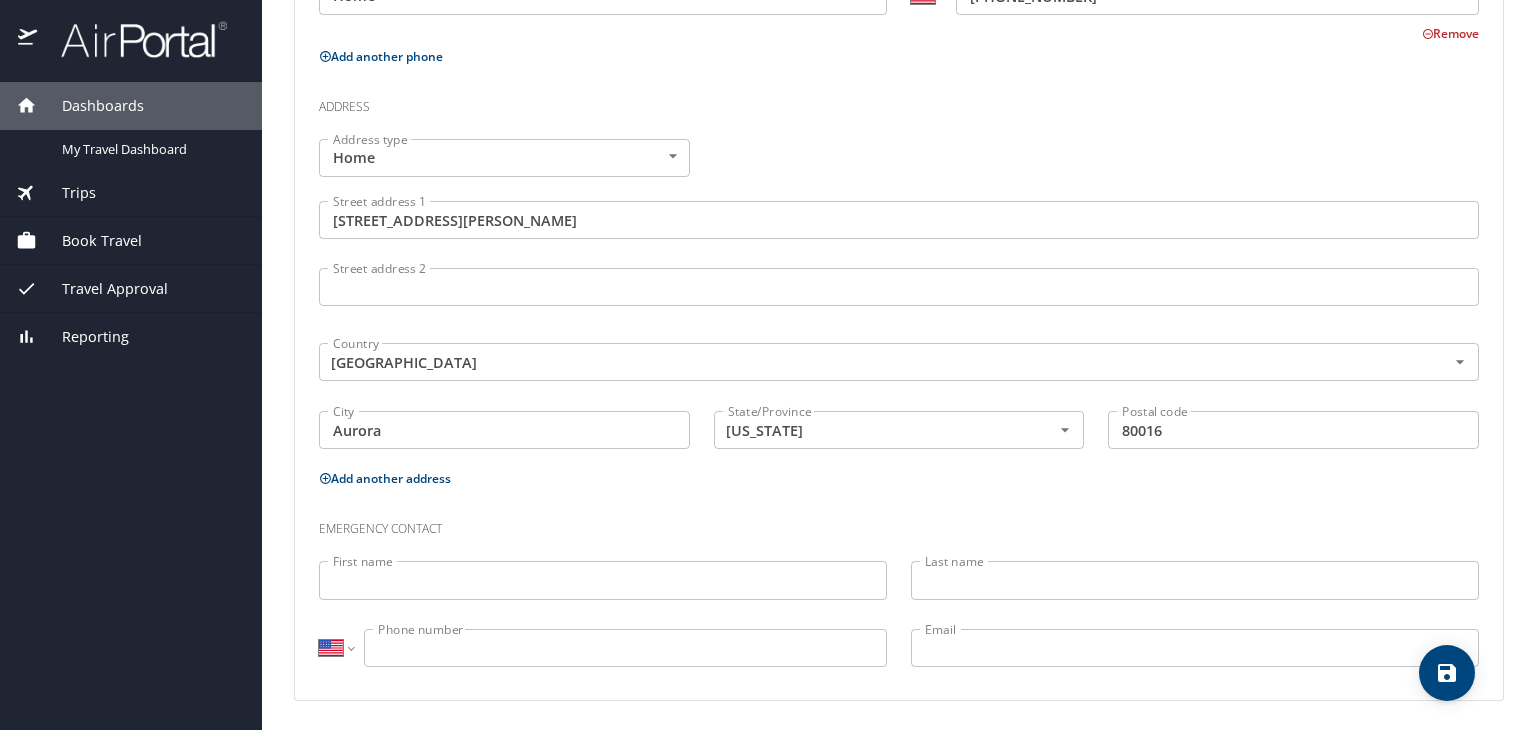 click on "First name" at bounding box center [603, 580] 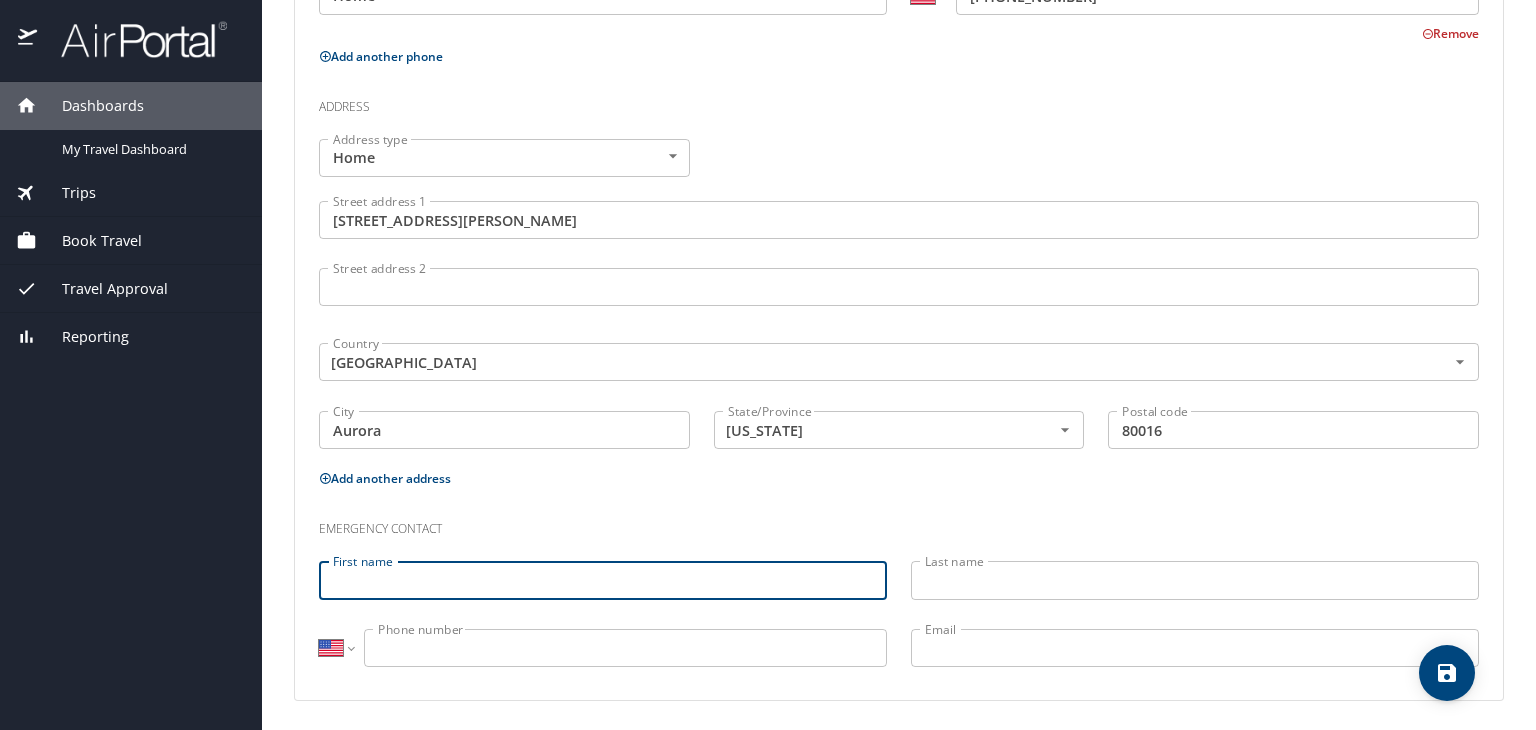 type on "d" 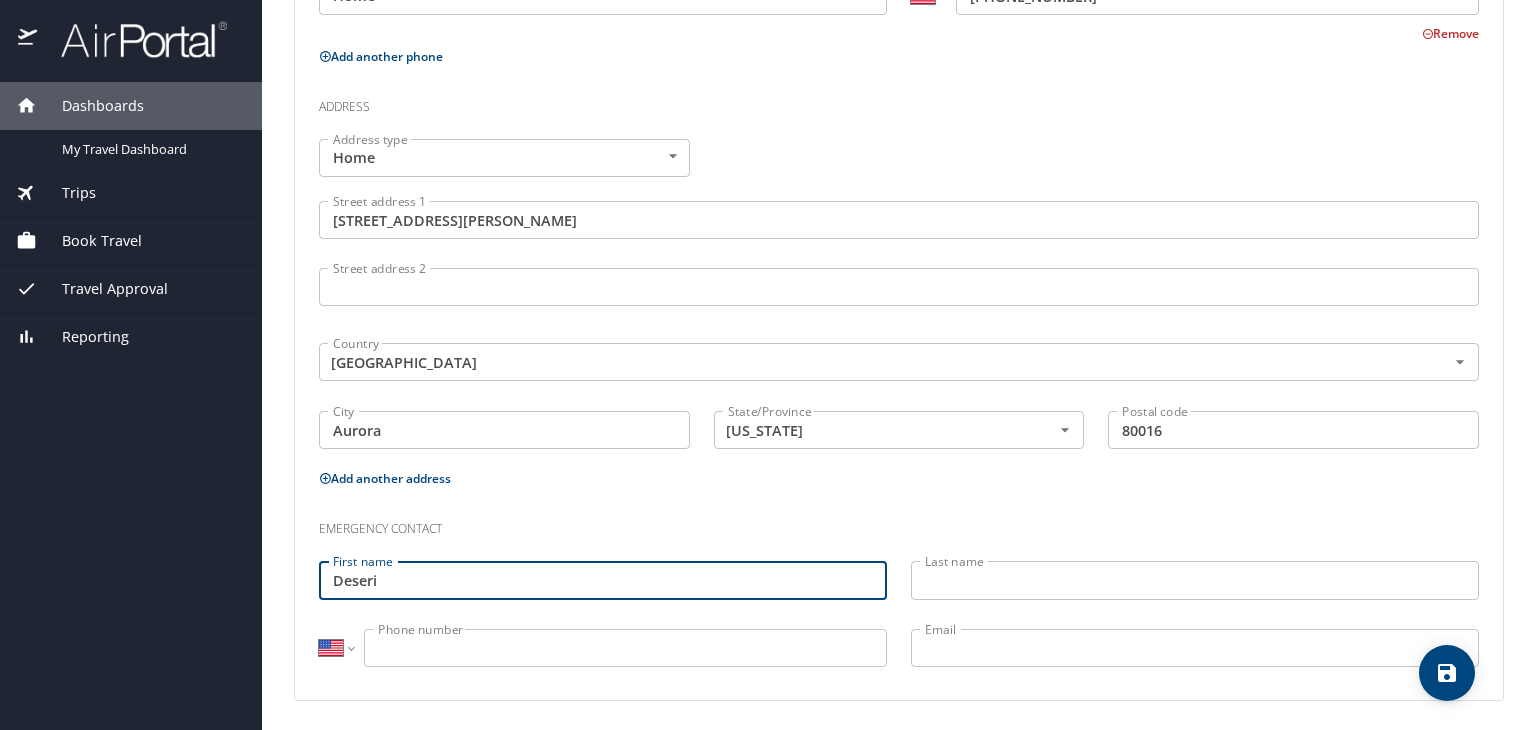 type on "Deseri" 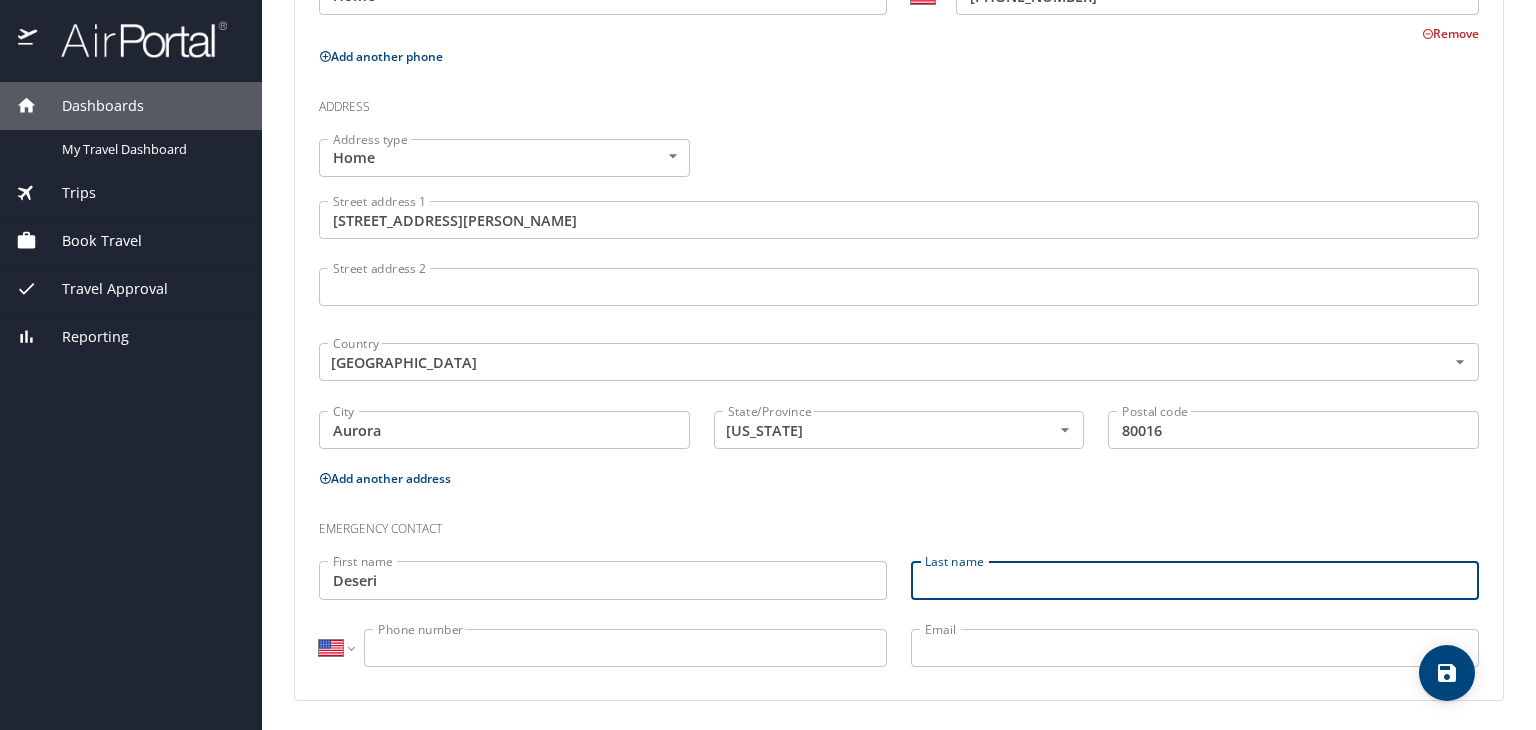 type on "H" 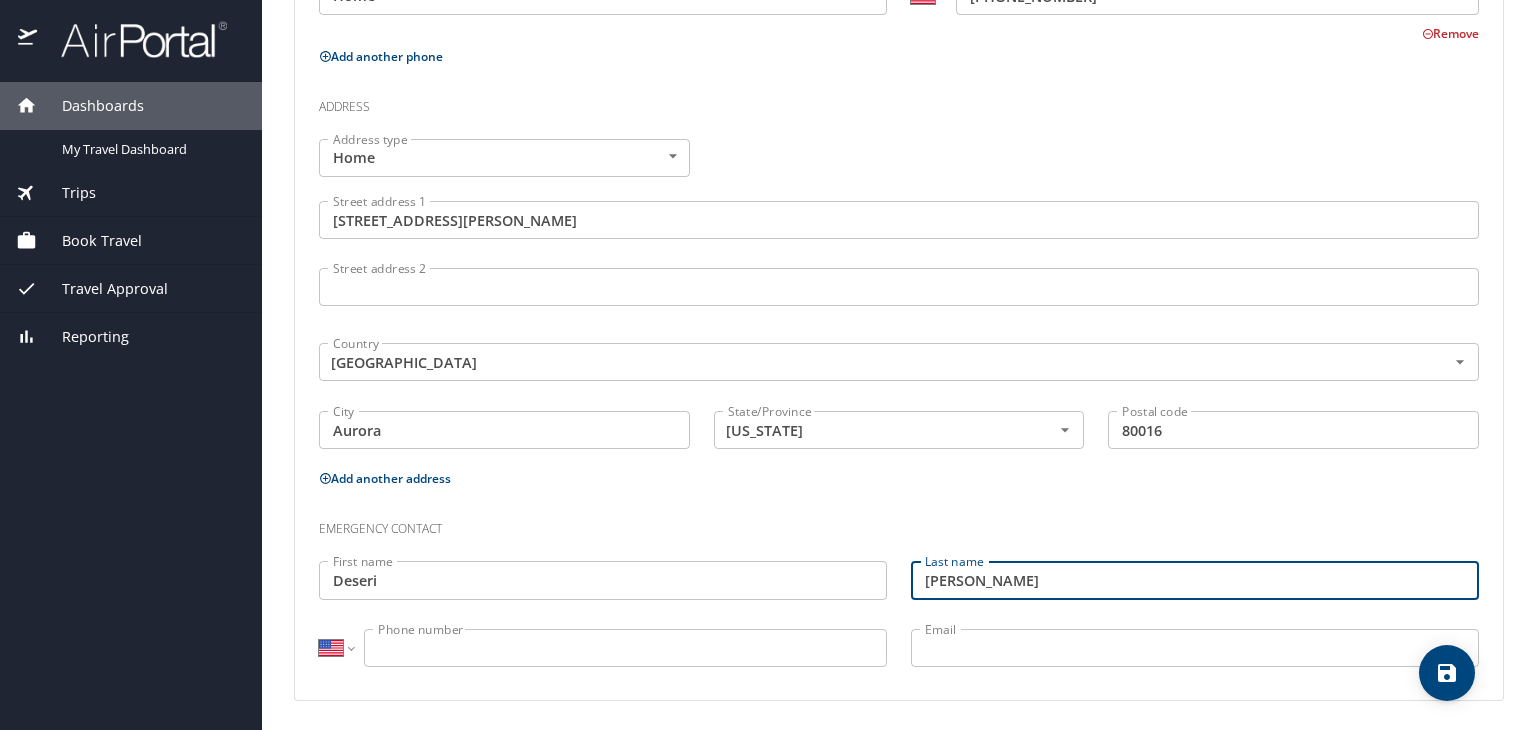 type on "Glenn" 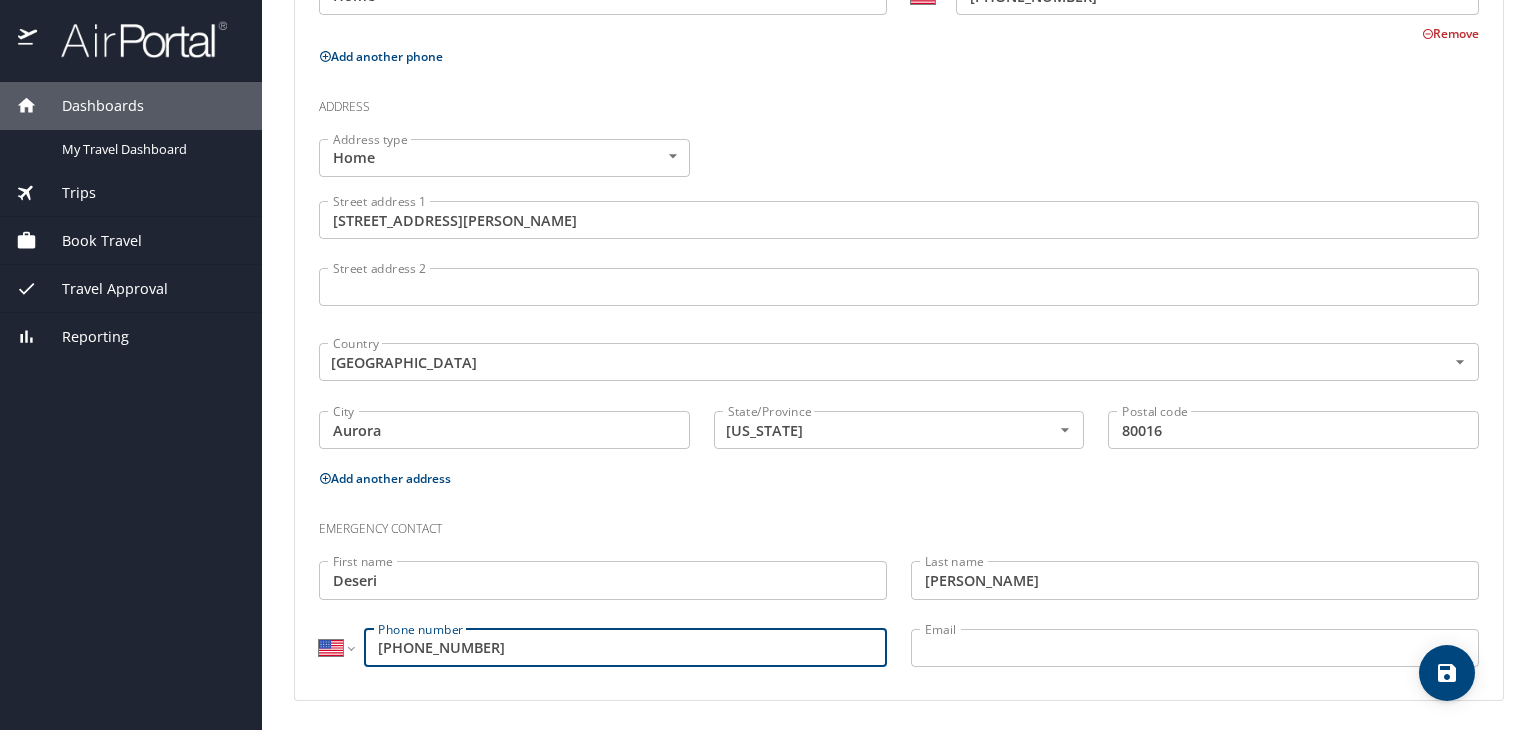 type on "(973) 223-4737" 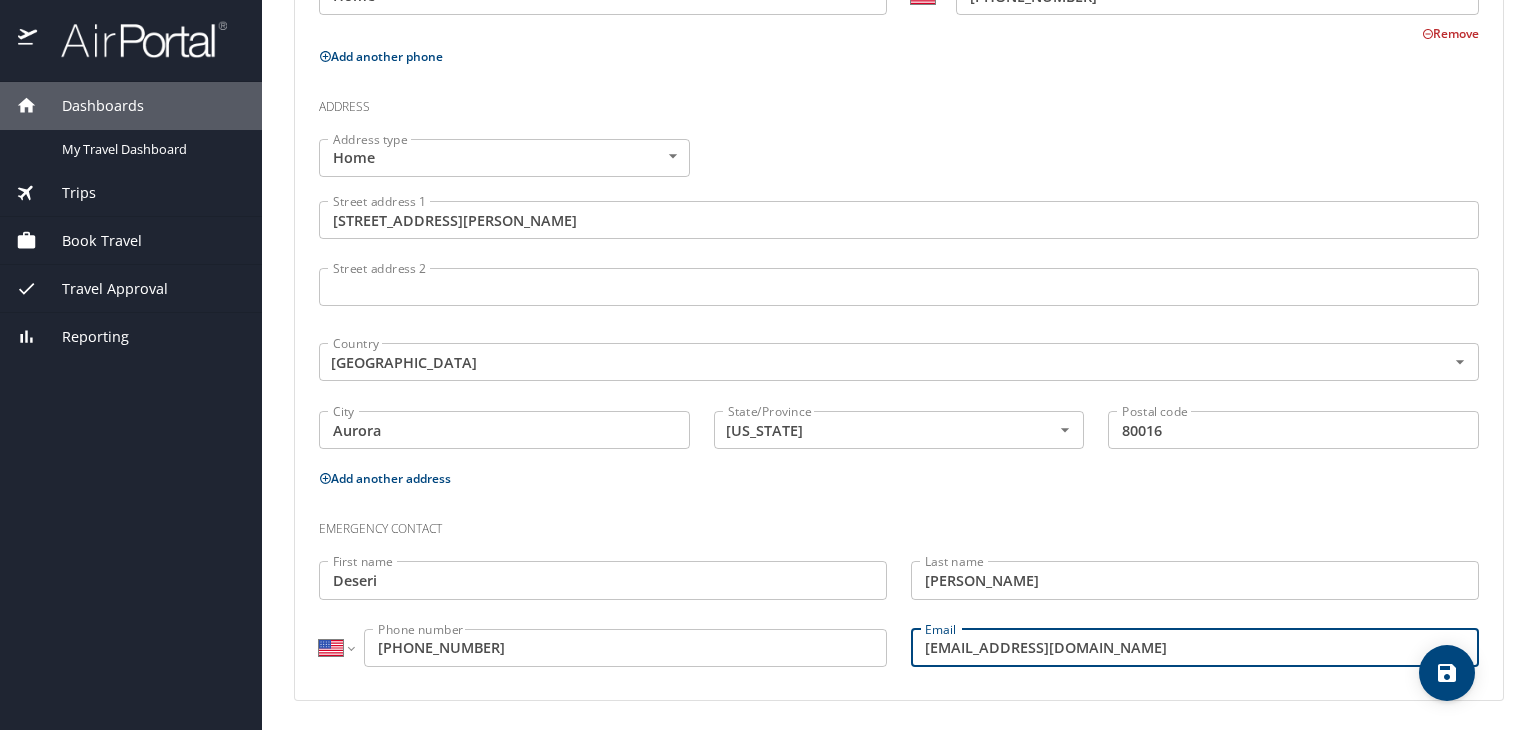 type on "desmg7805@gmail.com" 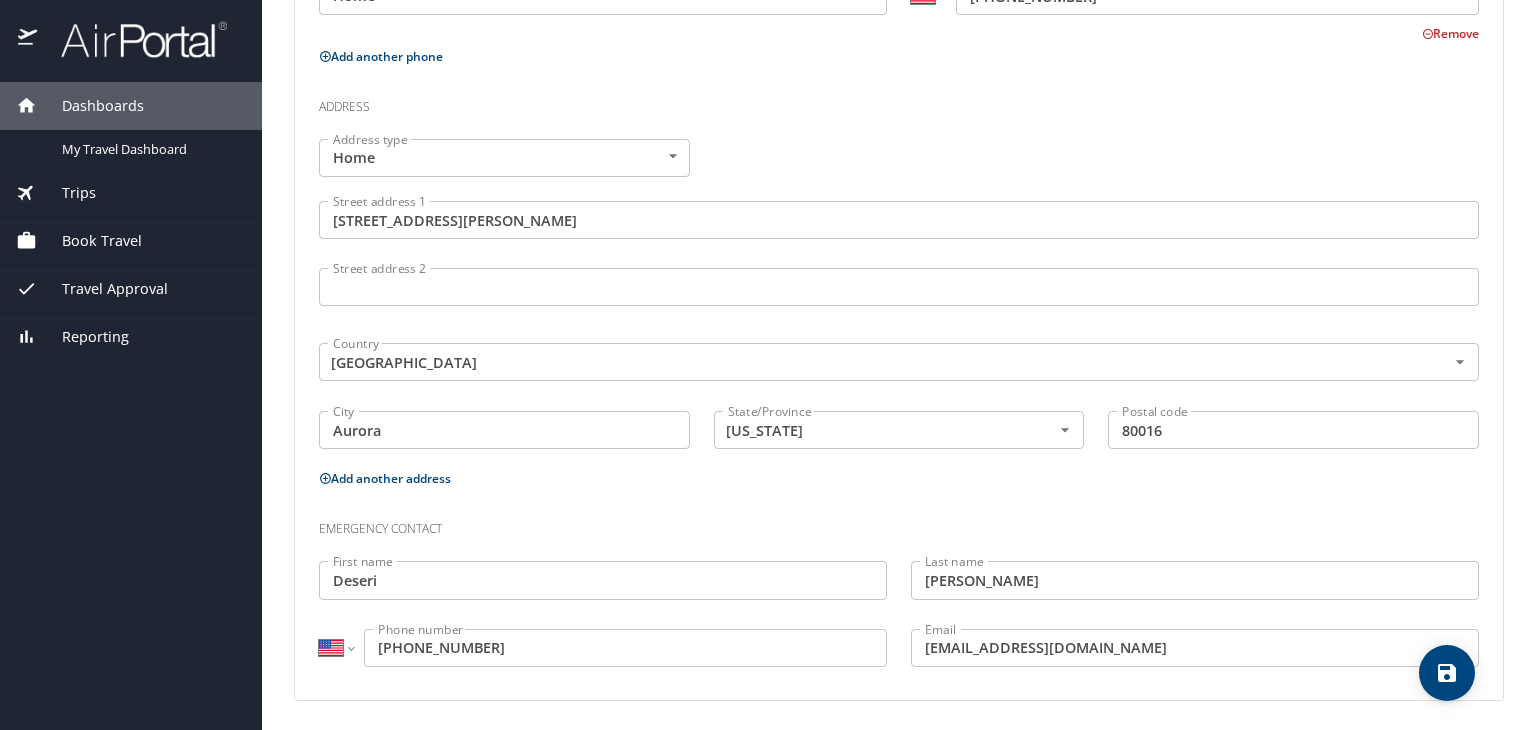 click on "Emergency contact" at bounding box center (899, 524) 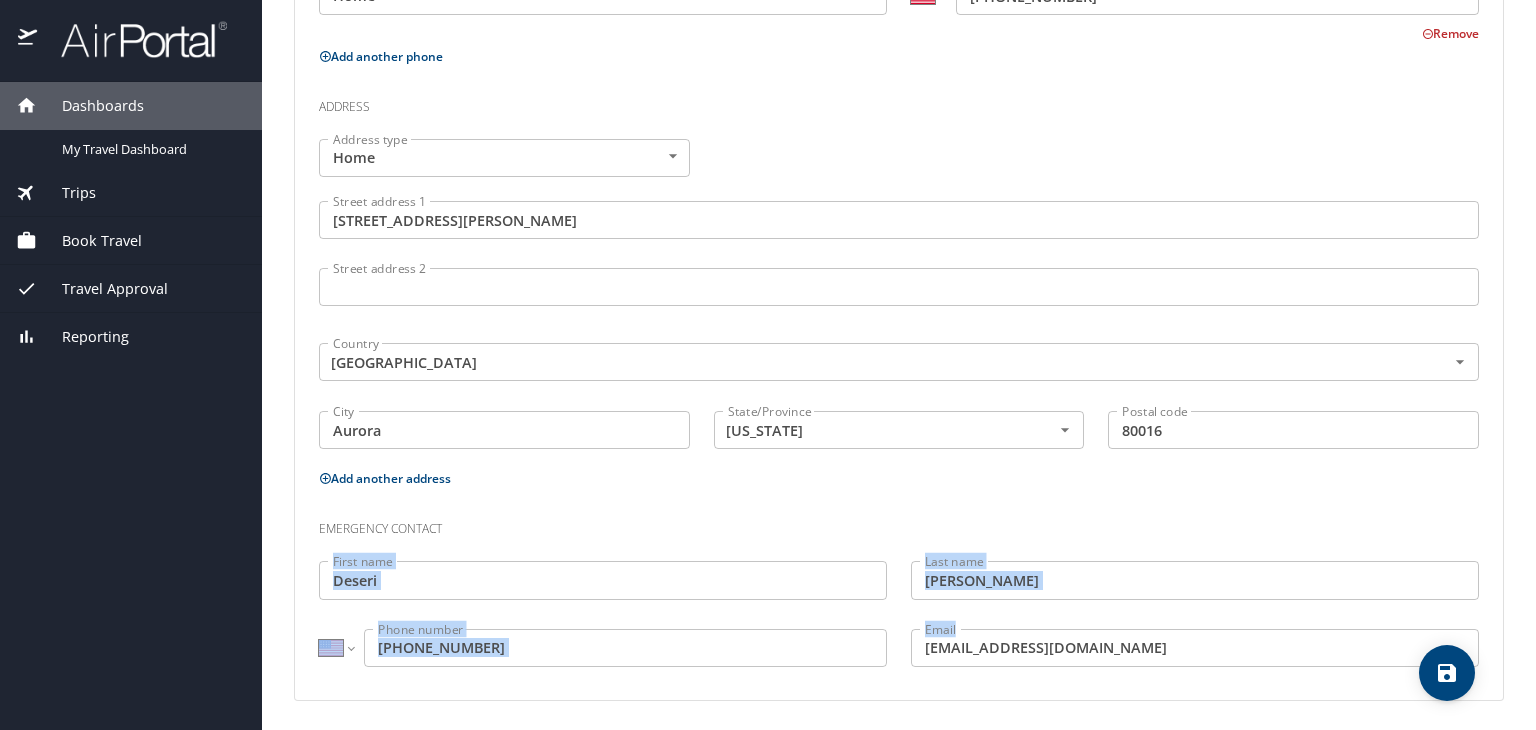 drag, startPoint x: 1535, startPoint y: 525, endPoint x: 1533, endPoint y: 623, distance: 98.02041 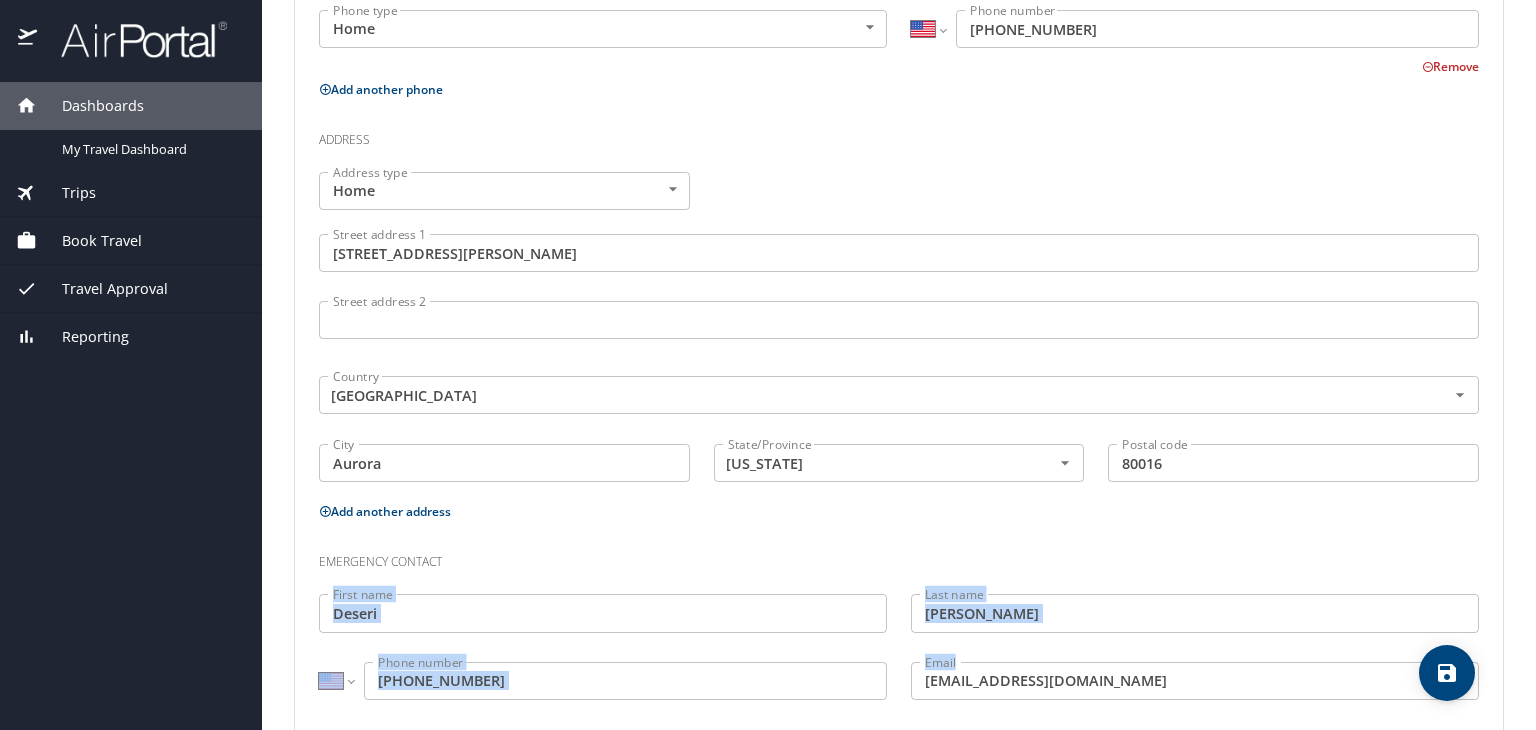 scroll, scrollTop: 671, scrollLeft: 0, axis: vertical 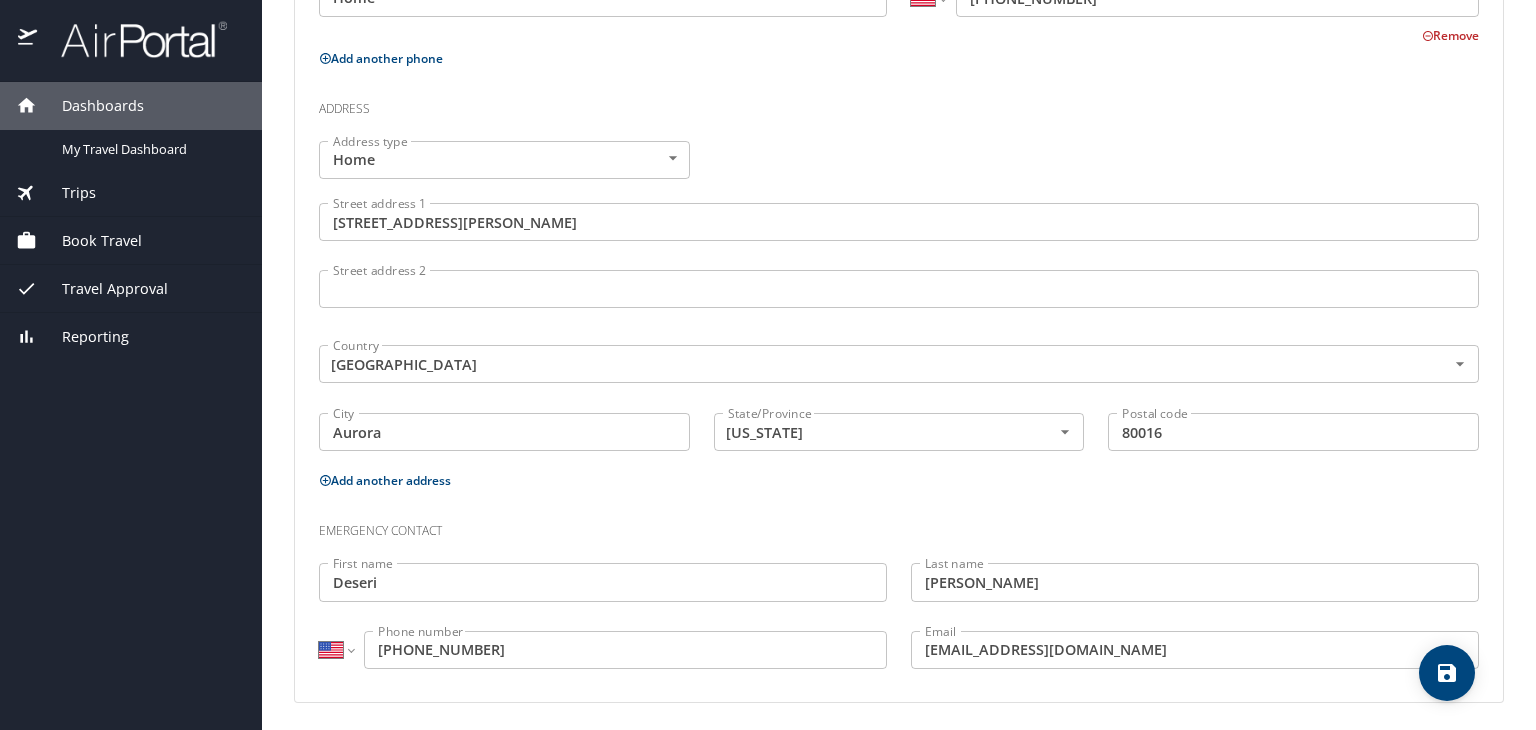 click on "Travel profile Shariya Simpson Personal Info Travel Documents Travel Preferences Payment Info Company Info Basic Info Legal name, date of birth and gender must match the traveler's government-issued identification.   Legal first name Shariya Legal first name   Legal middle name Shaniece Legal middle name   Legal last name Simpson Legal last name   Suffix ​ NotApplicable Suffix   Date of birth Date of birth   Legal gender Female Female Legal gender Contact Info Email, phone, address, emergency contact info Phone   Phone type Mobile Mobile Phone type   International Afghanistan Åland Islands Albania Algeria American Samoa Andorra Angola Anguilla Antigua and Barbuda Argentina Armenia Aruba Ascension Island Australia Austria Azerbaijan Bahamas Bahrain Bangladesh Barbados Belarus Belgium Belize Benin Bermuda Bhutan Bolivia Bonaire, Sint Eustatius and Saba Bosnia and Herzegovina Botswana Brazil British Indian Ocean Territory Brunei Darussalam Bulgaria Burkina Faso Burma Burundi Cambodia Cameroon Canada Chad Cuba" at bounding box center (899, 365) 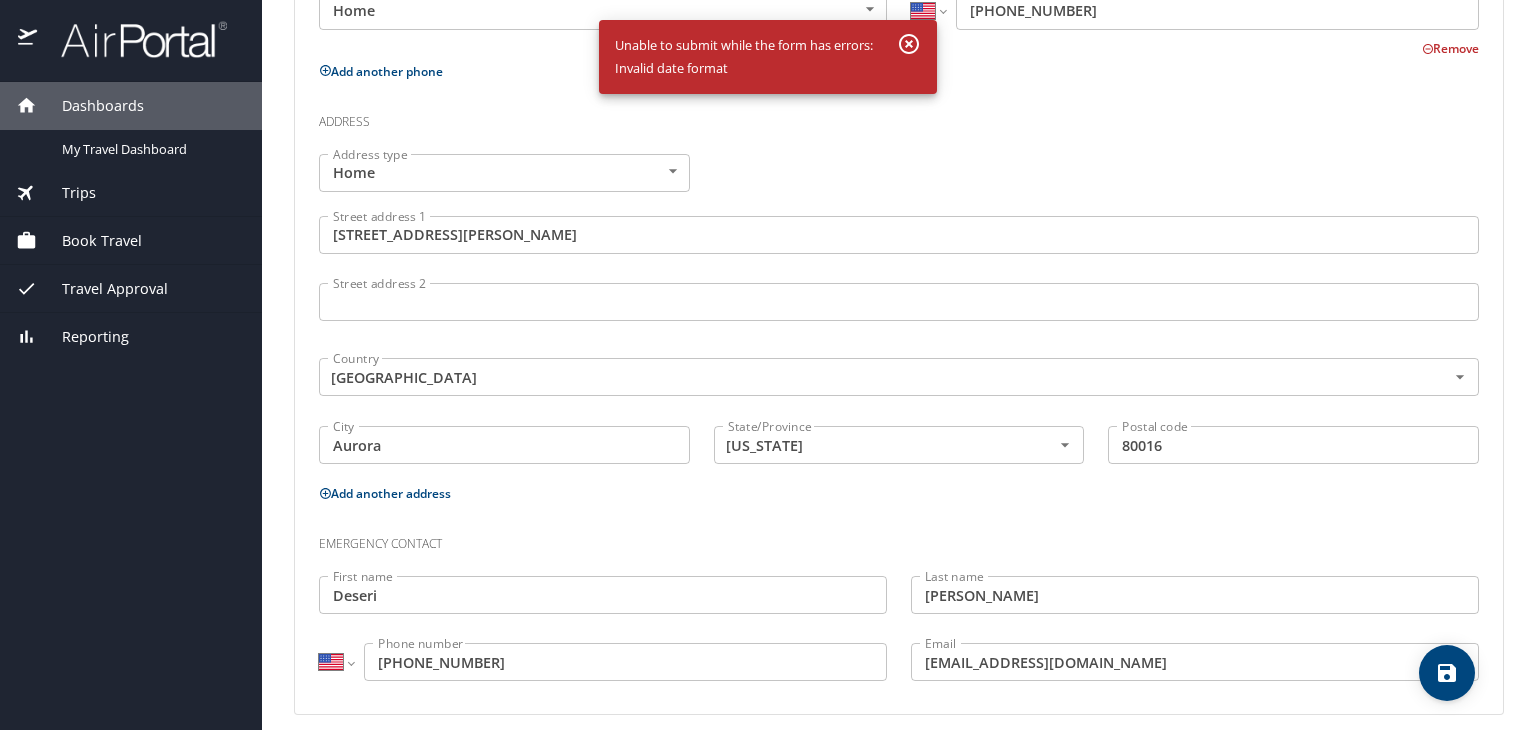 scroll, scrollTop: 684, scrollLeft: 0, axis: vertical 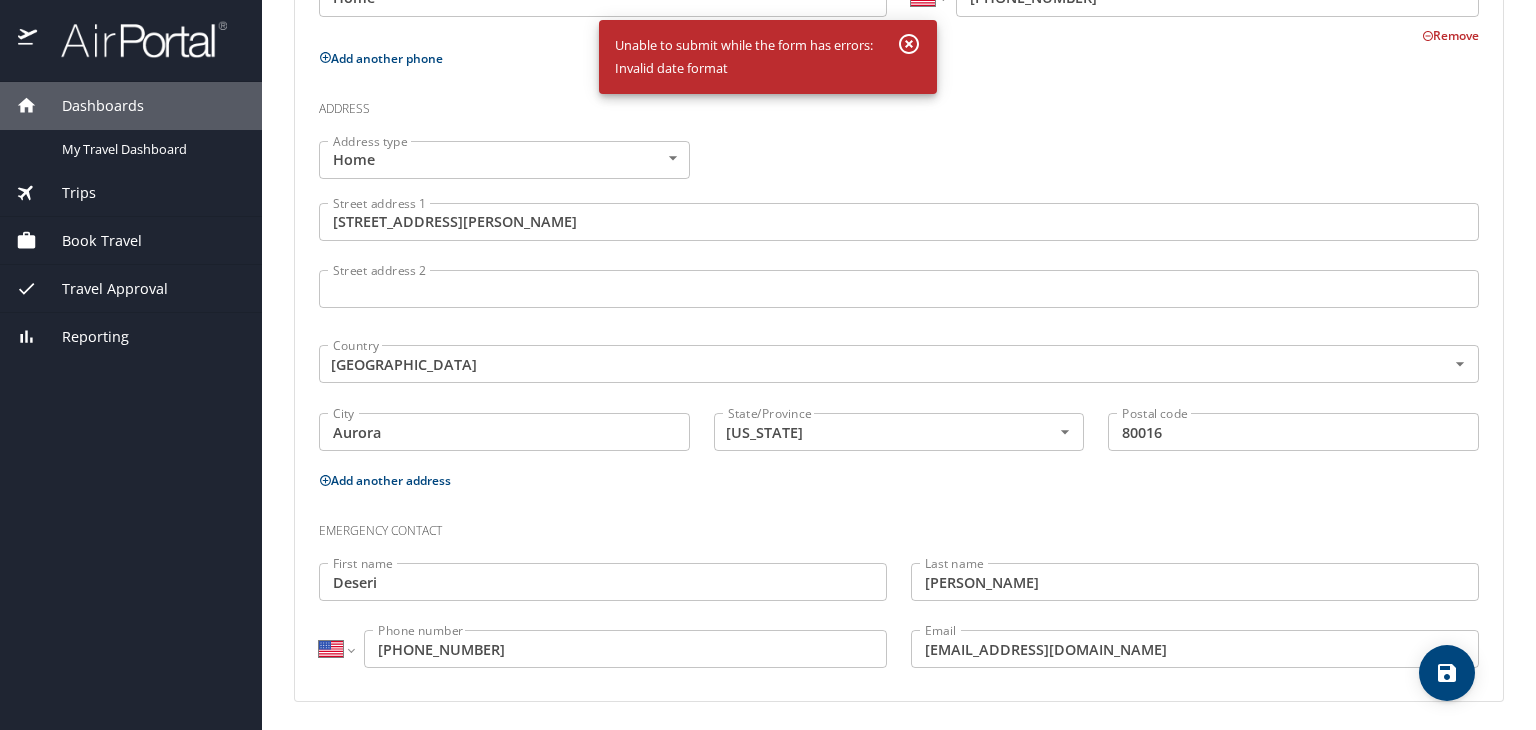 click 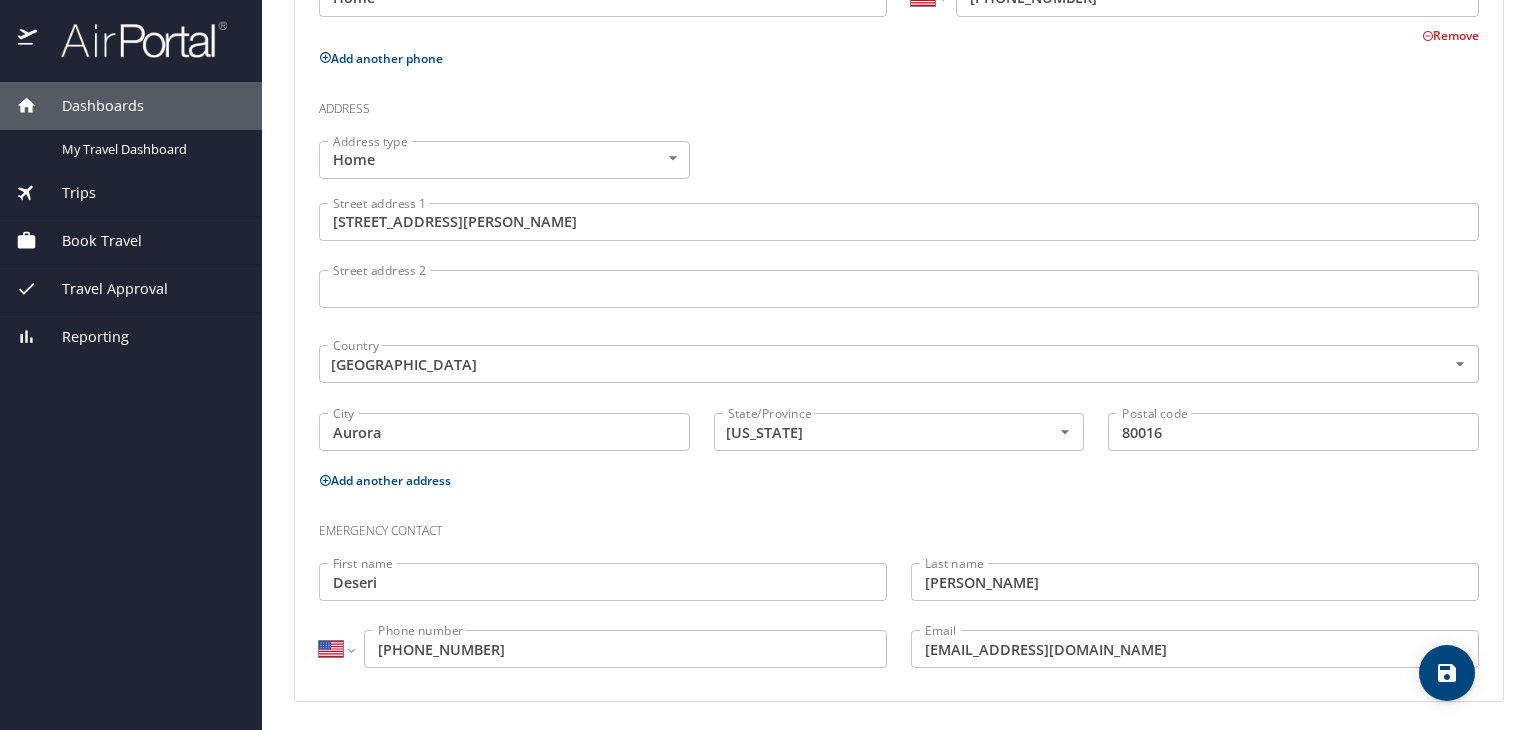 click on "Travel profile Shariya Simpson Personal Info Travel Documents Travel Preferences Payment Info Company Info Basic Info Legal name, date of birth and gender must match the traveler's government-issued identification.   Legal first name Shariya Legal first name   Legal middle name Shaniece Legal middle name   Legal last name Simpson Legal last name   Suffix ​ NotApplicable Suffix   Date of birth Date of birth Invalid date format   Legal gender Female Female Legal gender Contact Info Email, phone, address, emergency contact info Phone   Phone type Mobile Mobile Phone type   International Afghanistan Åland Islands Albania Algeria American Samoa Andorra Angola Anguilla Antigua and Barbuda Argentina Armenia Aruba Ascension Island Australia Austria Azerbaijan Bahamas Bahrain Bangladesh Barbados Belarus Belgium Belize Benin Bermuda Bhutan Bolivia Bonaire, Sint Eustatius and Saba Bosnia and Herzegovina Botswana Brazil British Indian Ocean Territory Brunei Darussalam Bulgaria Burkina Faso Burma Burundi Cambodia Chad" at bounding box center (899, 365) 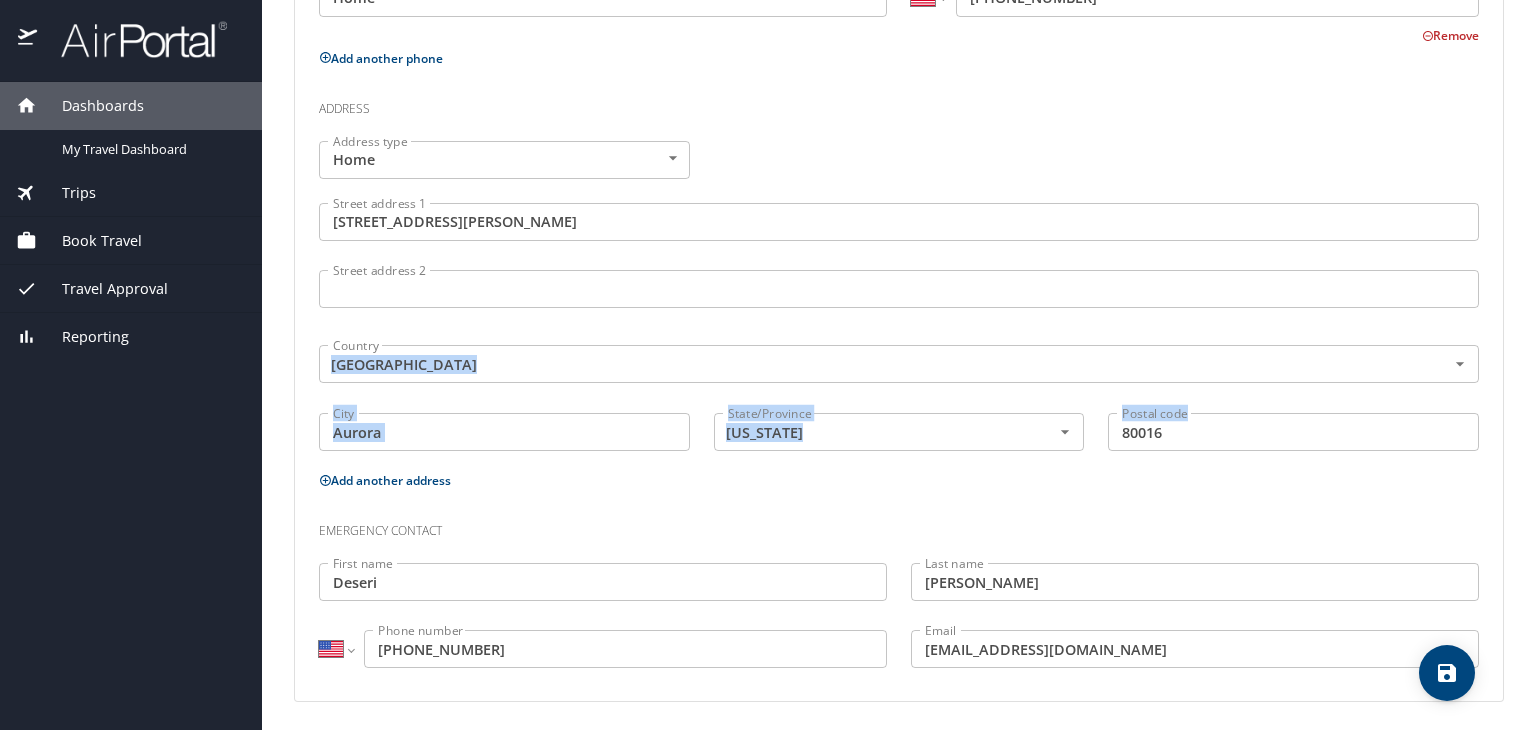 drag, startPoint x: 1519, startPoint y: 423, endPoint x: 1519, endPoint y: 346, distance: 77 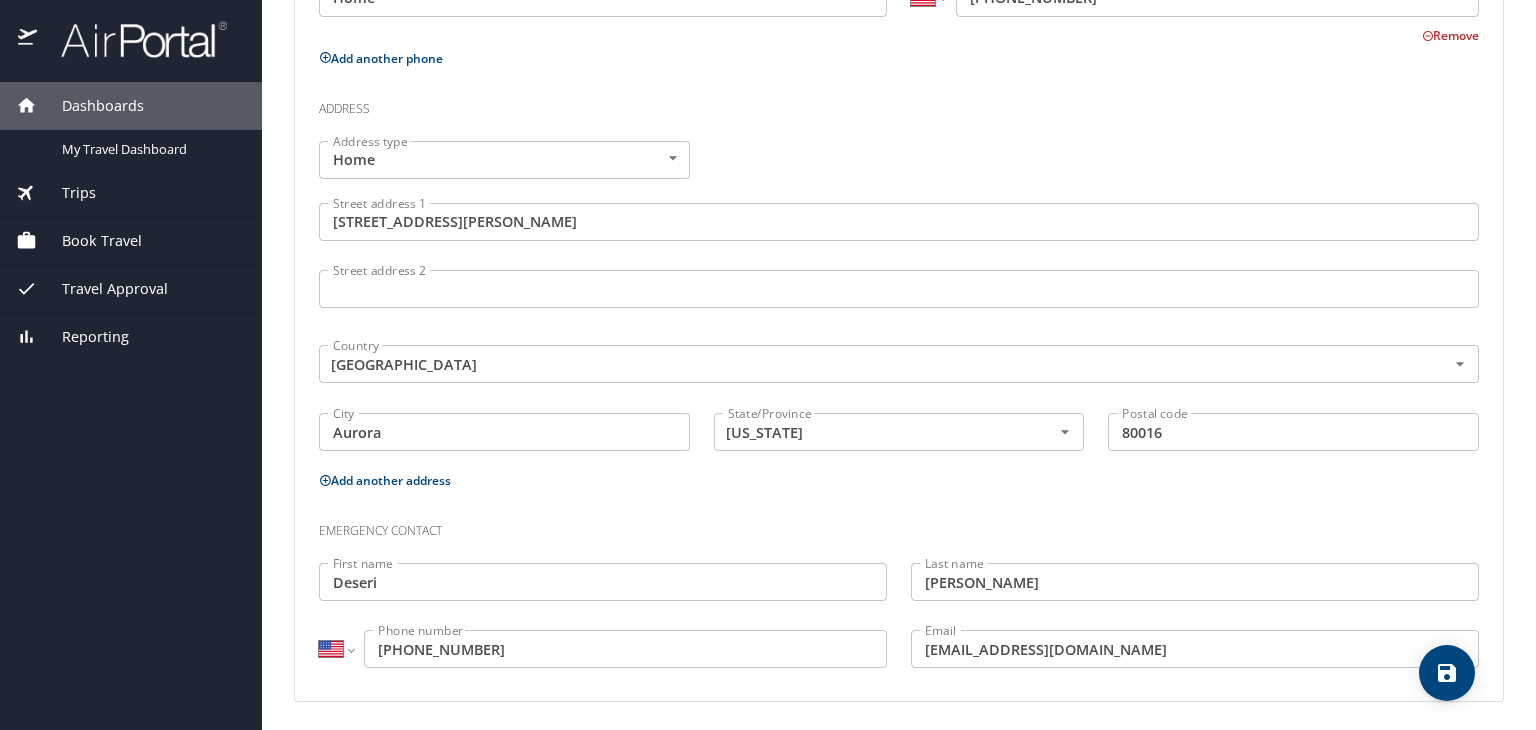 click on "Postal code 80016 Postal code" at bounding box center (1293, 434) 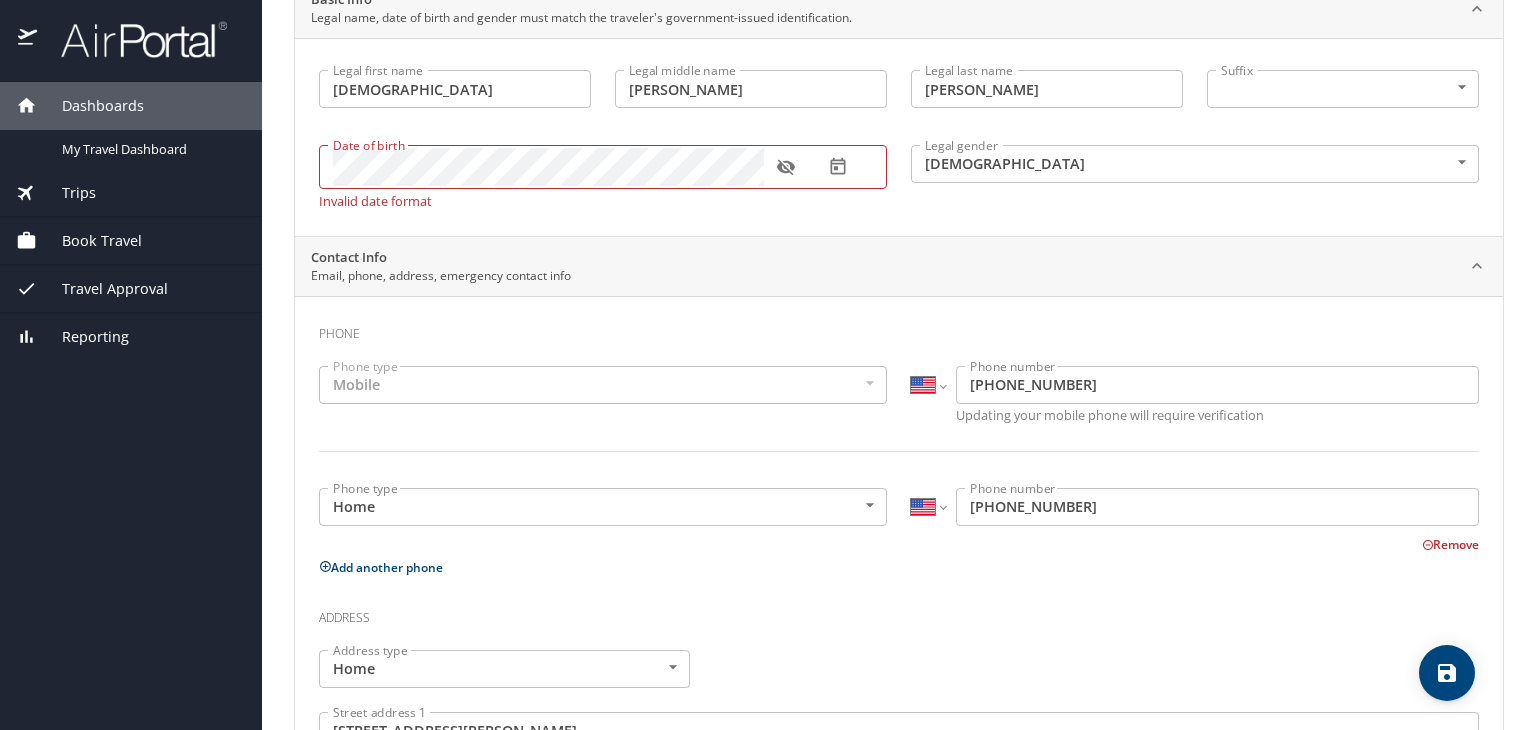 scroll, scrollTop: 0, scrollLeft: 0, axis: both 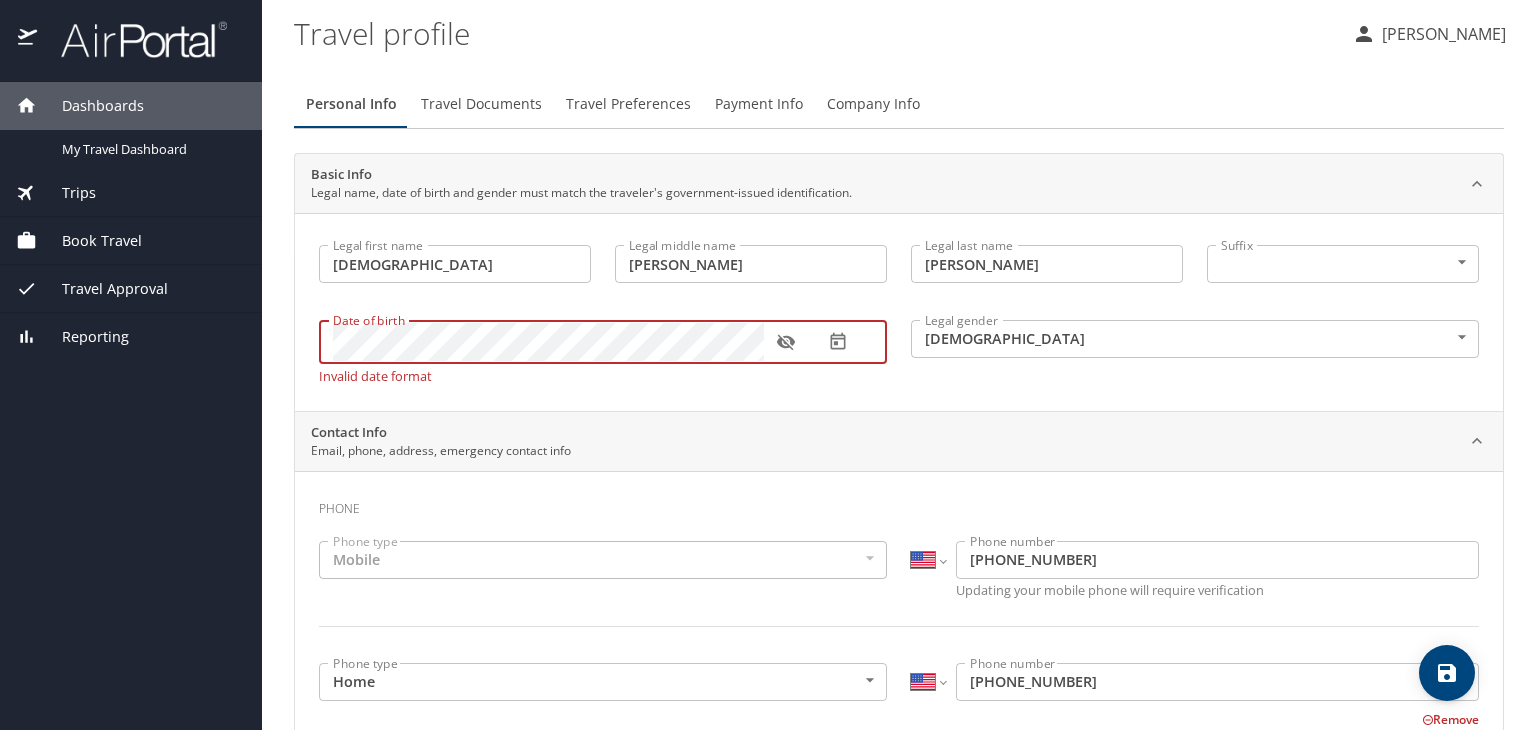 click on "Dashboards My Travel Dashboard Trips Current / Future Trips Past Trips Trips Missing Hotel Book Travel Request Agent Booking Approval Request (Beta) Book/Manage Online Trips Travel Approval Pending Trip Approvals Approved Trips Canceled Trips Approvals (Beta) Reporting Travel profile Shariya Simpson Personal Info Travel Documents Travel Preferences Payment Info Company Info Basic Info Legal name, date of birth and gender must match the traveler's government-issued identification.   Legal first name Shariya Legal first name   Legal middle name Shaniece Legal middle name   Legal last name Simpson Legal last name   Suffix ​ NotApplicable Suffix   Date of birth Date of birth Invalid date format   Legal gender Female Female Legal gender Contact Info Email, phone, address, emergency contact info Phone   Phone type Mobile Mobile Phone type   International Afghanistan Åland Islands Albania Algeria American Samoa Andorra Angola Anguilla Antigua and Barbuda Argentina Armenia Aruba Ascension Island Australia Austria" at bounding box center (768, 365) 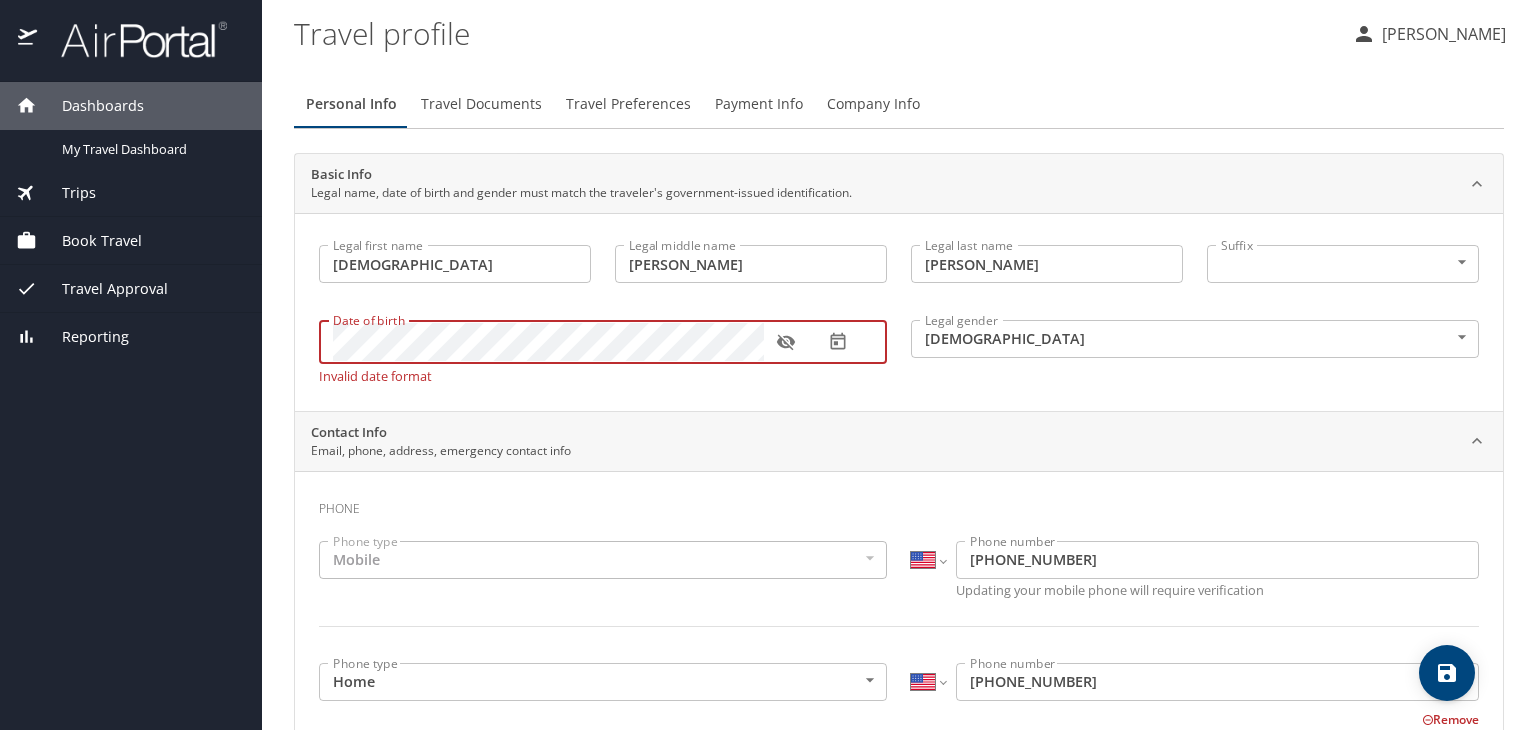 click at bounding box center [786, 342] 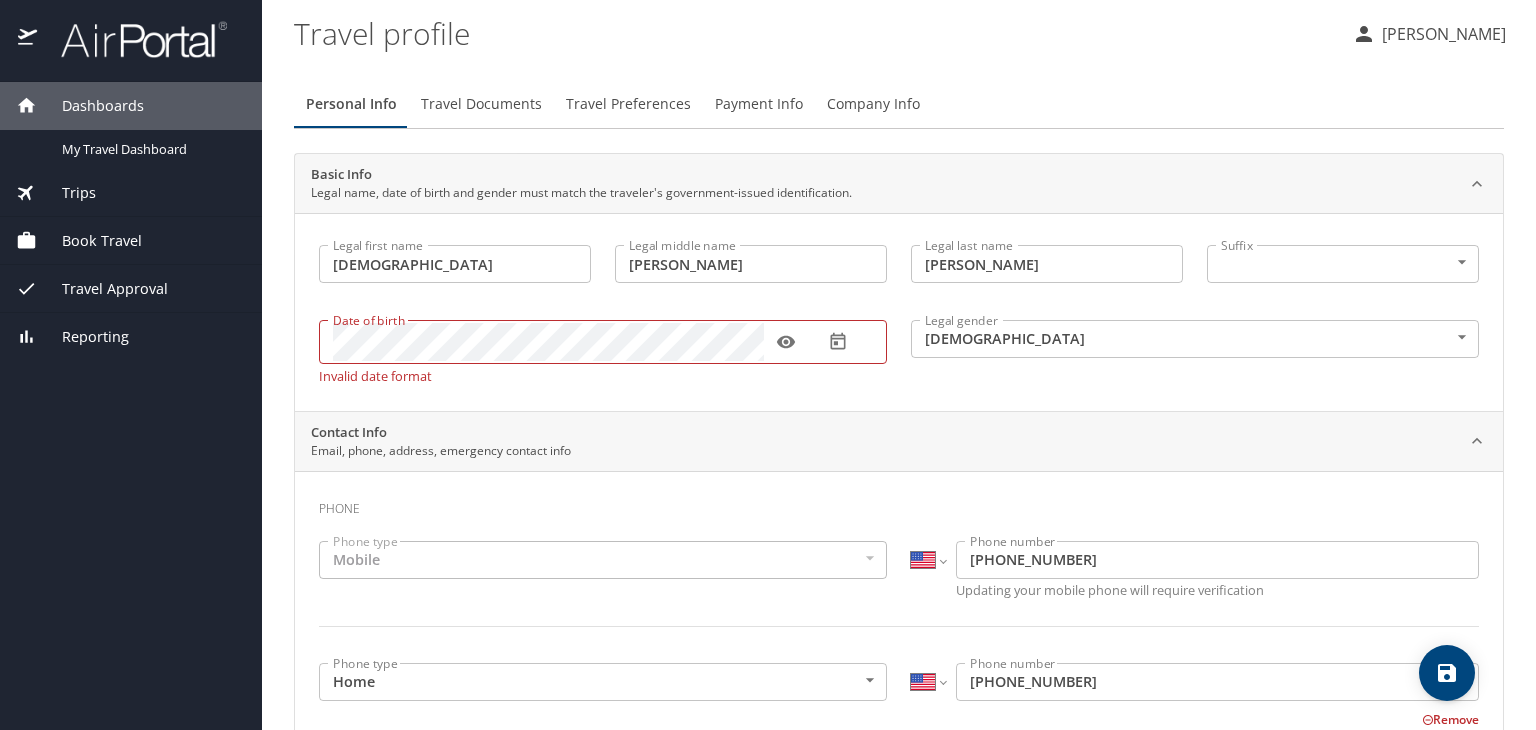 click 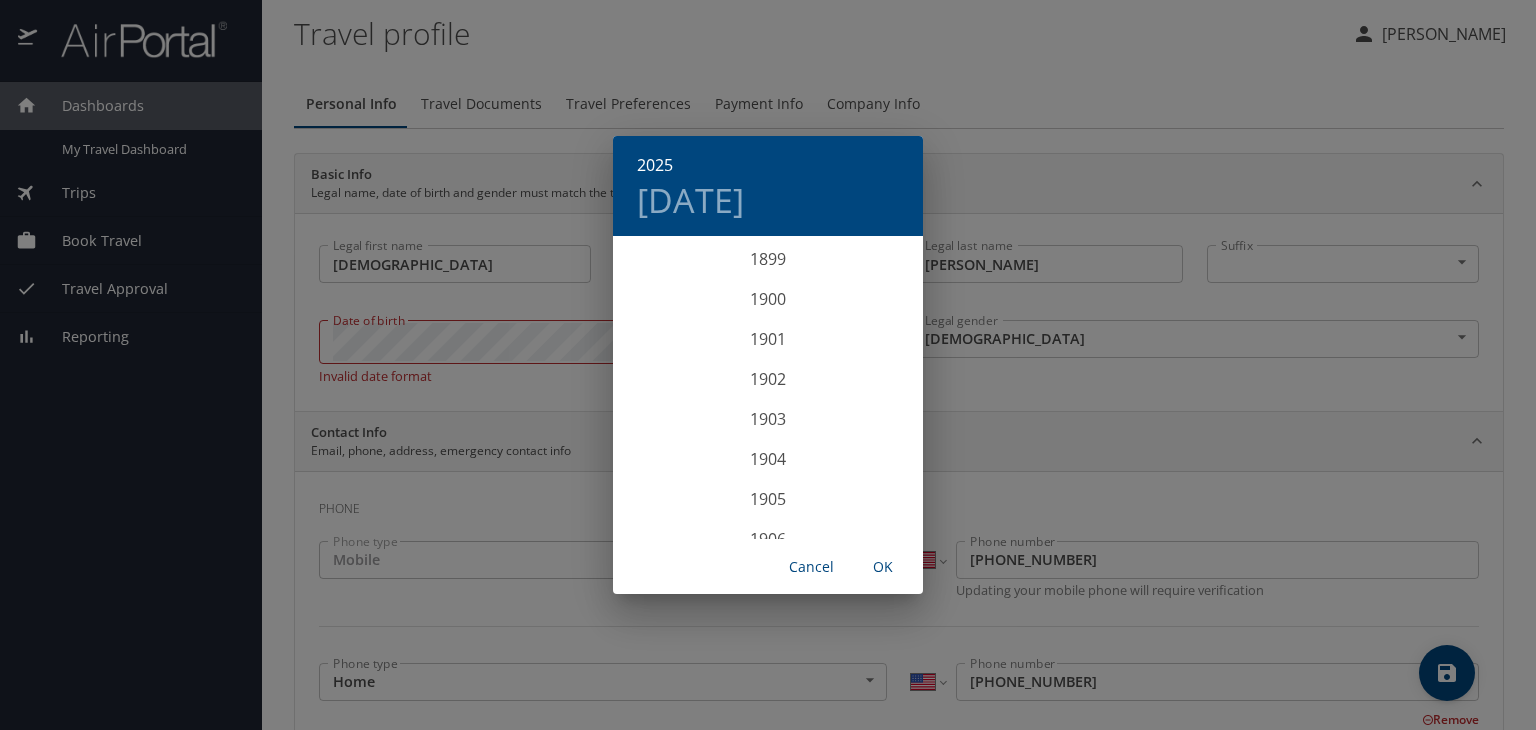 scroll, scrollTop: 4920, scrollLeft: 0, axis: vertical 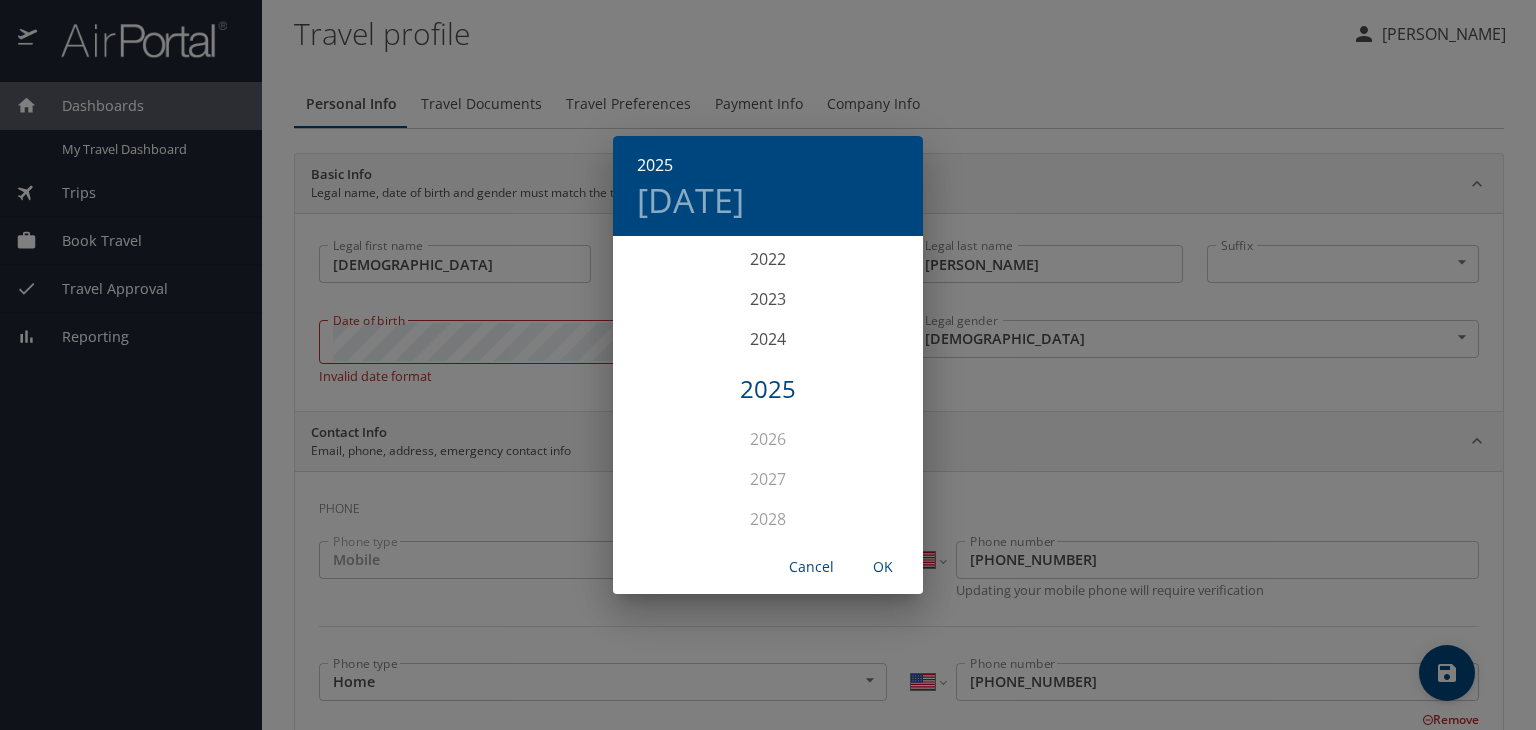 click on "Thu, Jul 10" at bounding box center (690, 200) 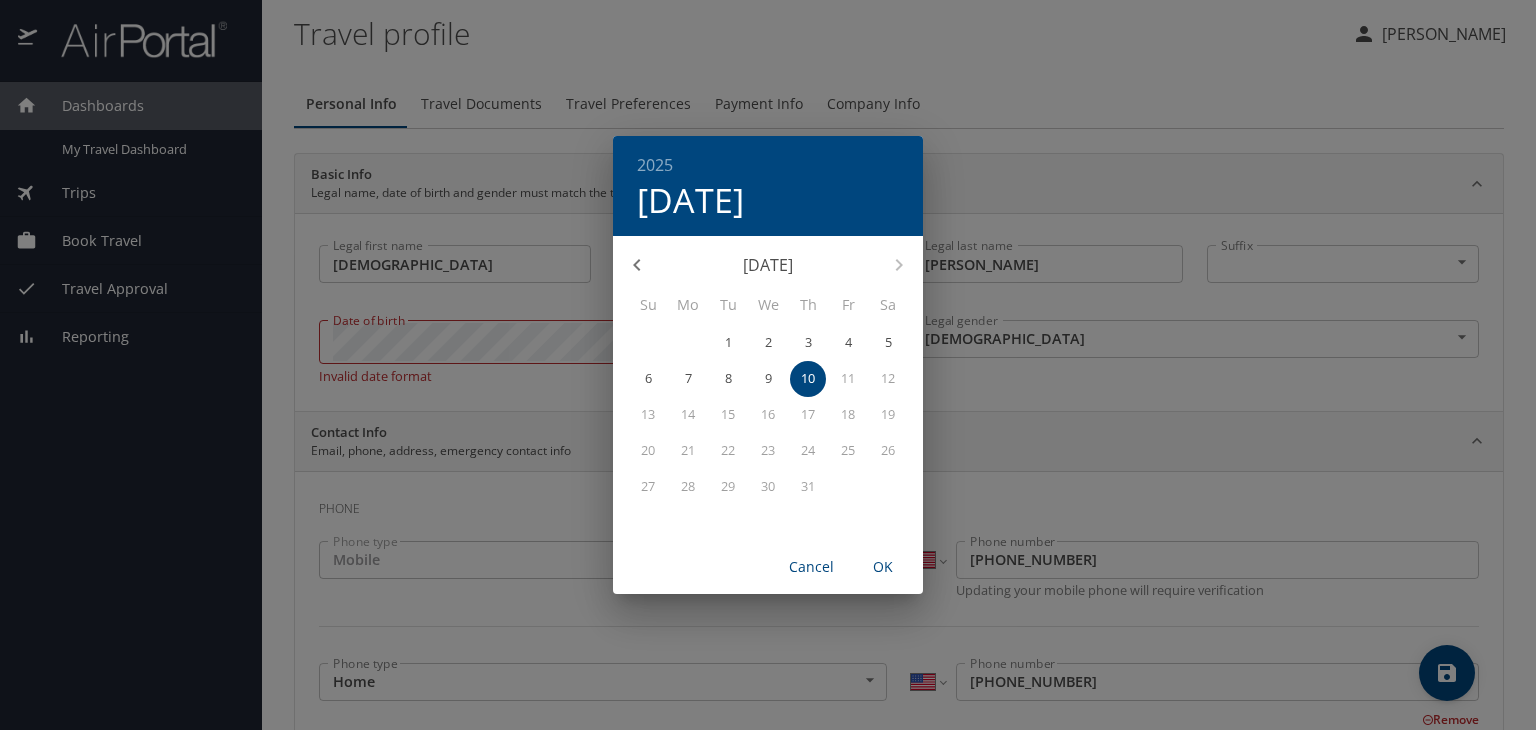 click 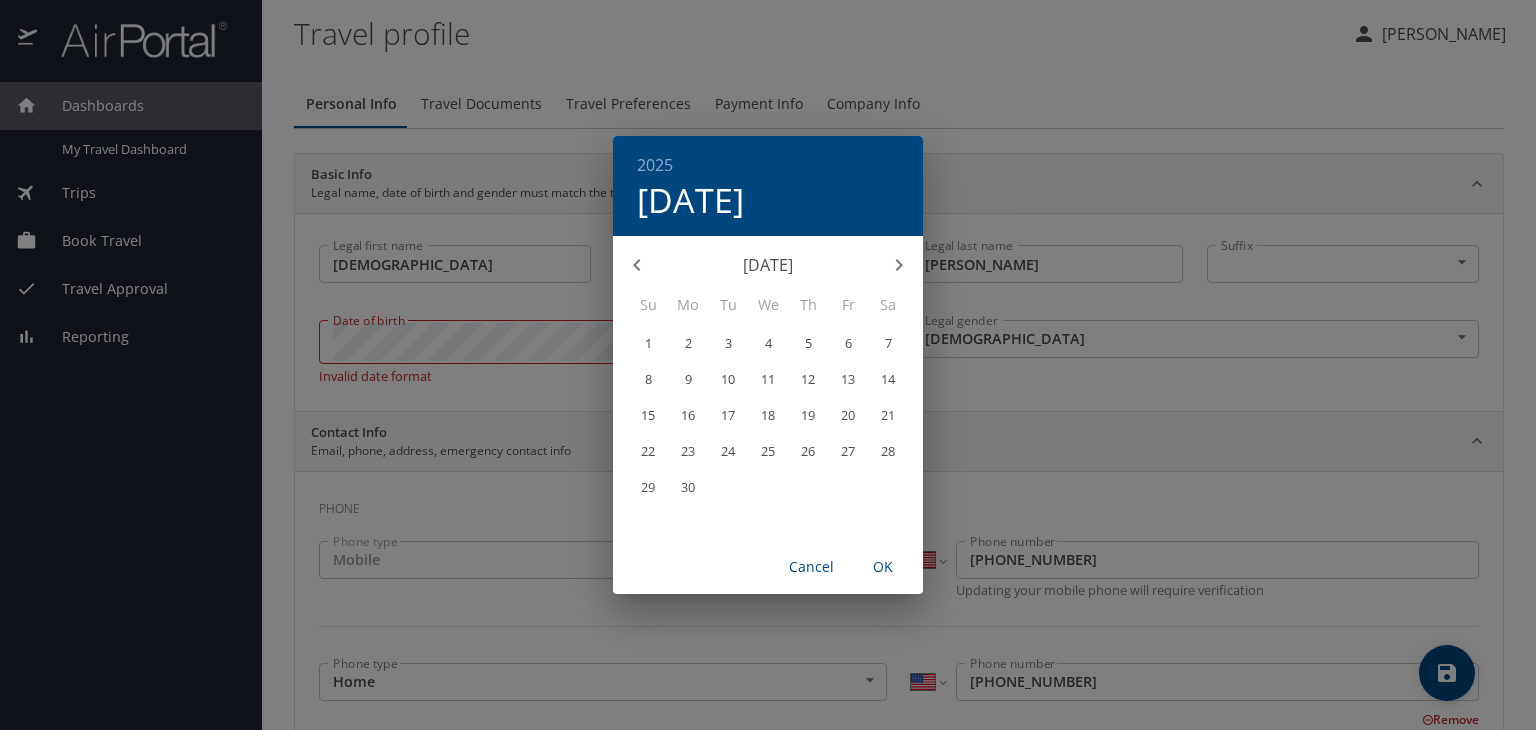 click 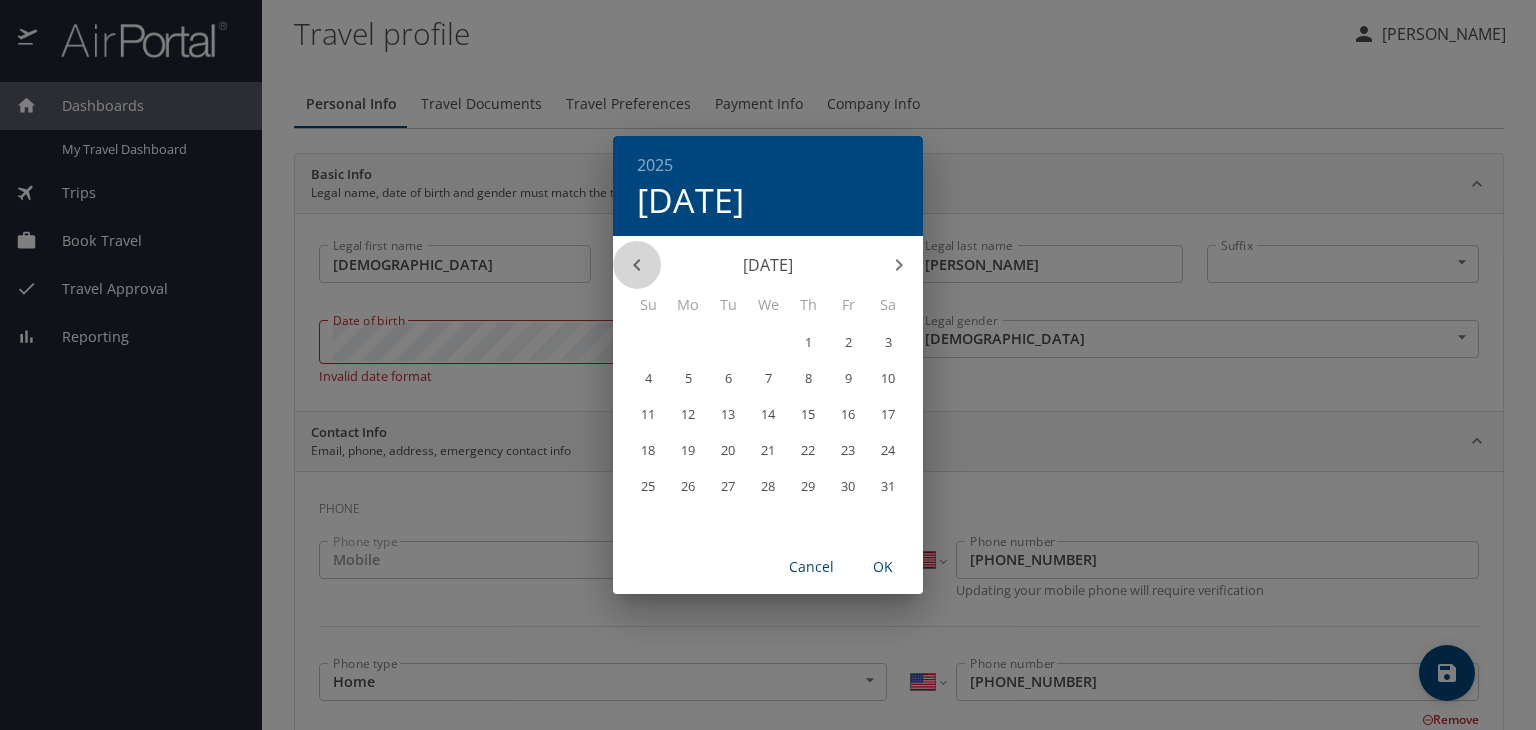 click 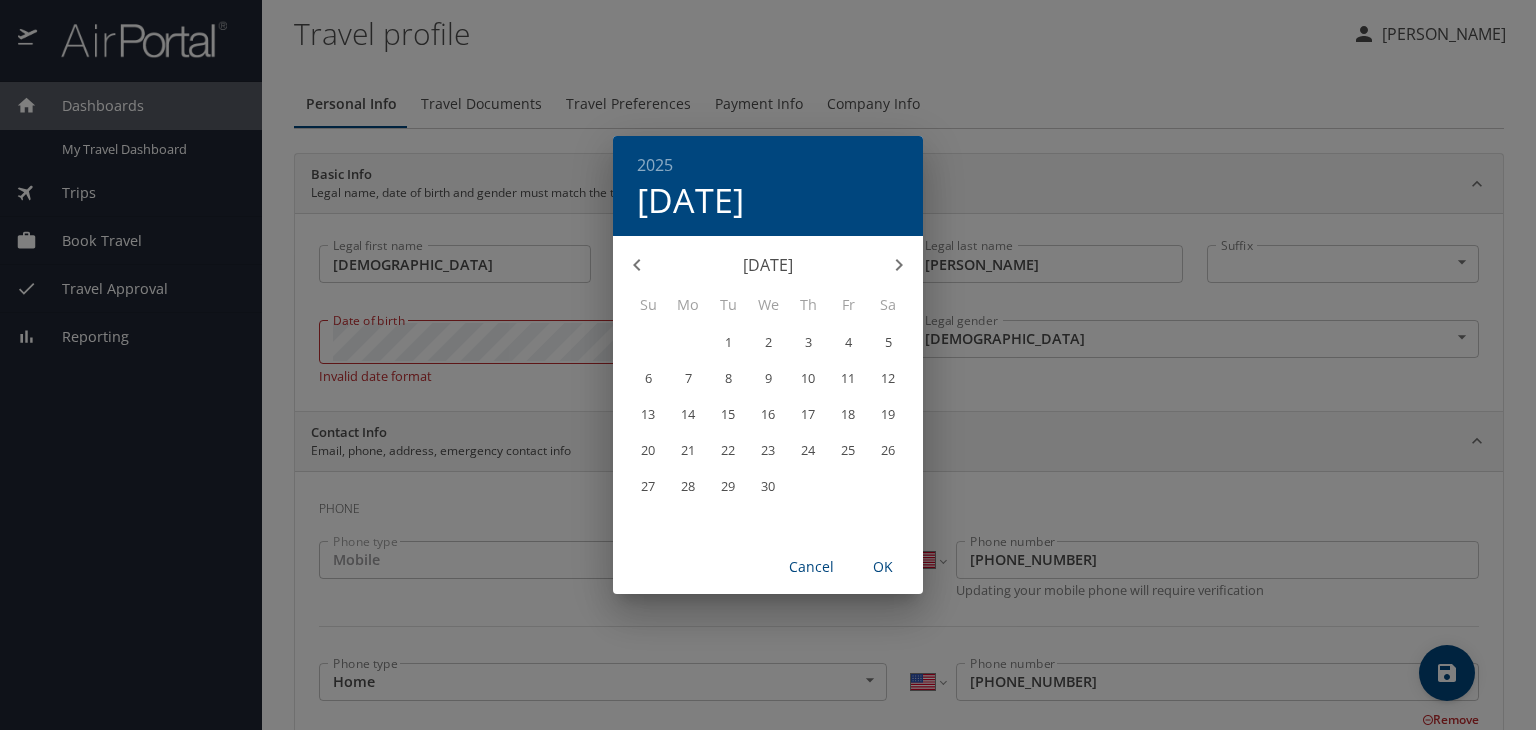 click on "2025" at bounding box center (655, 165) 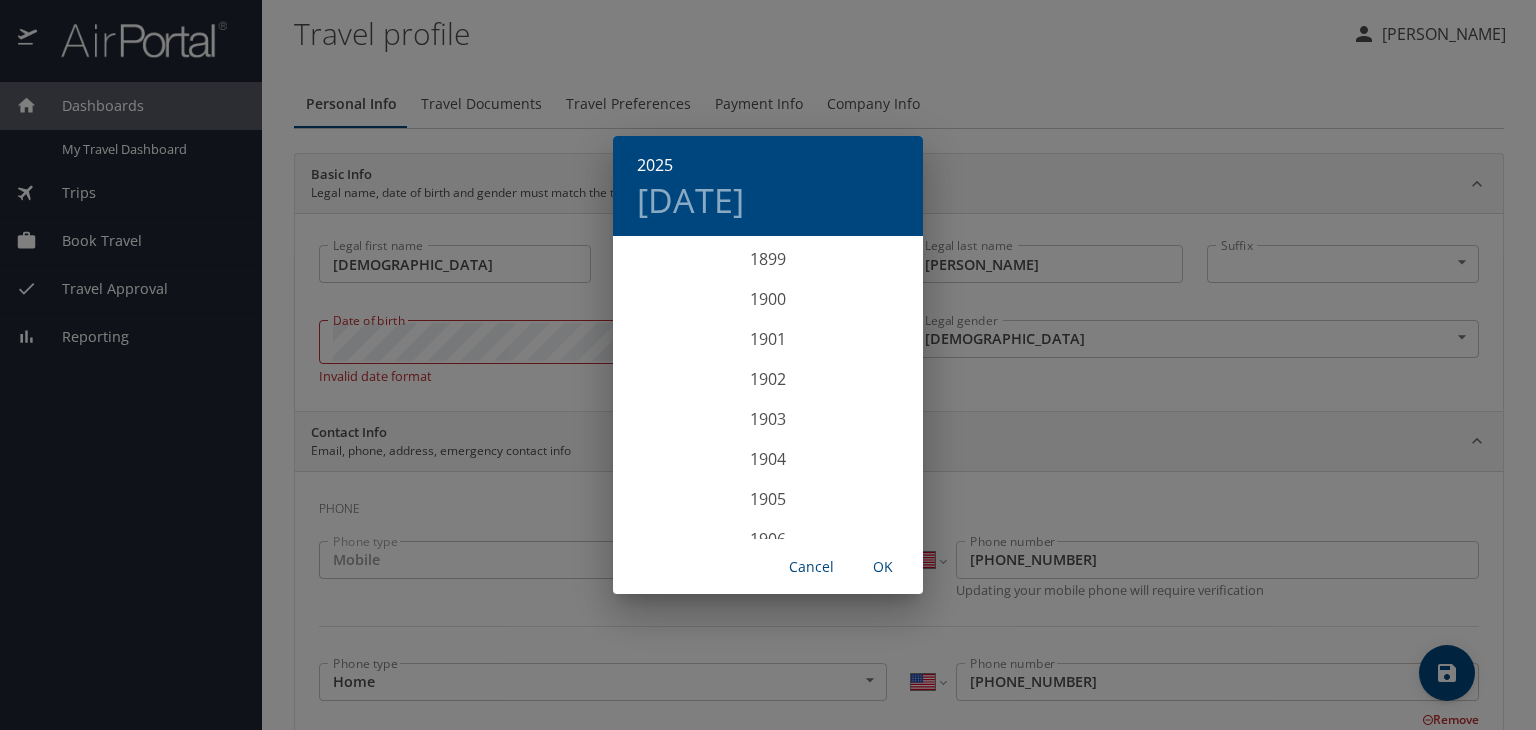 scroll, scrollTop: 4920, scrollLeft: 0, axis: vertical 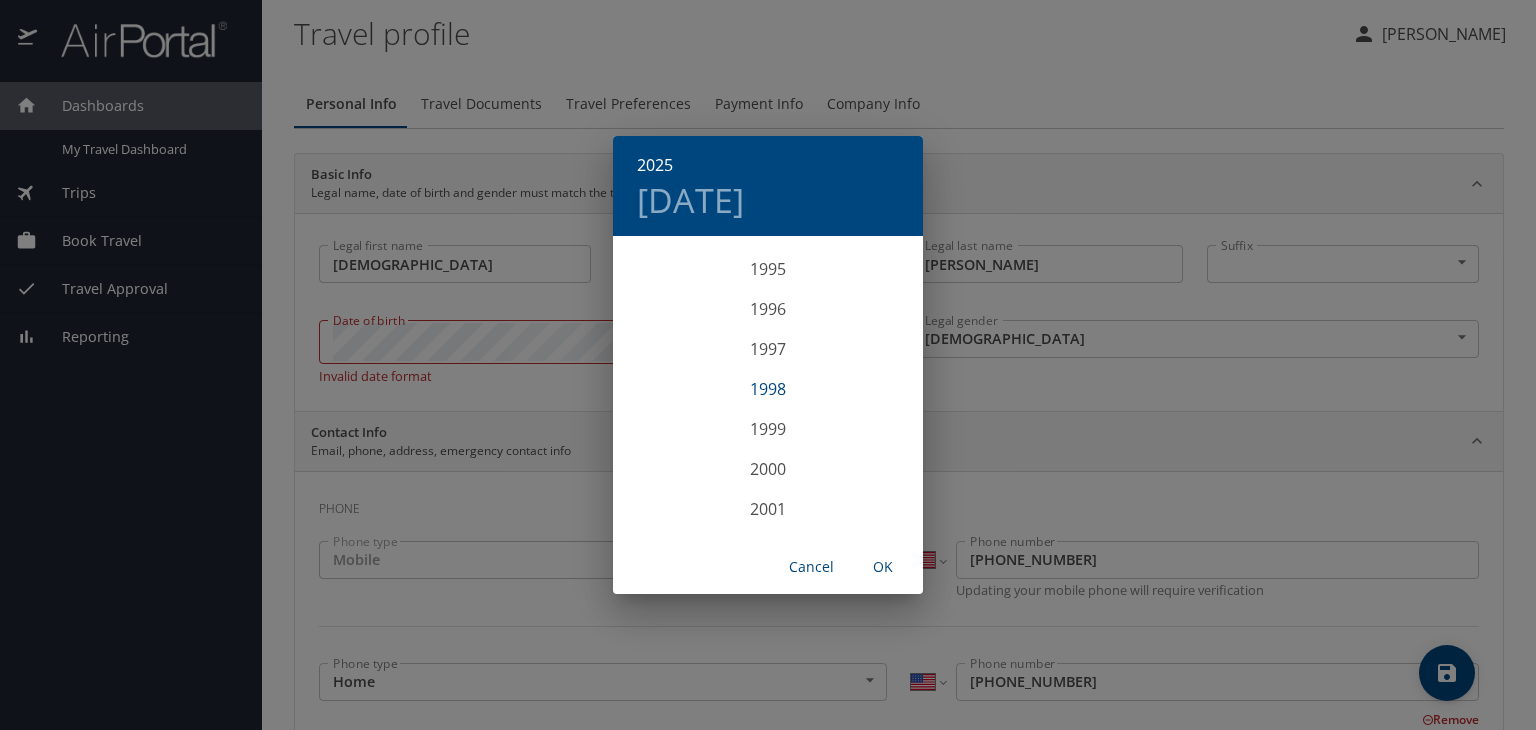 click on "1998" at bounding box center (768, 389) 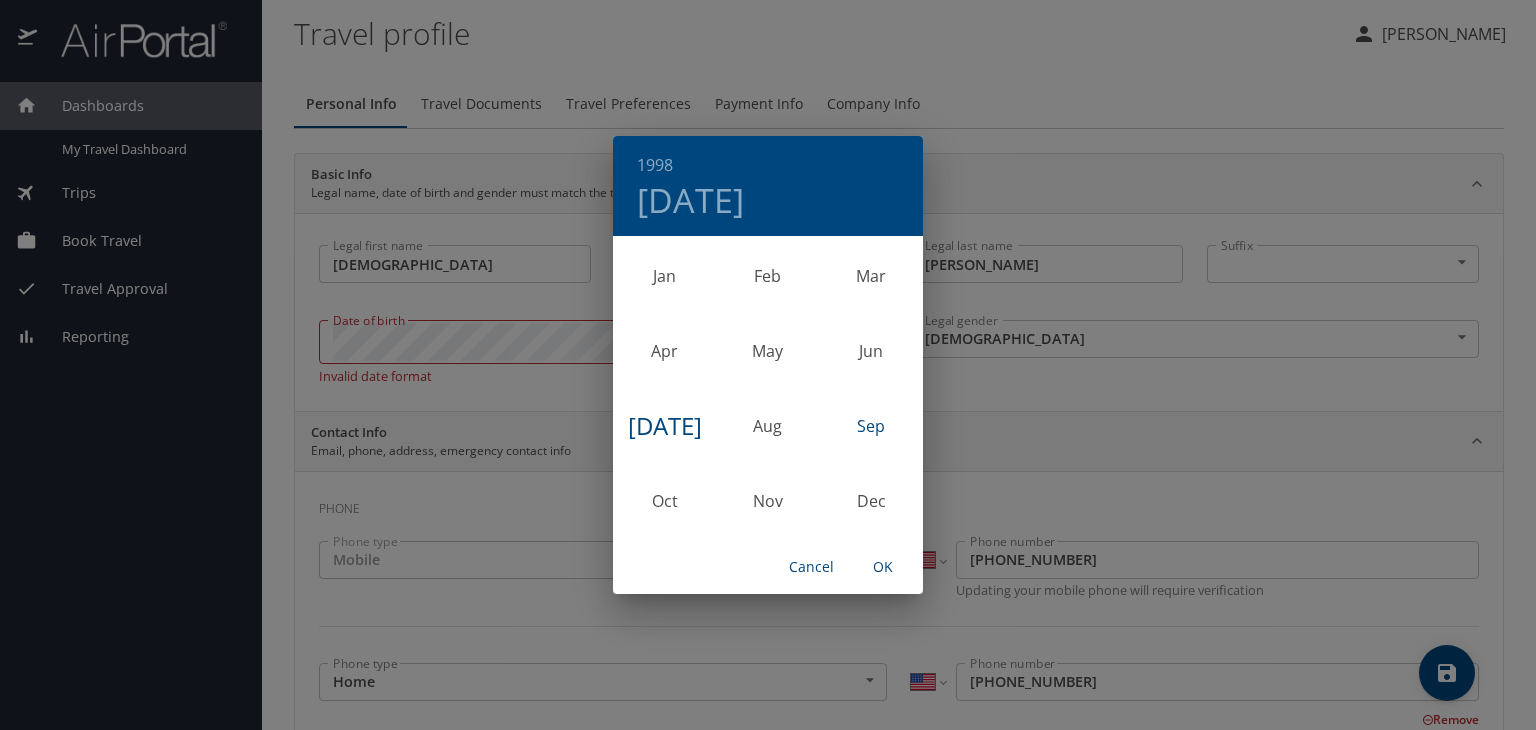 click on "Sep" at bounding box center (871, 426) 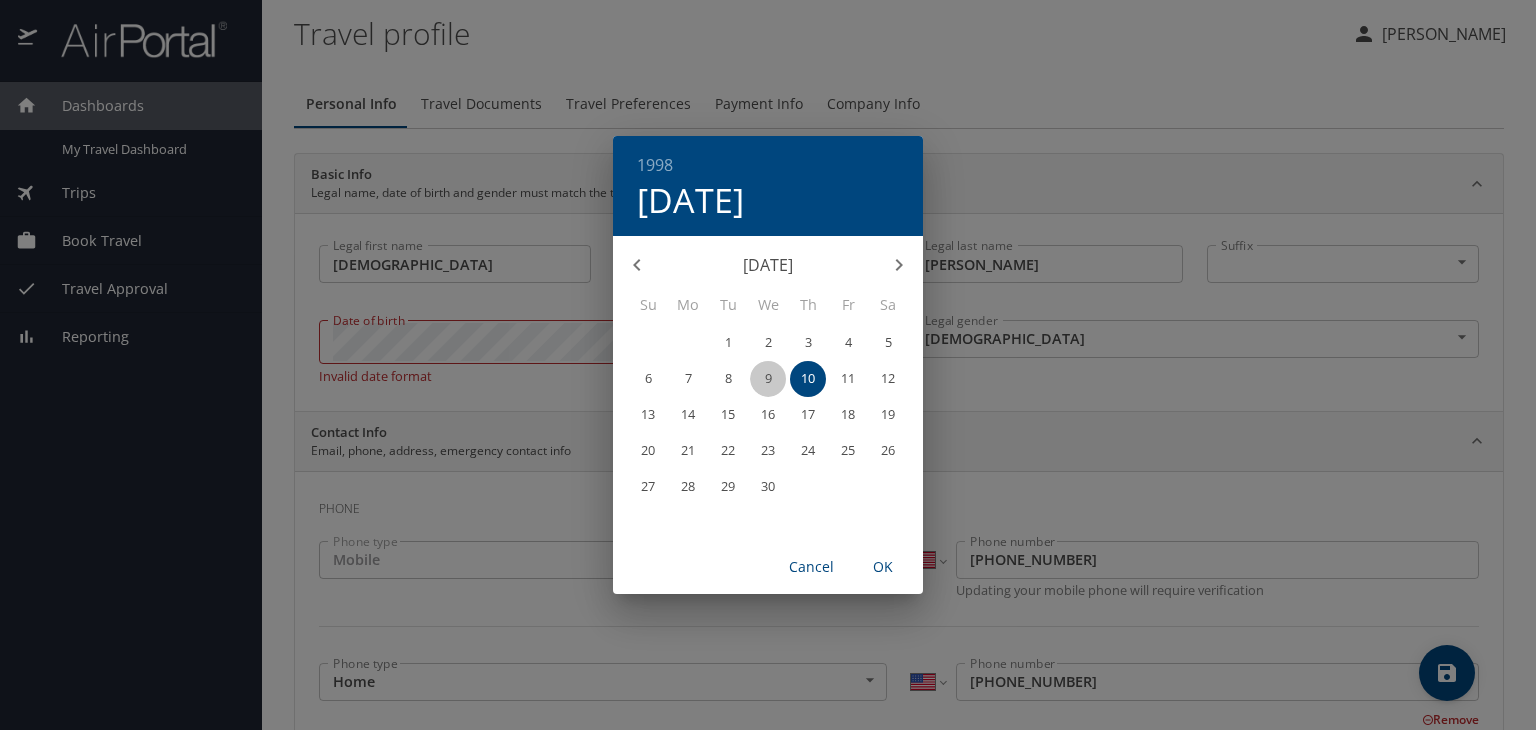 click on "9" at bounding box center [768, 379] 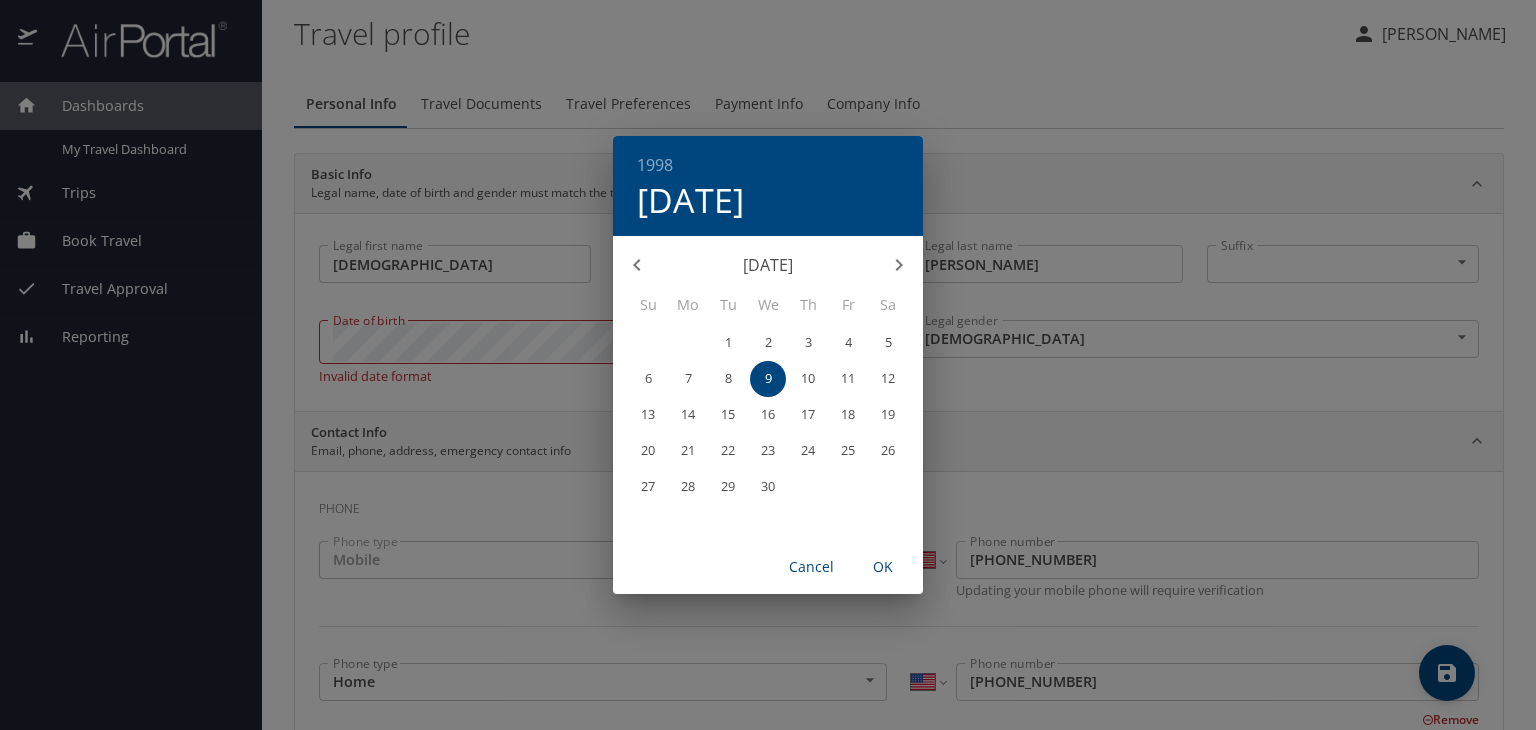 click on "OK" at bounding box center [883, 567] 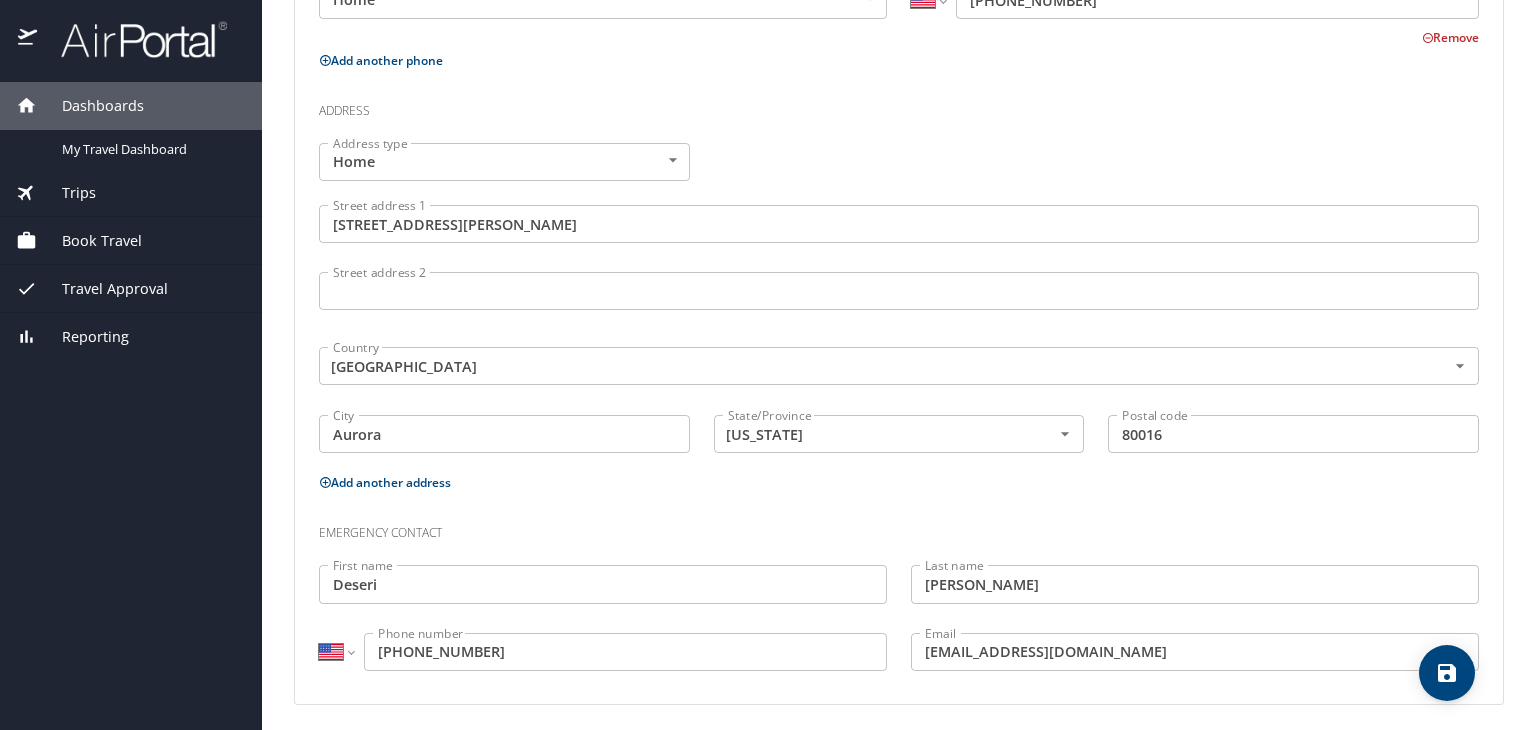 scroll, scrollTop: 673, scrollLeft: 0, axis: vertical 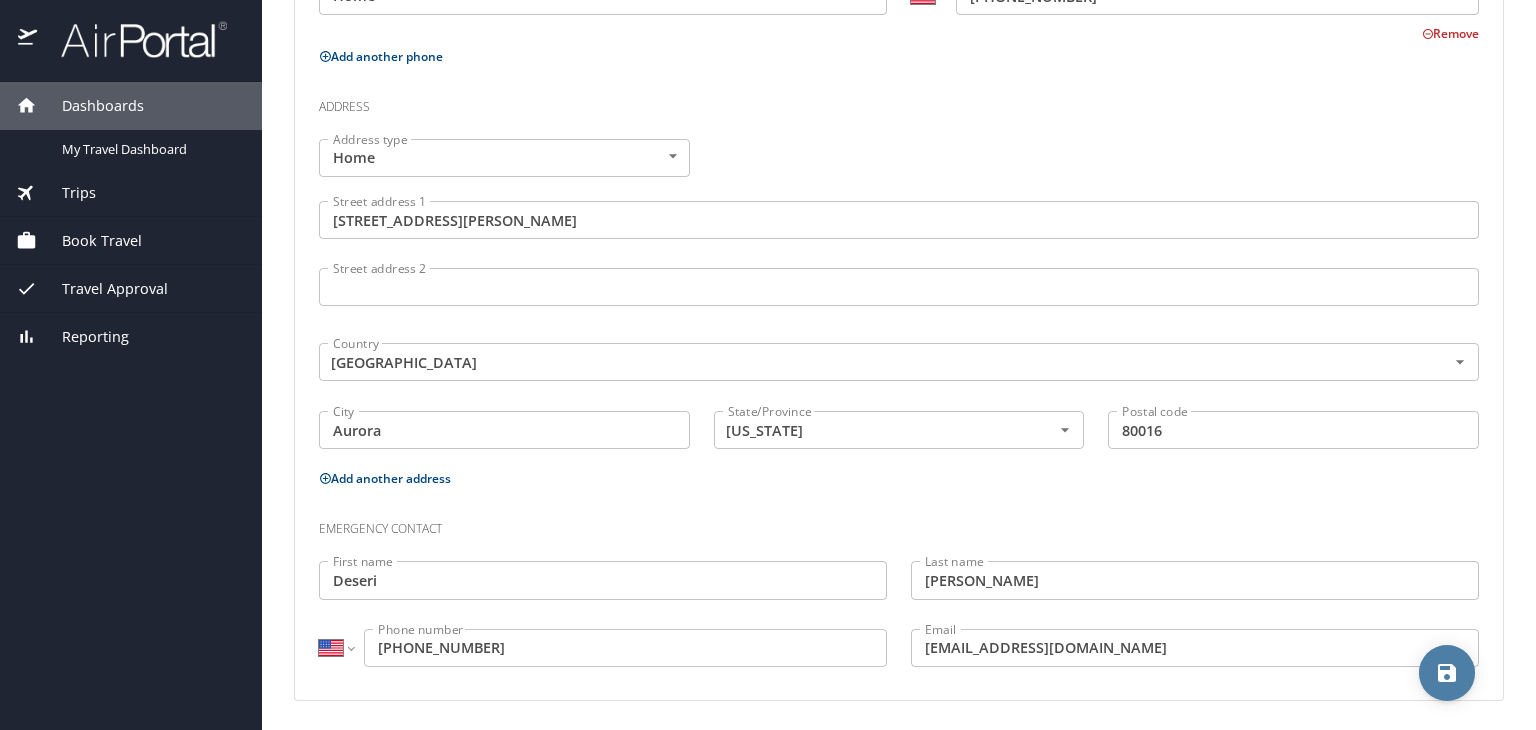 click at bounding box center (1447, 673) 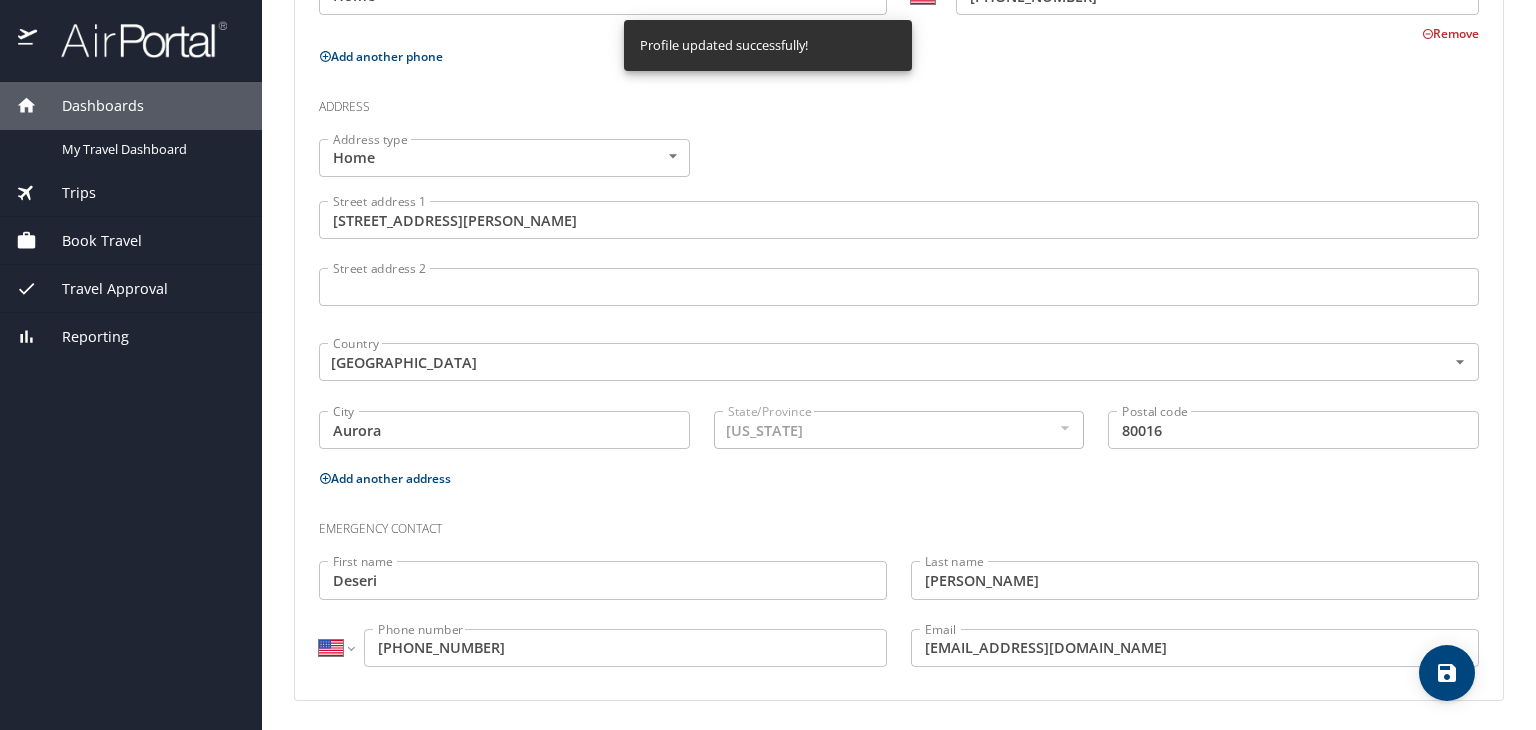 select on "US" 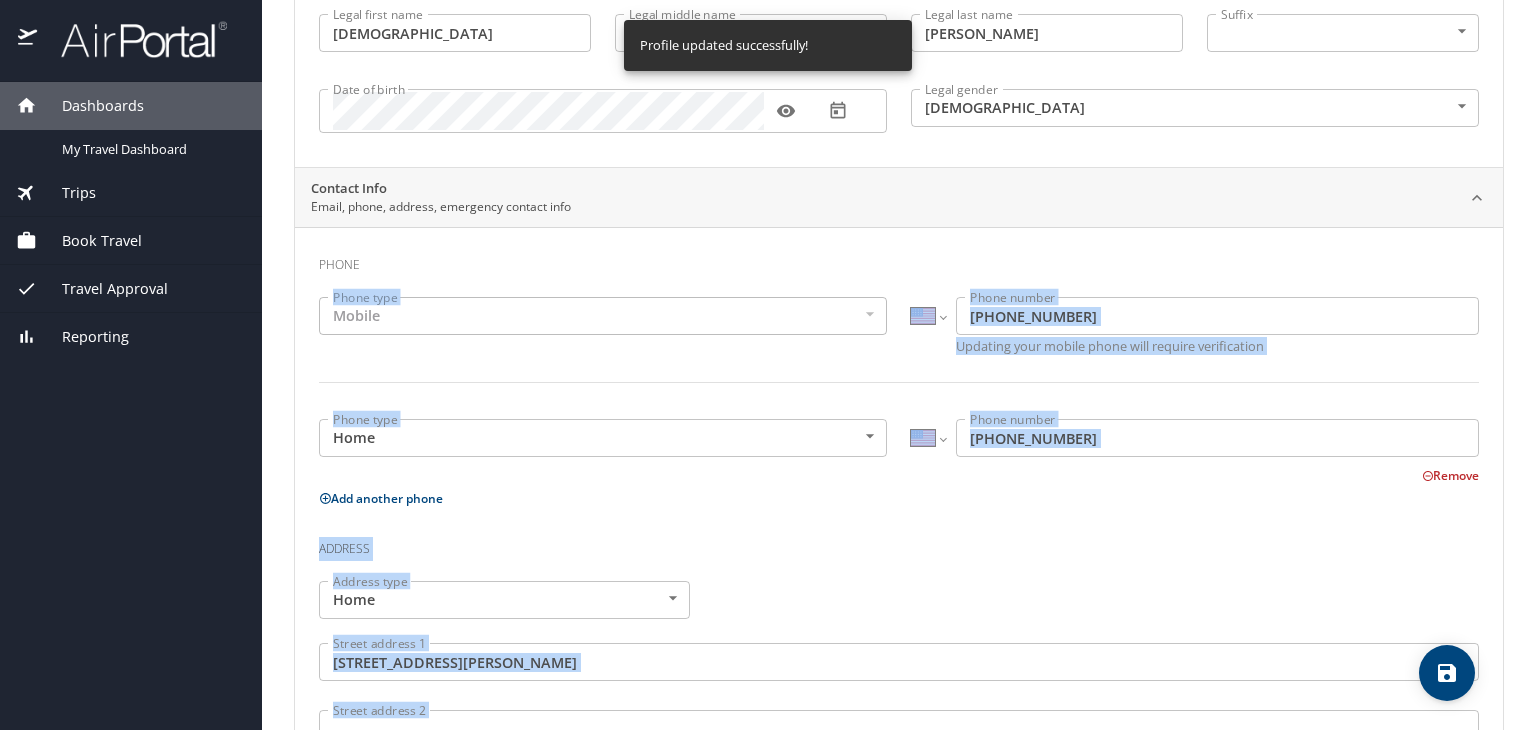 scroll, scrollTop: 0, scrollLeft: 0, axis: both 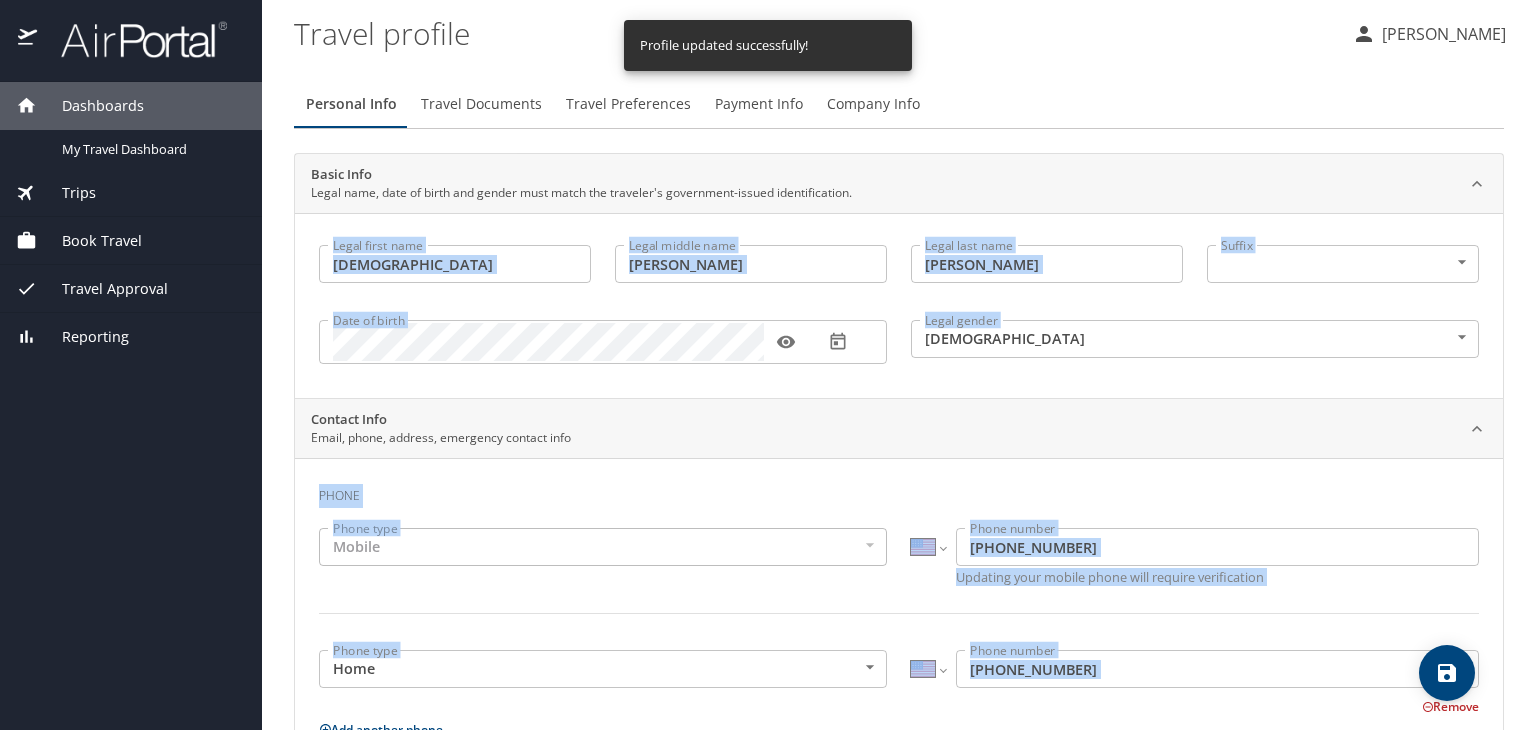 drag, startPoint x: 1535, startPoint y: 551, endPoint x: 1506, endPoint y: -8, distance: 559.7517 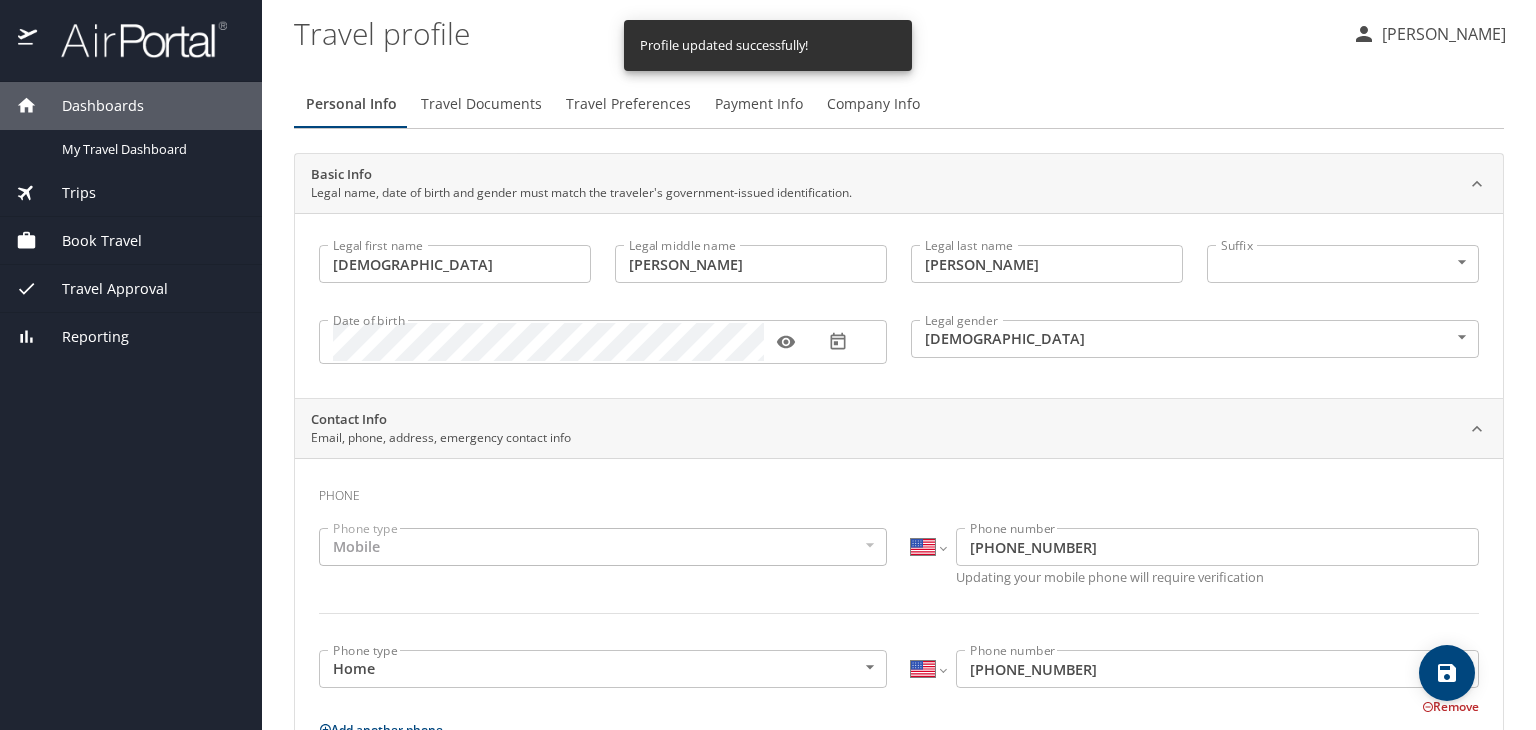 click on "Personal Info Travel Documents Travel Preferences Payment Info Company Info" at bounding box center [899, 104] 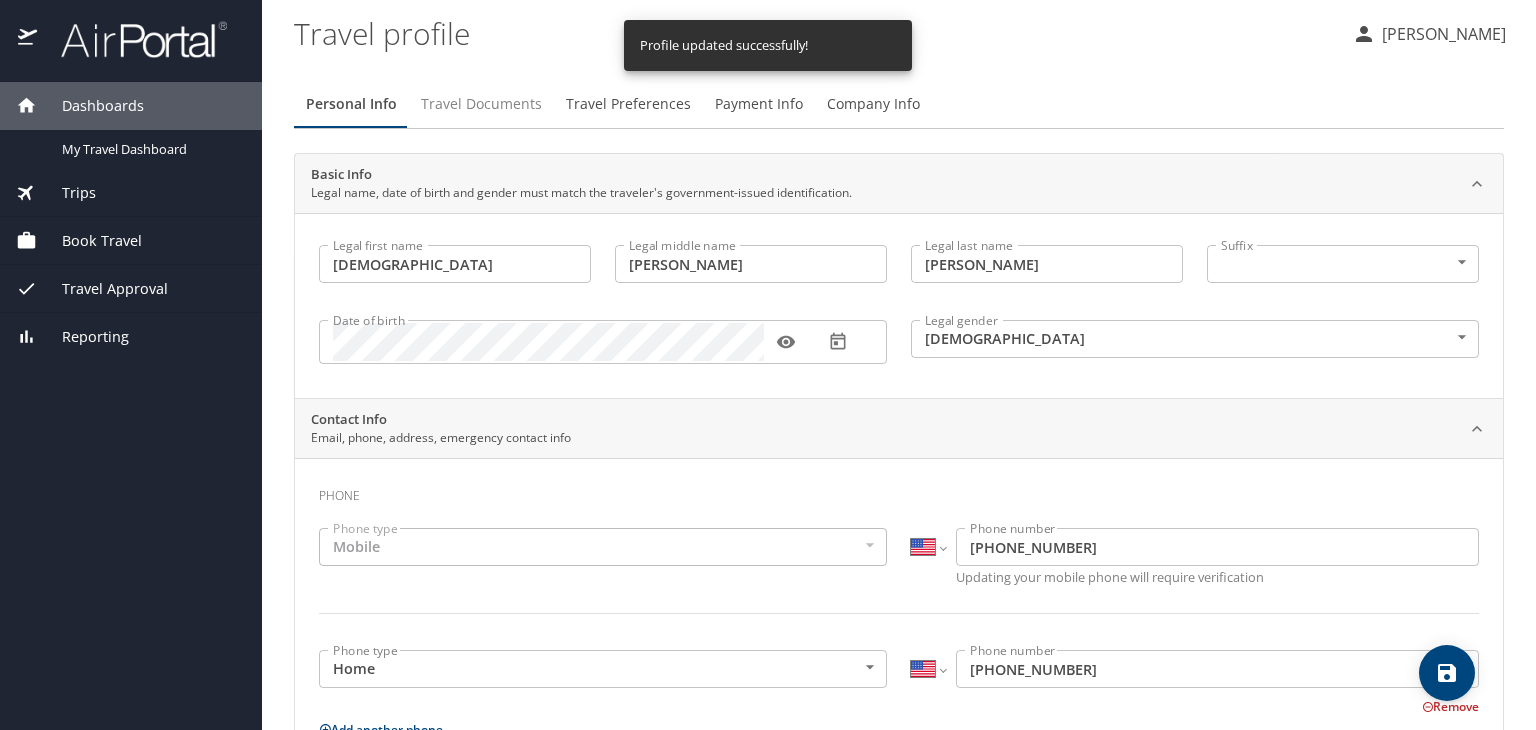 click on "Travel Documents" at bounding box center (481, 104) 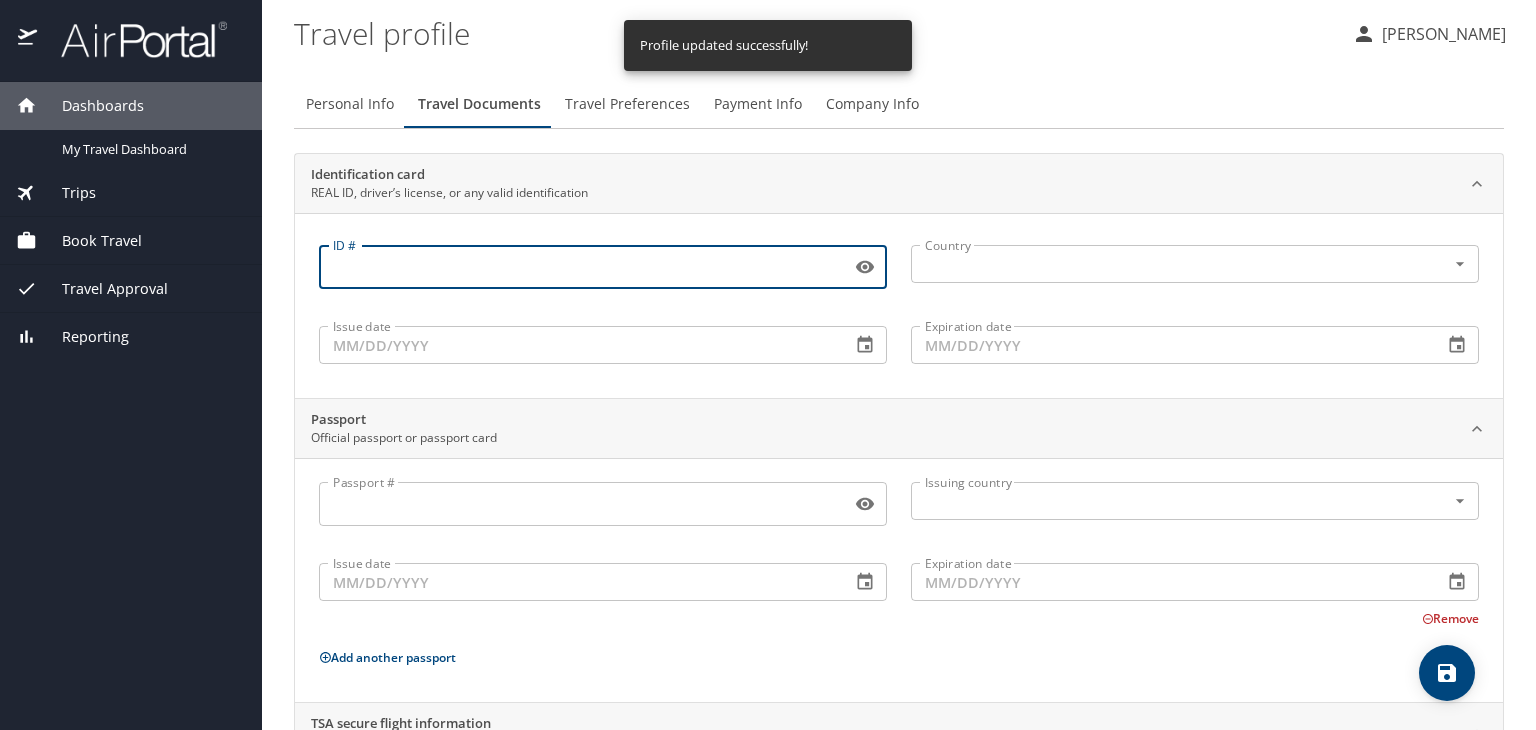 click on "ID #" at bounding box center [581, 267] 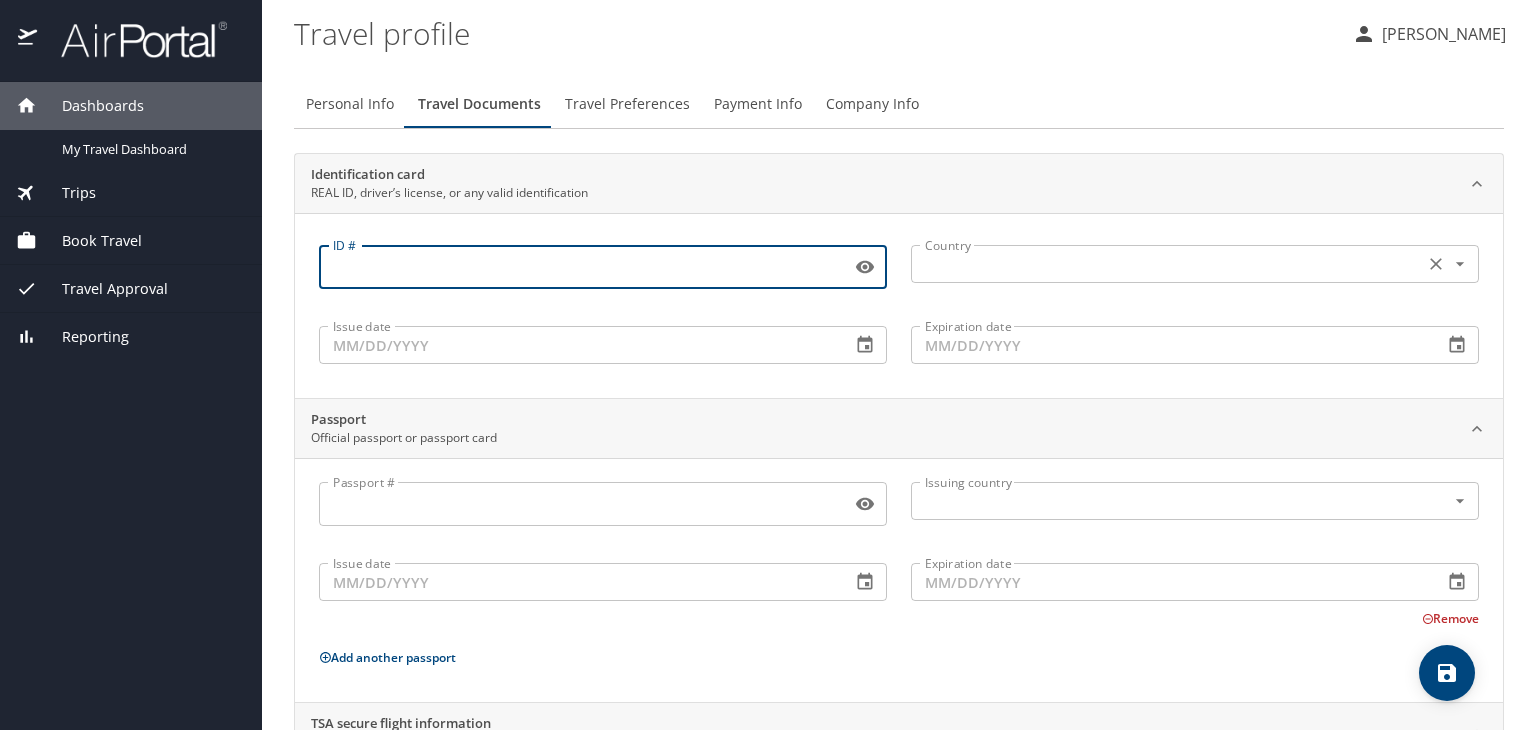 click at bounding box center [1165, 264] 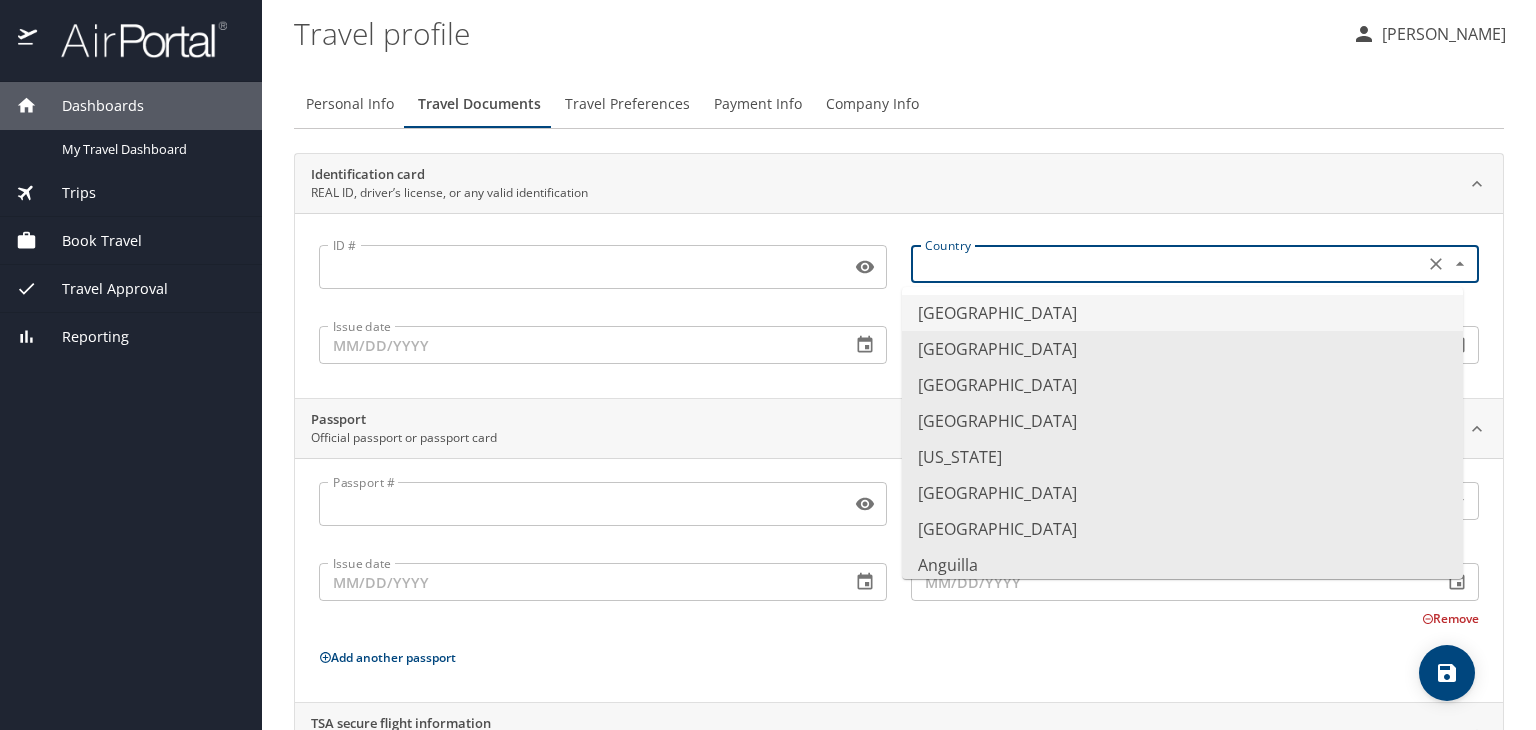 click on "United States of America" at bounding box center (1182, 313) 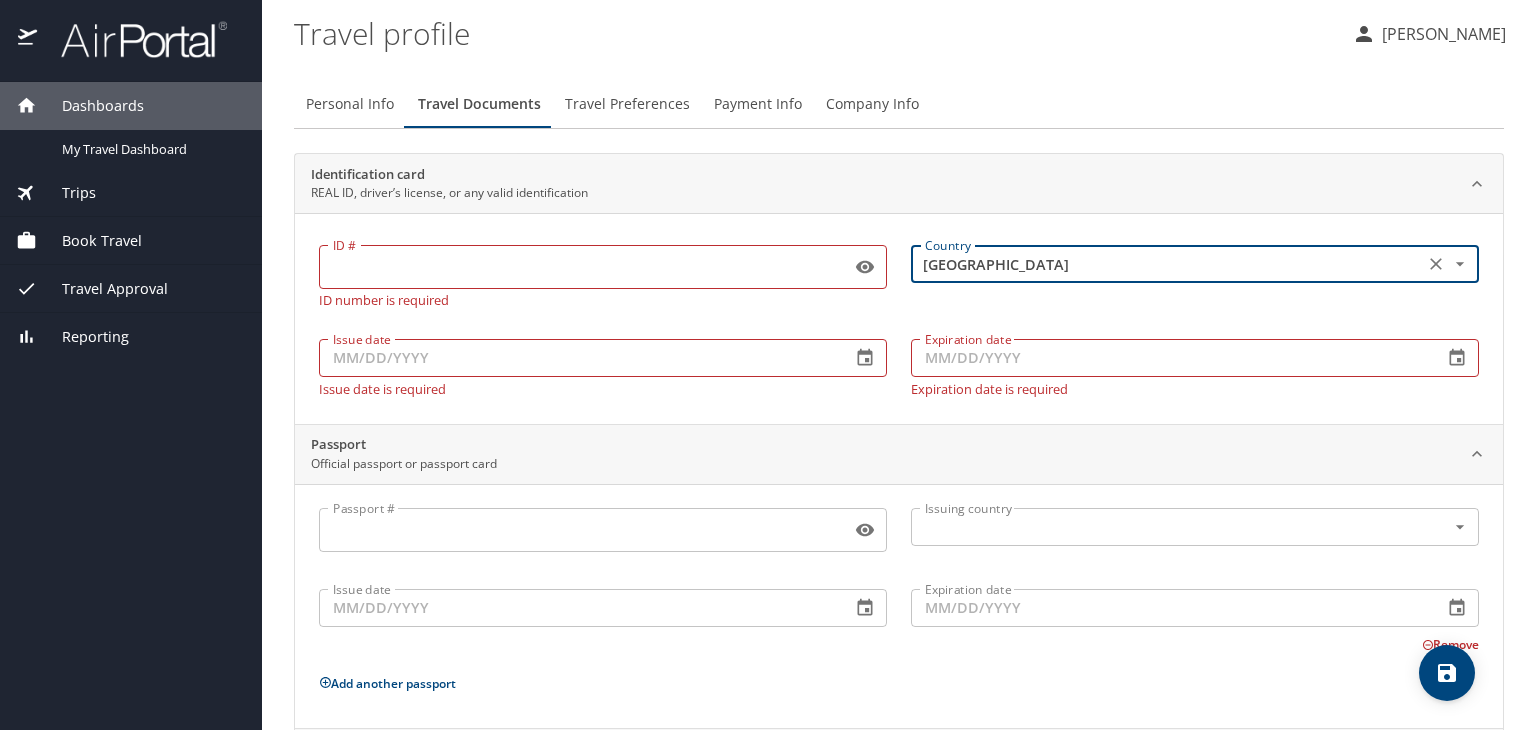 click on "ID #" at bounding box center (581, 267) 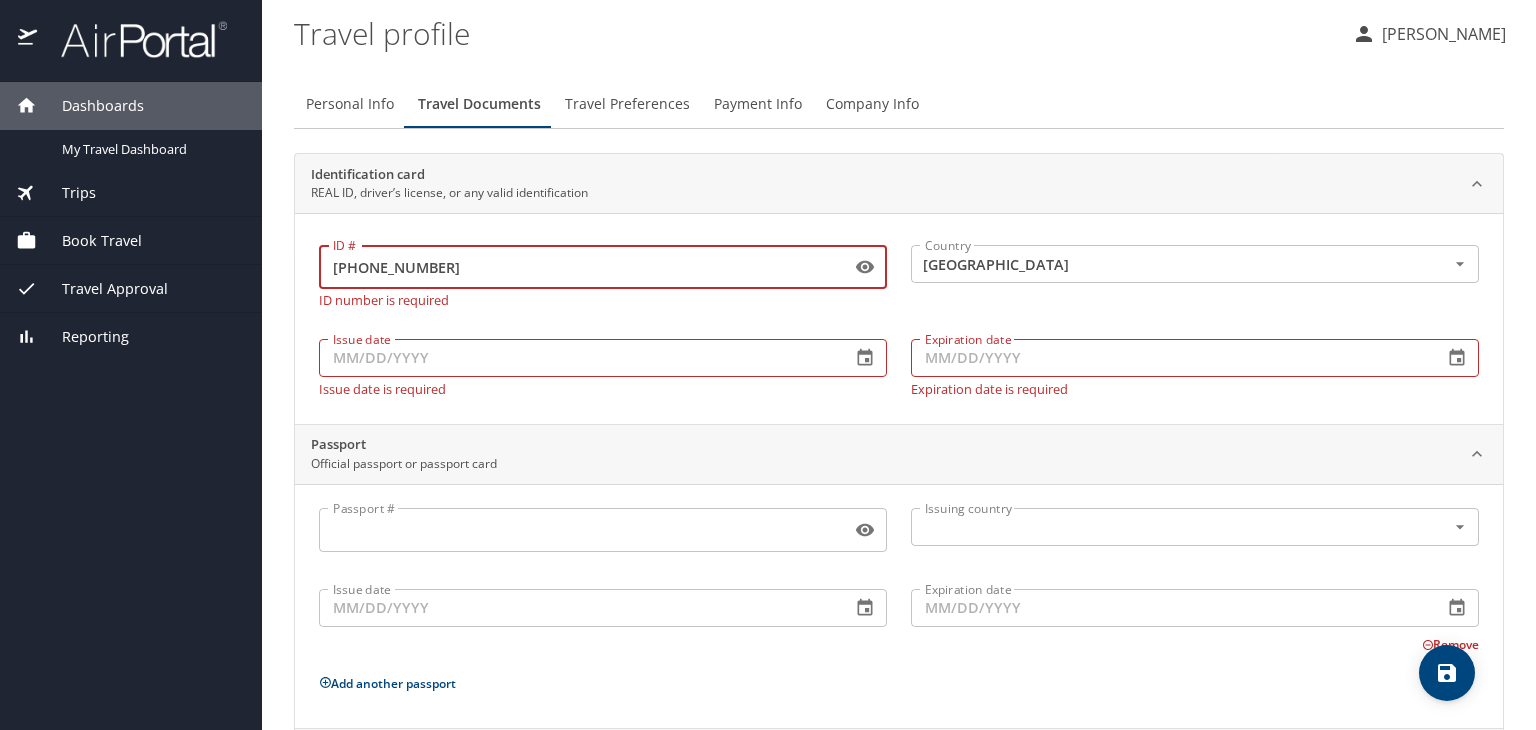 type on "17-142-3782" 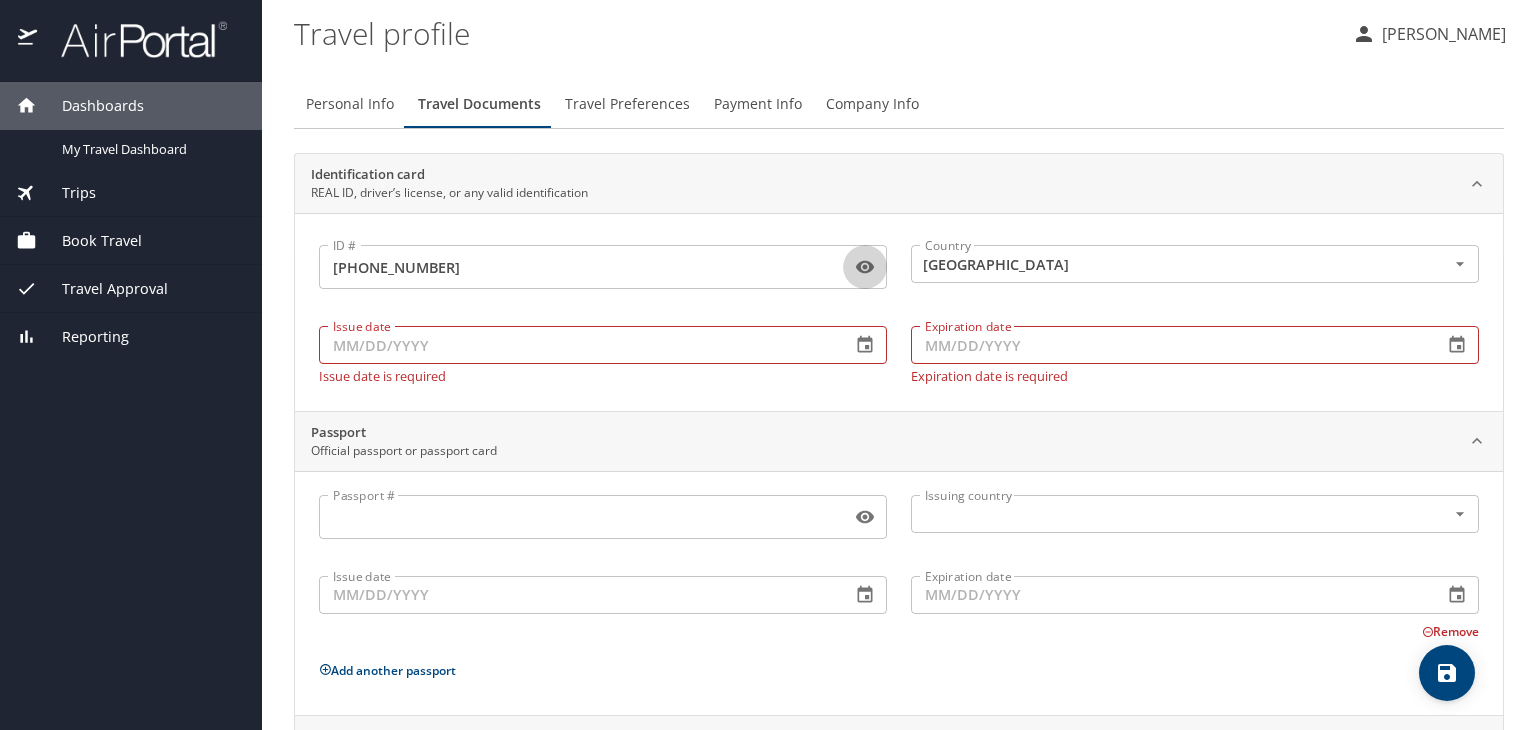 type 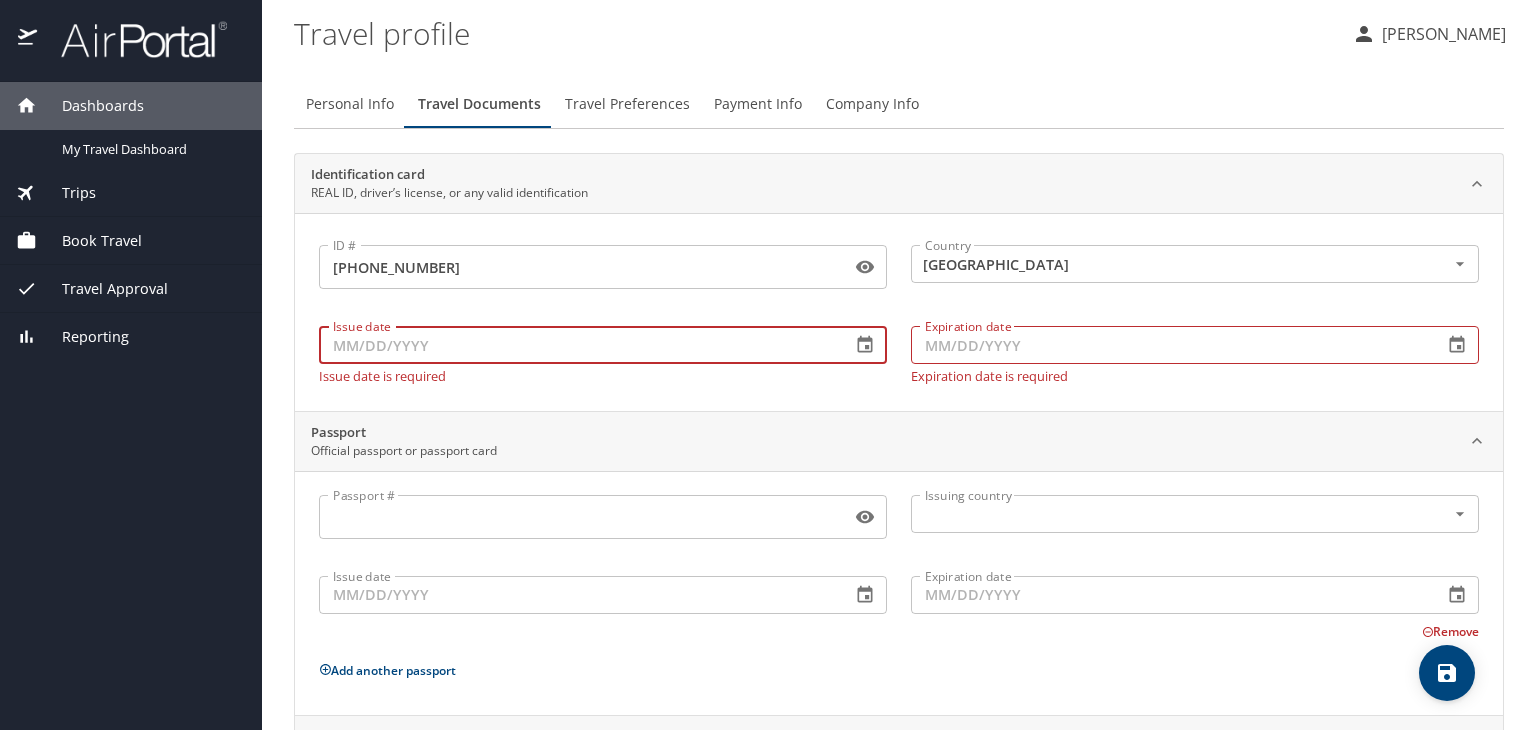 type on "9_/__/____" 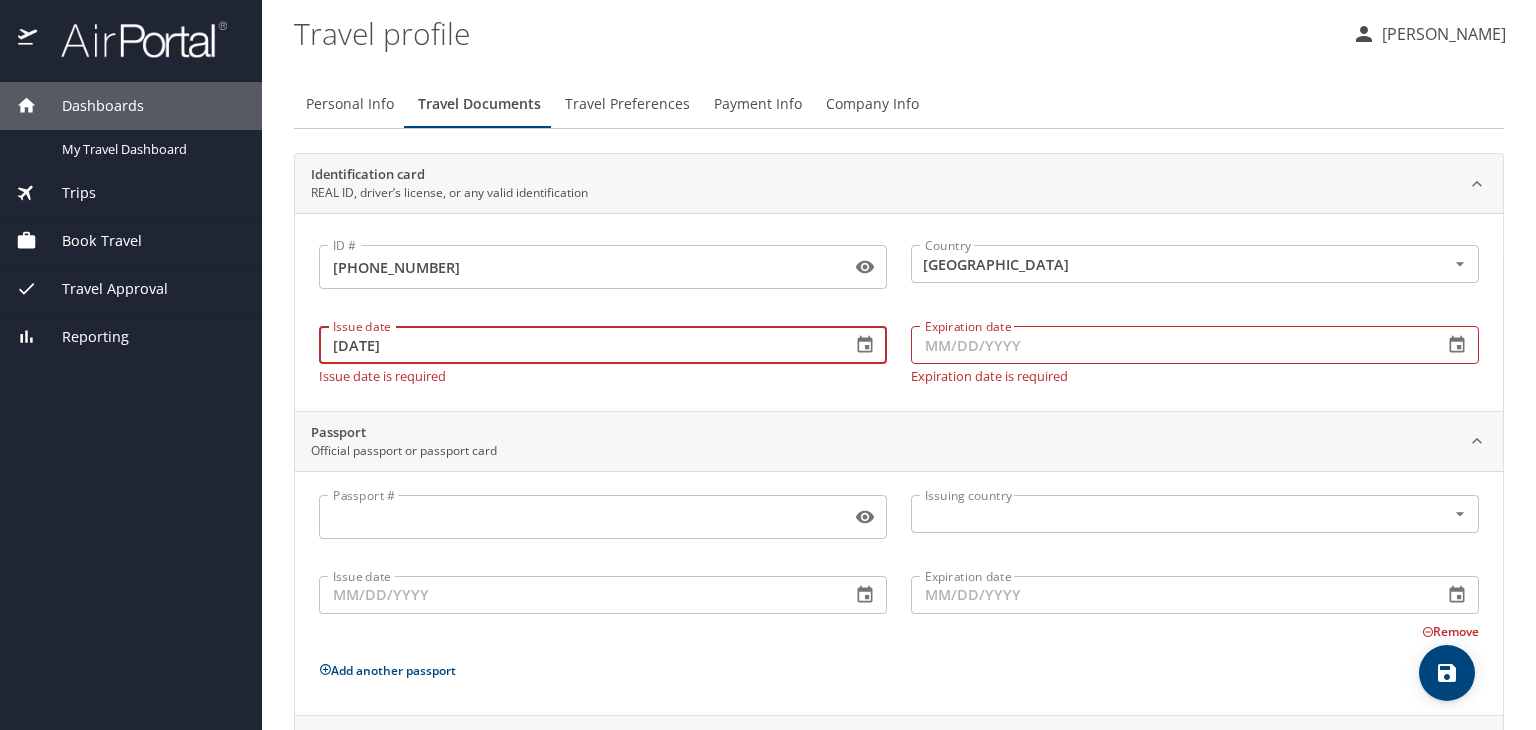 type on "10/19/2020" 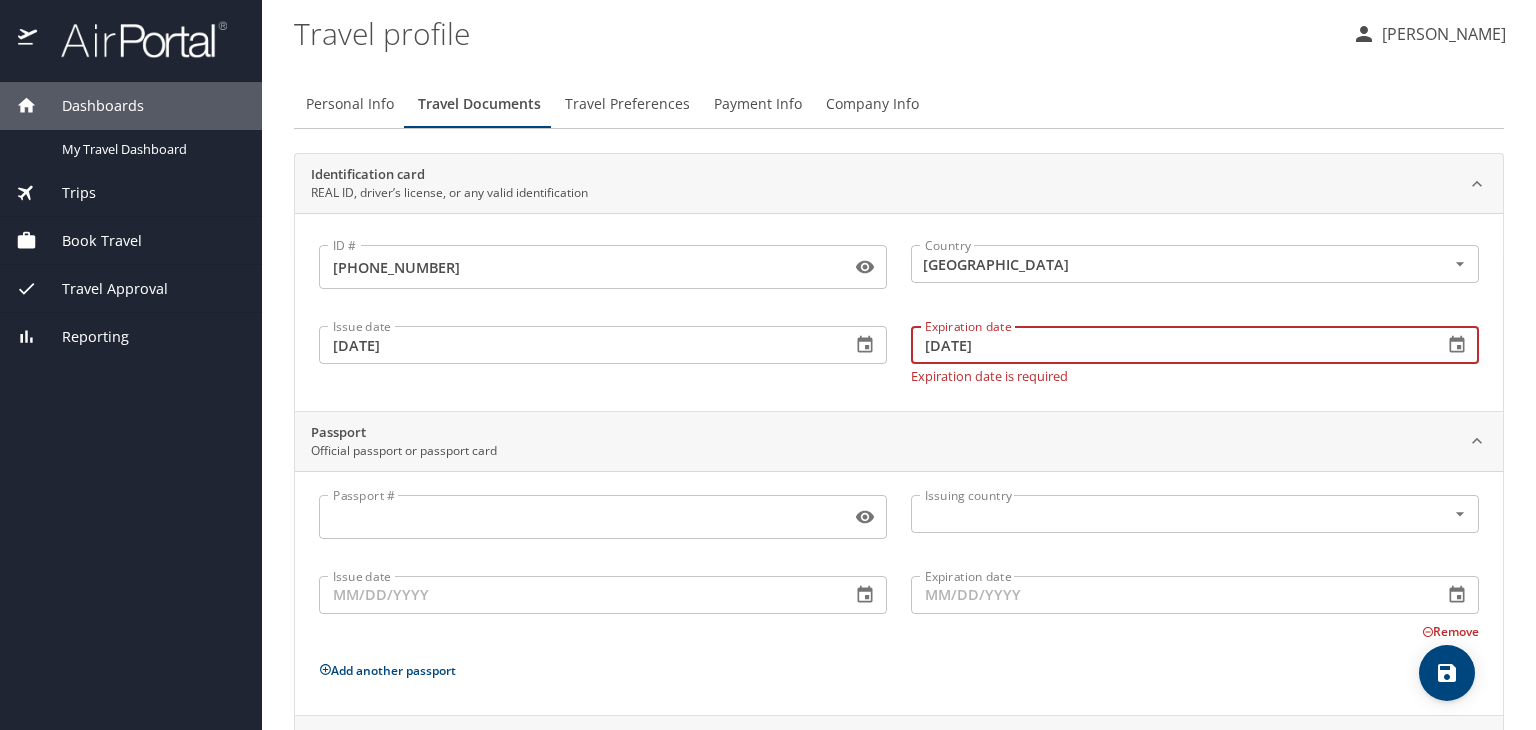 type on "09/09/2025" 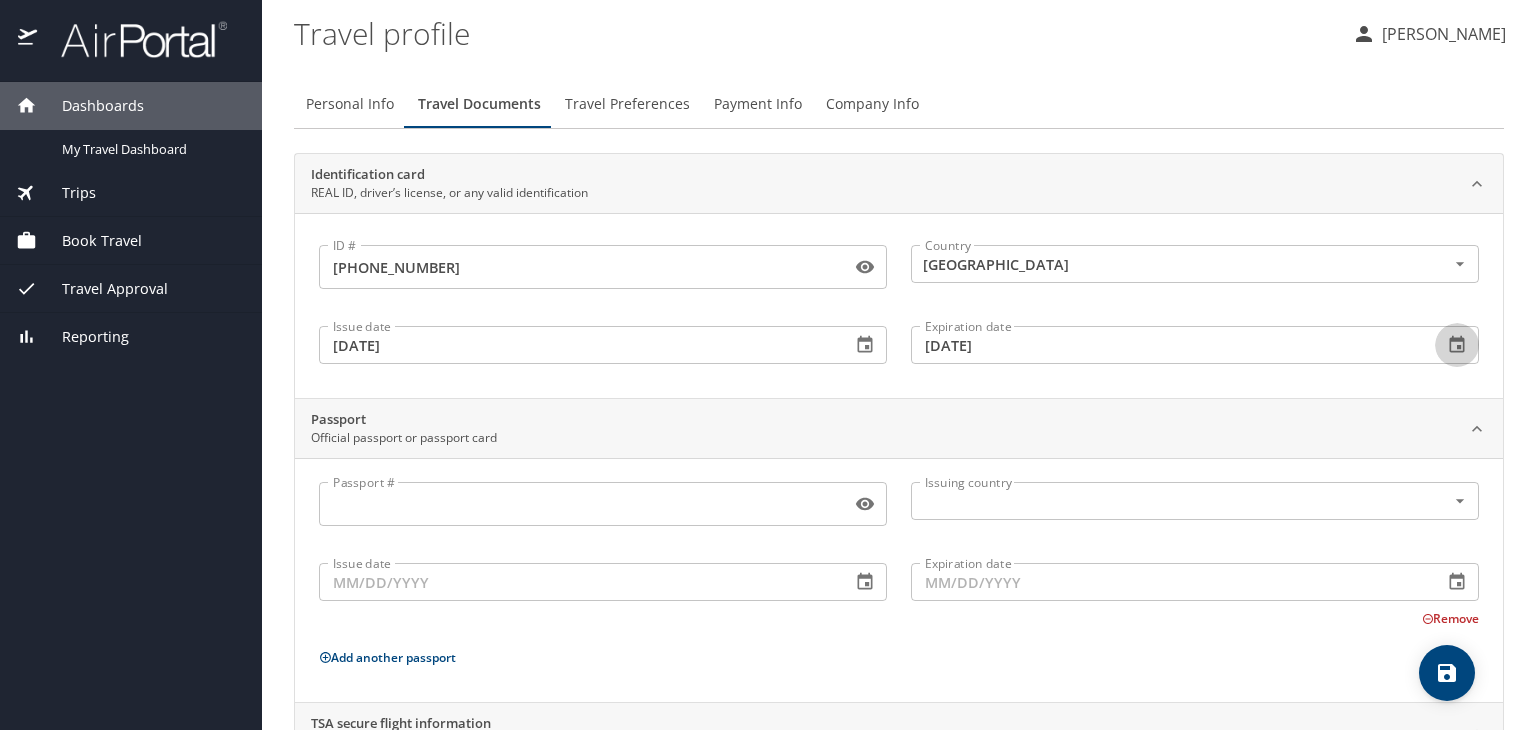 type 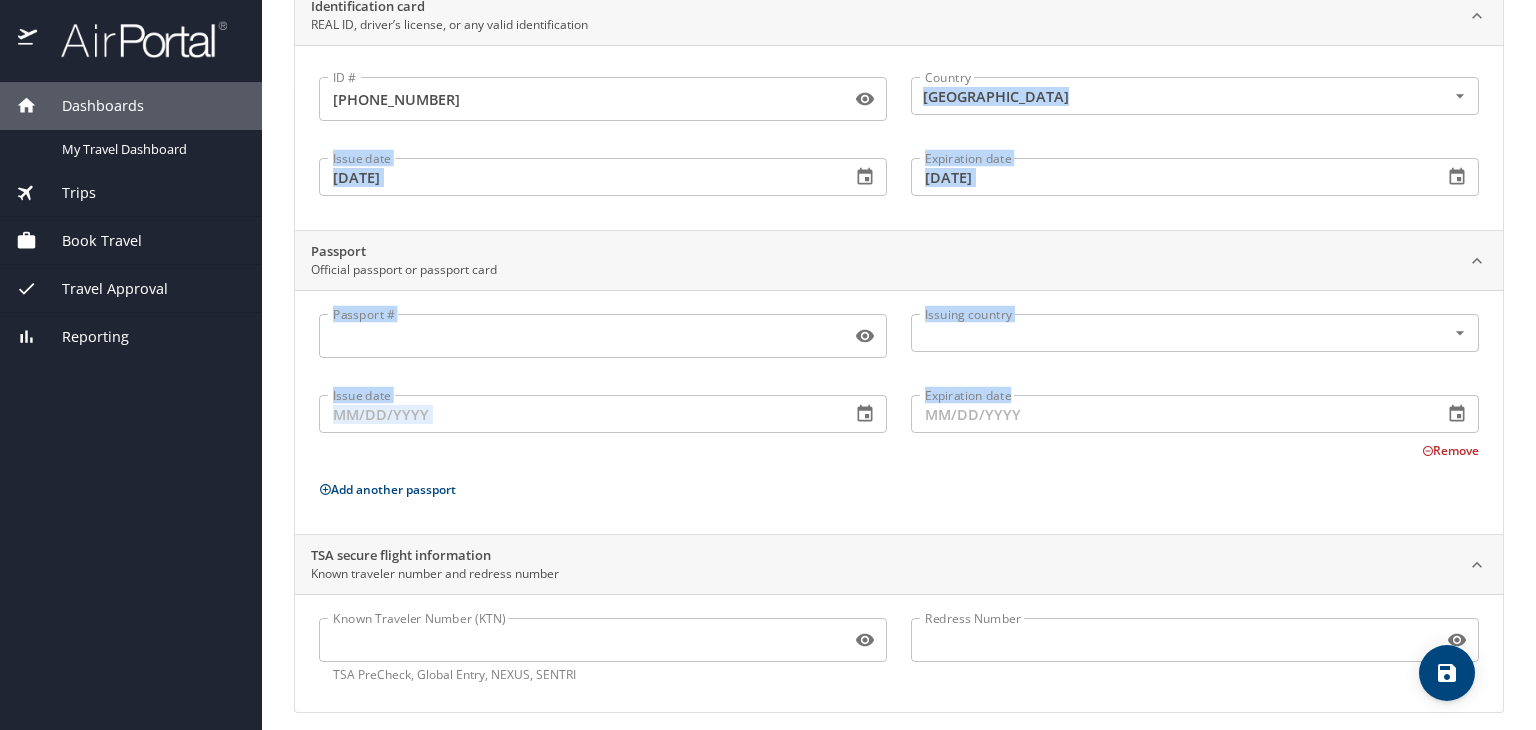 scroll, scrollTop: 181, scrollLeft: 0, axis: vertical 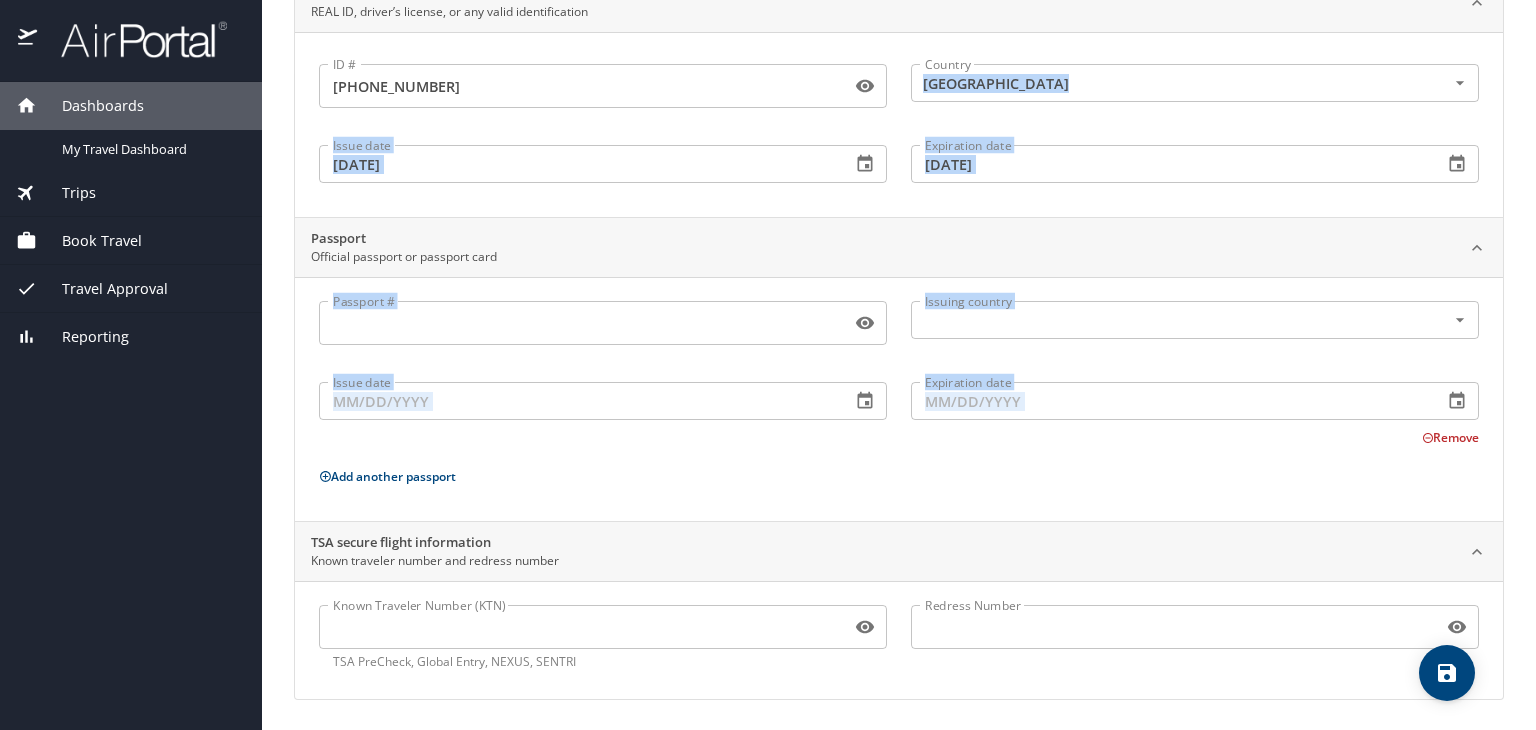 drag, startPoint x: 1535, startPoint y: 249, endPoint x: 1525, endPoint y: 465, distance: 216.23135 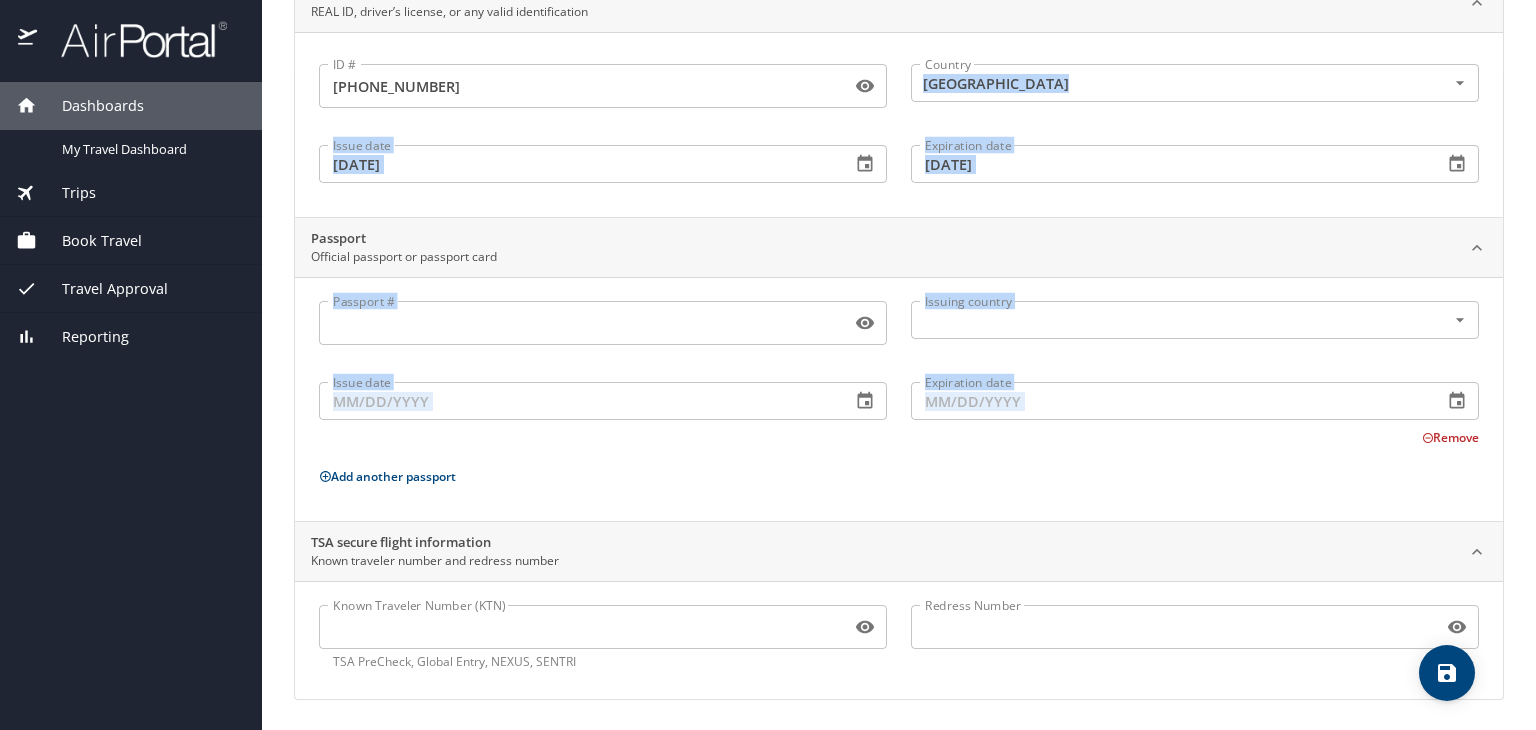 click on "Passport # Passport #" at bounding box center [603, 325] 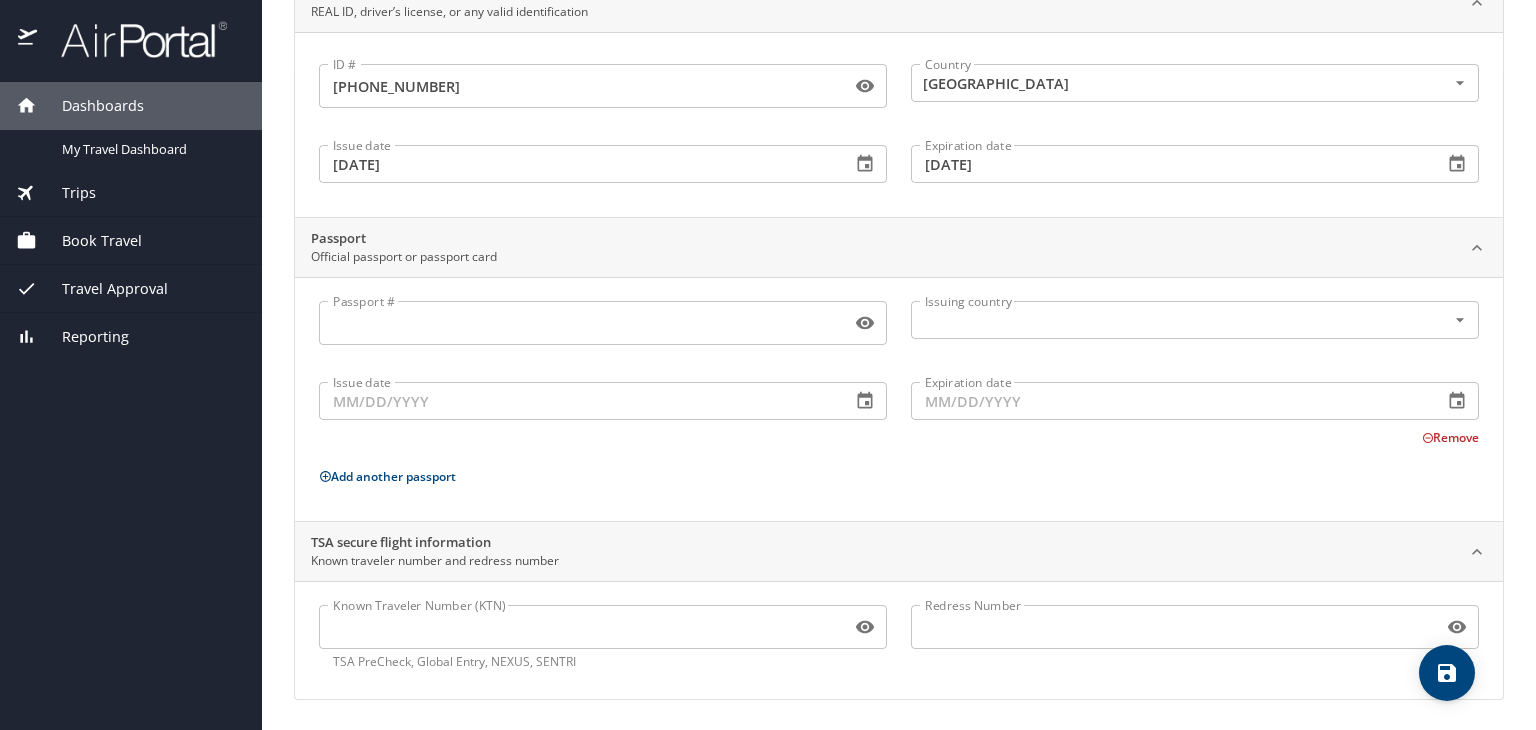 click on "Passport #" at bounding box center [581, 323] 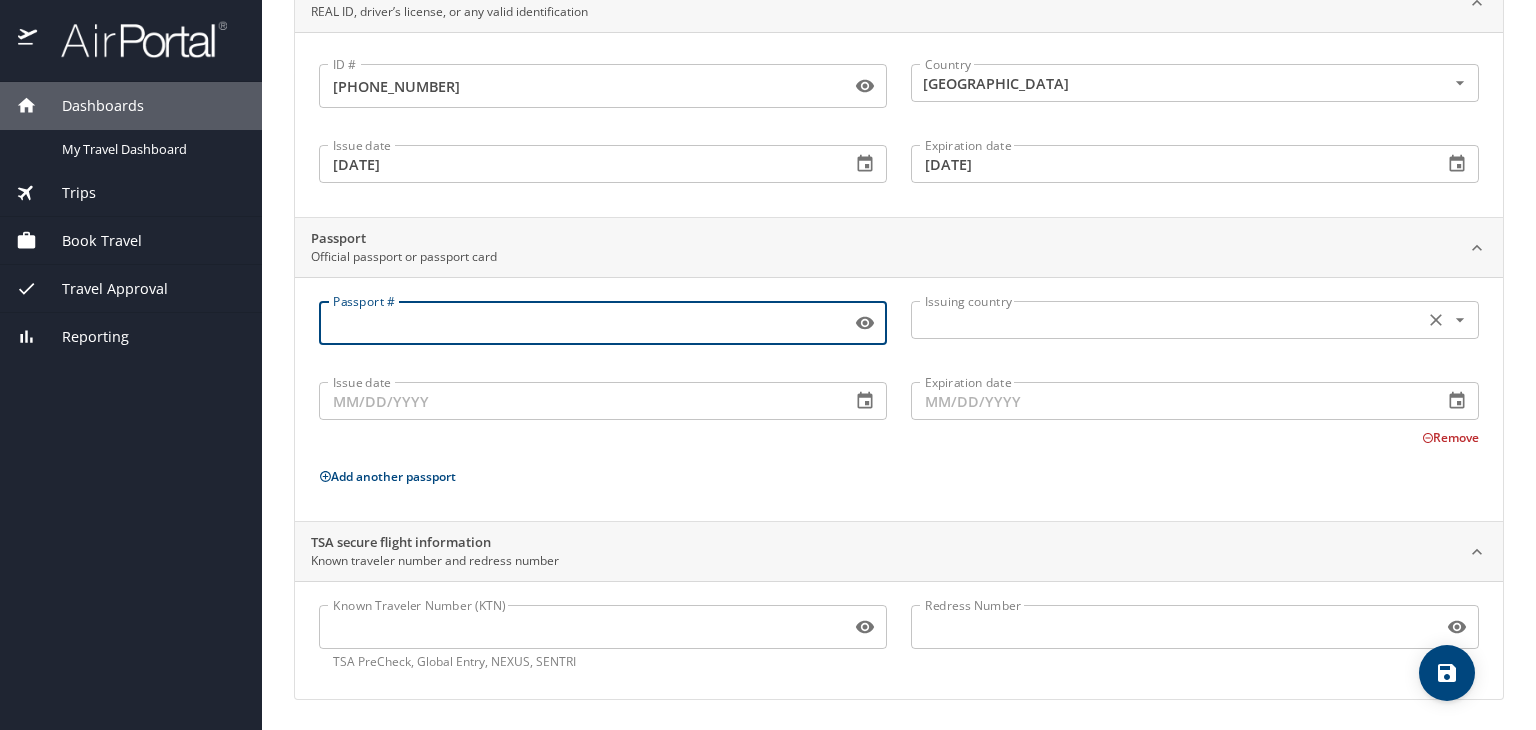click at bounding box center (1165, 320) 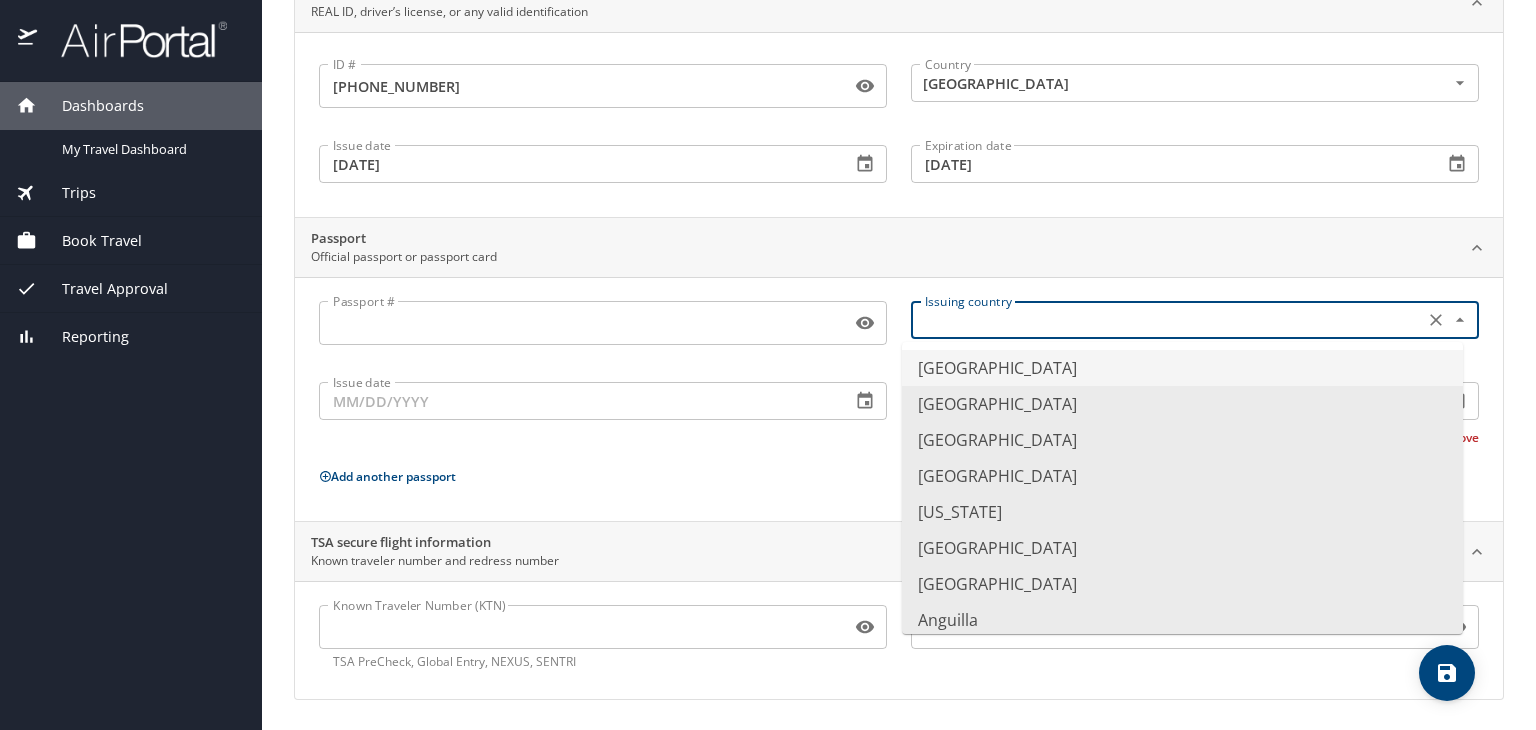 click on "United States of America" at bounding box center (1182, 368) 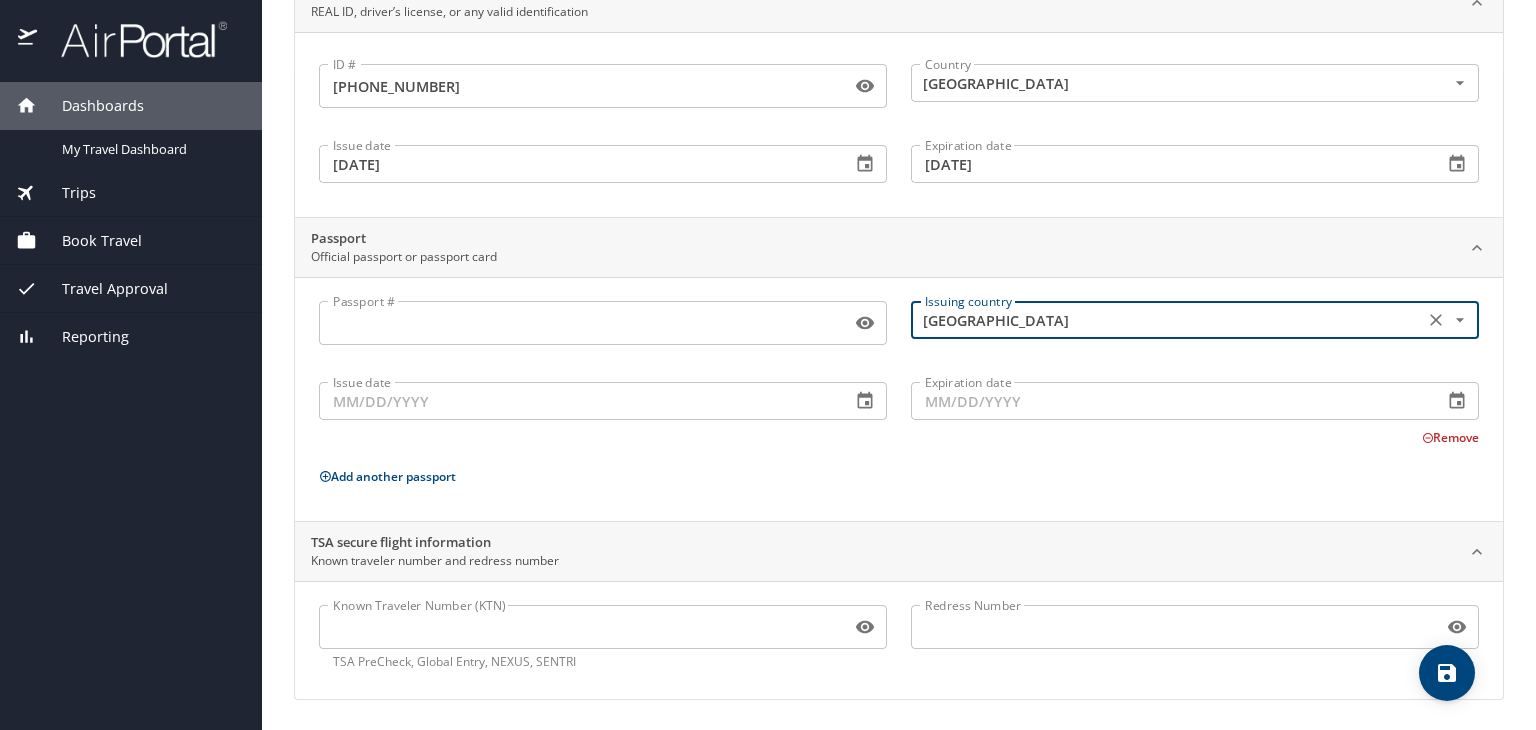 click on "Issue date" at bounding box center [577, 401] 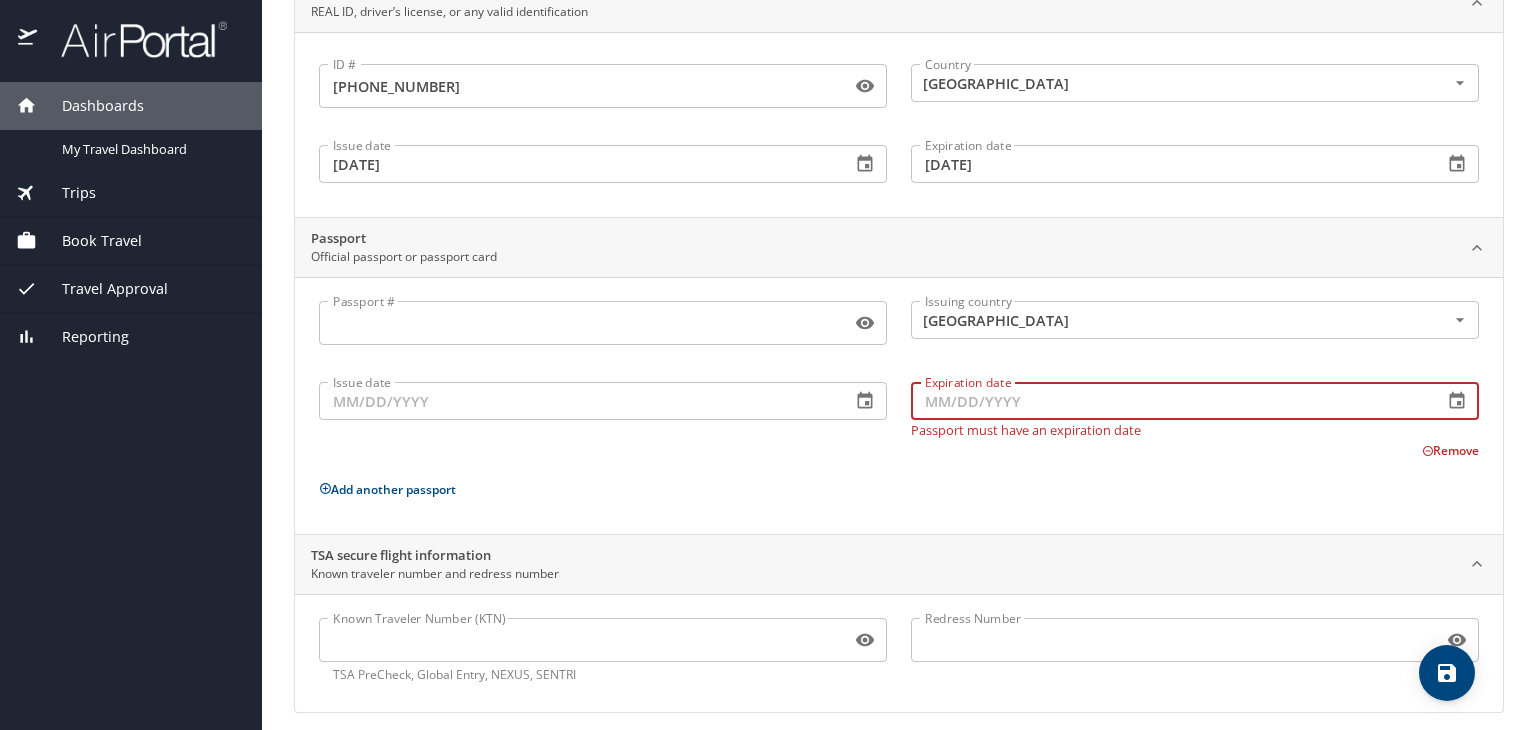 click on "Expiration date Expiration date Passport must have an expiration date" at bounding box center [1195, 405] 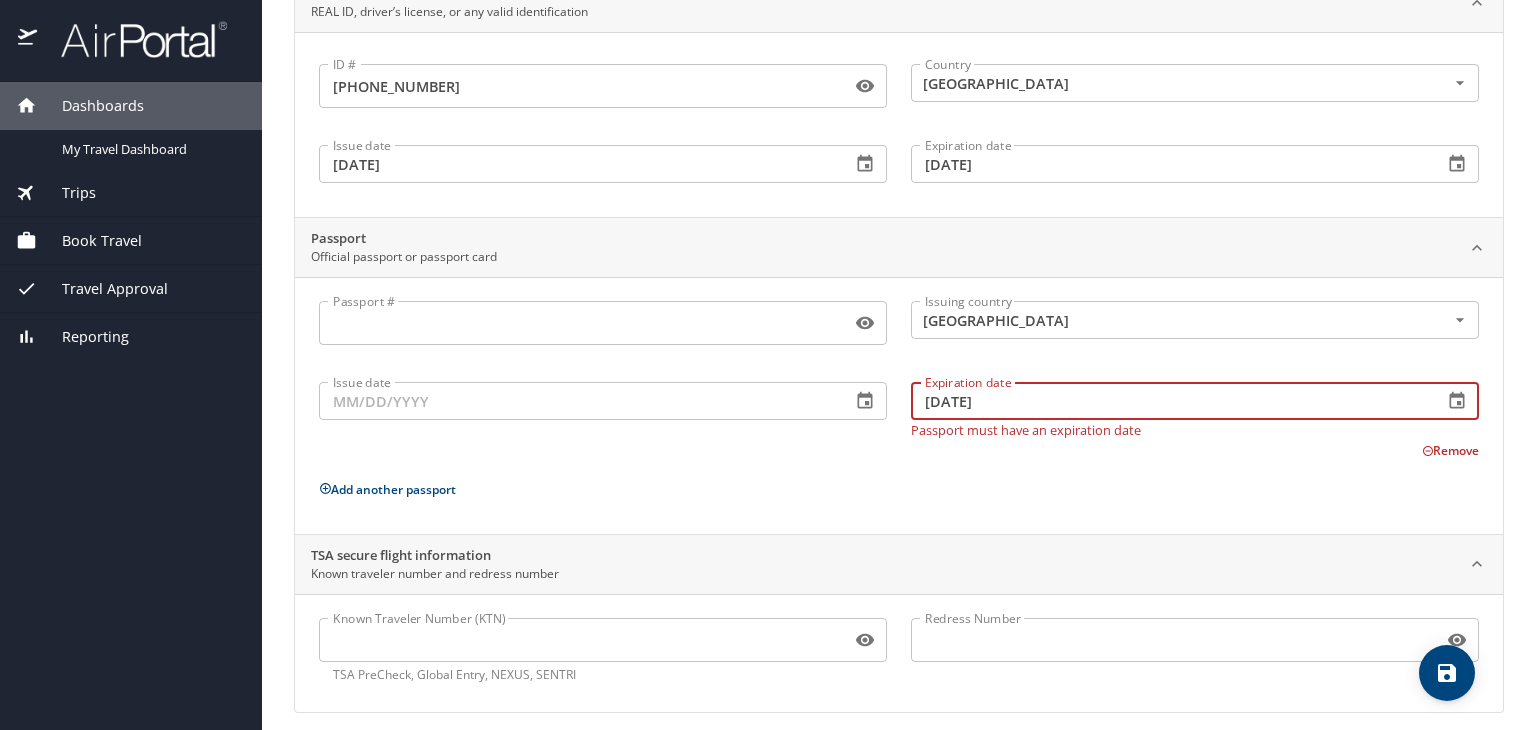 type on "02/15/2033" 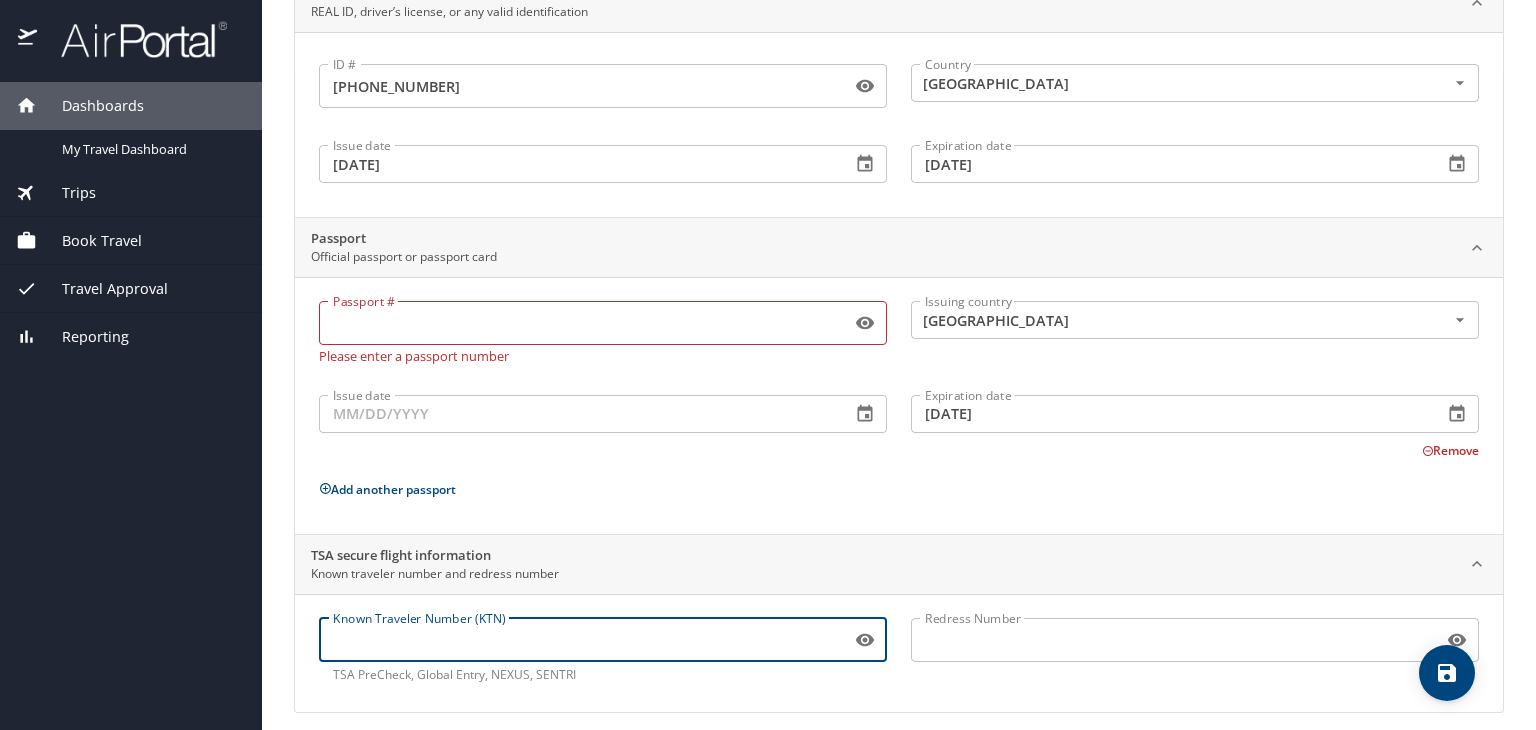 click on "Known Traveler Number (KTN)" at bounding box center [581, 640] 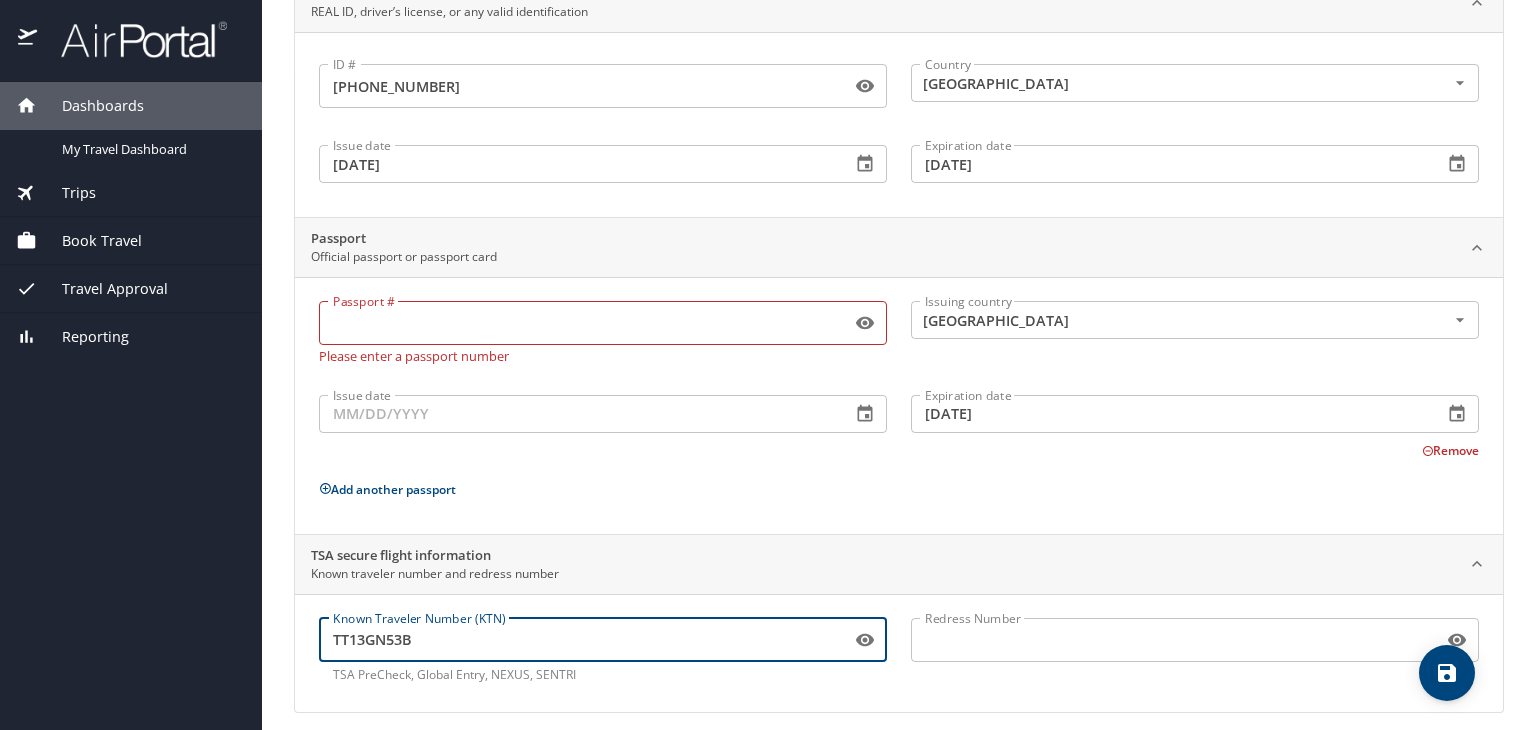 type on "TT13GN53B" 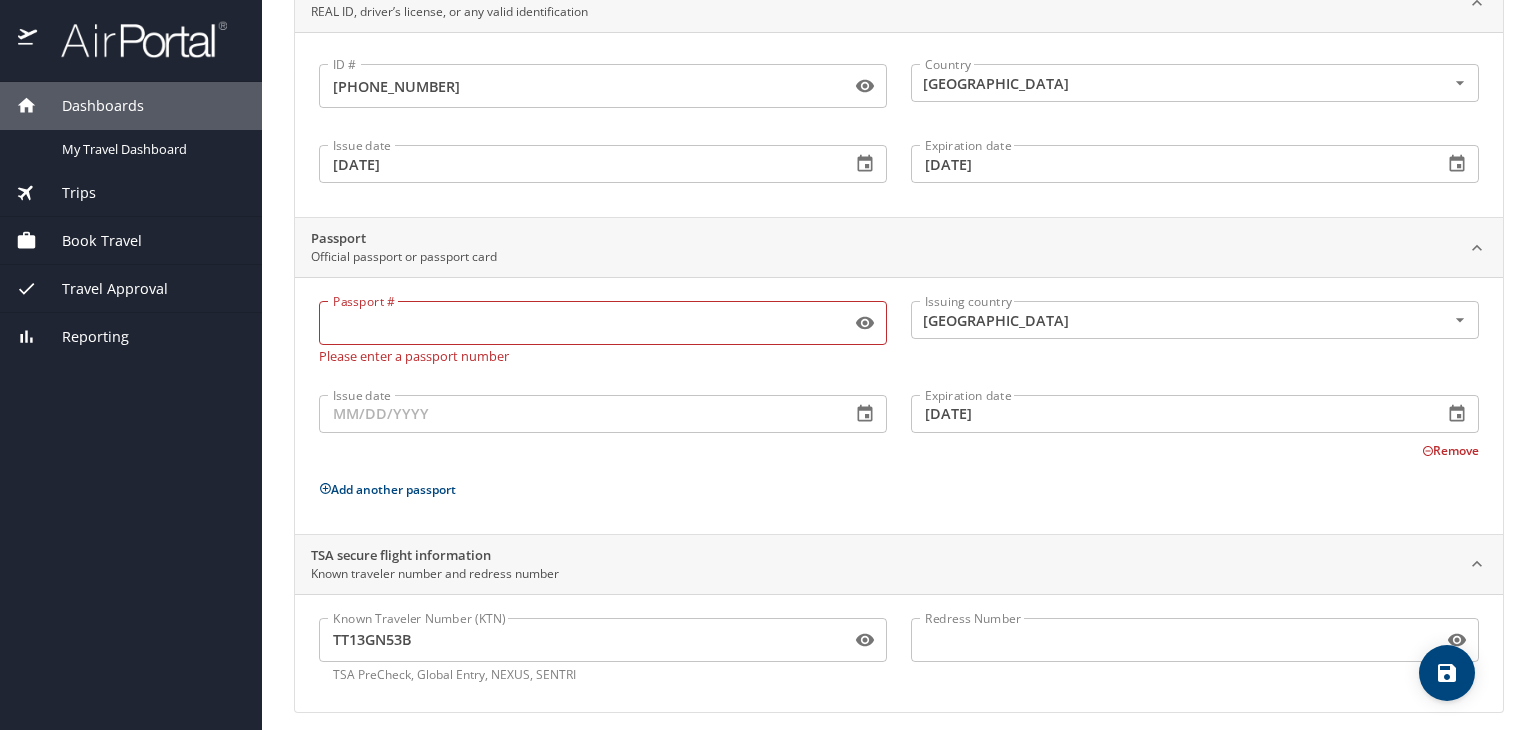 scroll, scrollTop: 194, scrollLeft: 0, axis: vertical 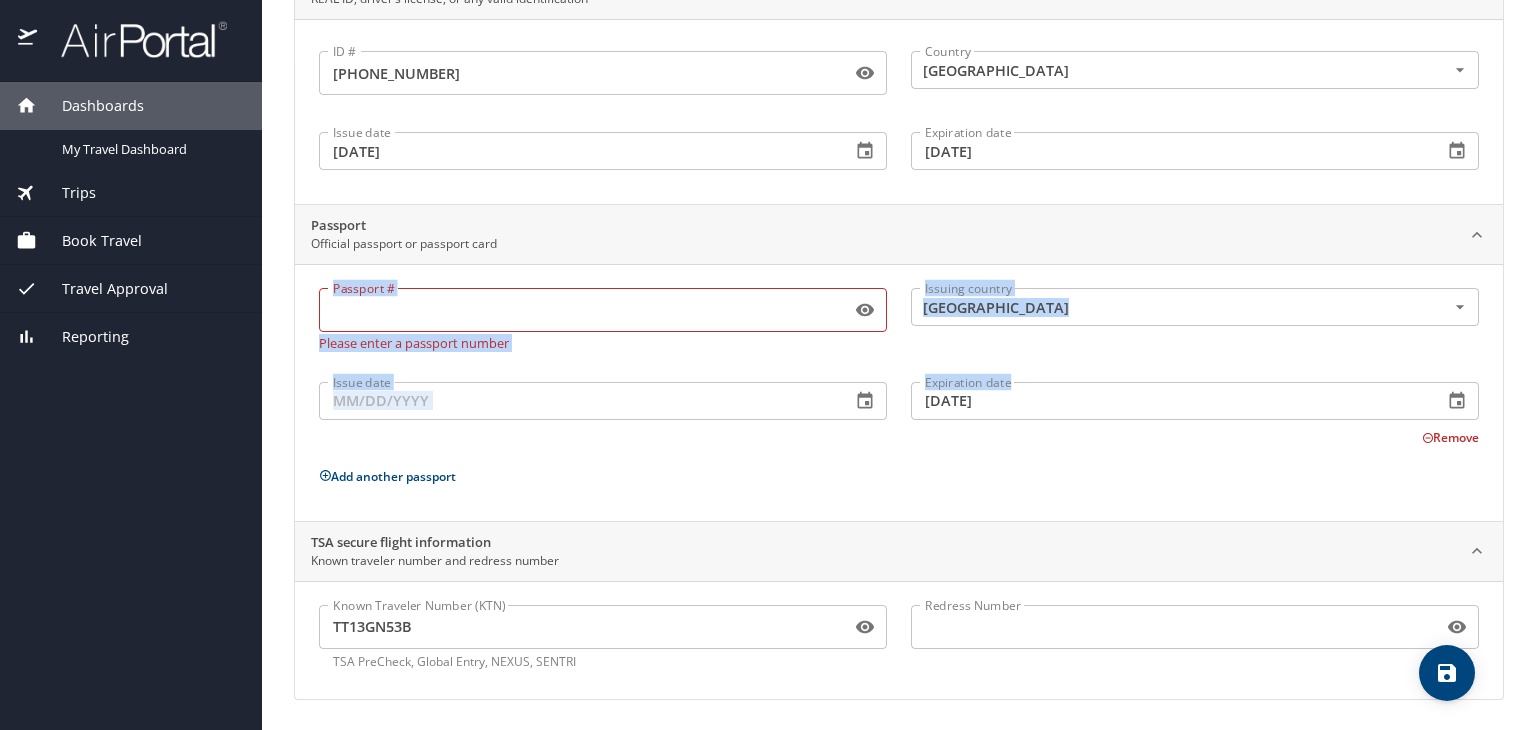 drag, startPoint x: 1535, startPoint y: 227, endPoint x: 1535, endPoint y: 439, distance: 212 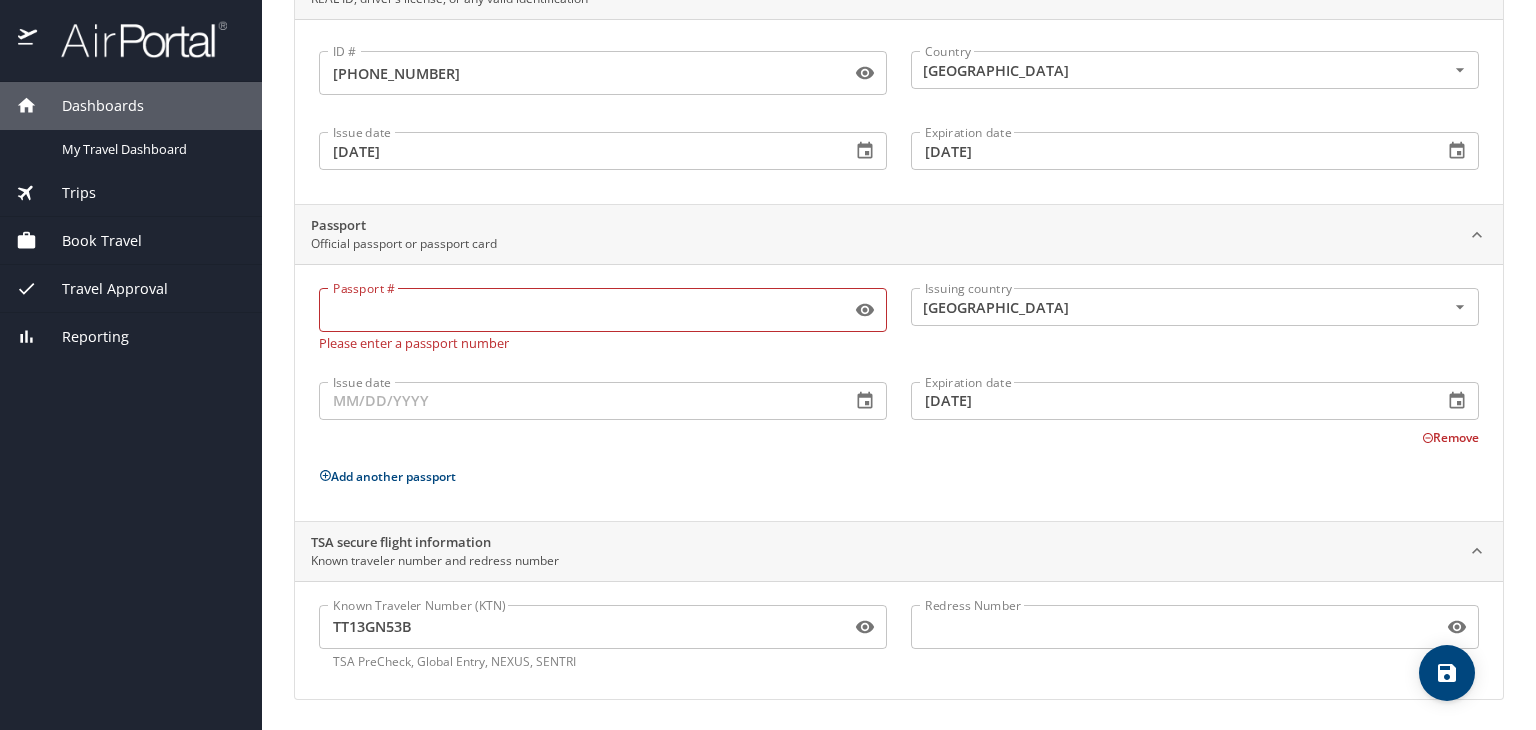 click on "Passport # Passport # Please enter a passport number Issuing country United States of America Issuing country Issue date Issue date Expiration date 02/15/2033 Expiration date  Remove  Add another passport" at bounding box center [899, 392] 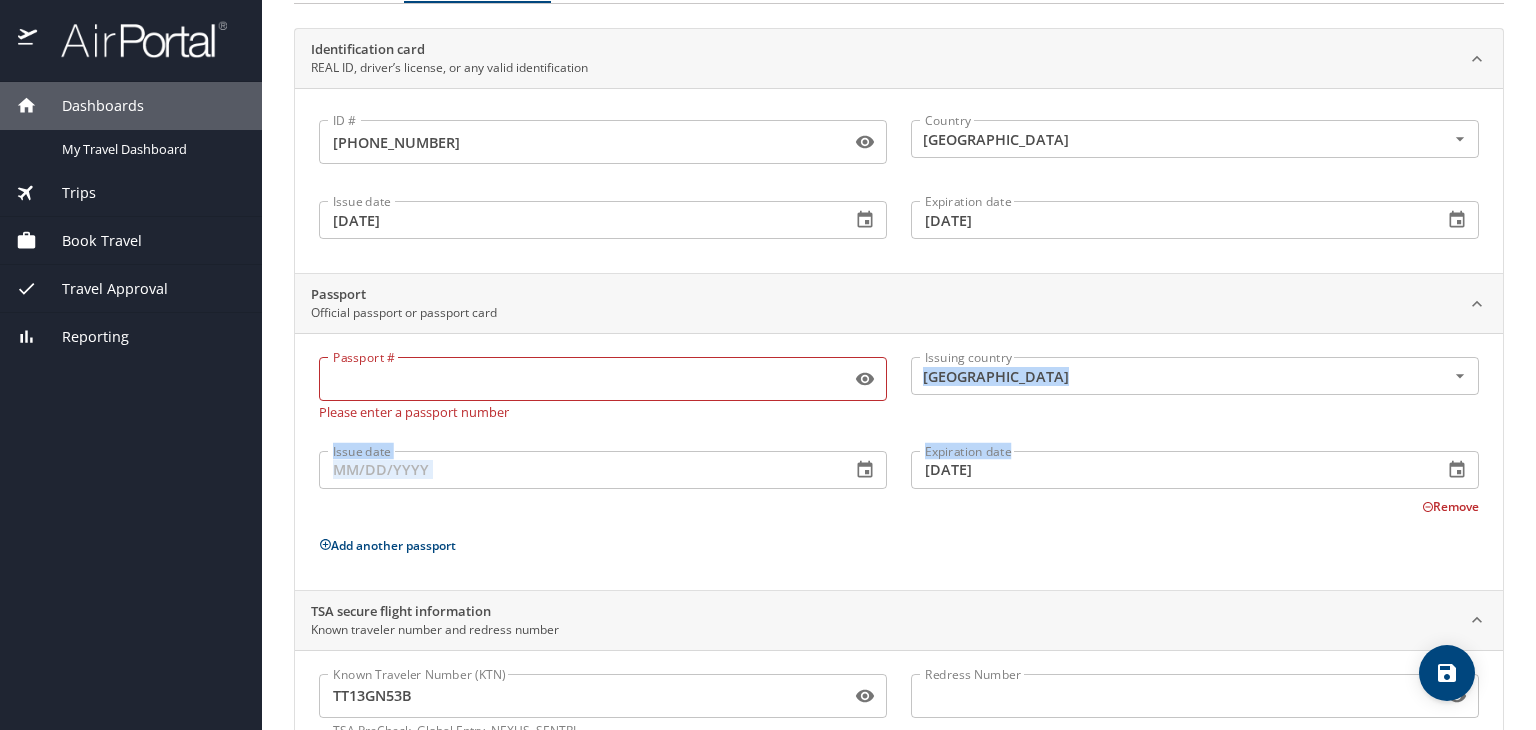 drag, startPoint x: 1532, startPoint y: 409, endPoint x: 1528, endPoint y: 351, distance: 58.137768 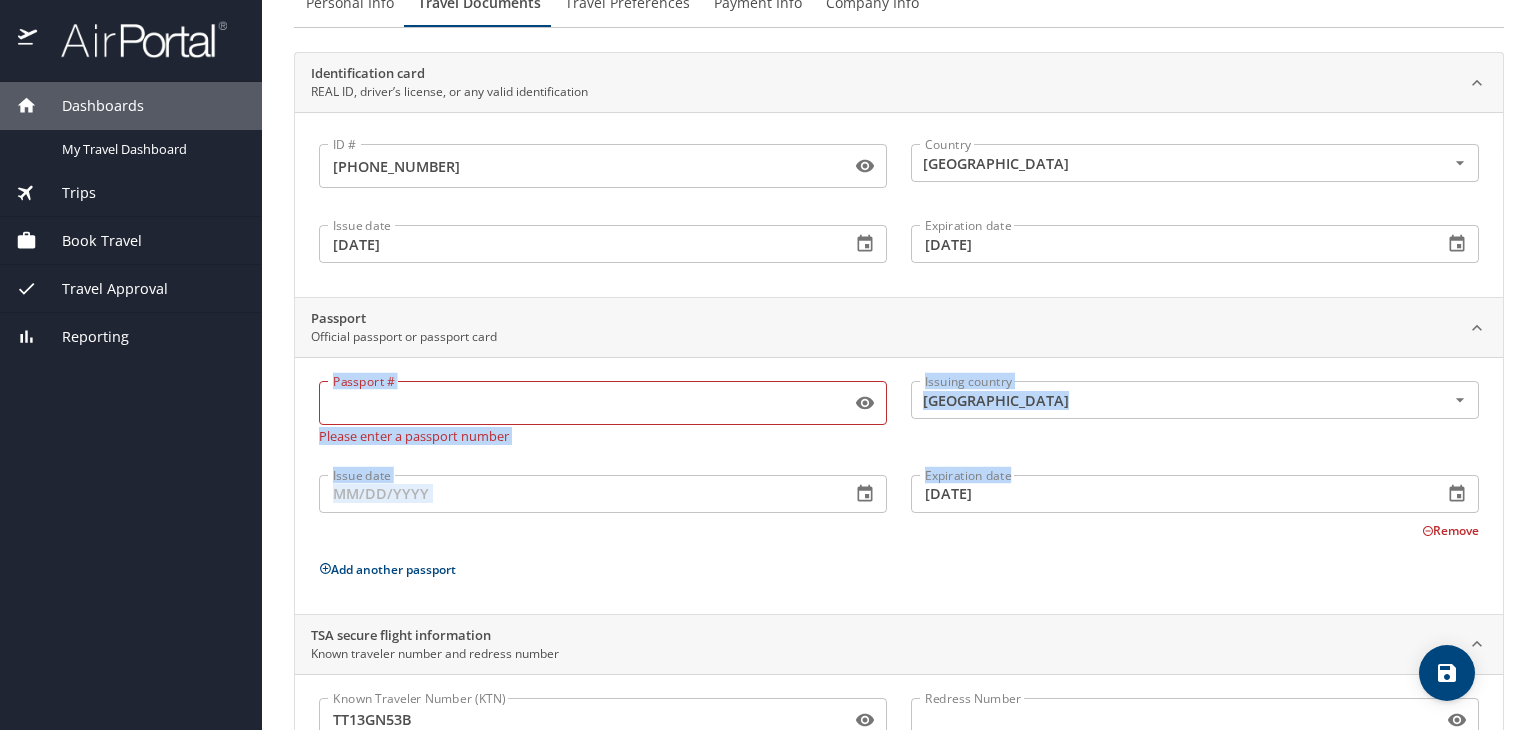 click on "Passport #" at bounding box center [581, 403] 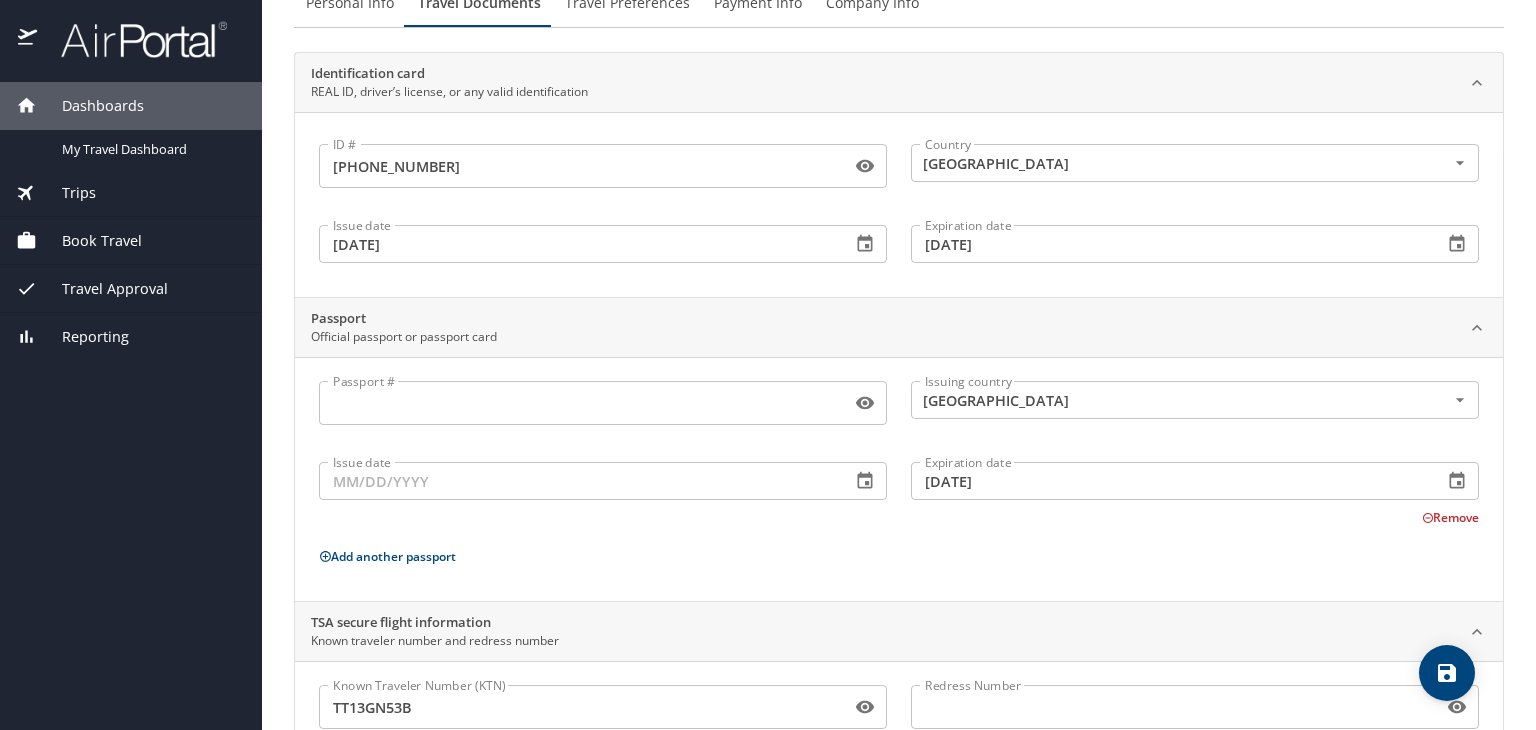 click on "Passport # Passport # Issuing country United States of America Issuing country Issue date Issue date Expiration date 02/15/2033 Expiration date  Remove  Add another passport" at bounding box center (899, 483) 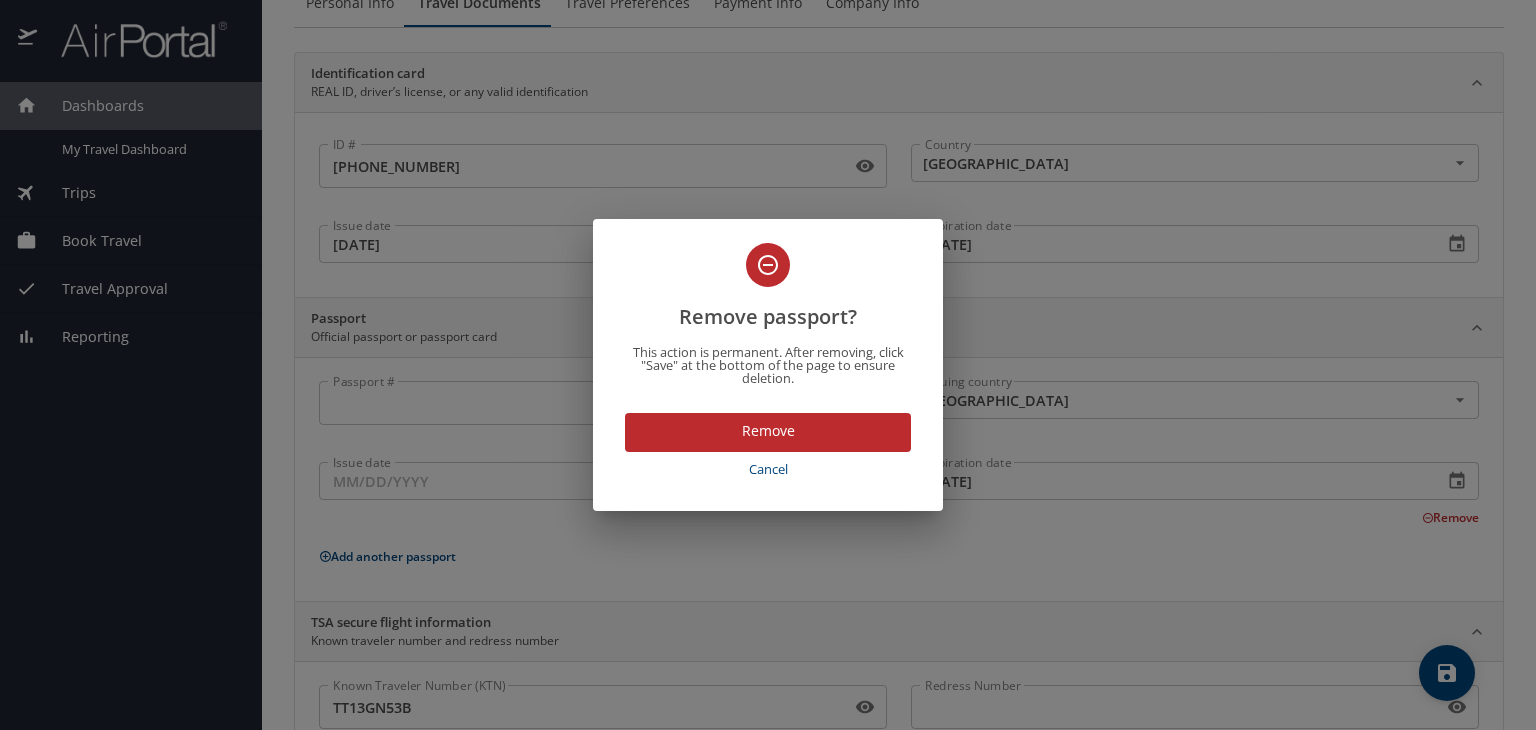 click on "Cancel" at bounding box center [768, 469] 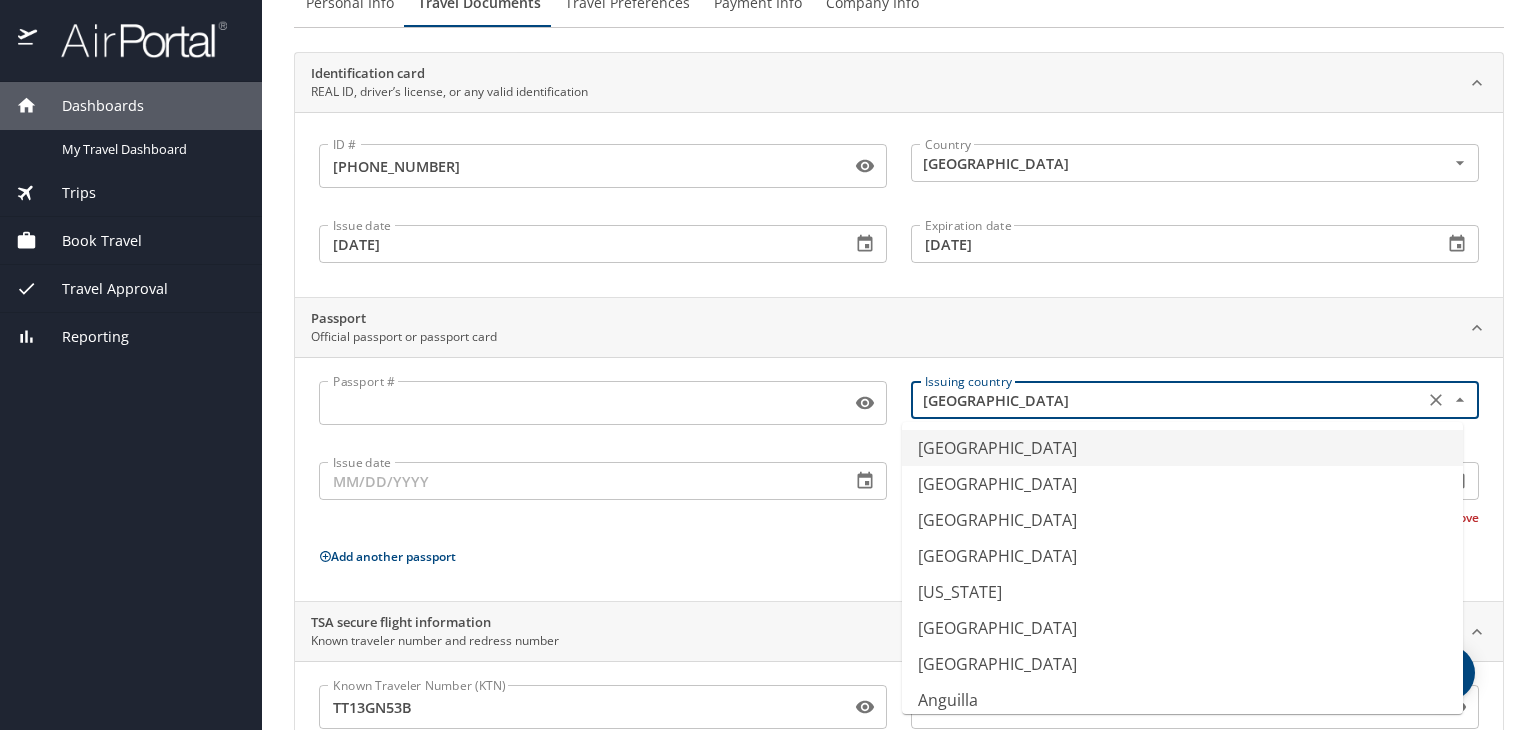 click on "United States of America" at bounding box center [1165, 400] 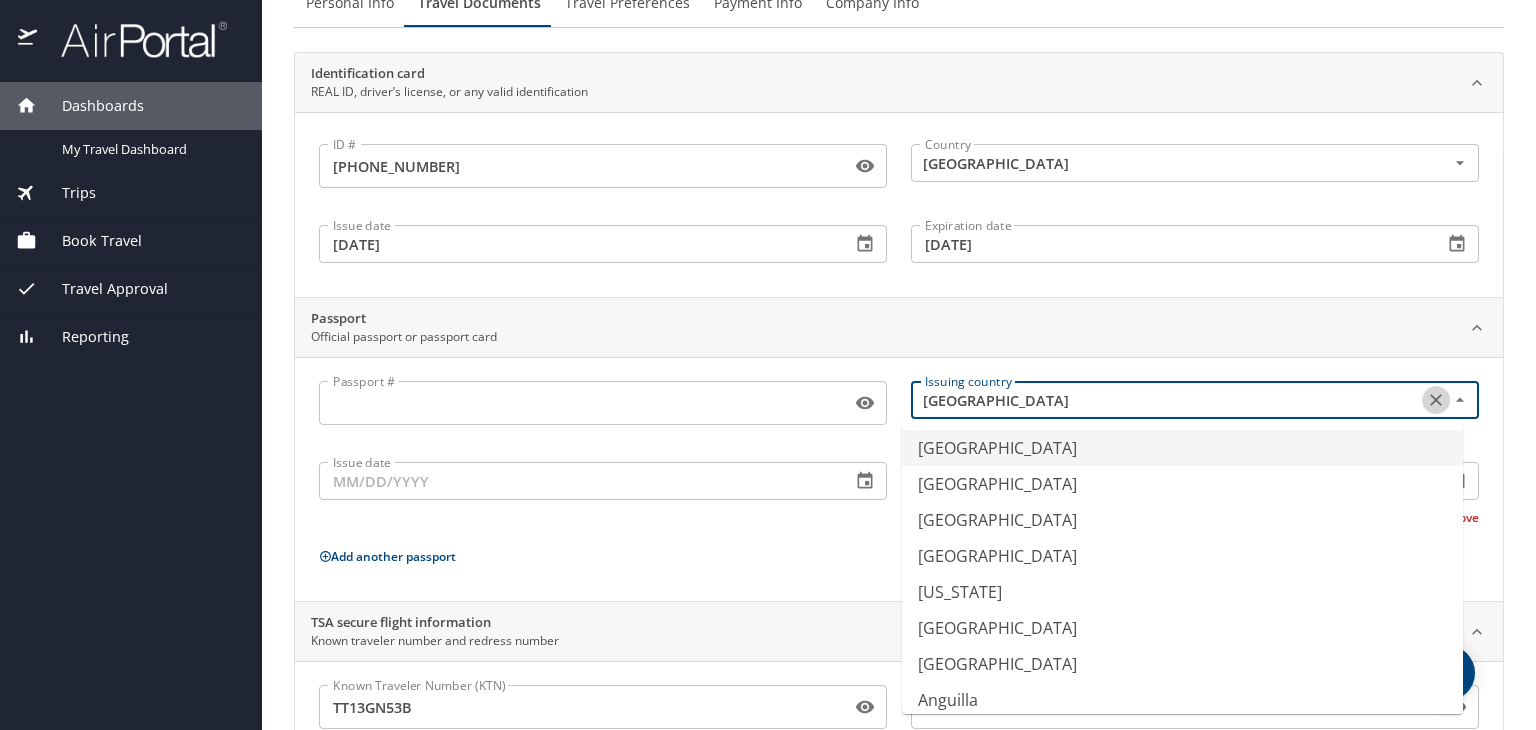 click 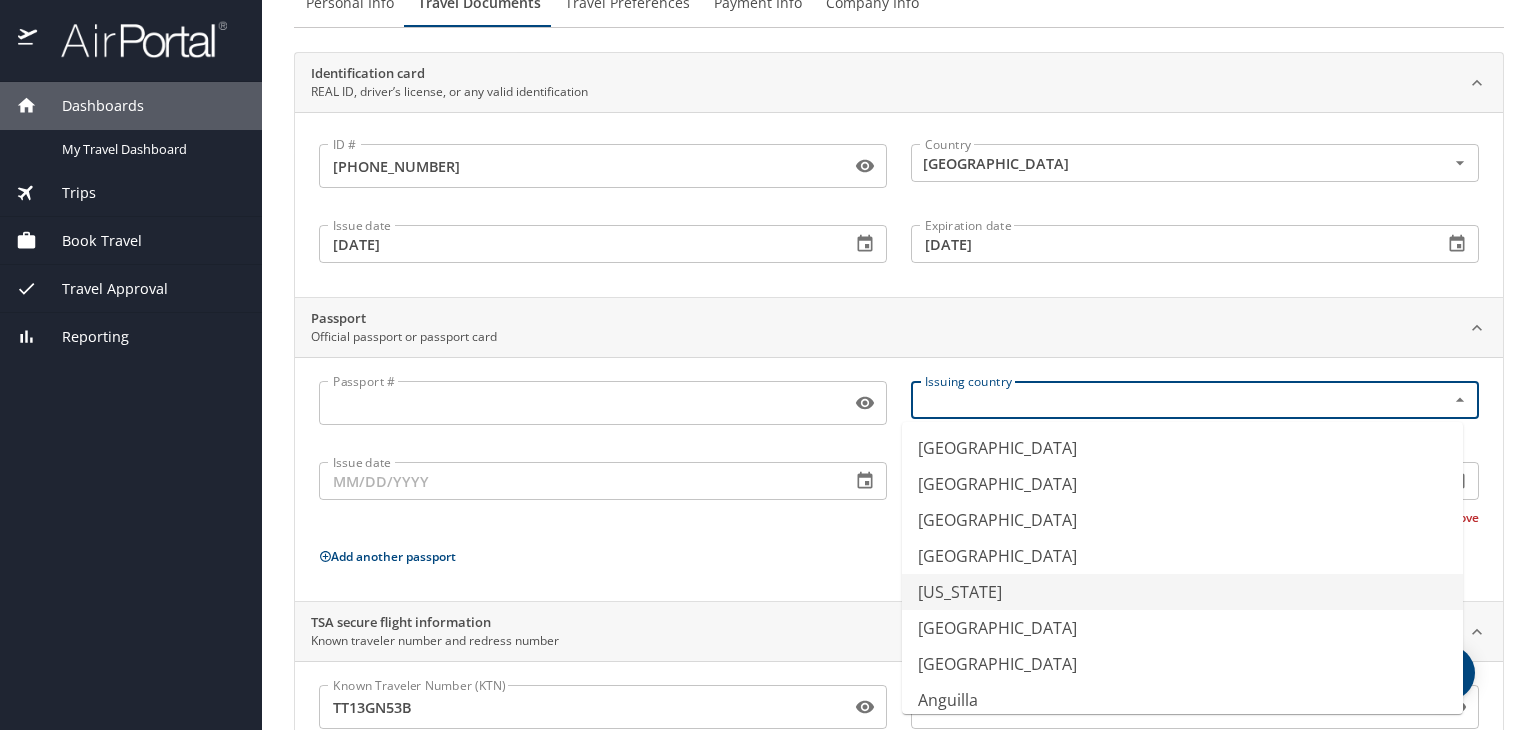 type on "American Samoa" 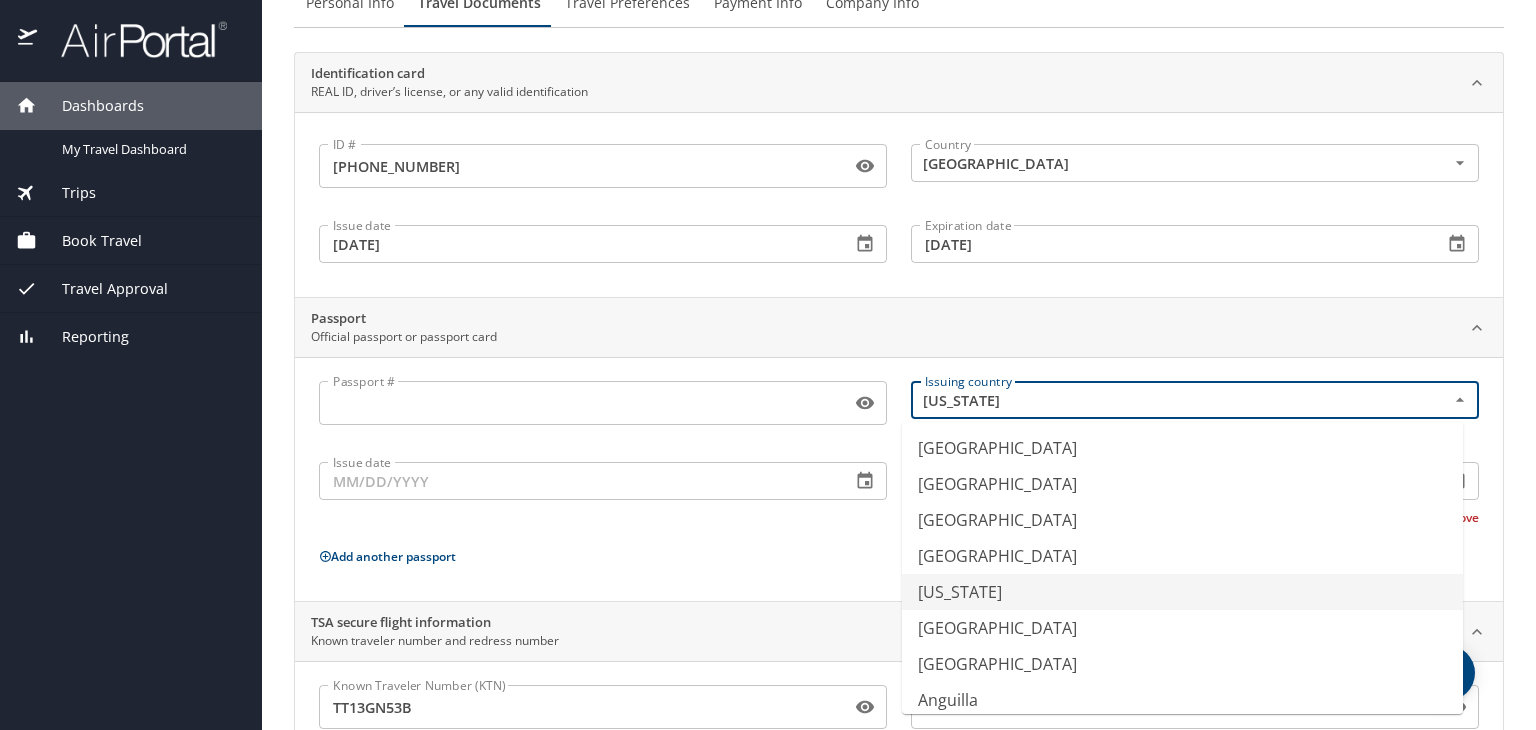 click on "Passport # Passport # Issuing country American Samoa Issuing country Issue date Issue date Expiration date 02/15/2033 Expiration date  Remove  Add another passport" at bounding box center (899, 483) 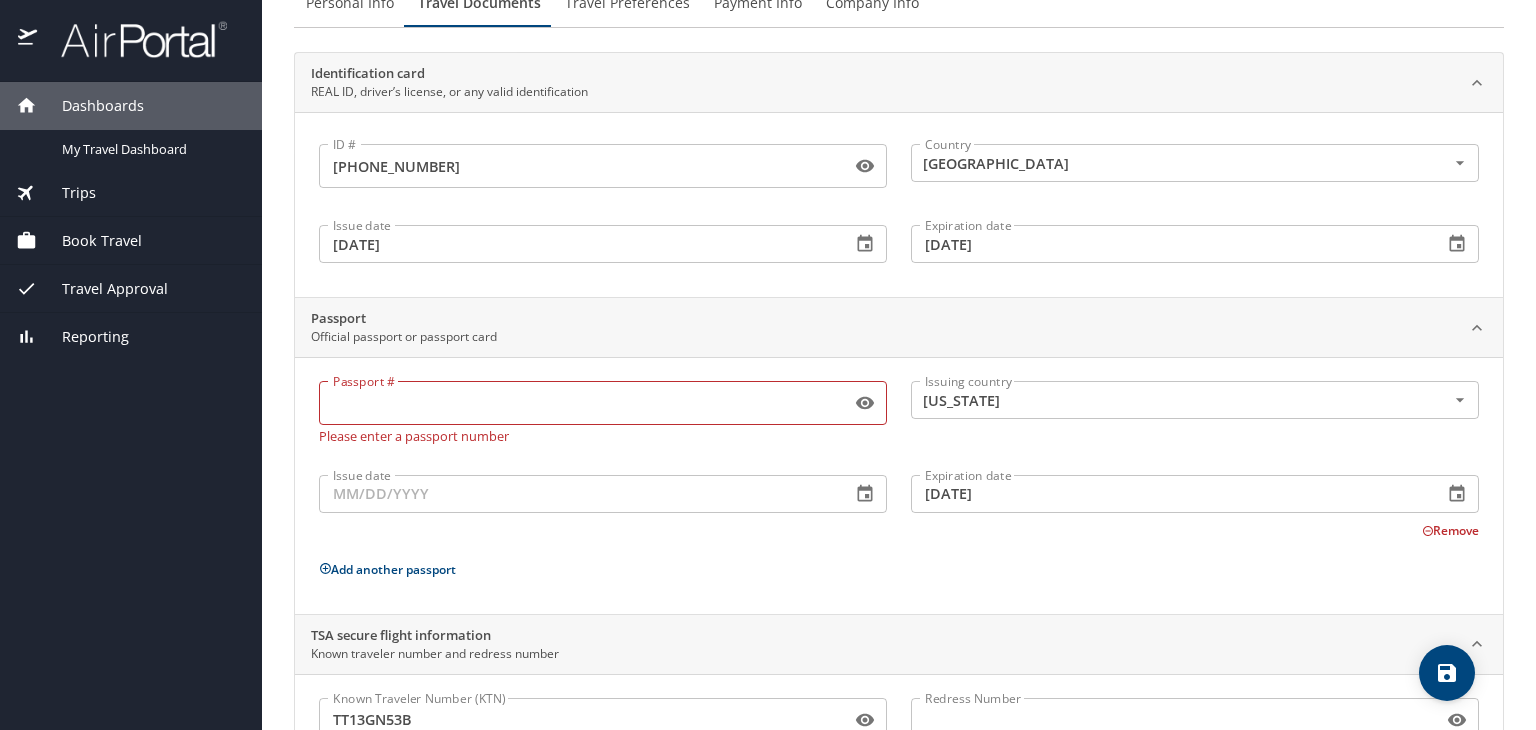 click on "02/15/2033 Expiration date" at bounding box center [603, 494] 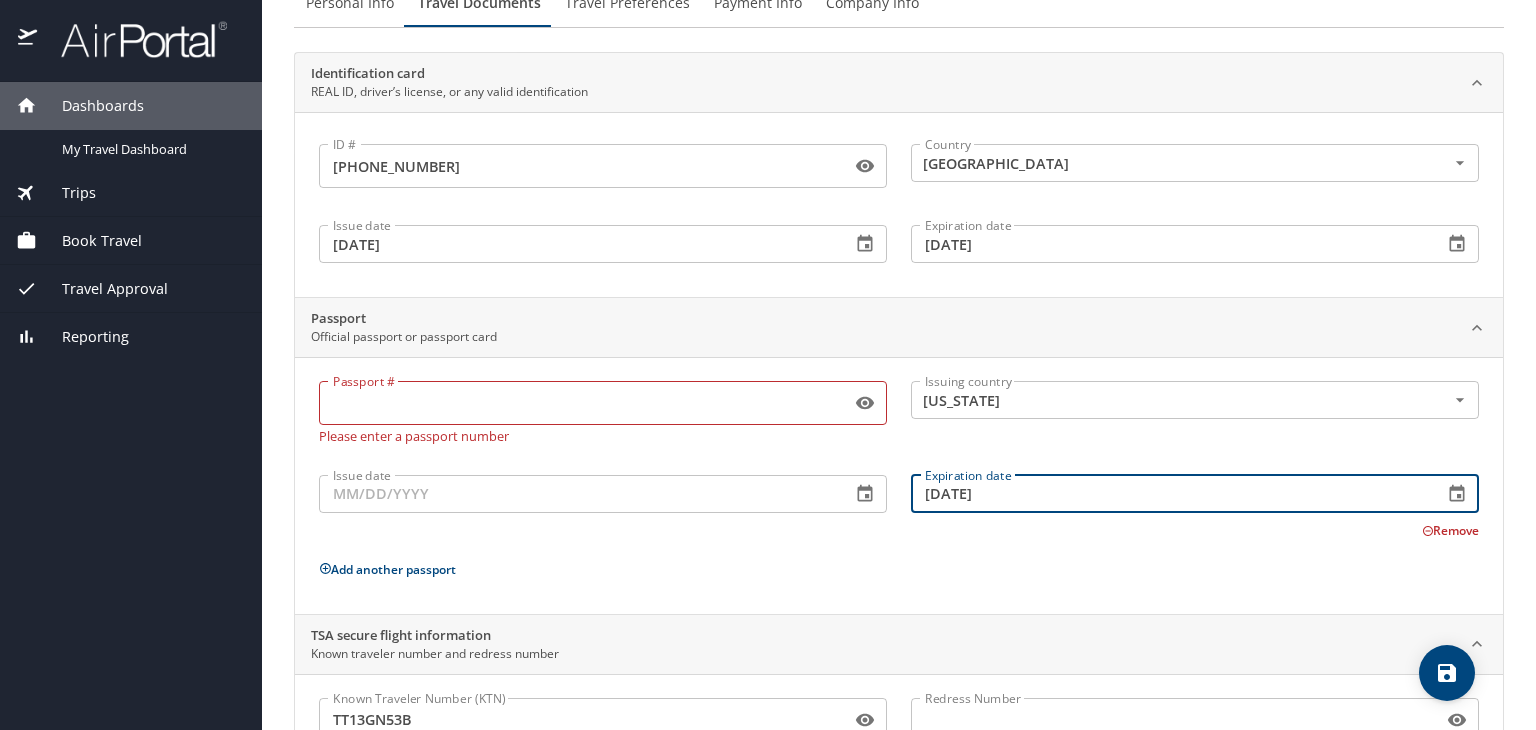 drag, startPoint x: 1336, startPoint y: 493, endPoint x: 689, endPoint y: 518, distance: 647.4828 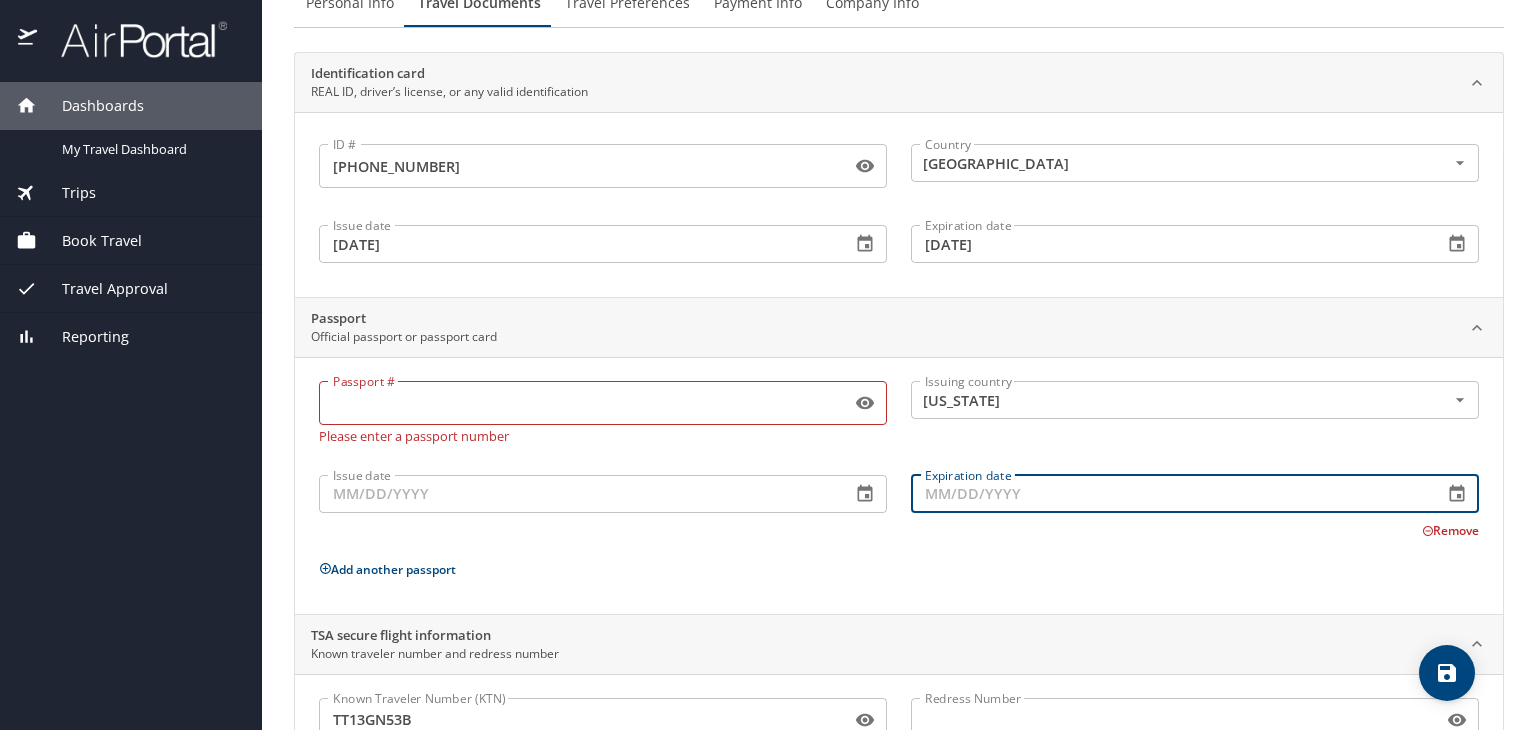 type 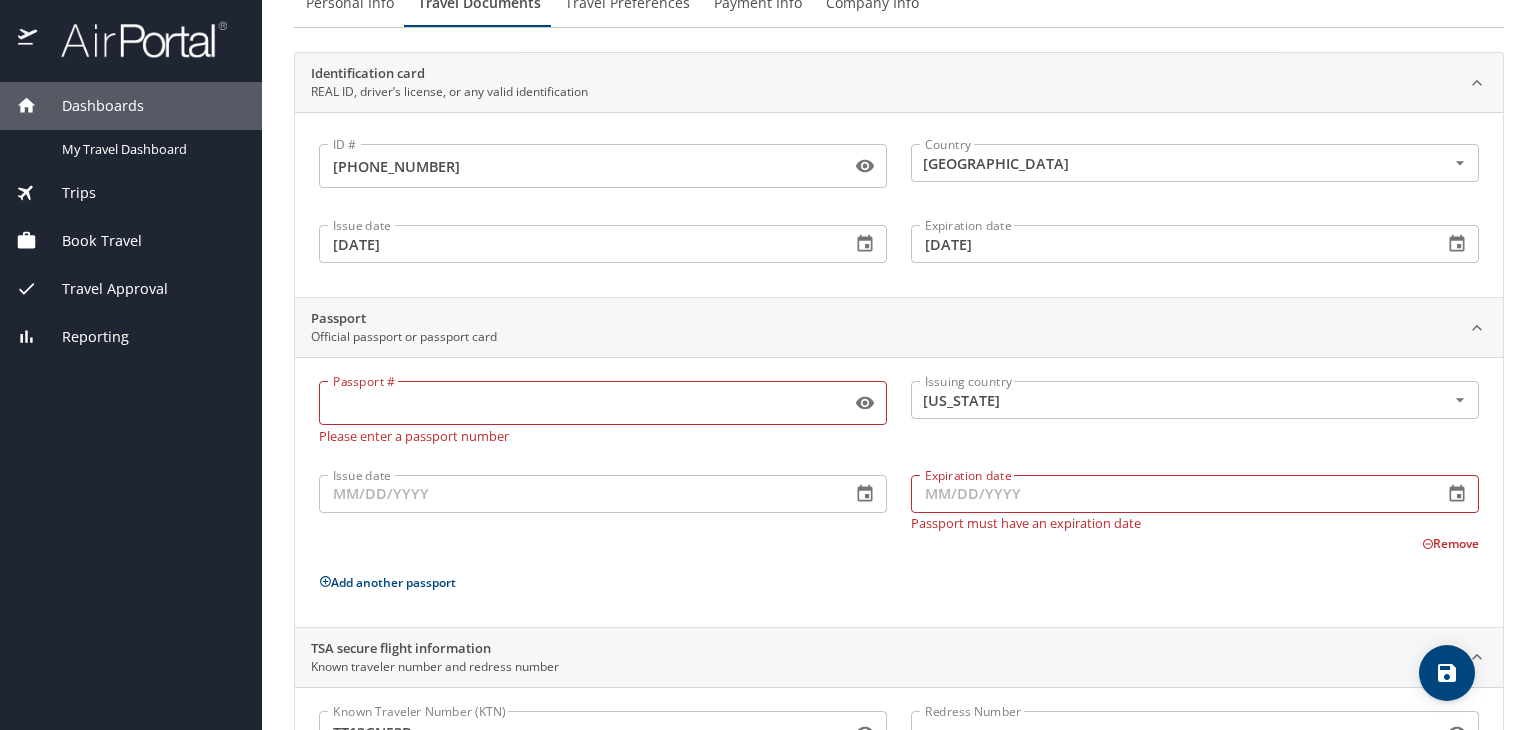 click on "Passport # Passport # Please enter a passport number Issuing country American Samoa Issuing country Issue date Issue date Expiration date Expiration date Passport must have an expiration date  Remove  Add another passport" at bounding box center [899, 496] 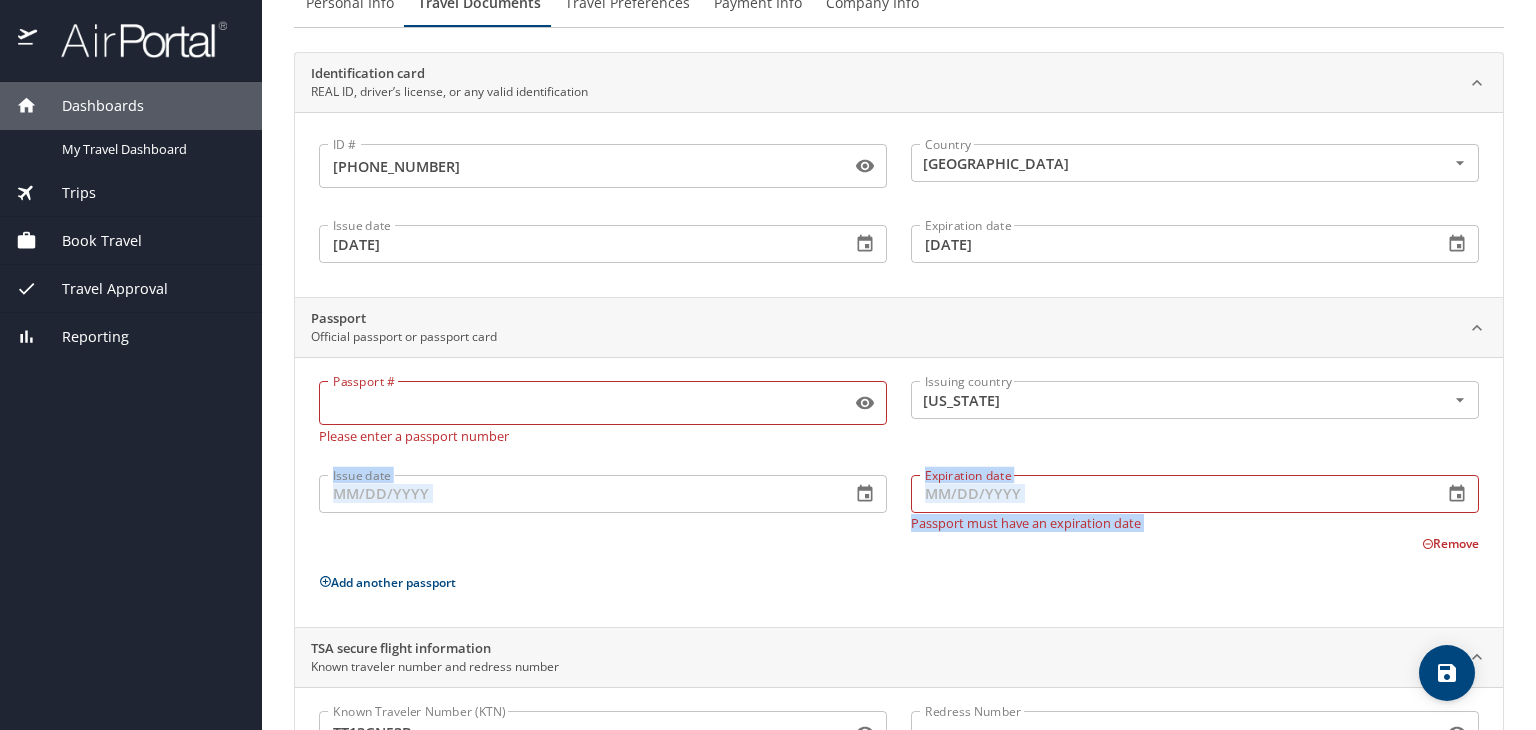 scroll, scrollTop: 207, scrollLeft: 0, axis: vertical 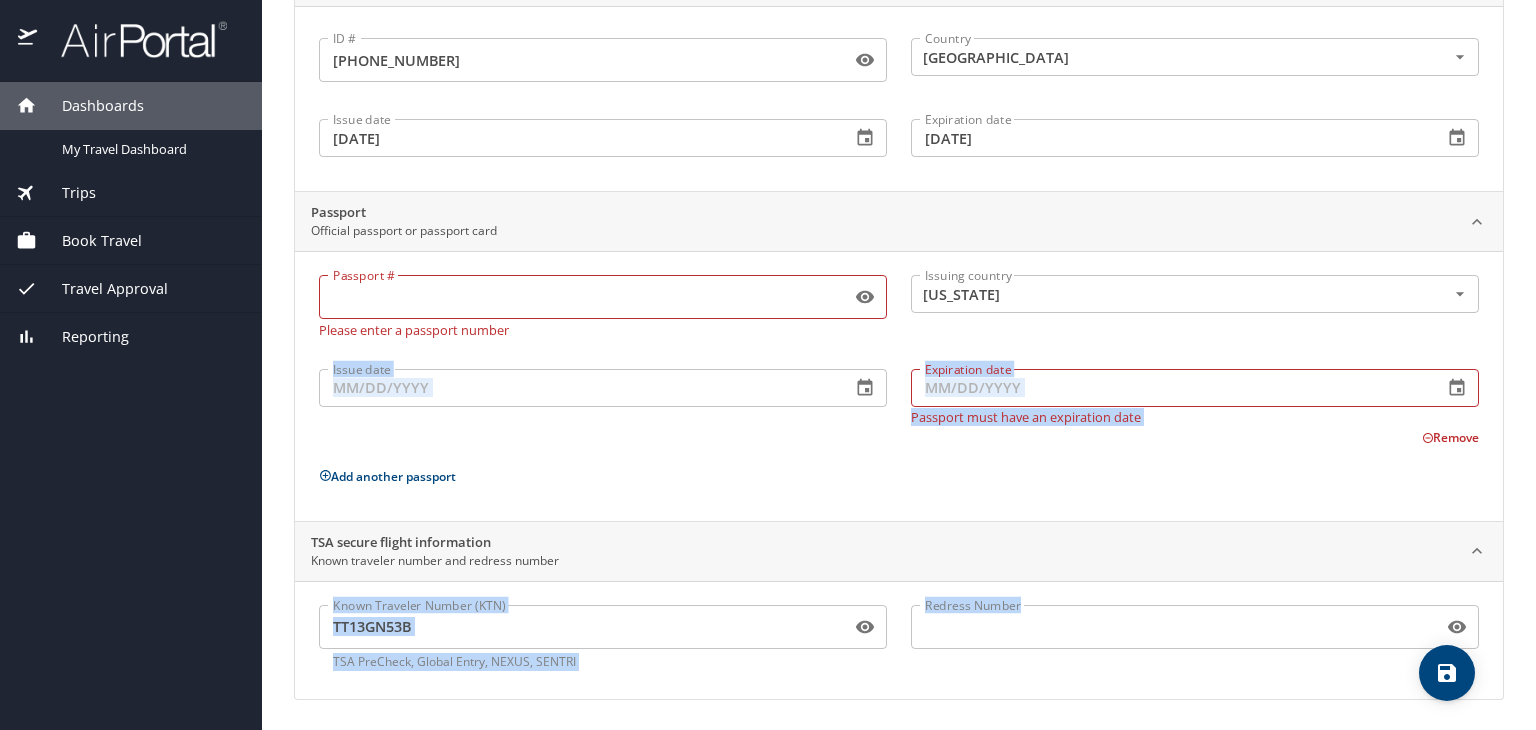 drag, startPoint x: 1535, startPoint y: 429, endPoint x: 1531, endPoint y: 618, distance: 189.04233 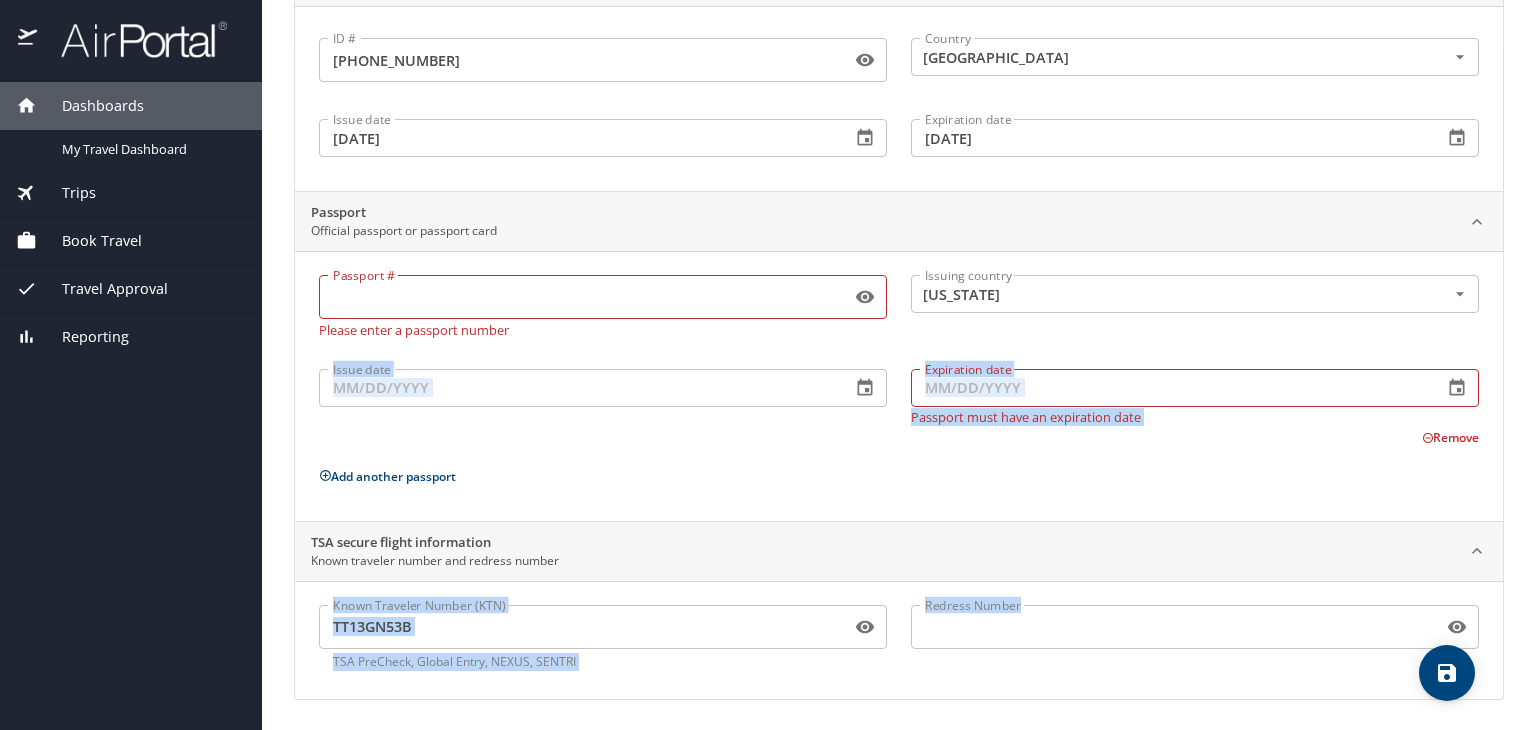 click on "Passport # Passport # Please enter a passport number Issuing country American Samoa Issuing country Issue date Issue date Expiration date Expiration date Passport must have an expiration date  Remove  Add another passport" at bounding box center (899, 390) 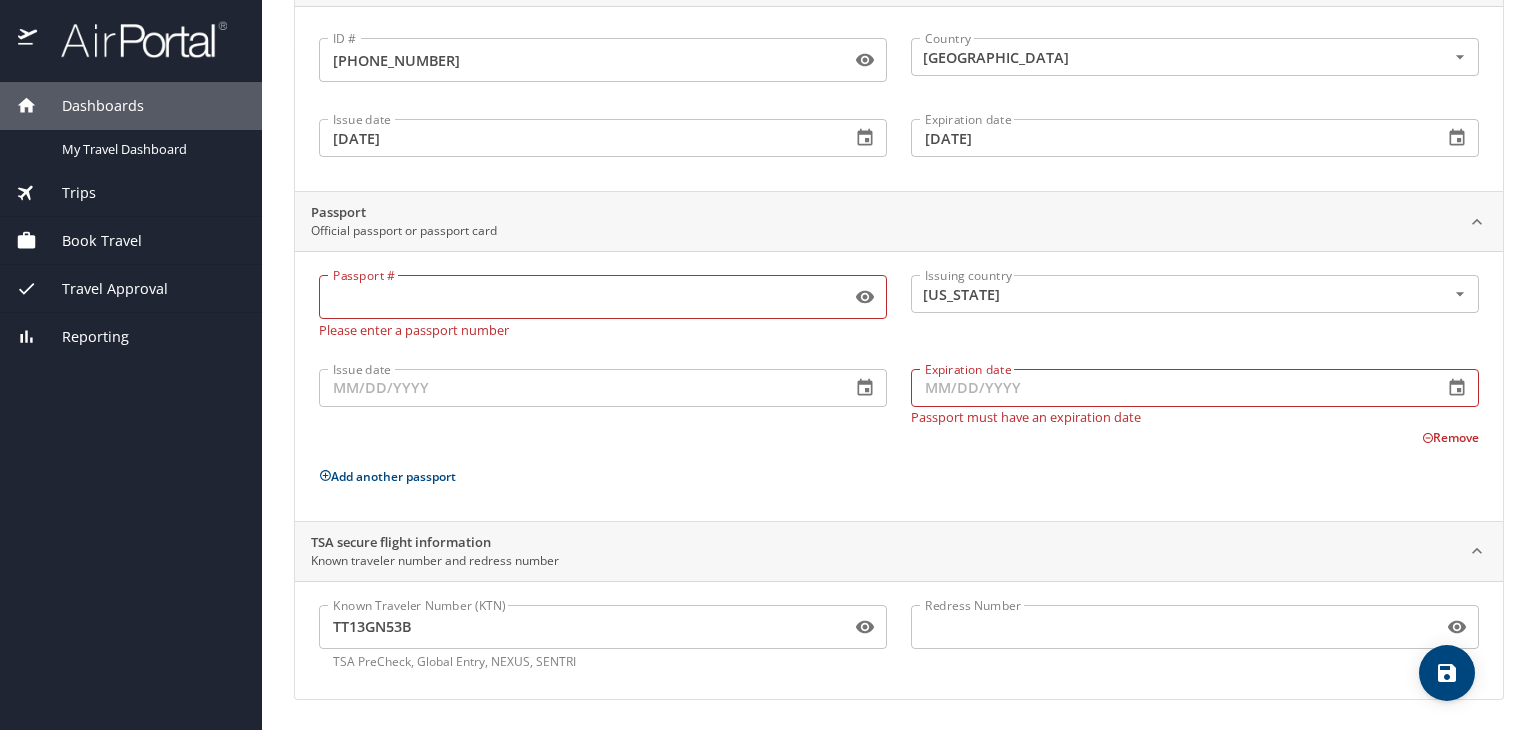 click 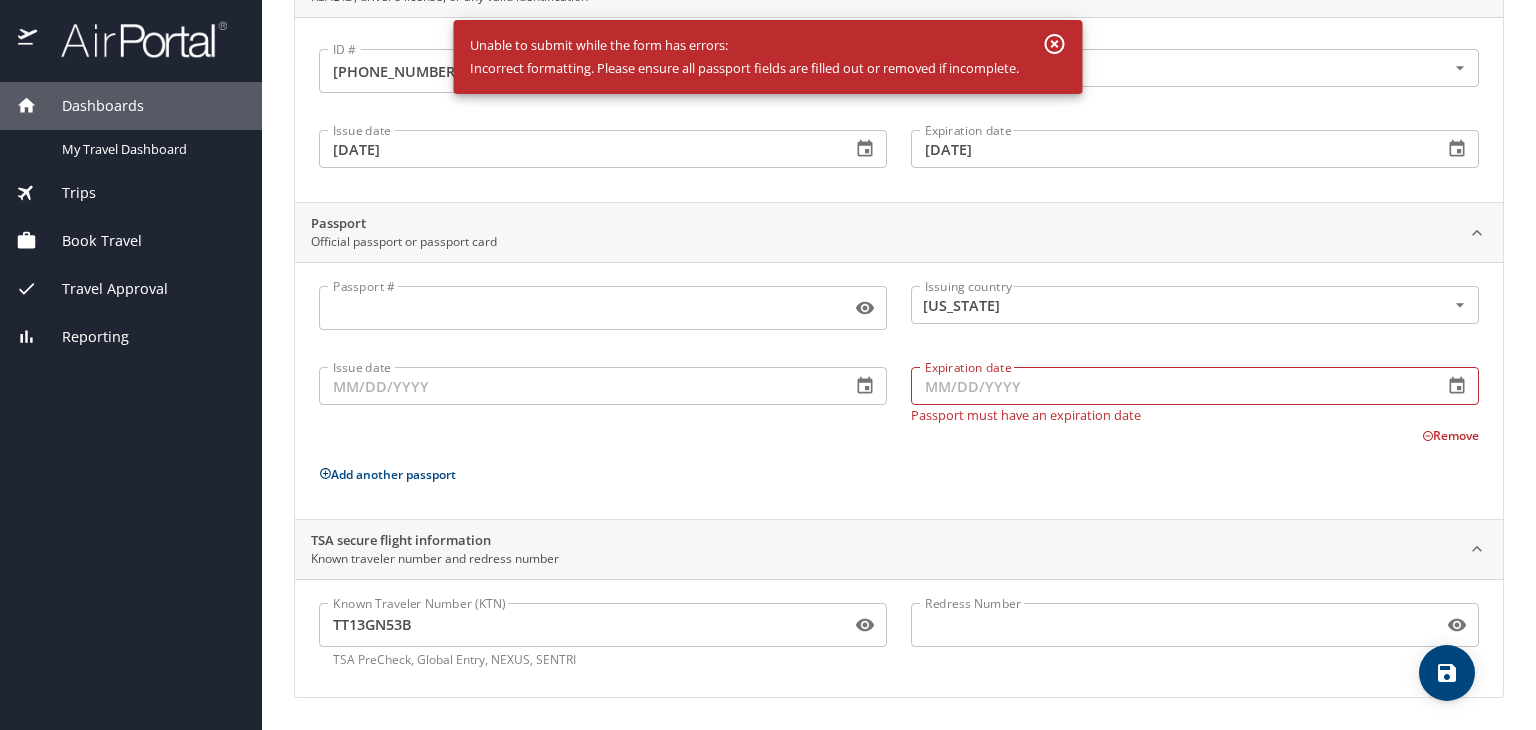 scroll, scrollTop: 194, scrollLeft: 0, axis: vertical 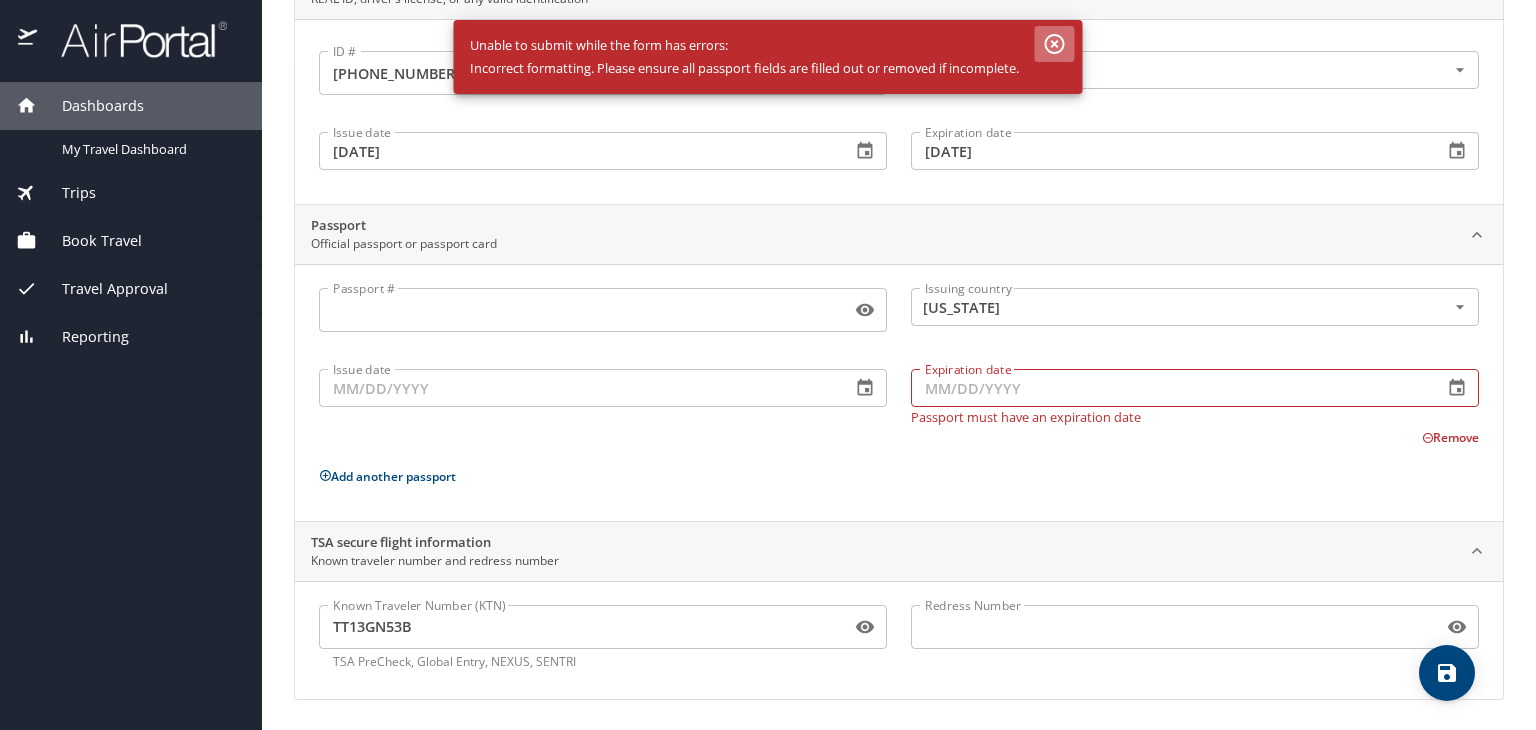 click 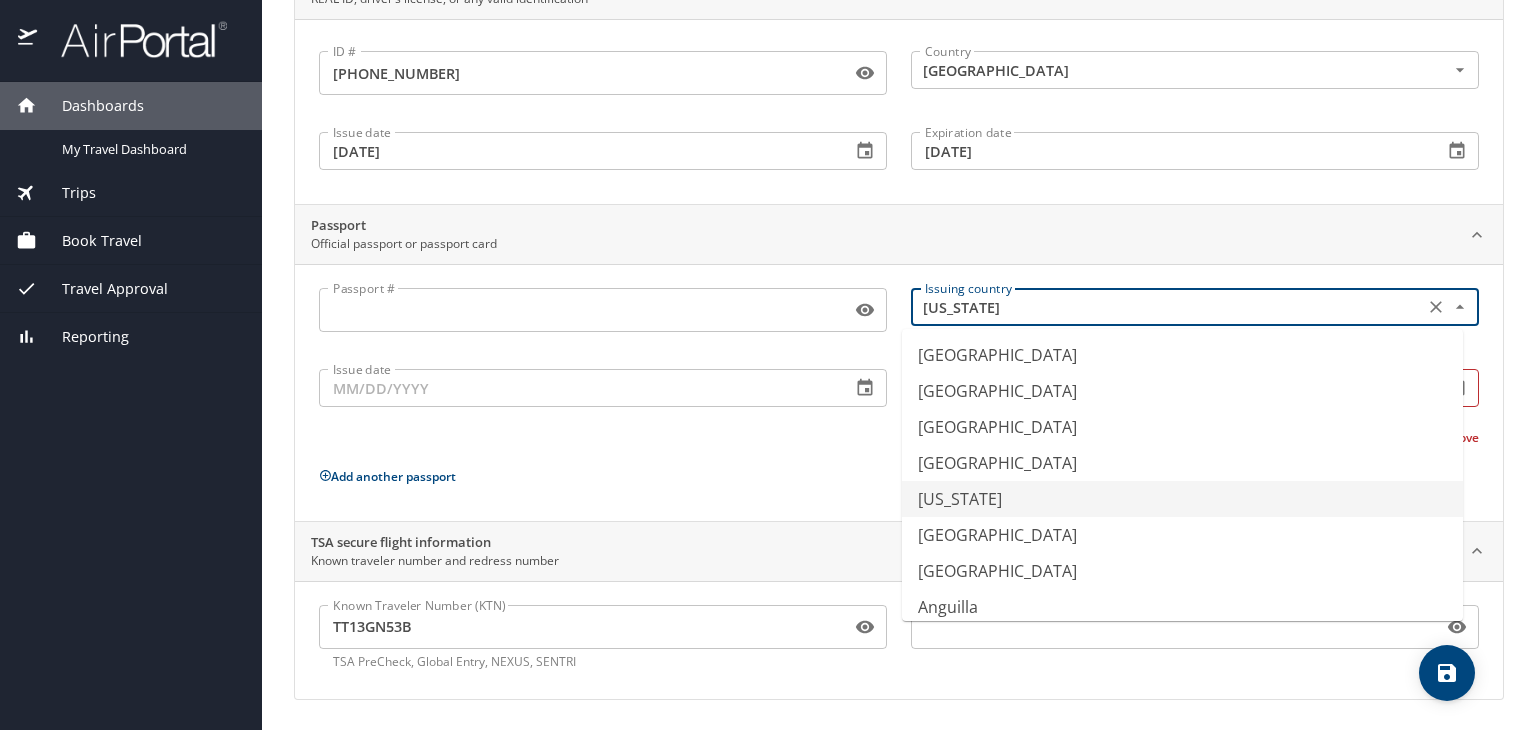 click on "American Samoa" at bounding box center (1165, 307) 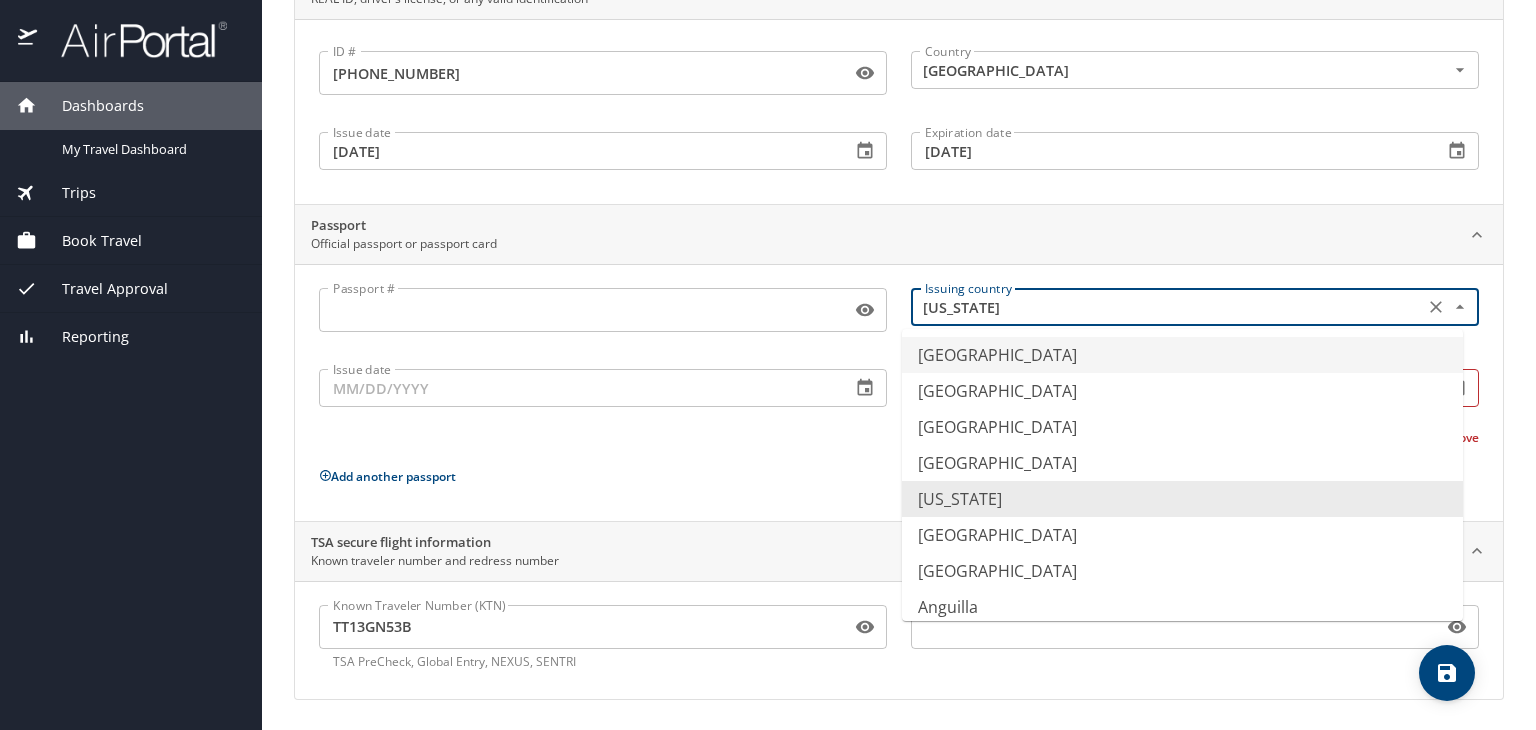 click 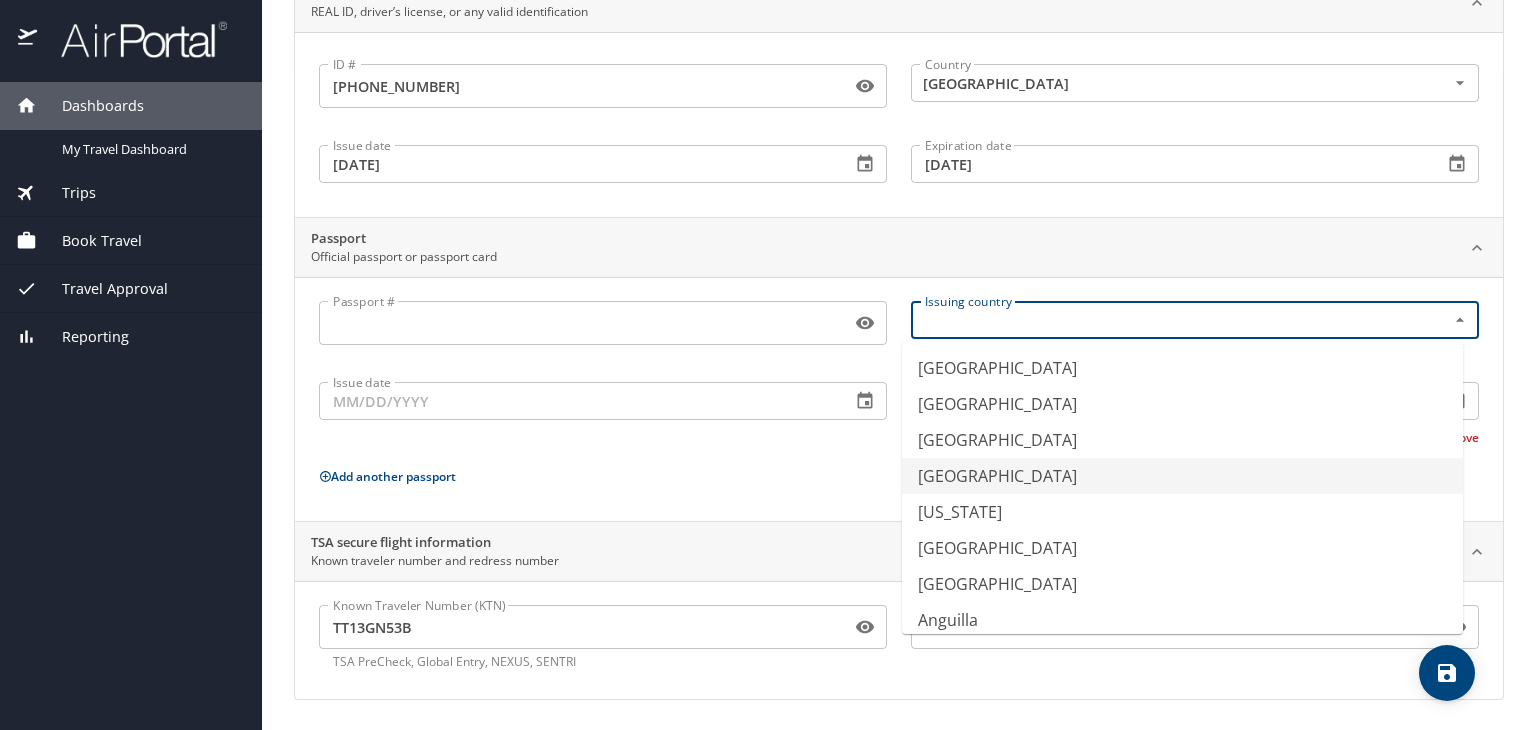 type on "Algeria" 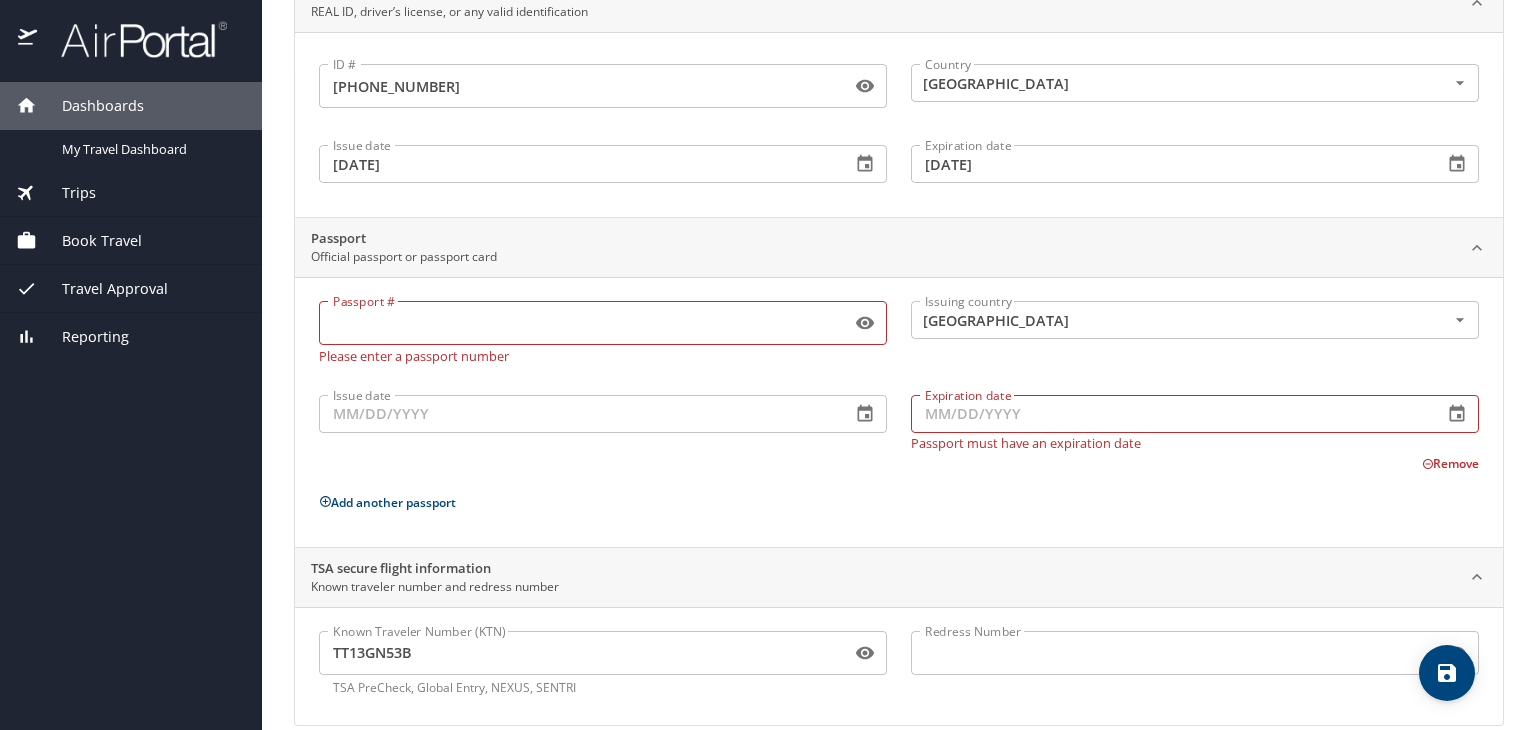click on "Passport # Passport # Please enter a passport number Issuing country Algeria Issuing country Issue date Issue date Expiration date Expiration date Passport must have an expiration date  Remove  Add another passport" at bounding box center (899, 416) 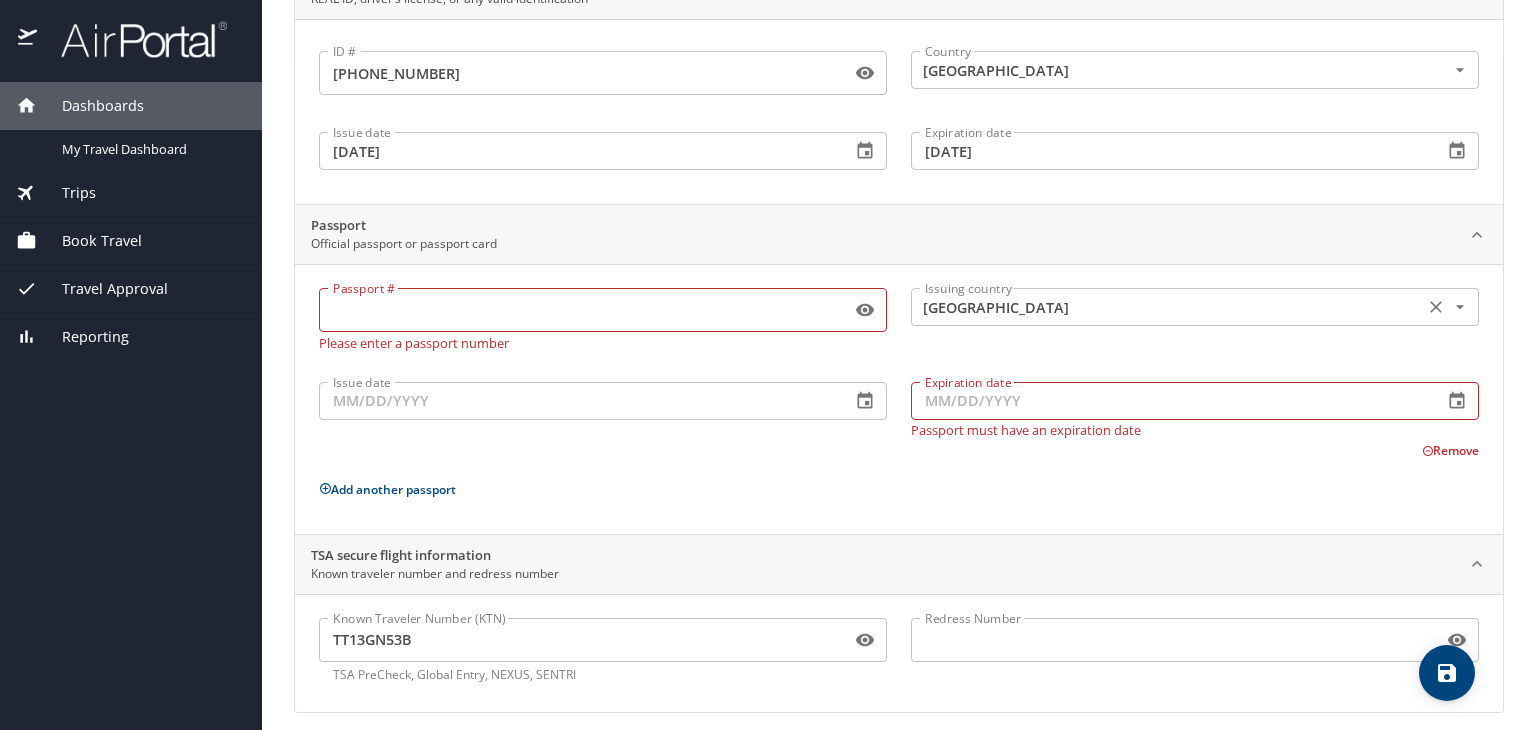 click at bounding box center [1436, 307] 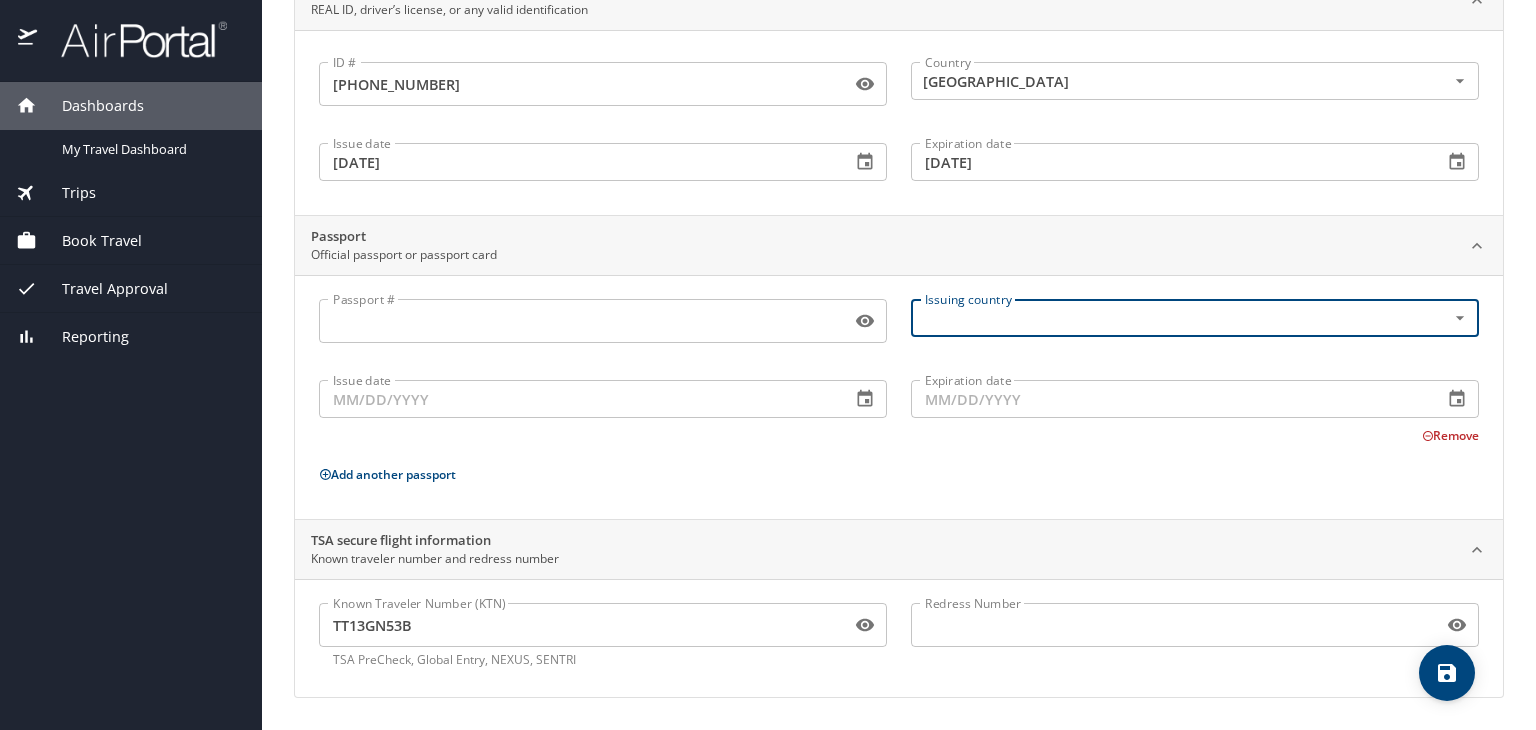 scroll, scrollTop: 181, scrollLeft: 0, axis: vertical 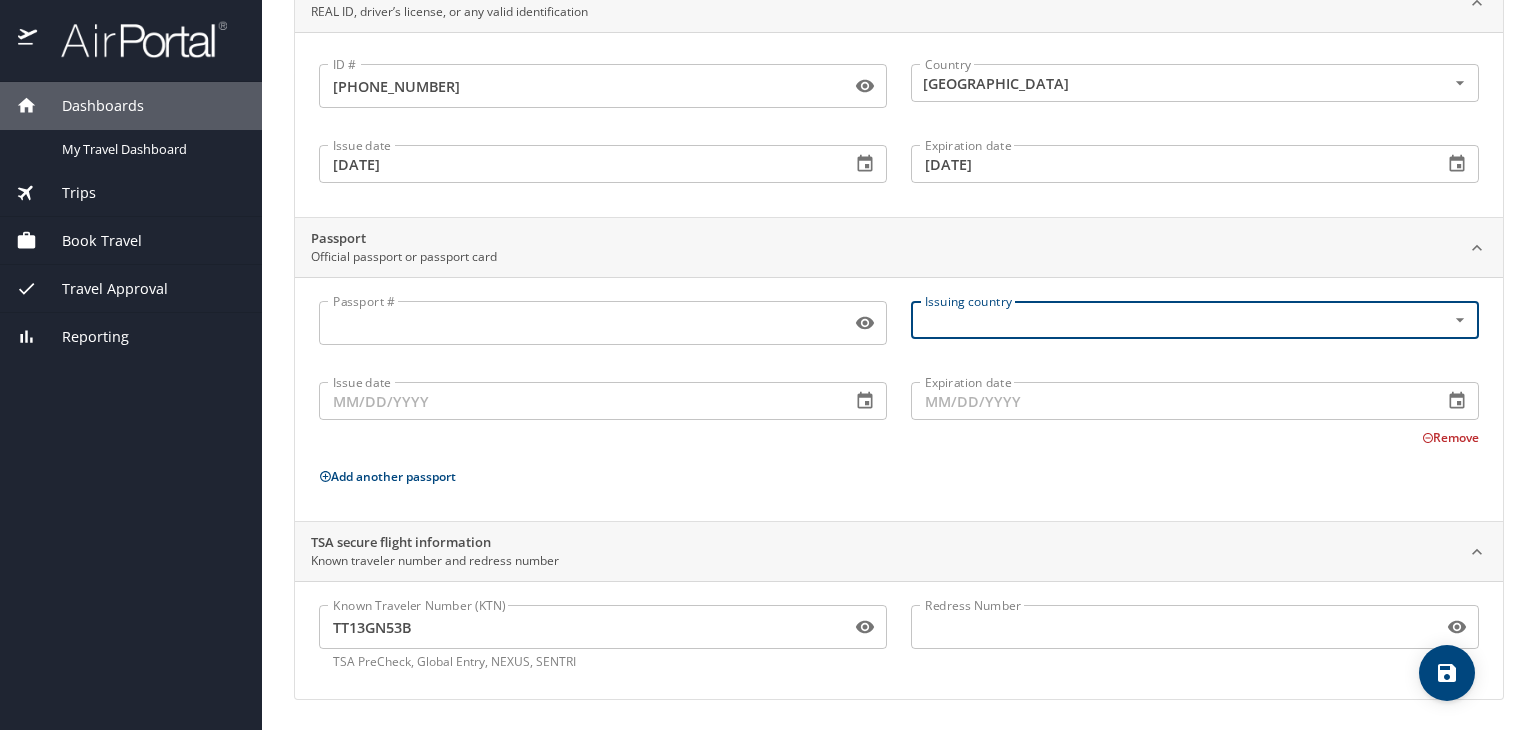 click 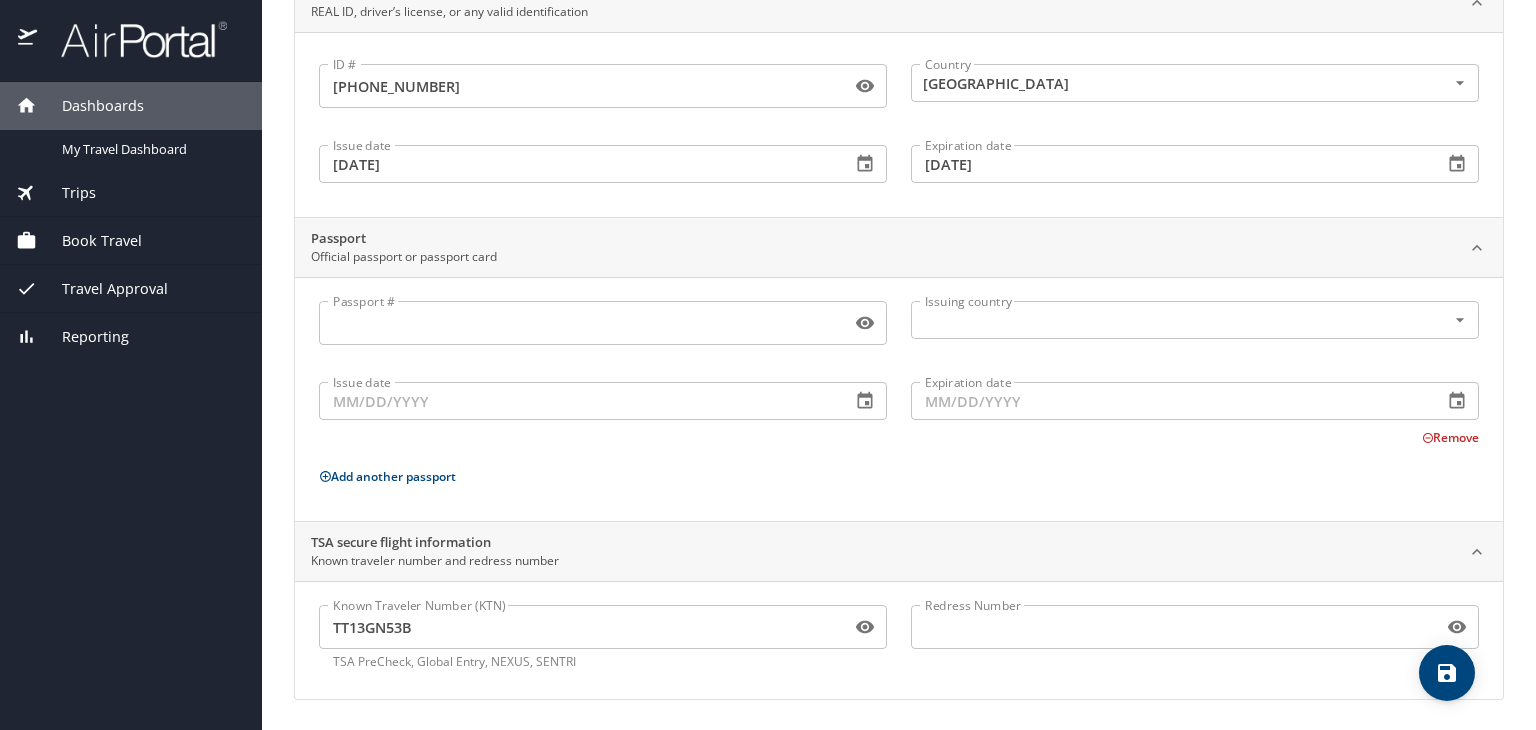 scroll, scrollTop: 0, scrollLeft: 0, axis: both 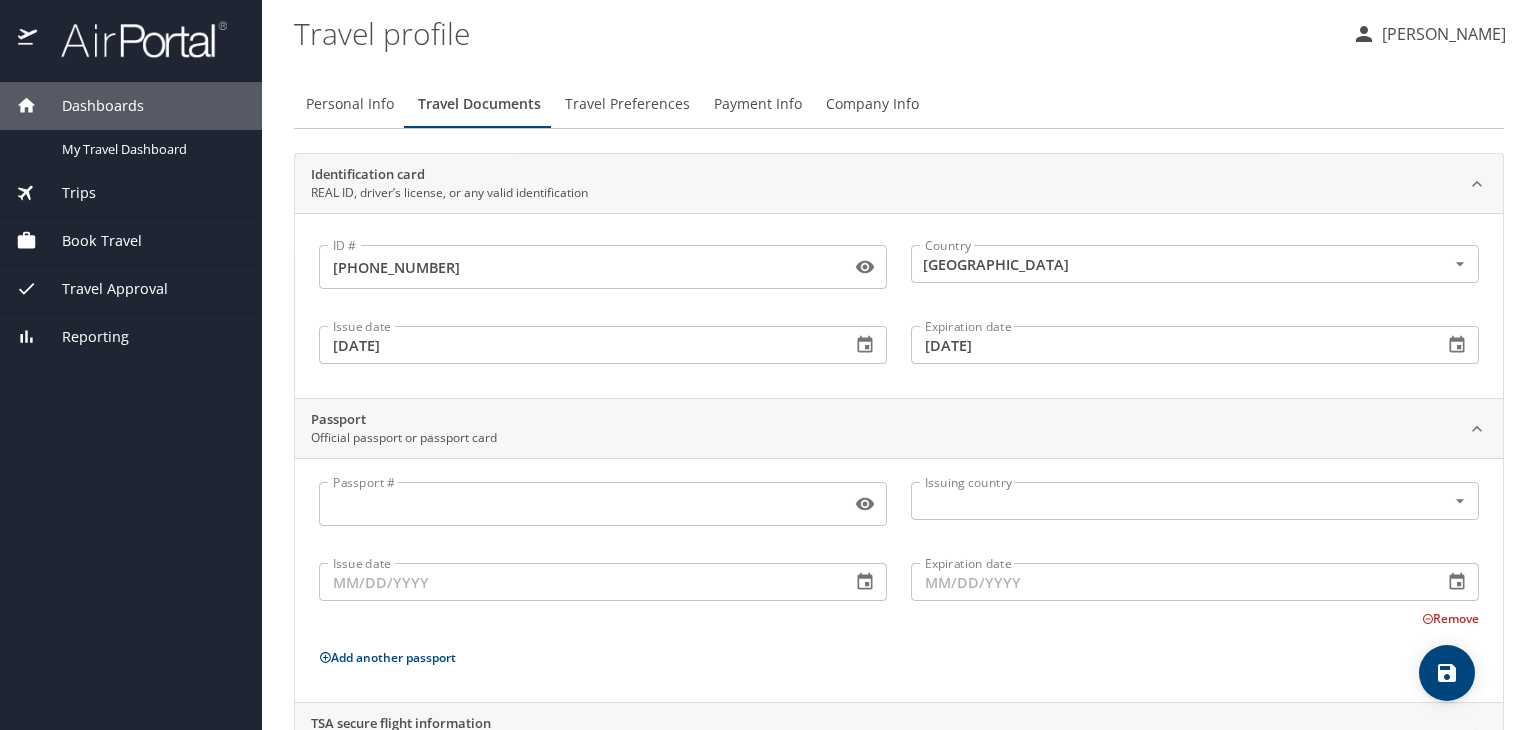 click on "Travel Preferences" at bounding box center (627, 104) 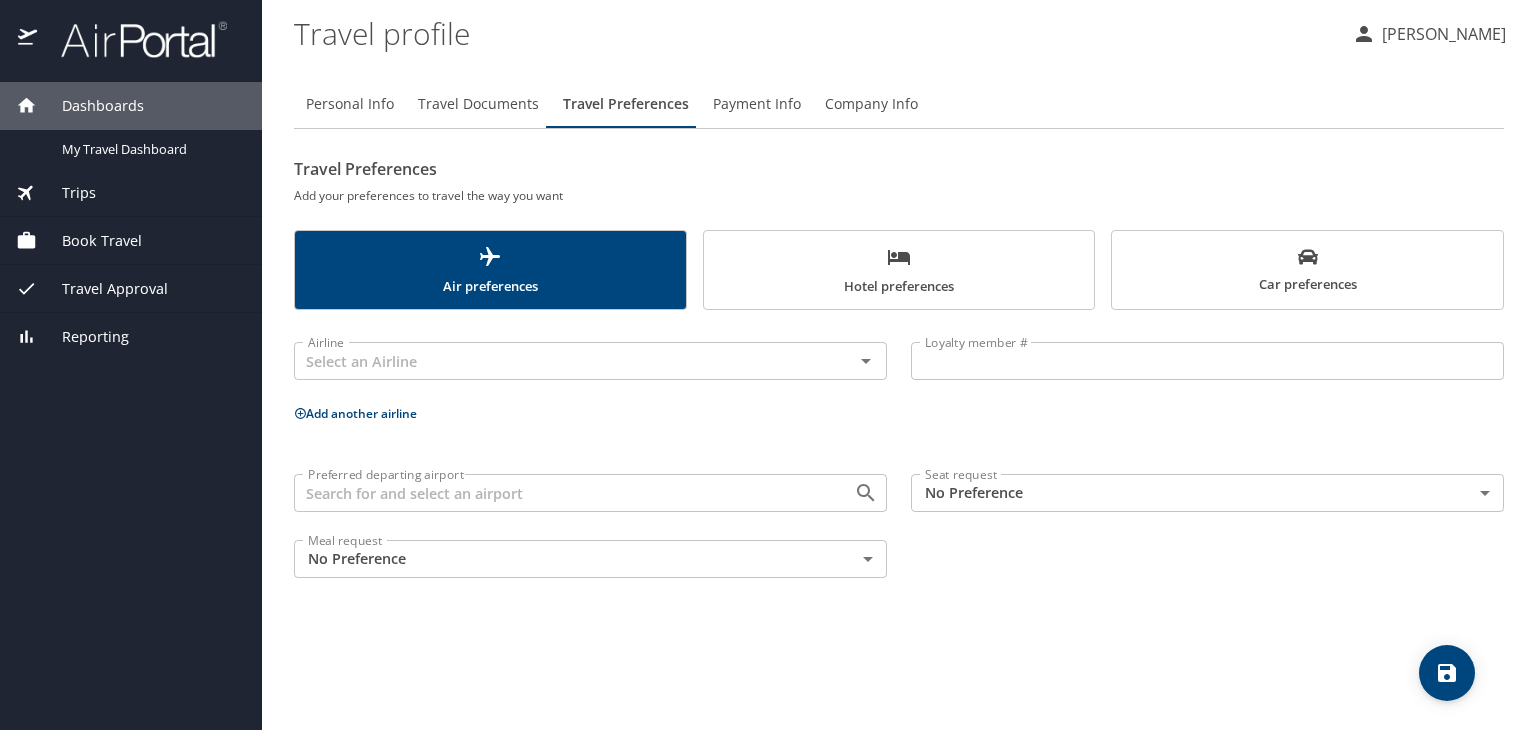 click at bounding box center (590, 386) 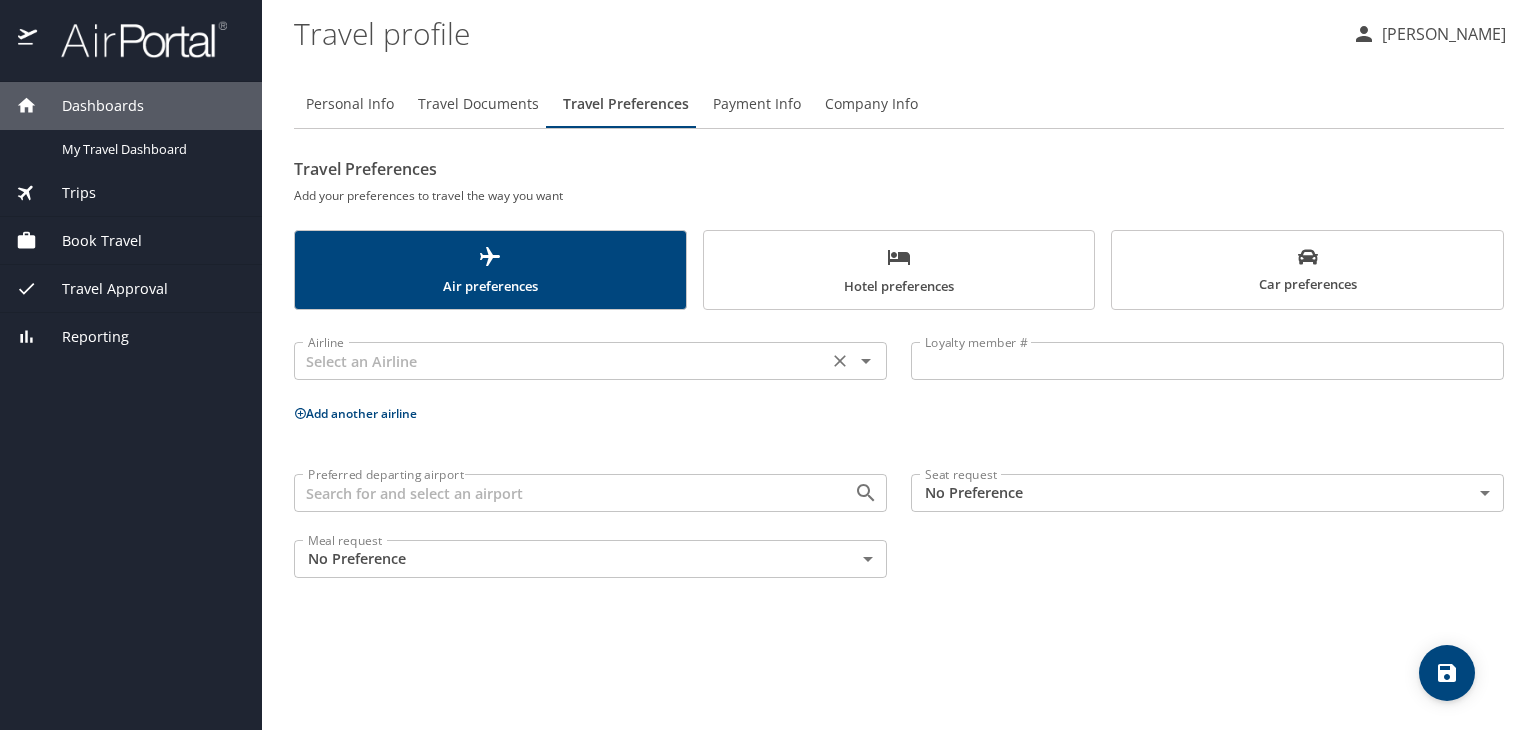 click at bounding box center (561, 361) 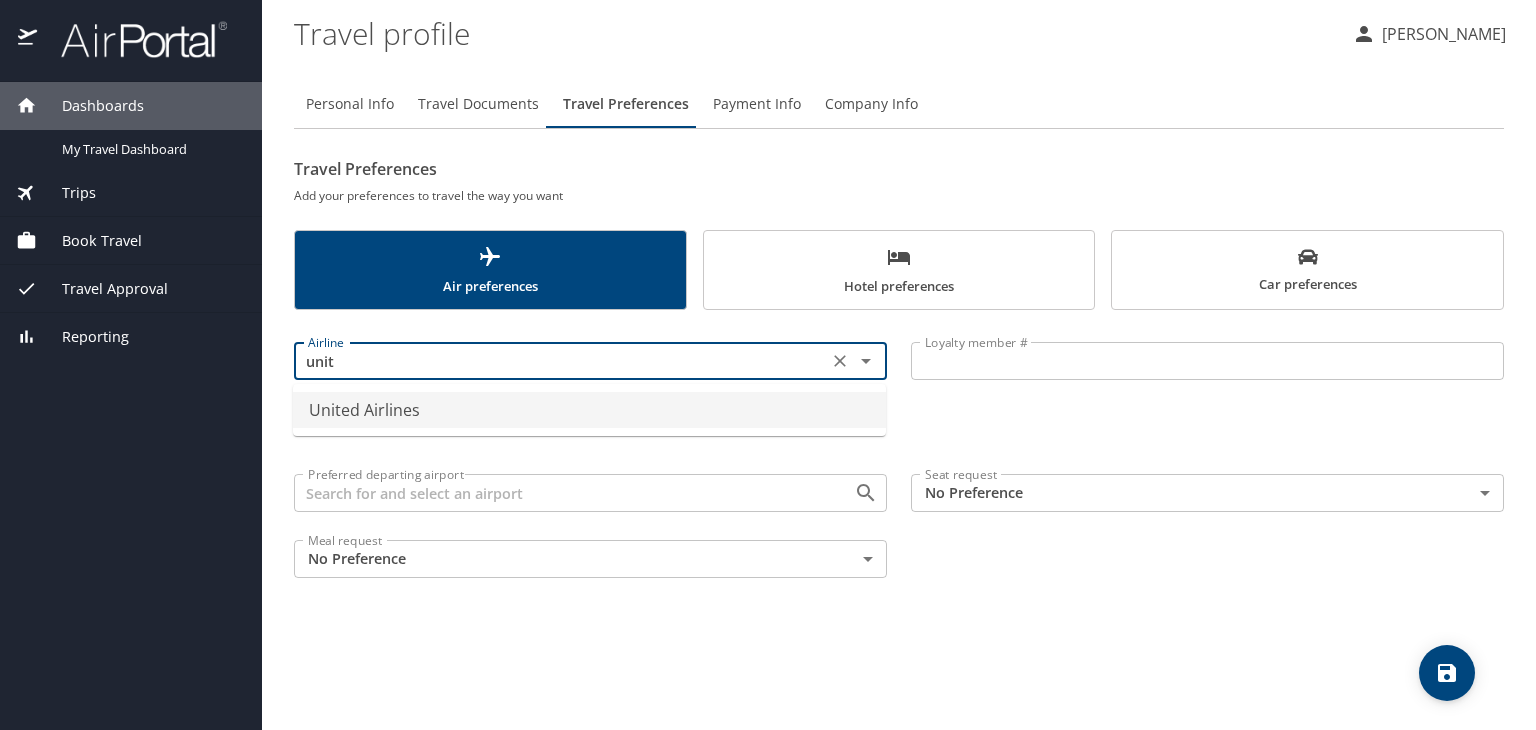 click on "United Airlines" at bounding box center (589, 410) 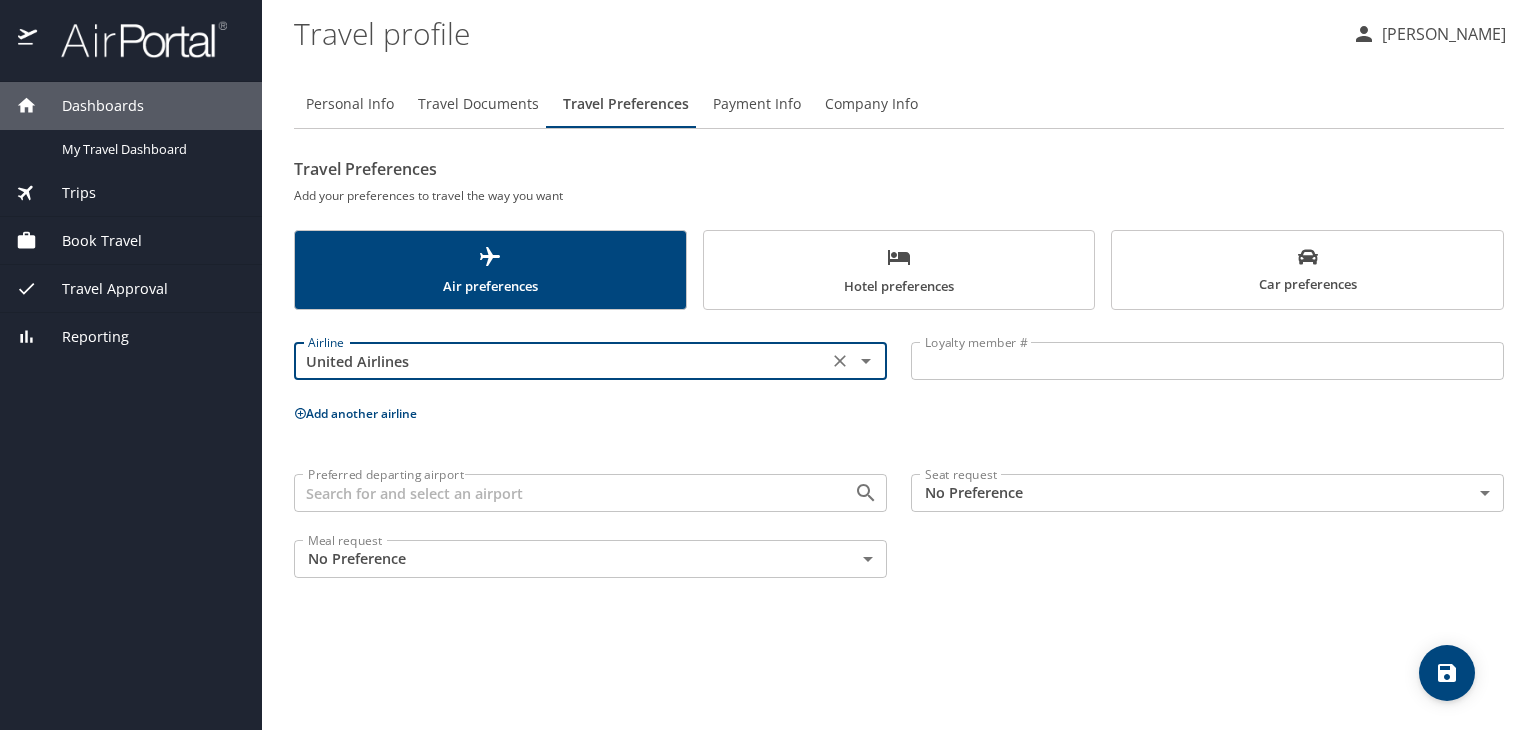 type on "United Airlines" 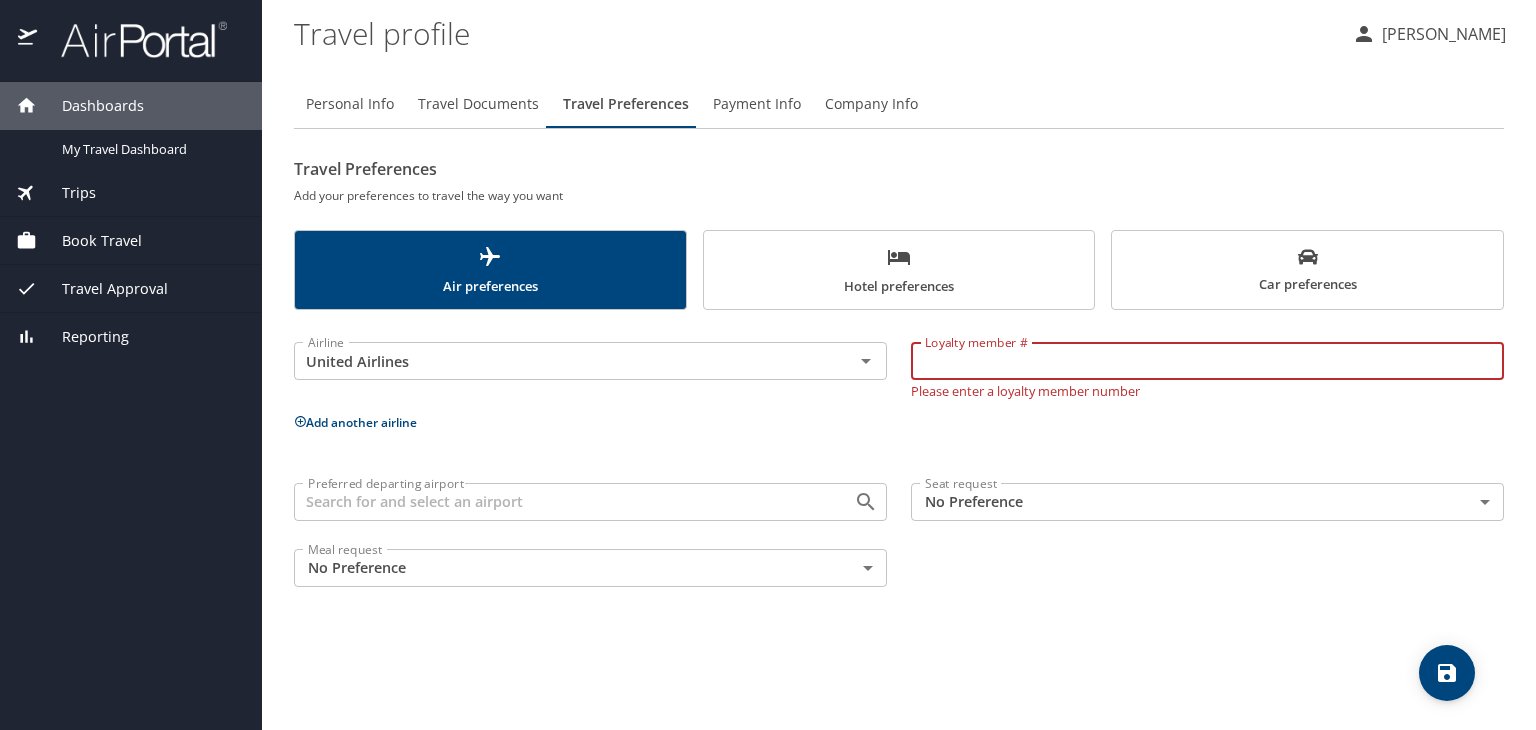 click on "Loyalty member #" at bounding box center (1207, 361) 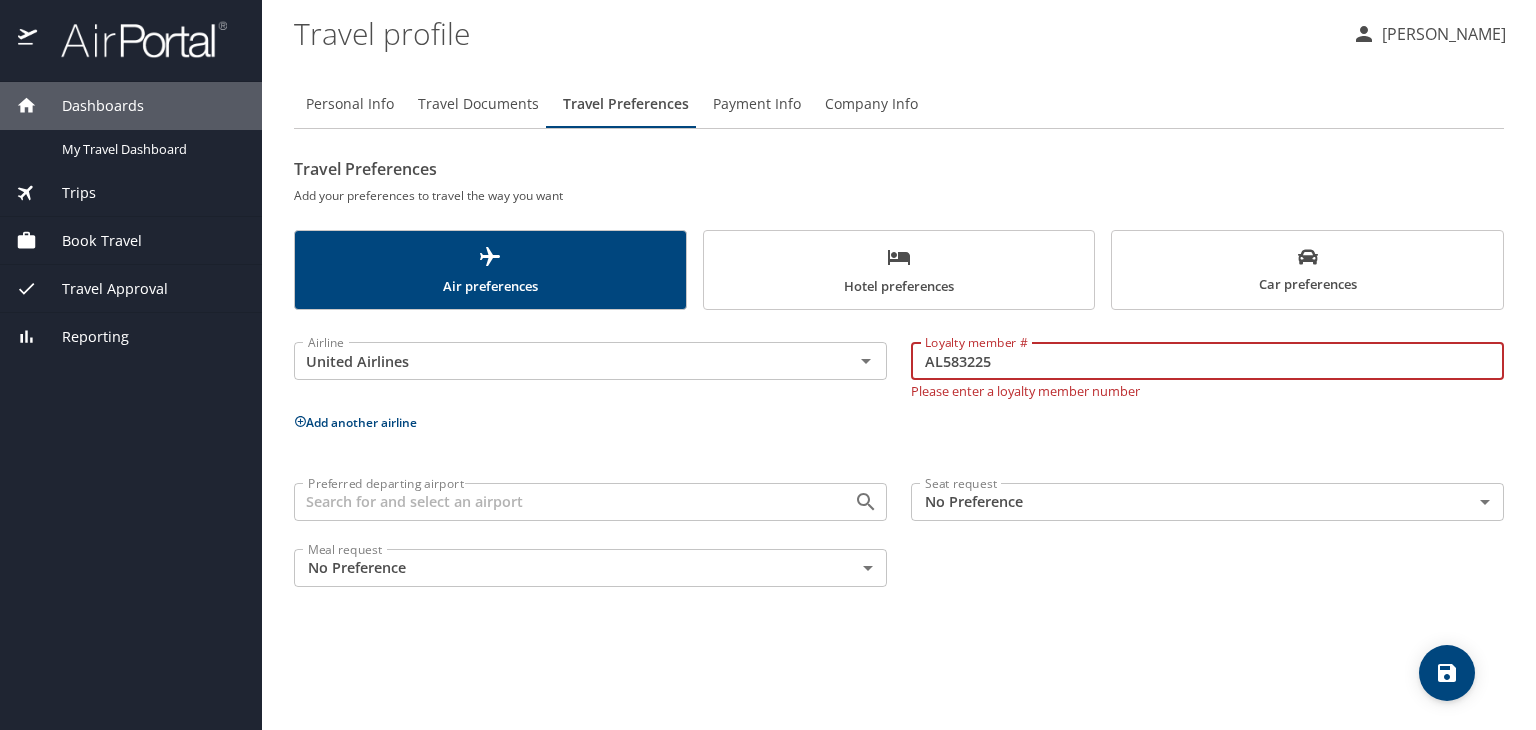 type on "AL583225" 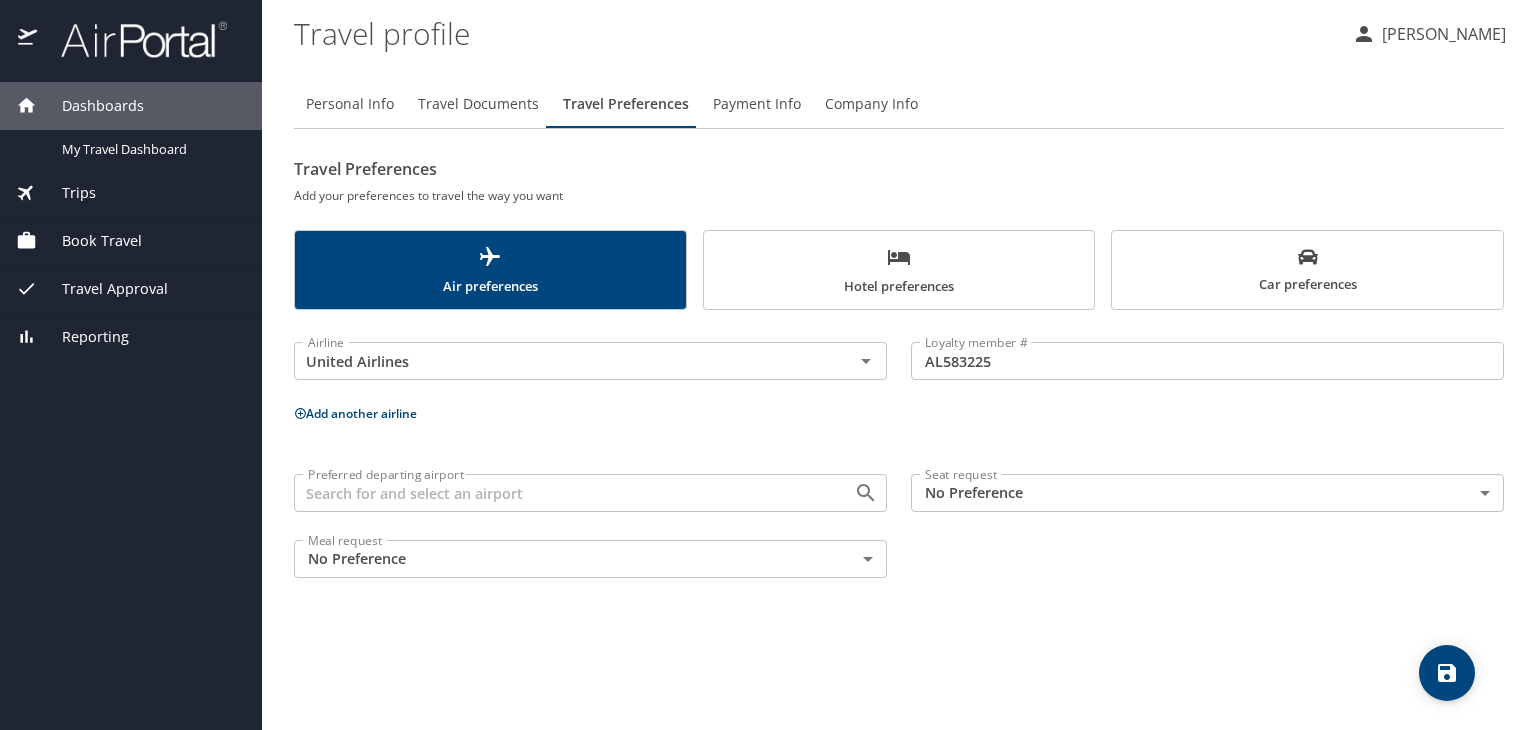 click on "Seat request No Preference NotApplicable Seat request" at bounding box center [1207, 495] 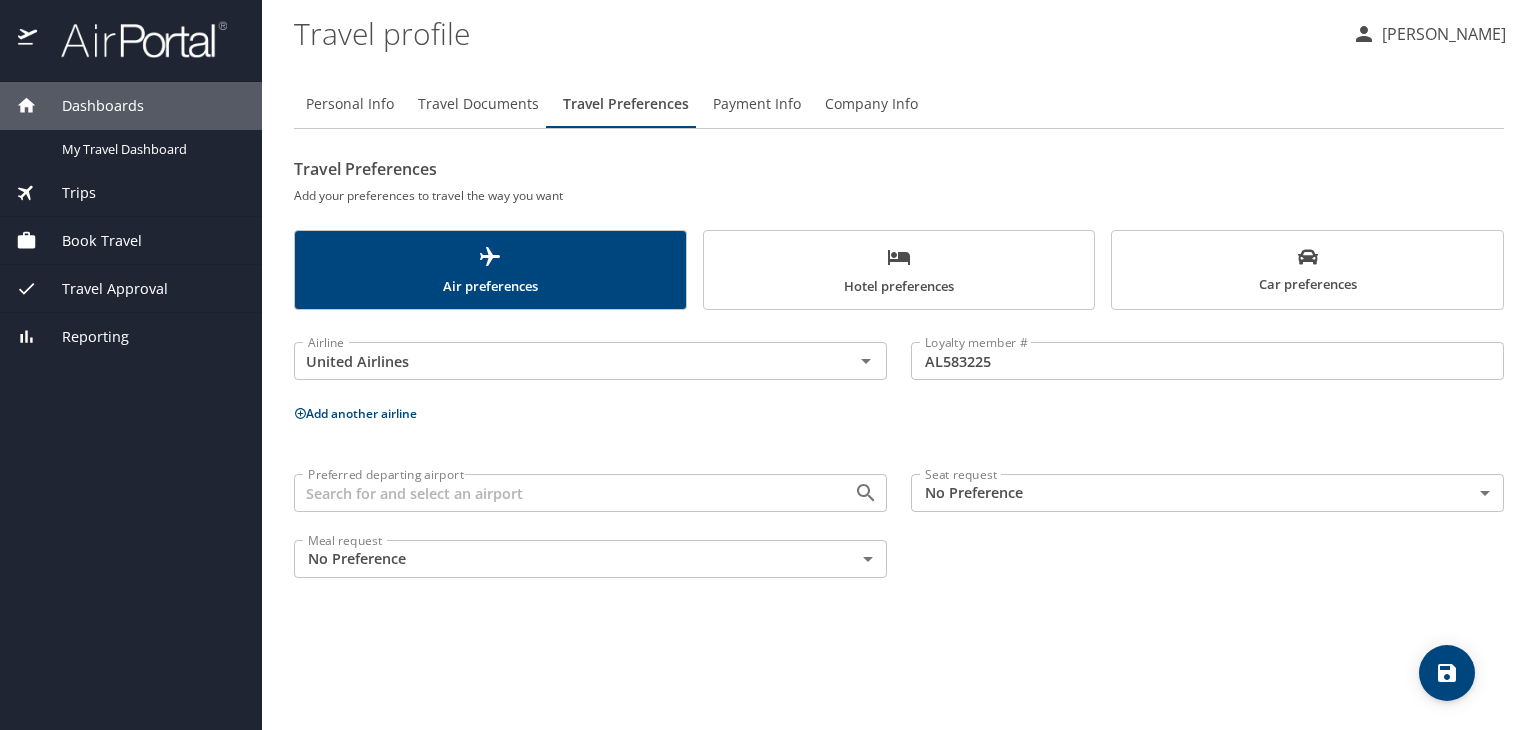 click on "Dashboards My Travel Dashboard Trips Current / Future Trips Past Trips Trips Missing Hotel Book Travel Request Agent Booking Approval Request (Beta) Book/Manage Online Trips Travel Approval Pending Trip Approvals Approved Trips Canceled Trips Approvals (Beta) Reporting Travel profile Shariya Simpson Personal Info Travel Documents Travel Preferences Payment Info Company Info Travel Preferences Add your preferences to travel the way you want Air preferences Hotel preferences Car preferences Airline United Airlines Airline   Loyalty member # AL583225 Loyalty member #  Add another airline Preferred departing airport Preferred departing airport   Seat request No Preference NotApplicable Seat request   Meal request No Preference NotApplicable Meal request My settings Travel agency contacts View travel profile Give feedback Sign out" at bounding box center (768, 365) 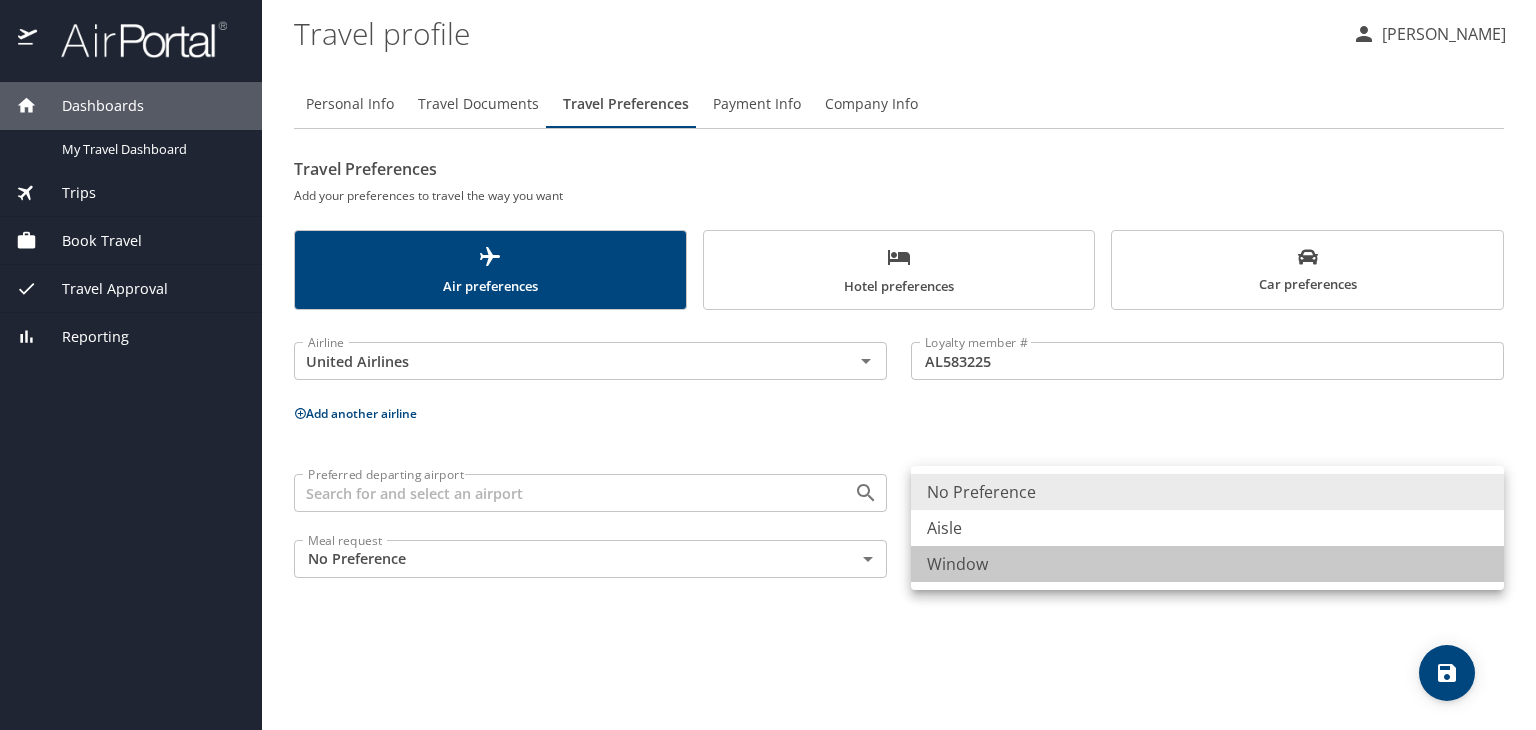 click on "Window" at bounding box center [1207, 564] 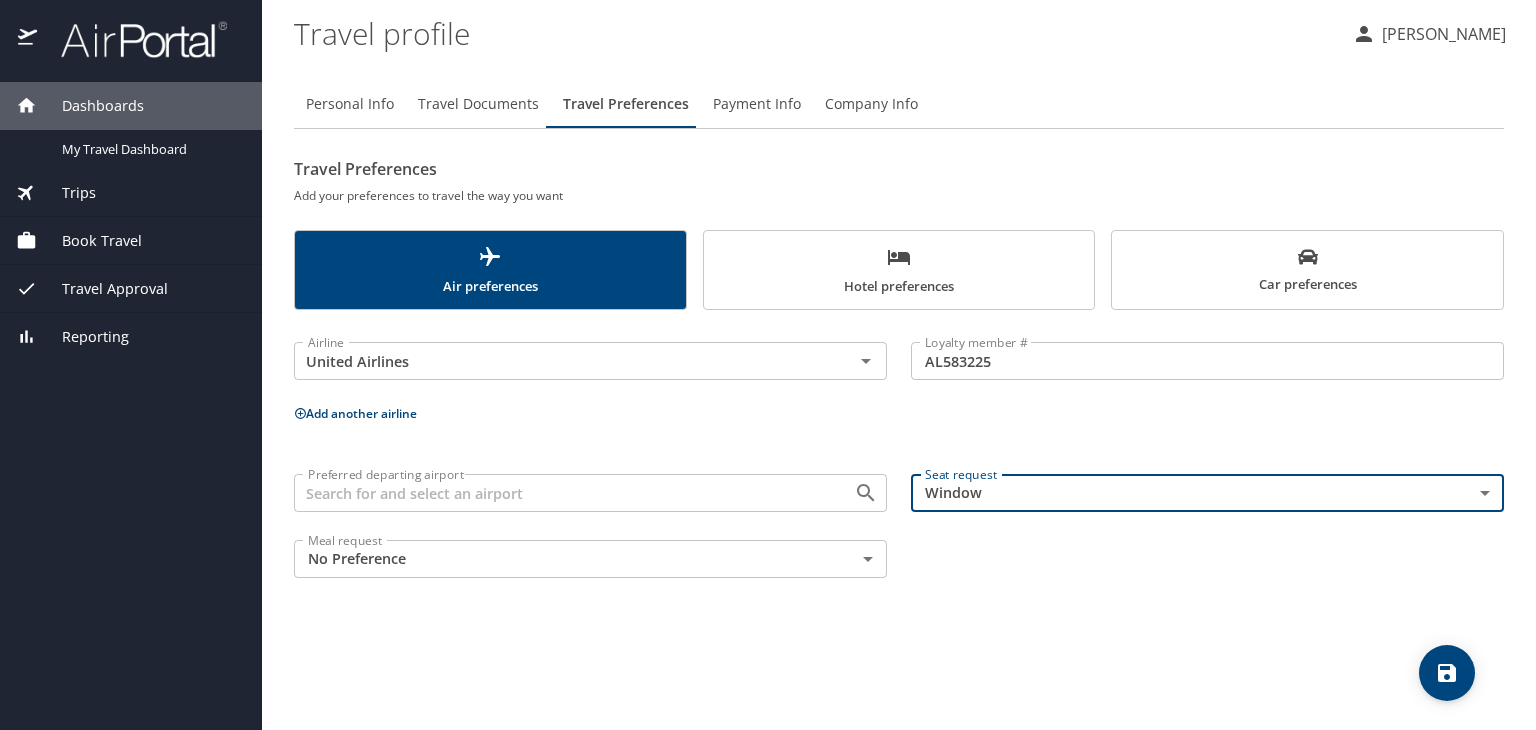 click on "Add another airline" at bounding box center [355, 413] 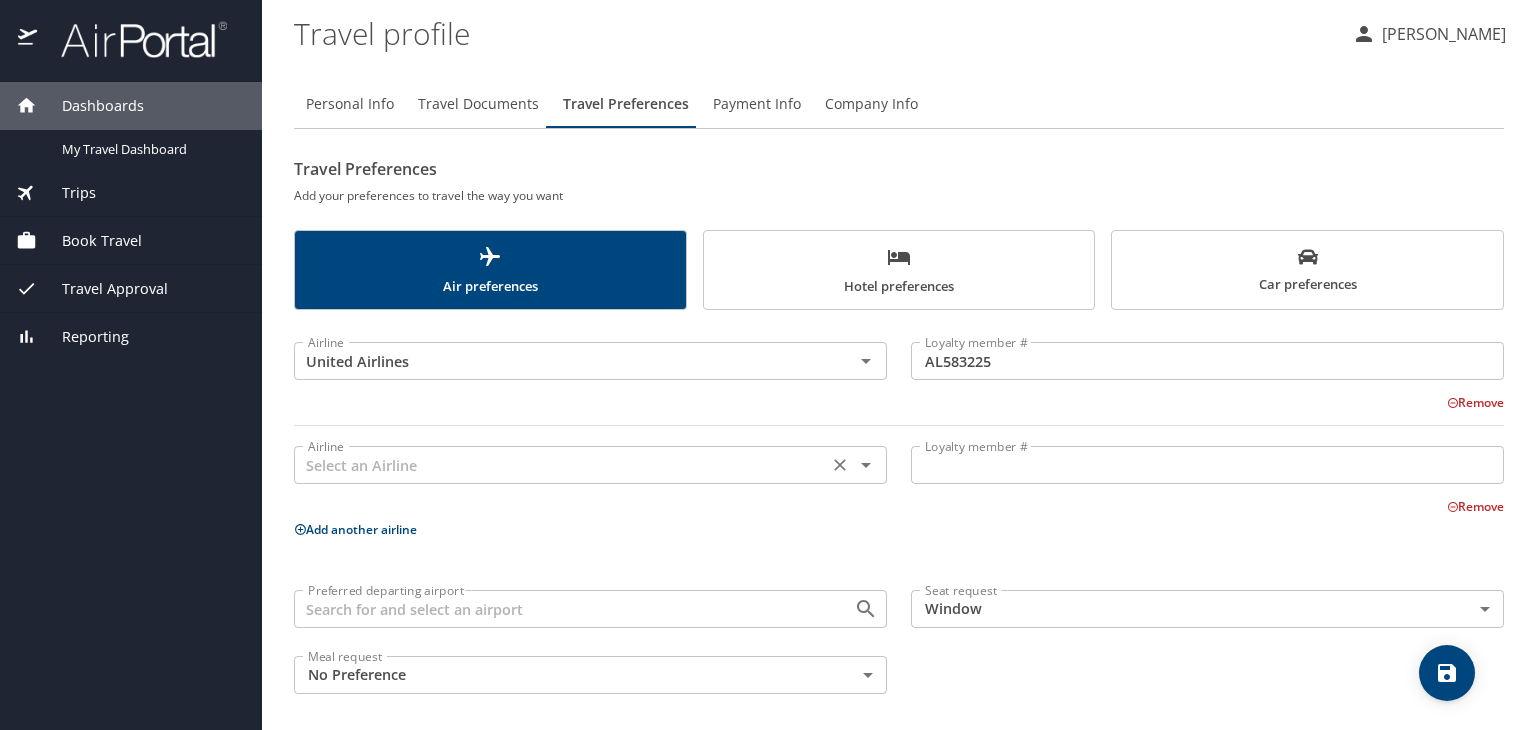 click at bounding box center (561, 465) 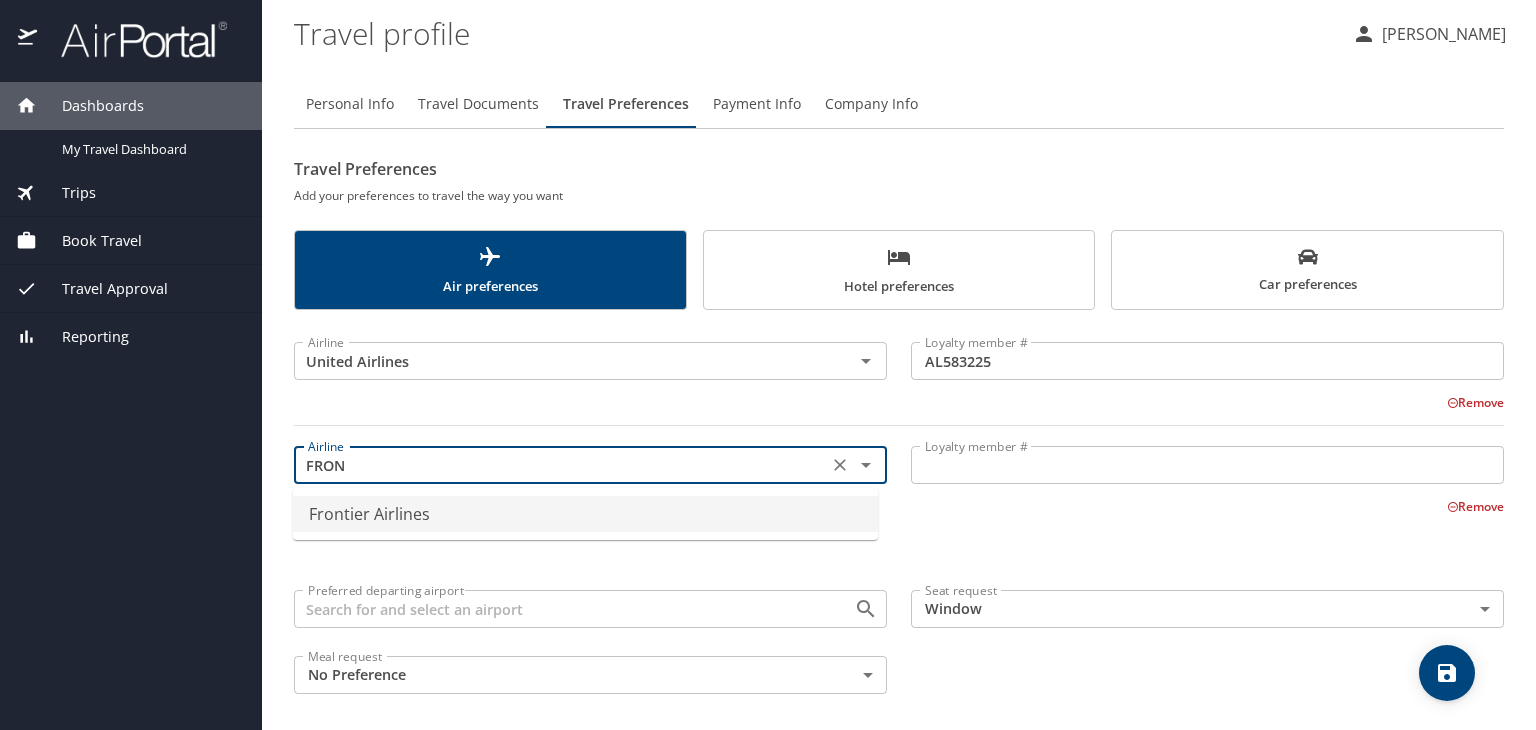 click on "Frontier Airlines" at bounding box center [585, 514] 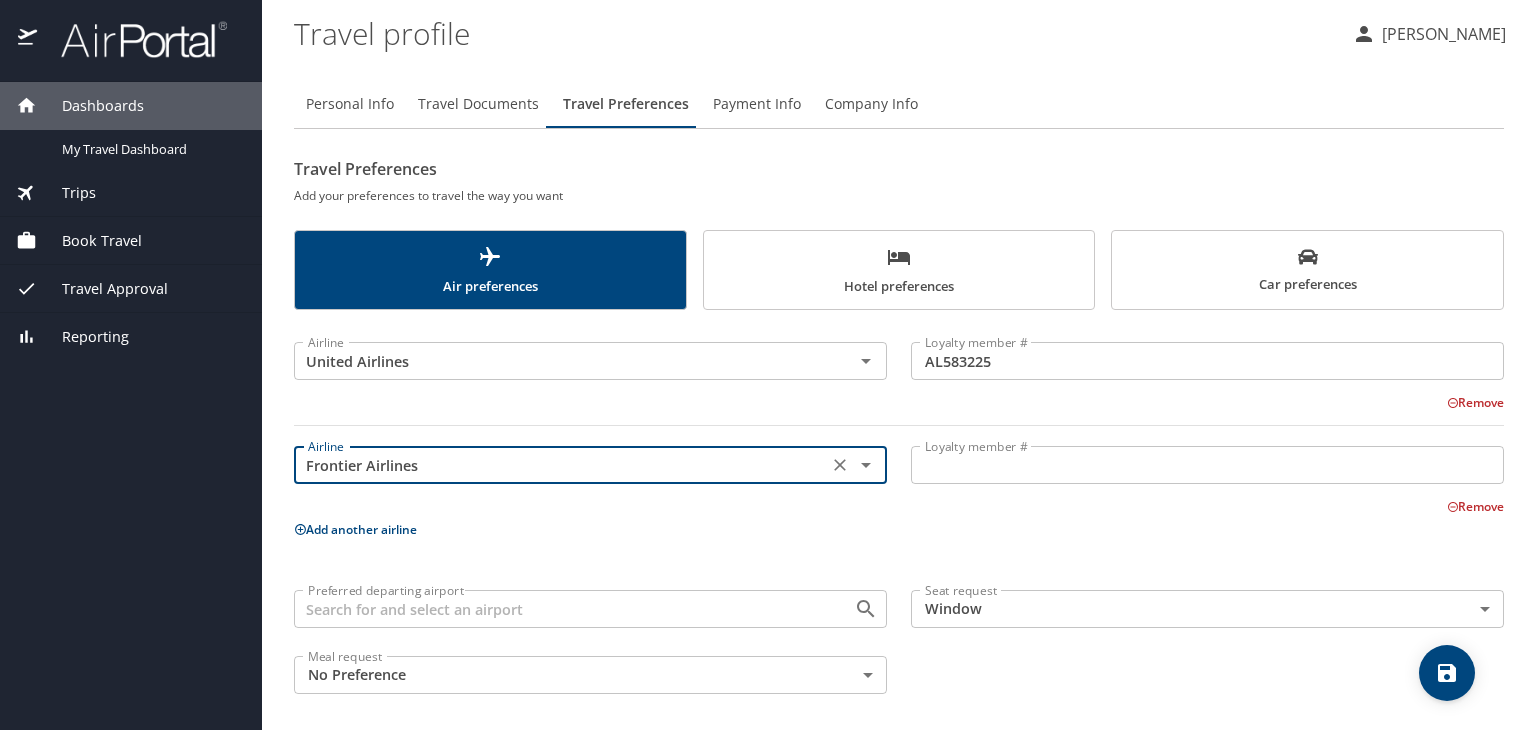 type on "Frontier Airlines" 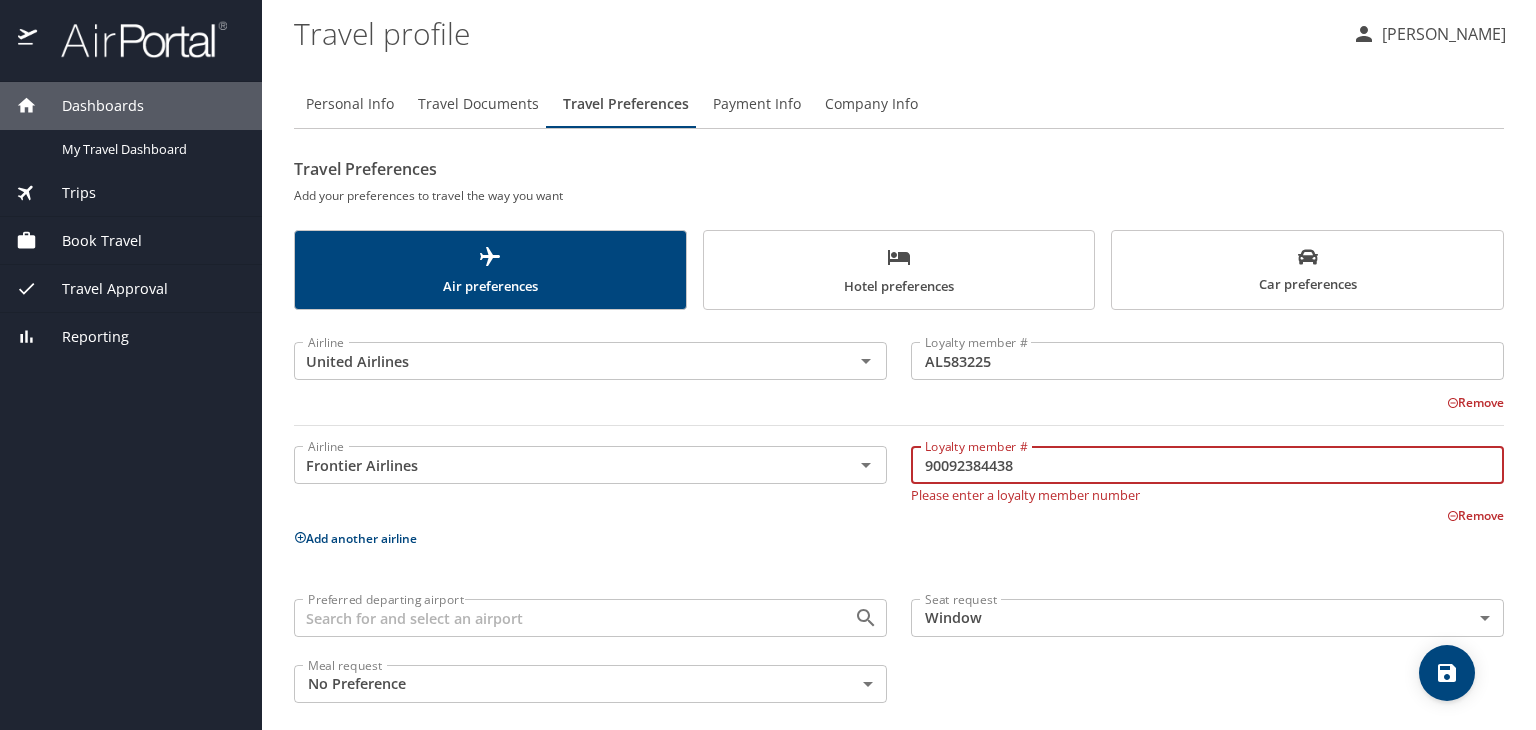 type on "90092384438" 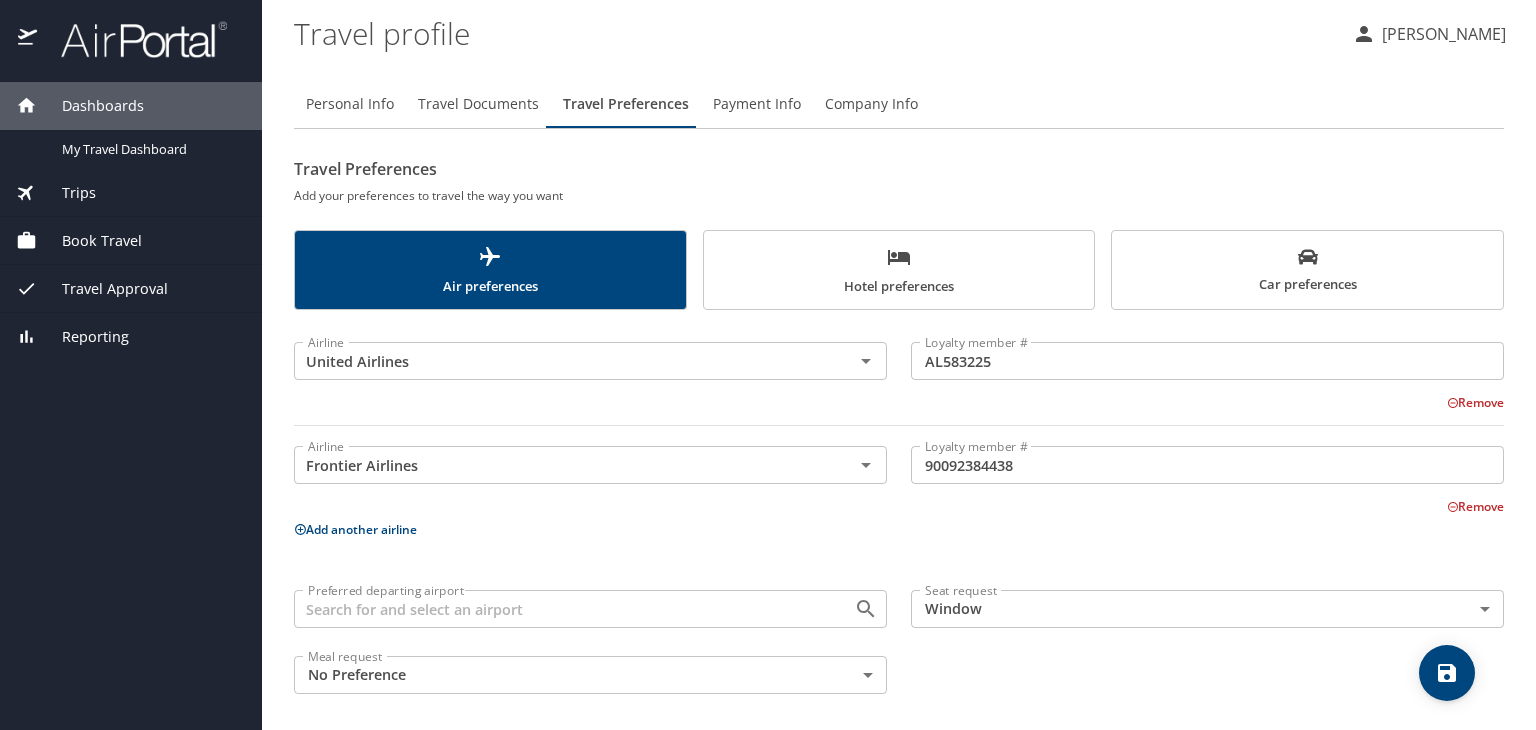 click on "Add another airline" at bounding box center [355, 529] 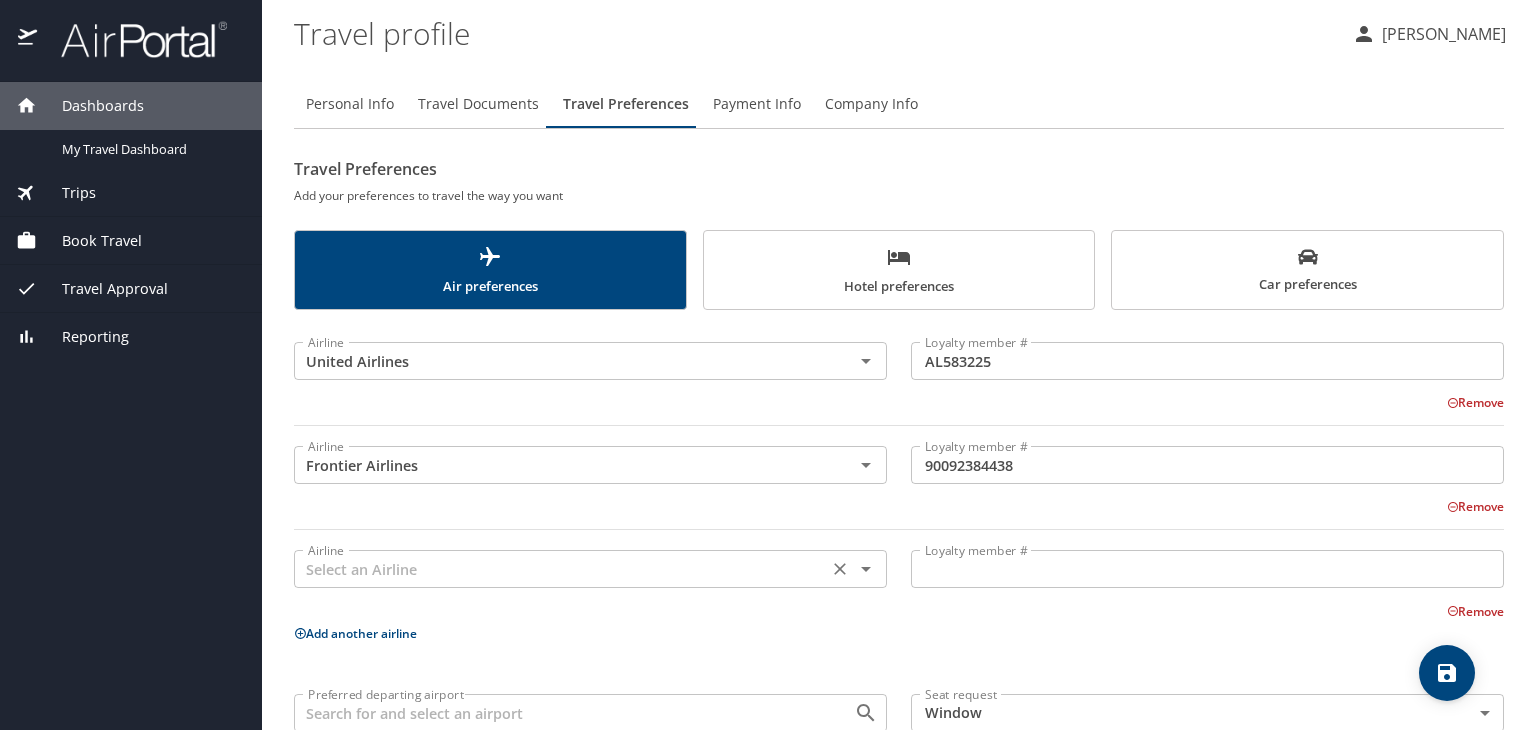 click at bounding box center (561, 569) 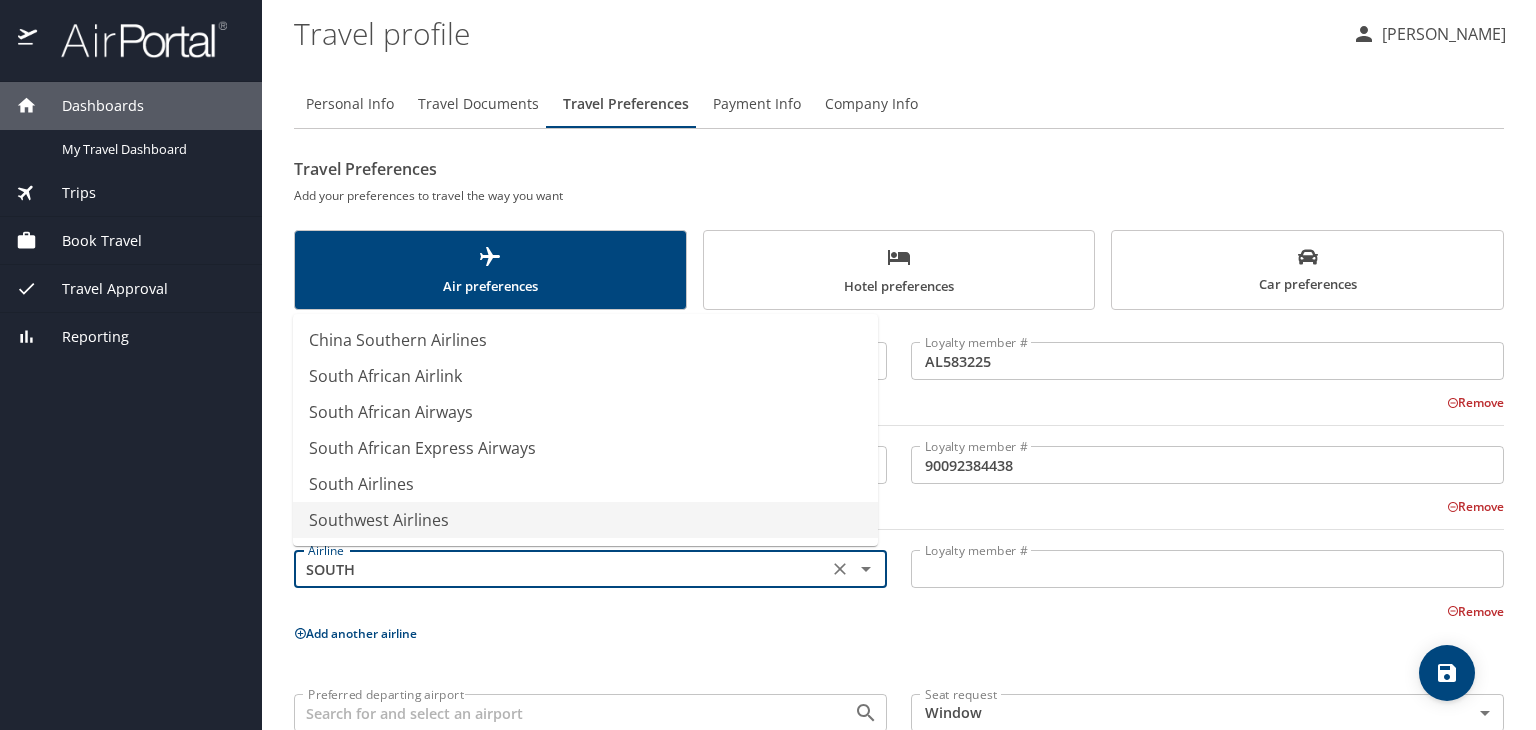 click on "Southwest Airlines" at bounding box center [585, 520] 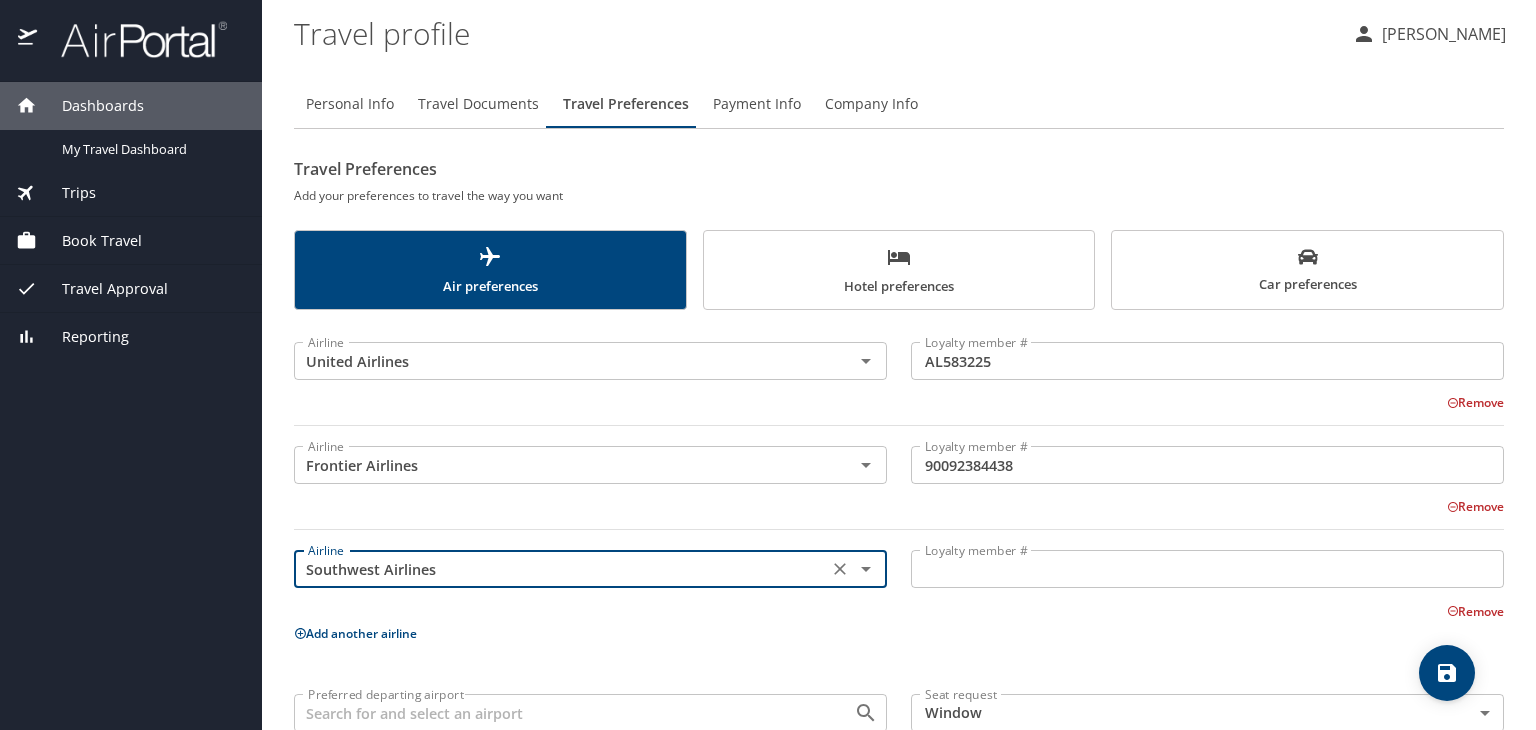 type on "Southwest Airlines" 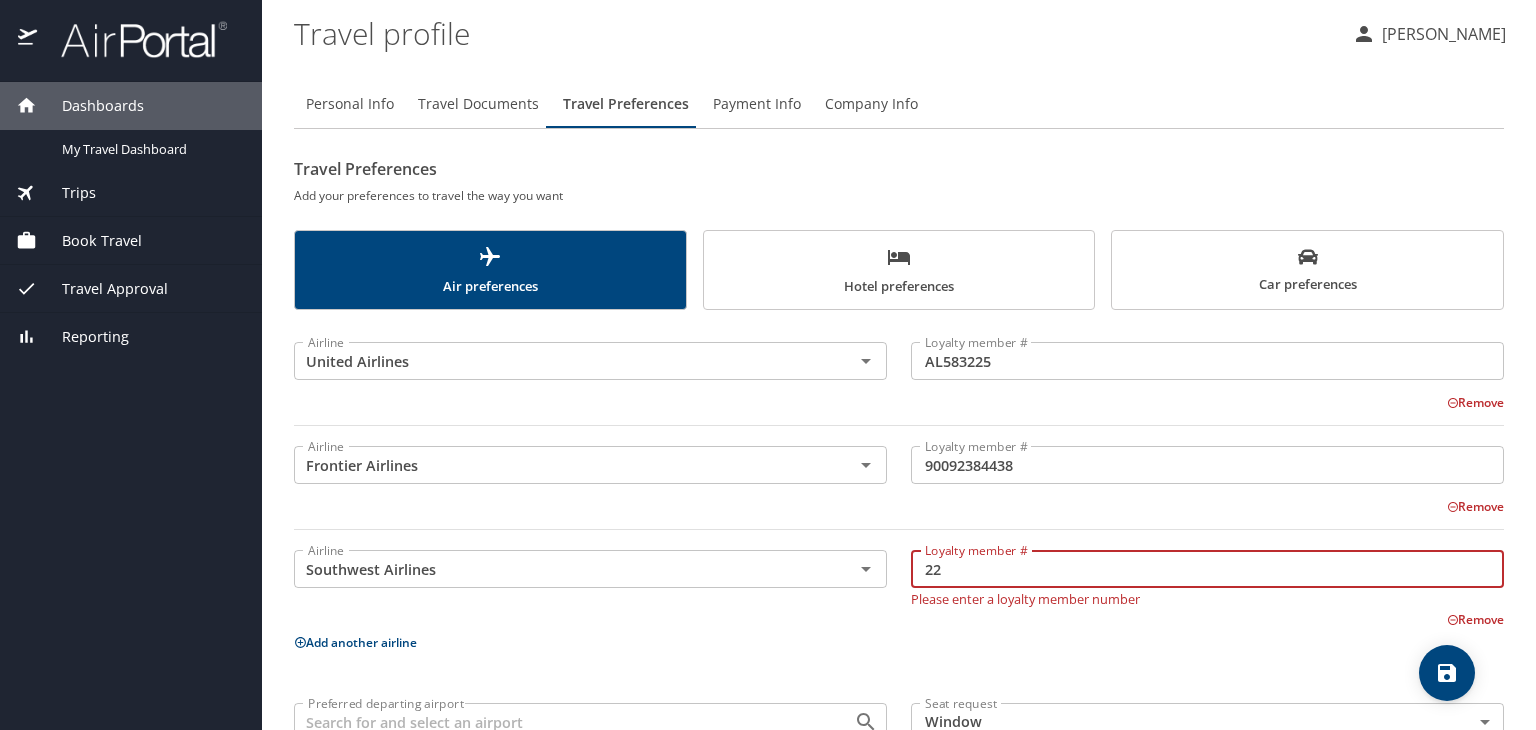 type on "2" 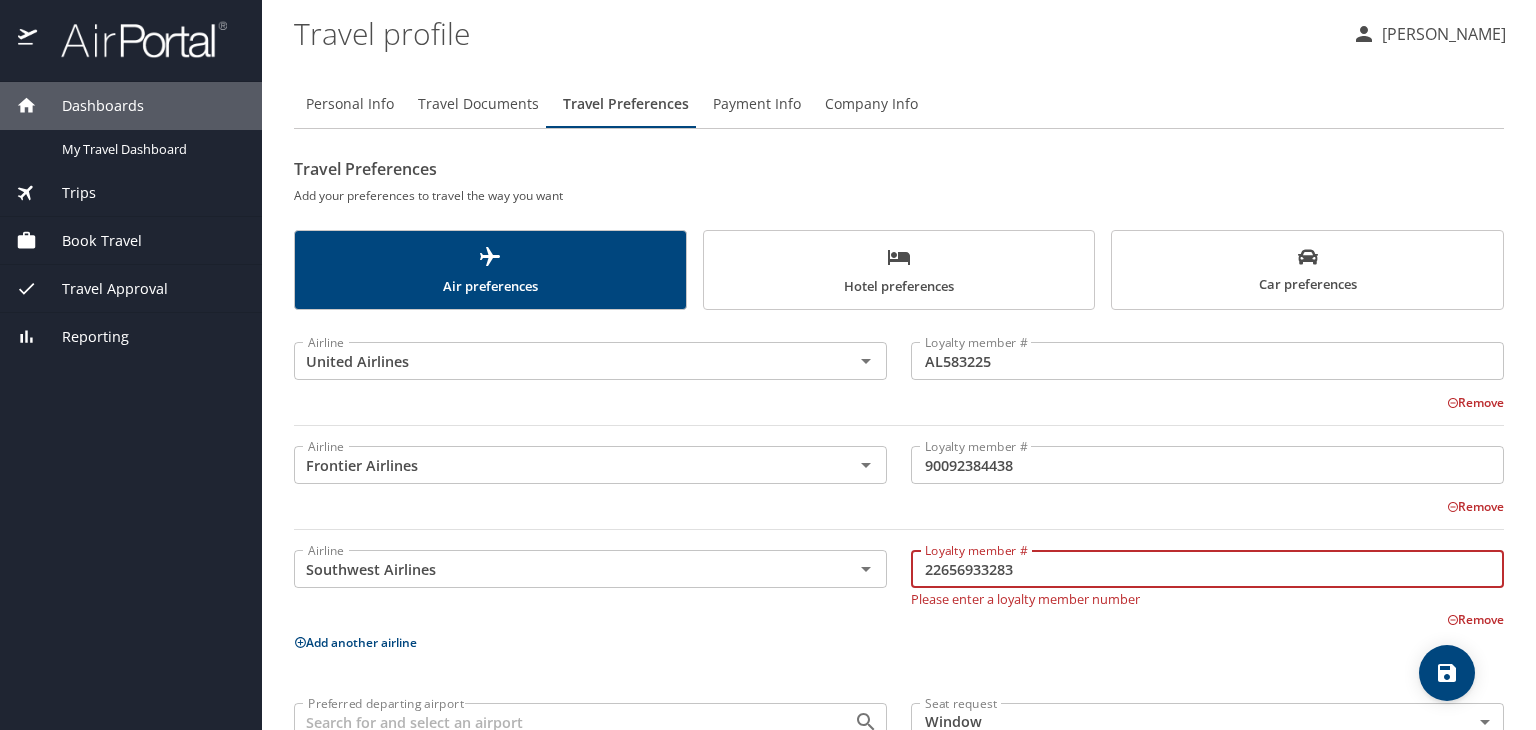 type on "22656933283" 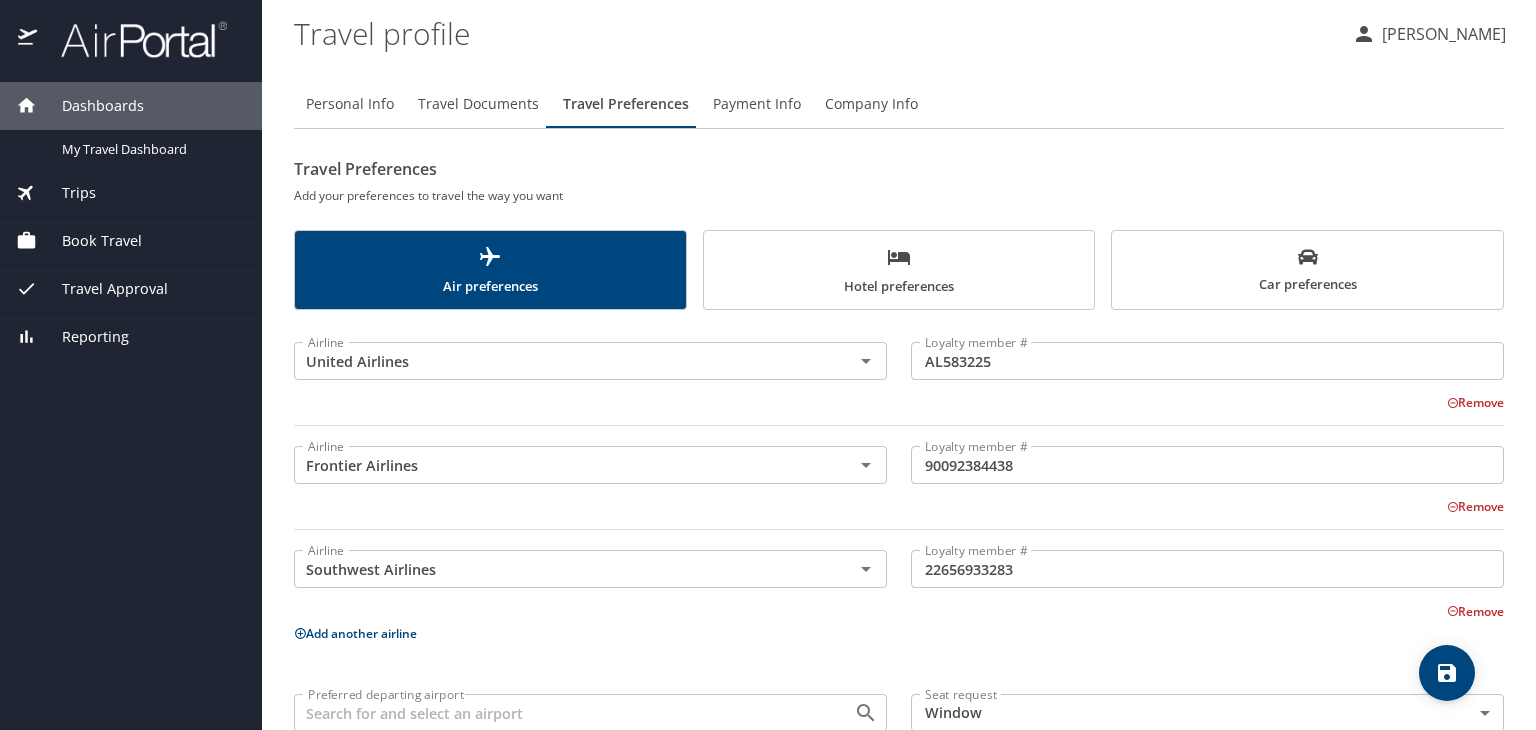 scroll, scrollTop: 112, scrollLeft: 0, axis: vertical 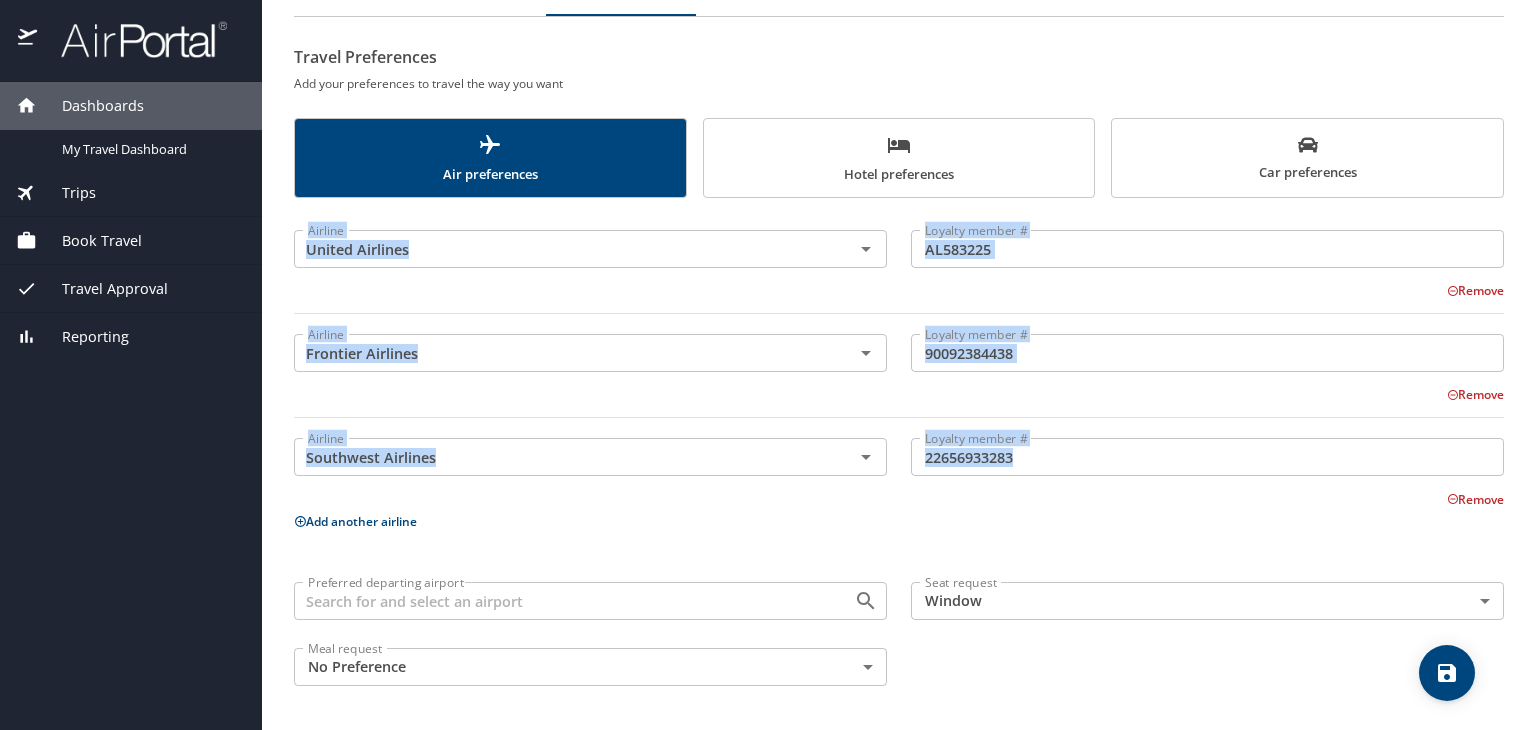 drag, startPoint x: 1535, startPoint y: 266, endPoint x: 1535, endPoint y: 505, distance: 239 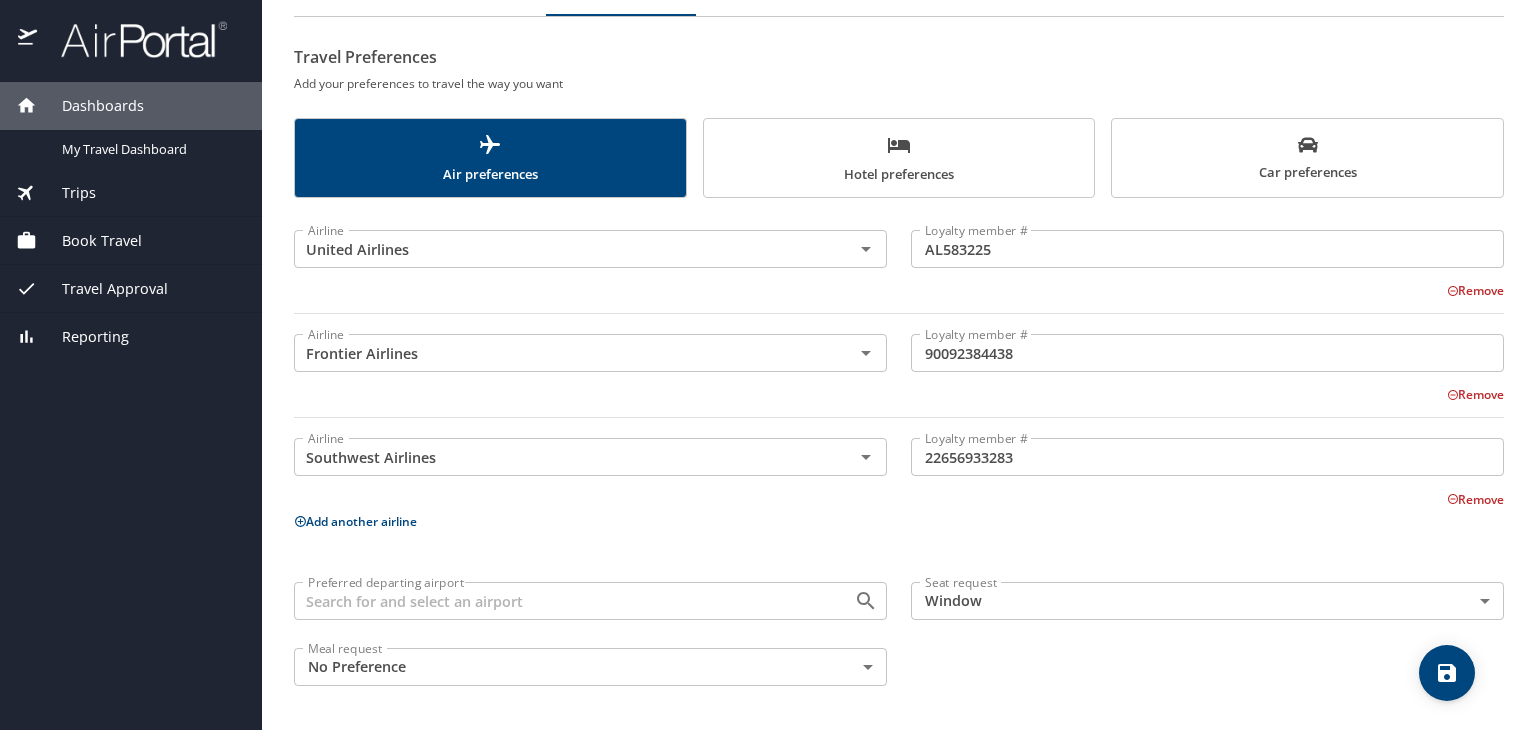 click on "Airline United Airlines Airline   Loyalty member # AL583225 Loyalty member #  Remove Airline Frontier Airlines Airline   Loyalty member # 90092384438 Loyalty member #  Remove Airline Southwest Airlines Airline   Loyalty member # 22656933283 Loyalty member #  Remove  Add another airline Preferred departing airport Preferred departing airport   Seat request Window Window Seat request   Meal request No Preference NotApplicable Meal request" at bounding box center (899, 454) 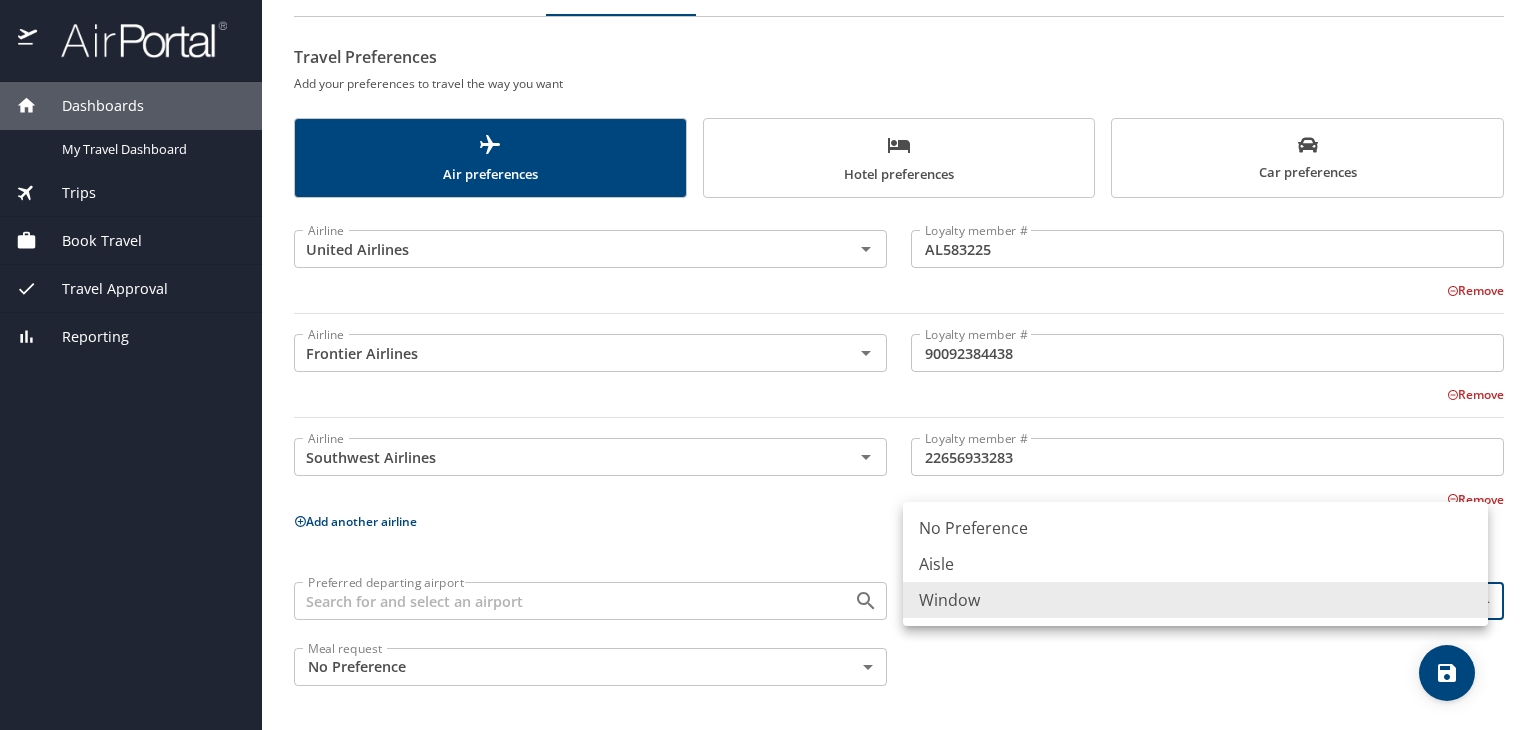 click on "Aisle" at bounding box center (1195, 564) 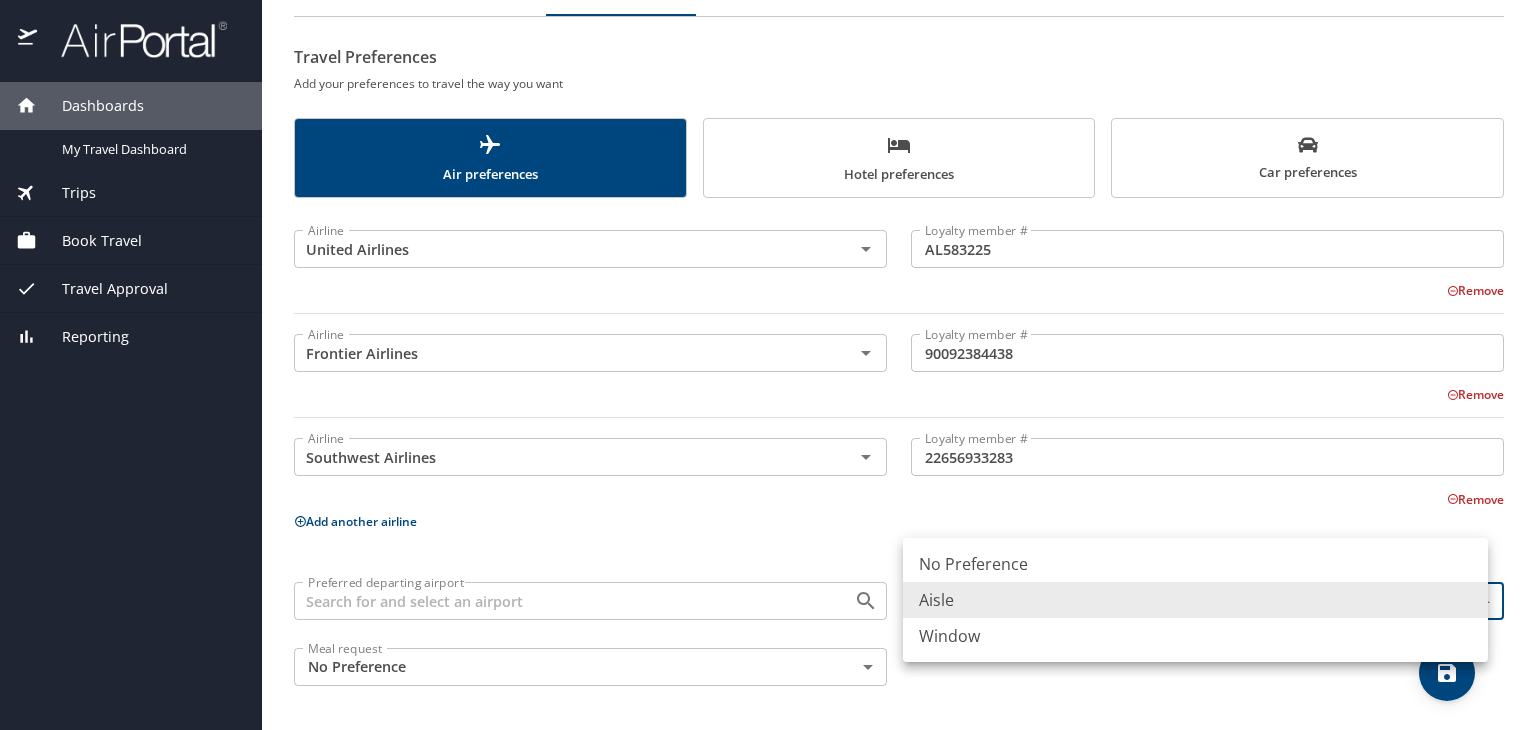 click on "Dashboards My Travel Dashboard Trips Current / Future Trips Past Trips Trips Missing Hotel Book Travel Request Agent Booking Approval Request (Beta) Book/Manage Online Trips Travel Approval Pending Trip Approvals Approved Trips Canceled Trips Approvals (Beta) Reporting Travel profile Shariya Simpson Personal Info Travel Documents Travel Preferences Payment Info Company Info Travel Preferences Add your preferences to travel the way you want Air preferences Hotel preferences Car preferences Airline United Airlines Airline   Loyalty member # AL583225 Loyalty member #  Remove Airline Frontier Airlines Airline   Loyalty member # 90092384438 Loyalty member #  Remove Airline Southwest Airlines Airline   Loyalty member # 22656933283 Loyalty member #  Remove  Add another airline Preferred departing airport Preferred departing airport   Seat request Aisle Aisle Seat request   Meal request No Preference NotApplicable Meal request My settings Travel agency contacts View travel profile Give feedback Sign out No Preference" at bounding box center [768, 365] 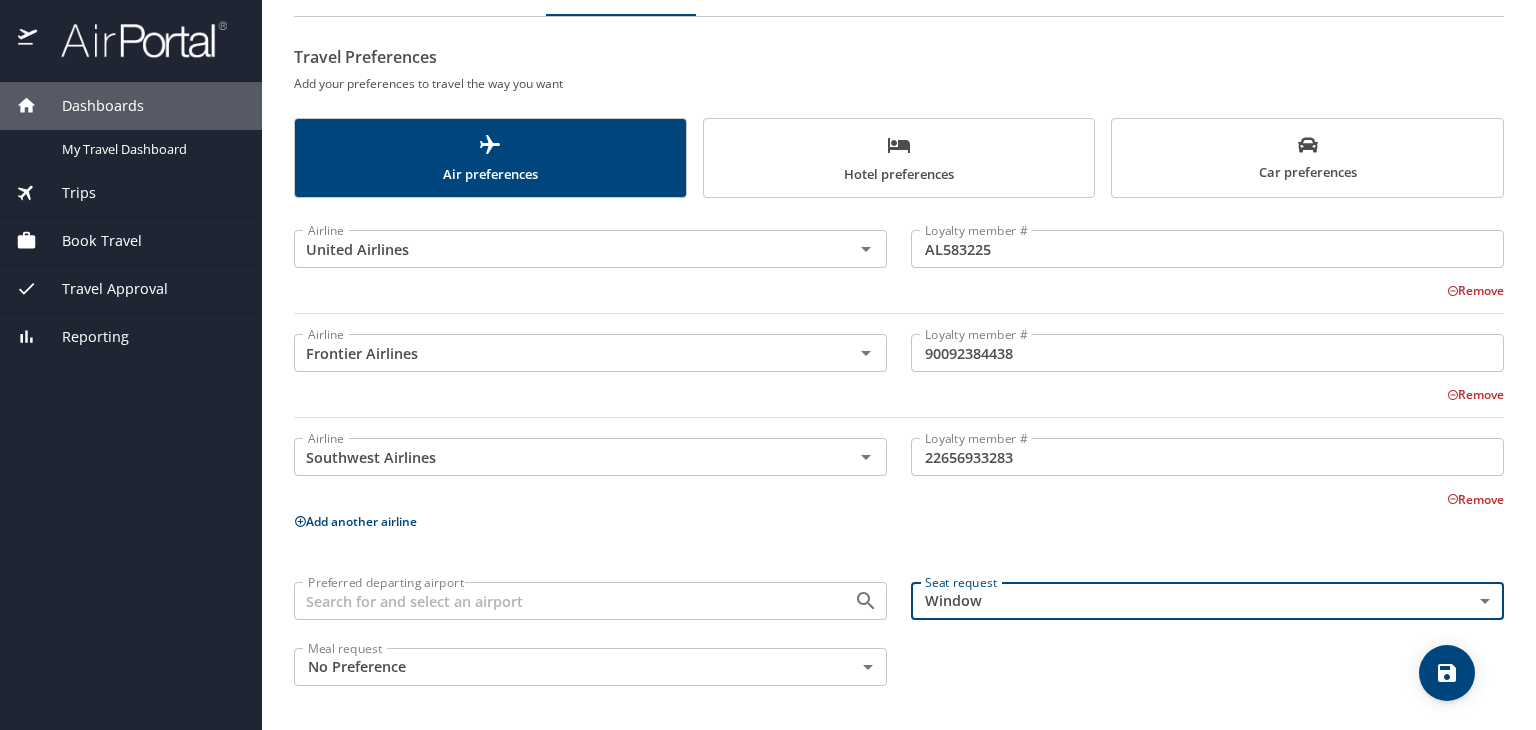 click on "Preferred departing airport" at bounding box center [561, 601] 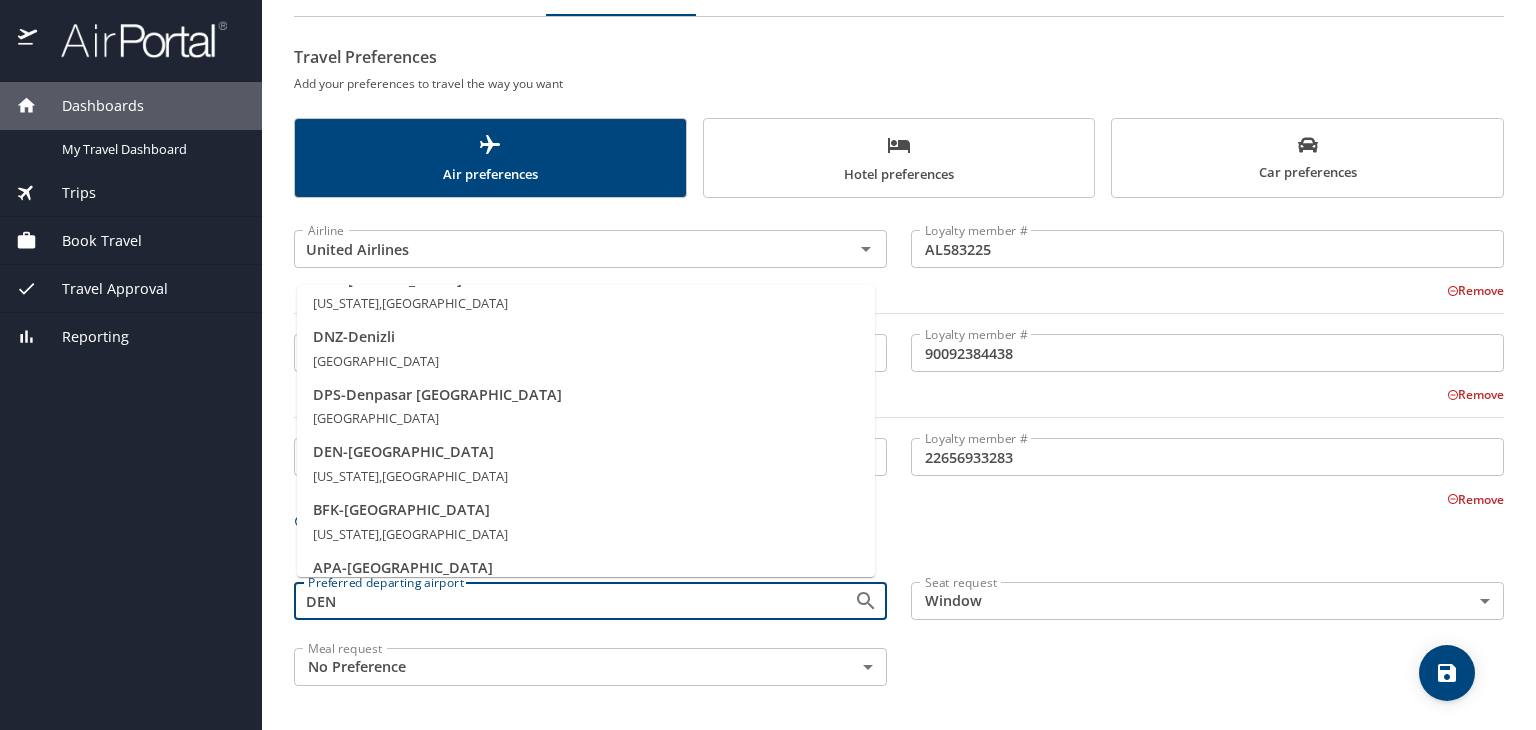 scroll, scrollTop: 391, scrollLeft: 0, axis: vertical 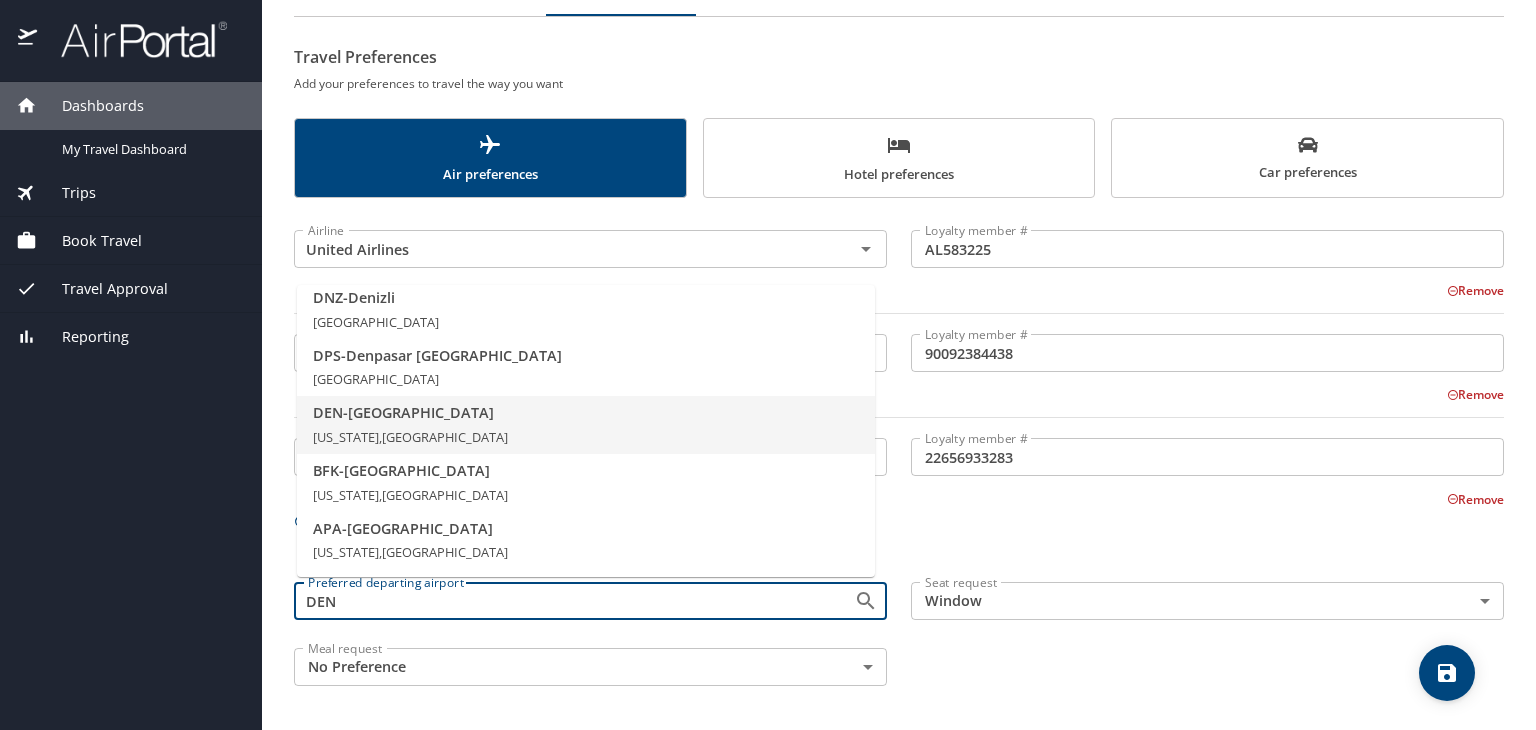 click on "DEN  -  Denver Colorado,  United States of America" at bounding box center (586, 425) 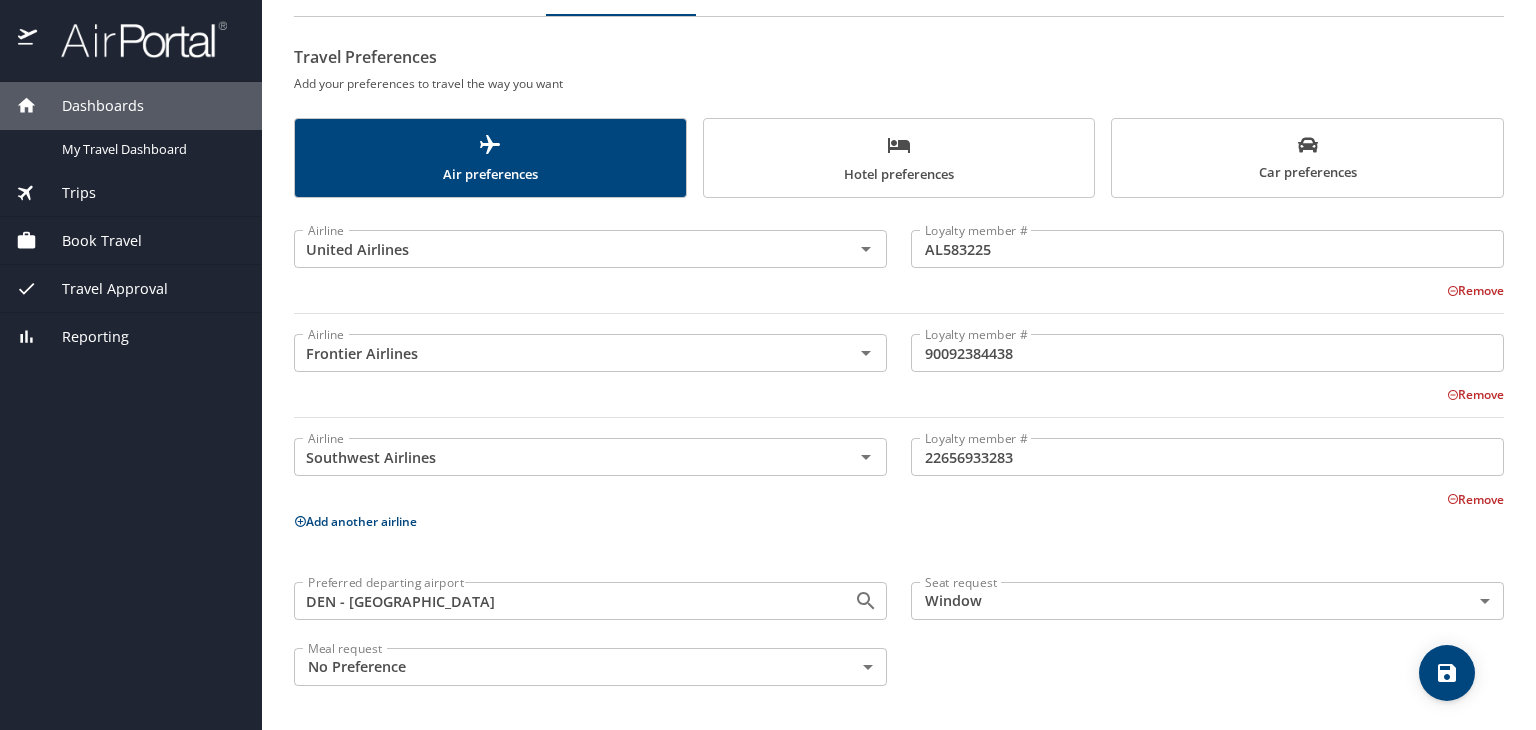 click on "Airline United Airlines Airline   Loyalty member # AL583225 Loyalty member #  Remove Airline Frontier Airlines Airline   Loyalty member # 90092384438 Loyalty member #  Remove Airline Southwest Airlines Airline   Loyalty member # 22656933283 Loyalty member #  Remove  Add another airline Preferred departing airport DEN - Denver Preferred departing airport   Seat request Window Window Seat request   Meal request No Preference NotApplicable Meal request" at bounding box center [899, 454] 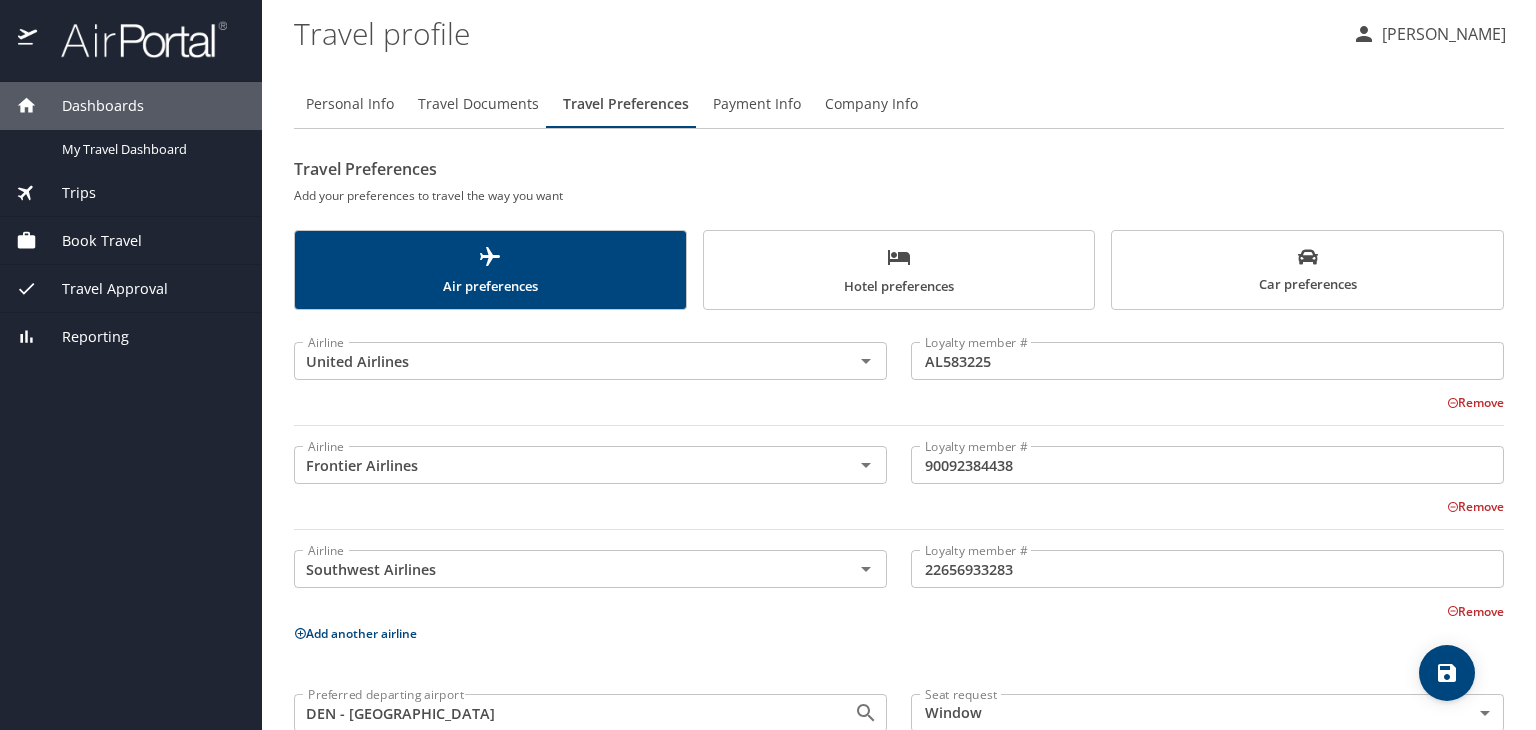 scroll, scrollTop: 112, scrollLeft: 0, axis: vertical 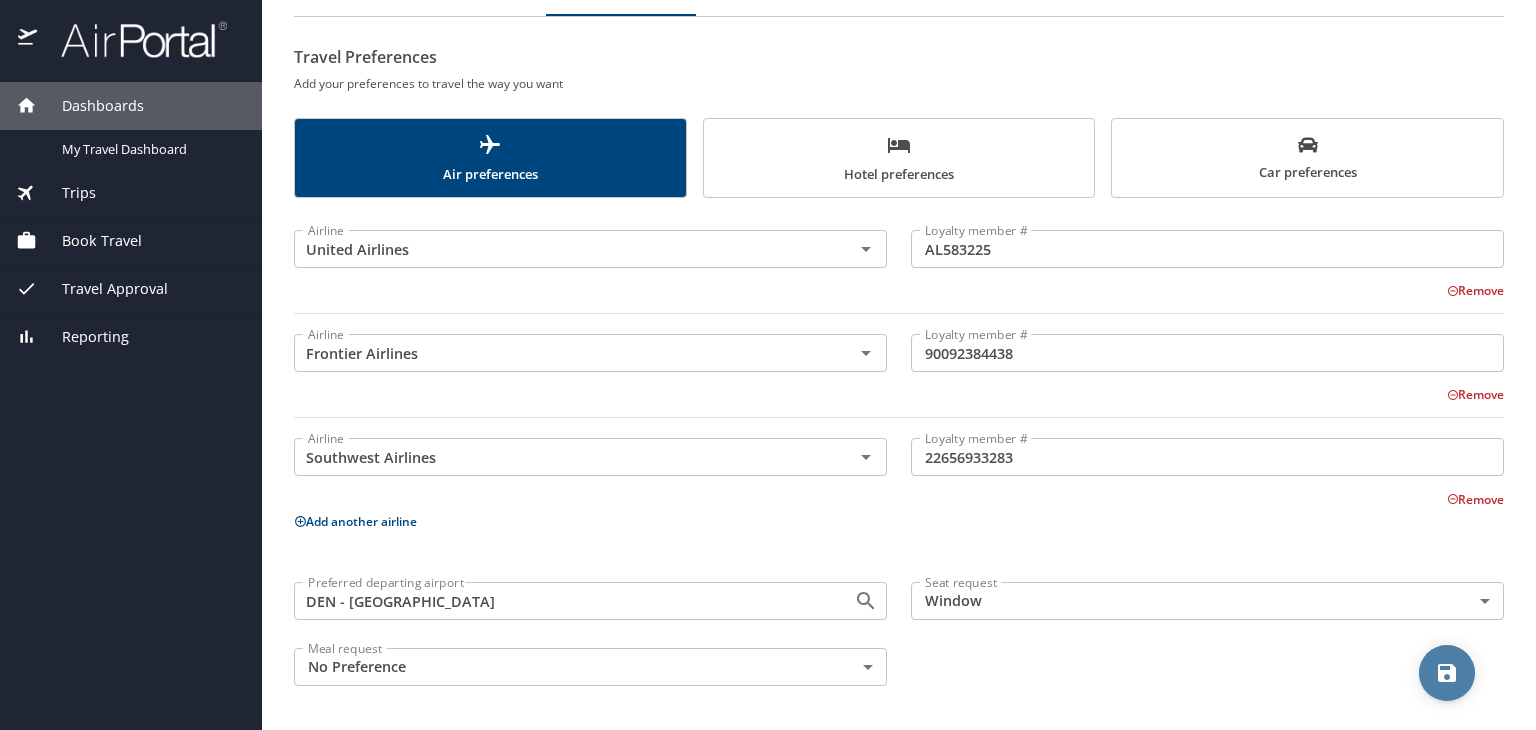 click at bounding box center (1447, 673) 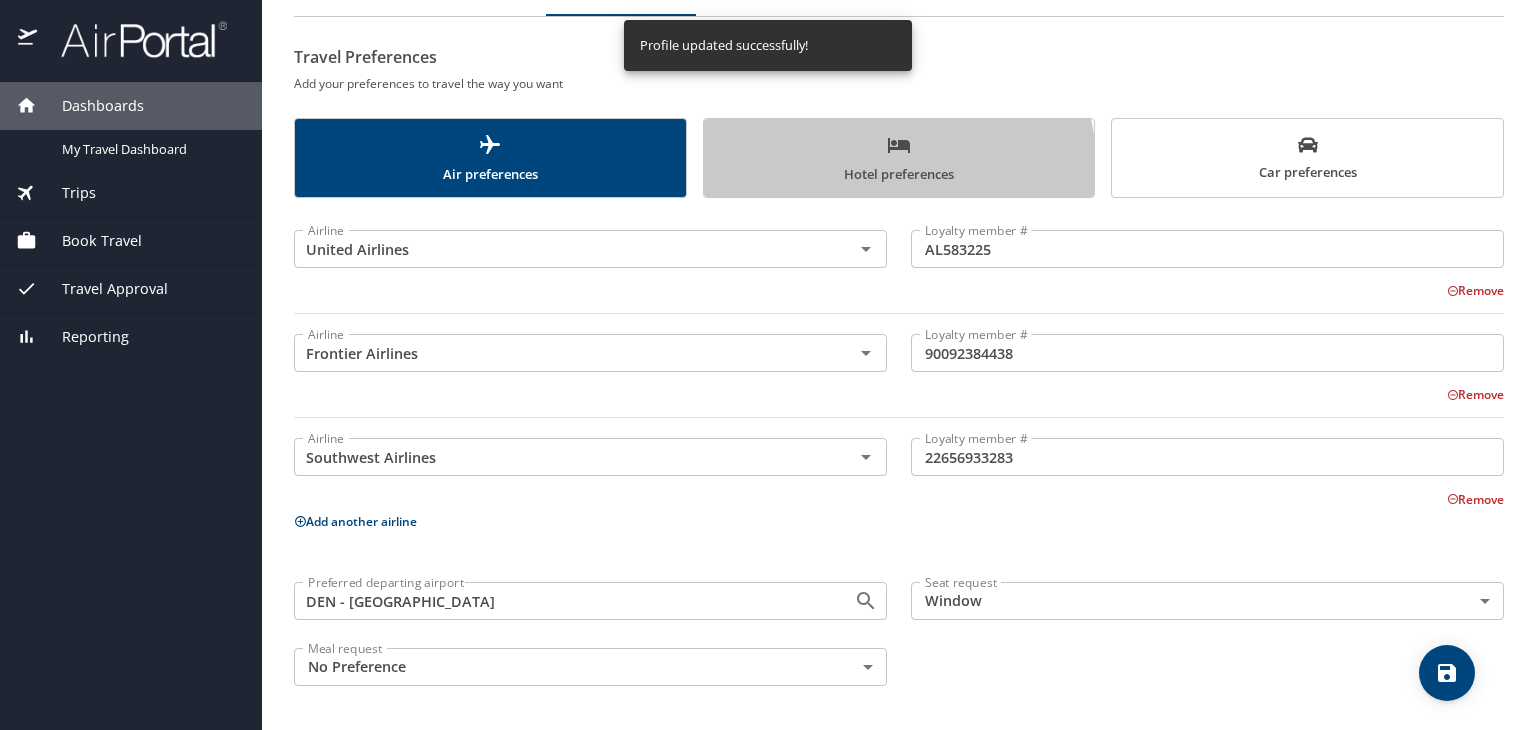 click on "Hotel preferences" at bounding box center [899, 159] 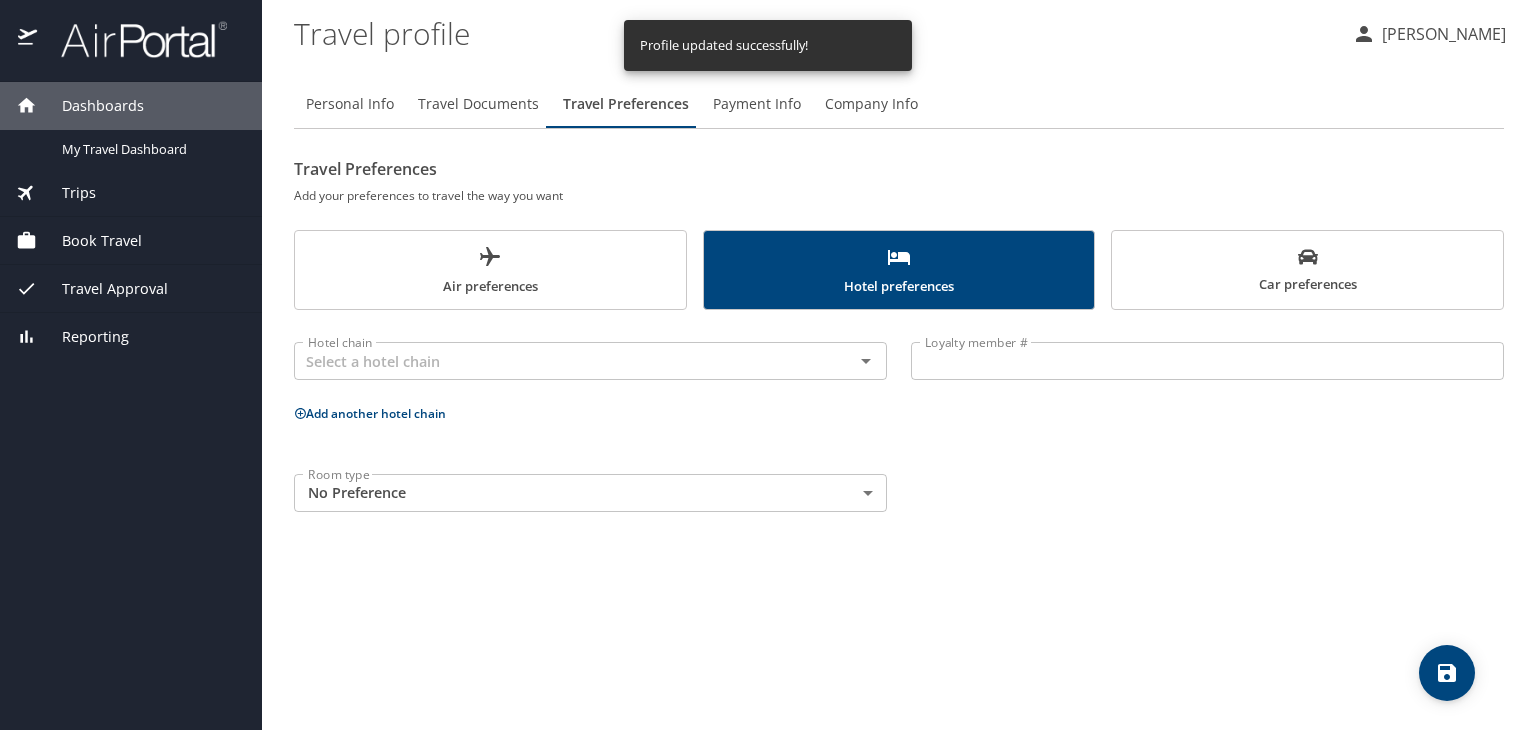 scroll, scrollTop: 0, scrollLeft: 0, axis: both 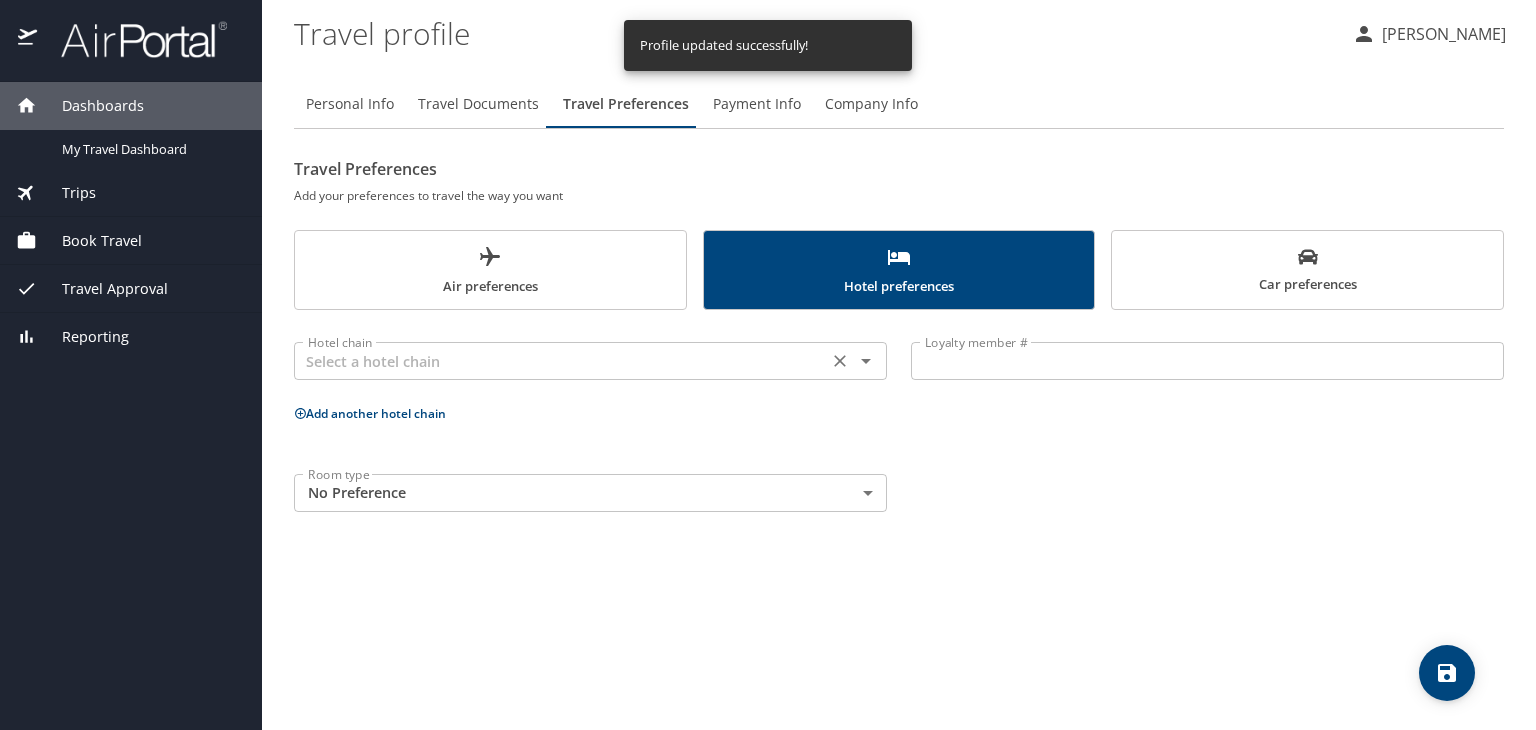 click at bounding box center [561, 361] 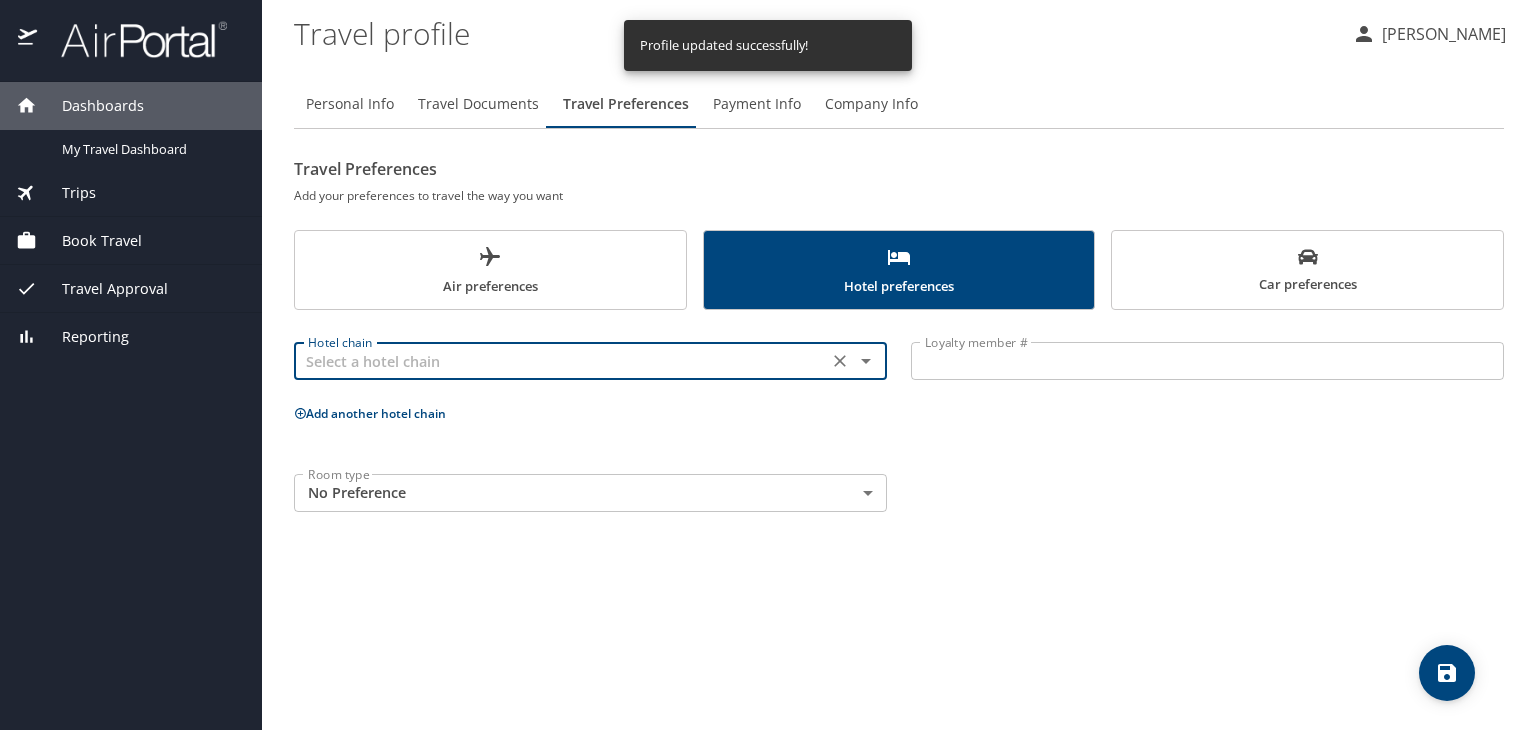 click at bounding box center [561, 361] 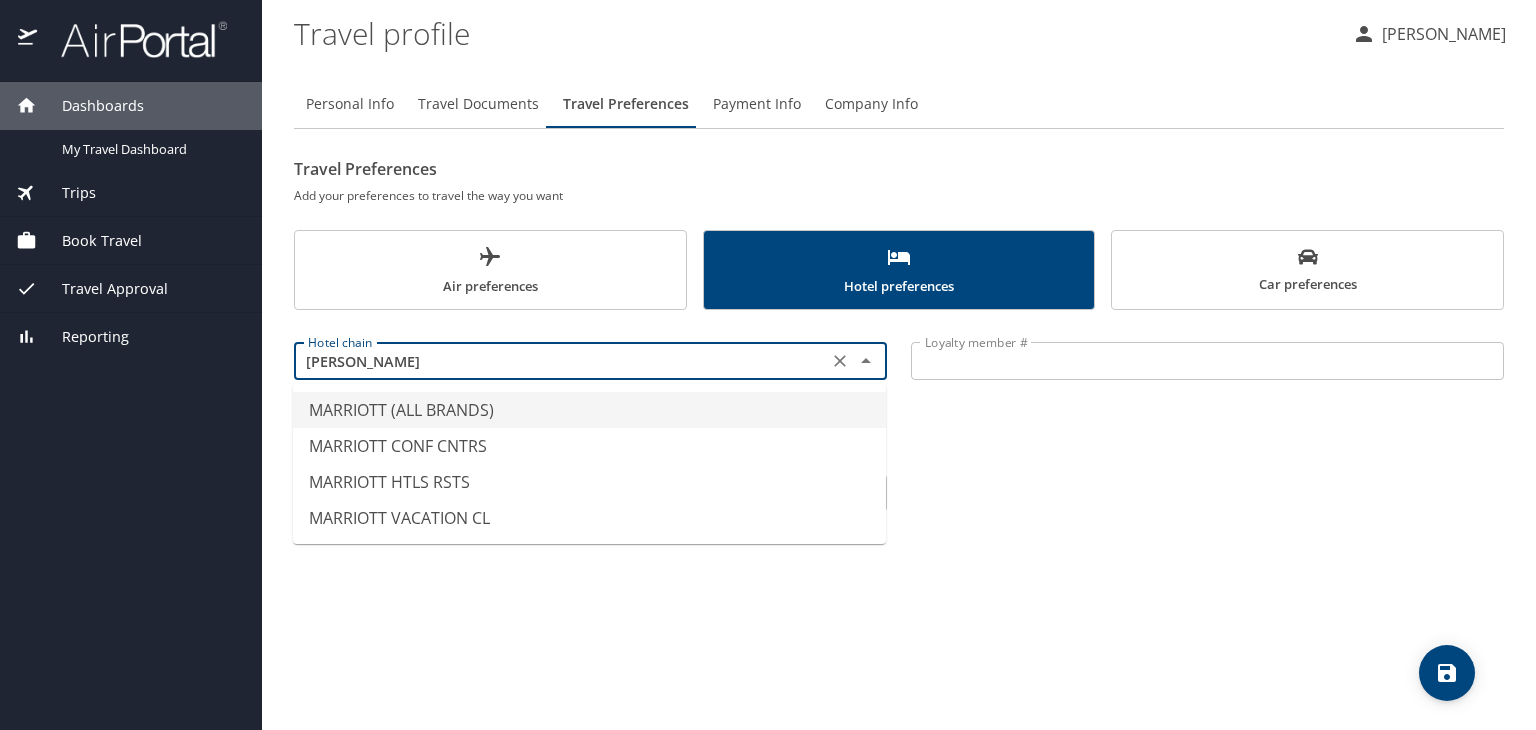 click on "MARRIOTT (ALL BRANDS)" at bounding box center [589, 410] 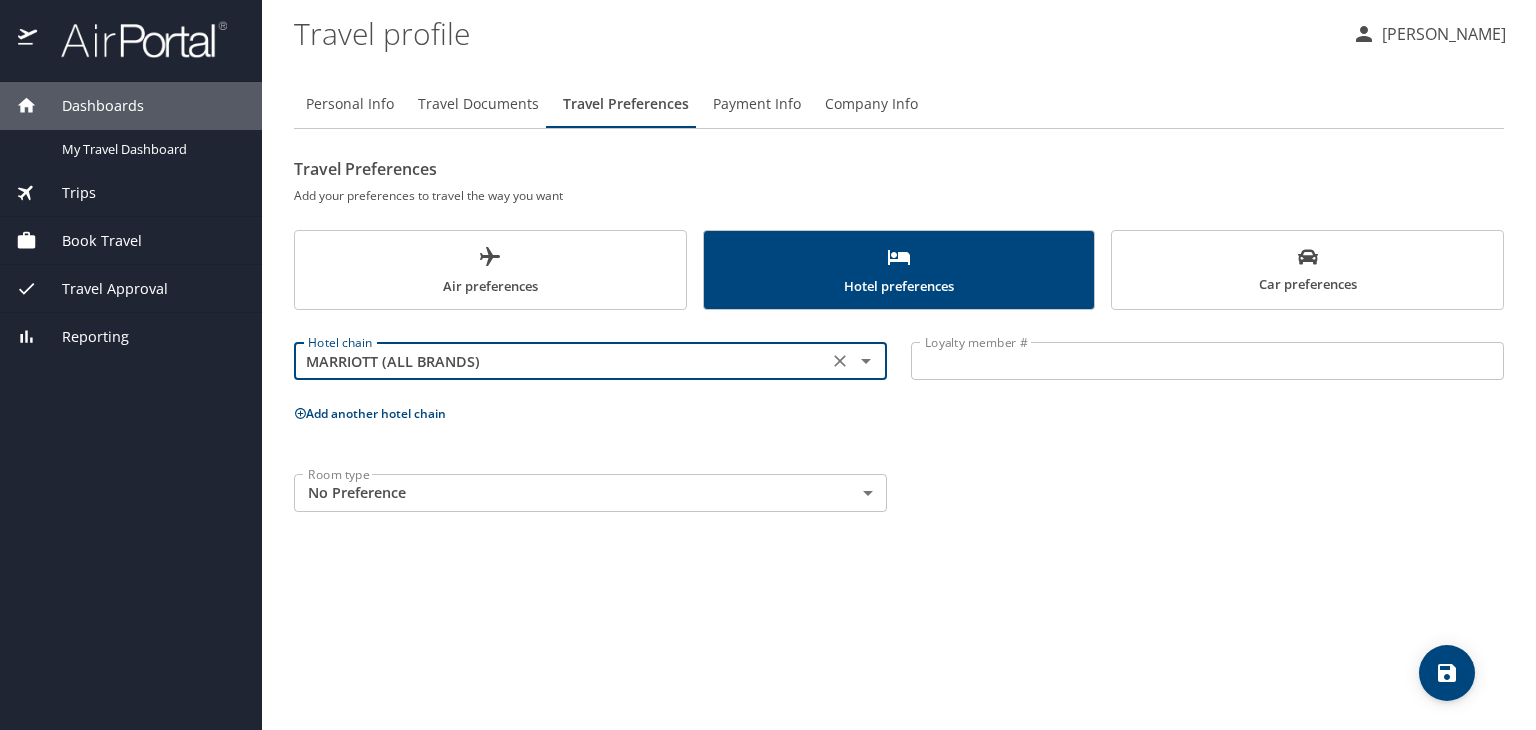 type on "MARRIOTT (ALL BRANDS)" 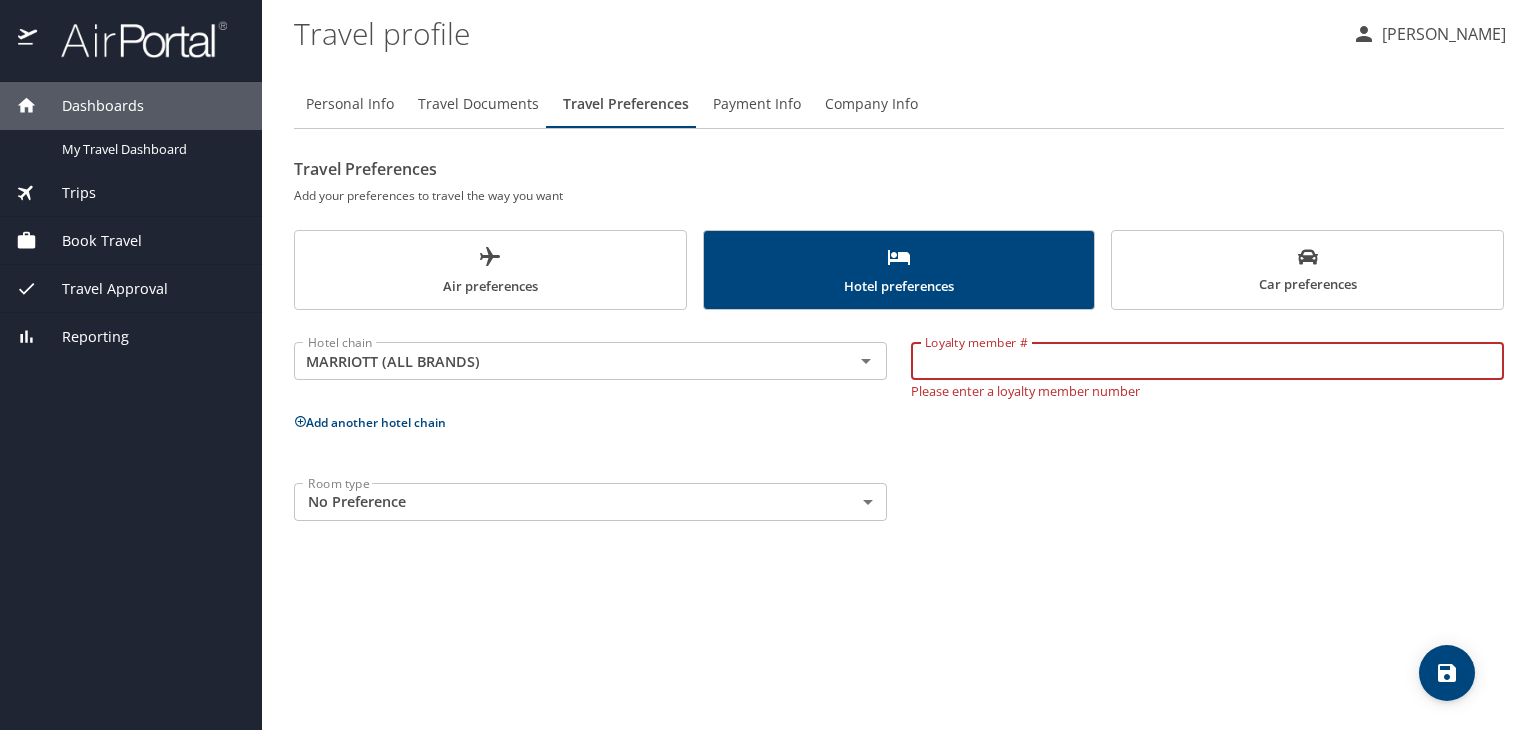 click on "Loyalty member #" at bounding box center (1207, 361) 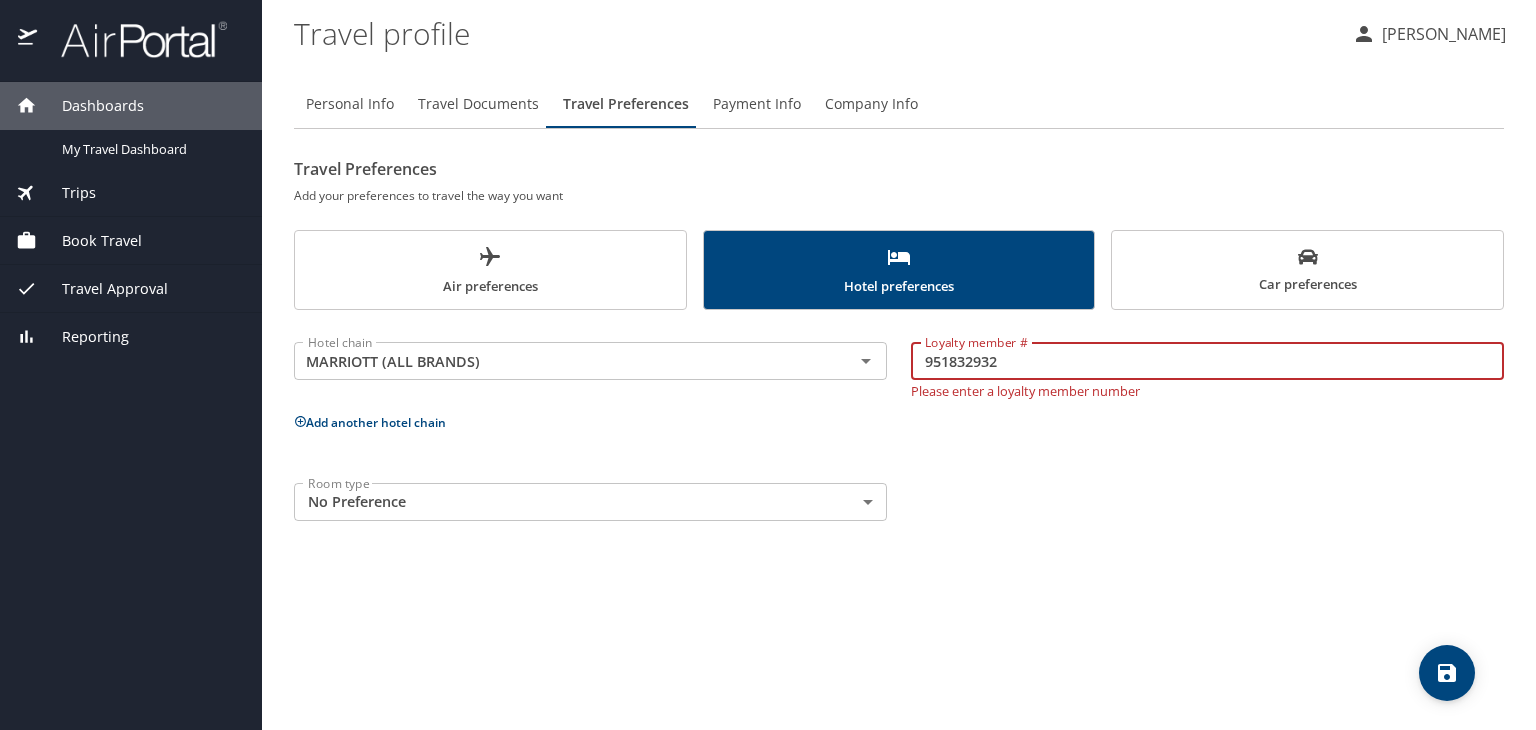 type on "951832932" 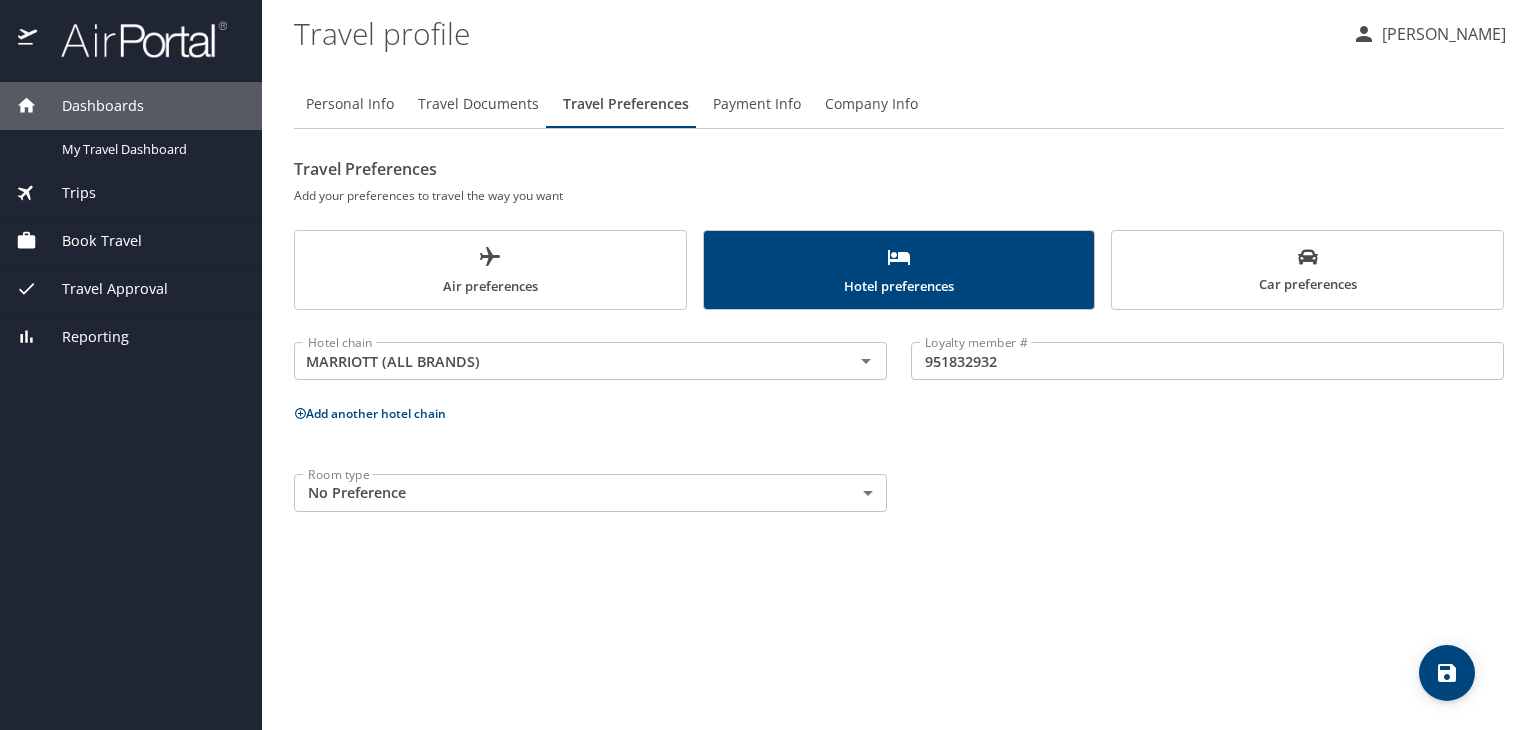 click on "Add another hotel chain" at bounding box center [370, 413] 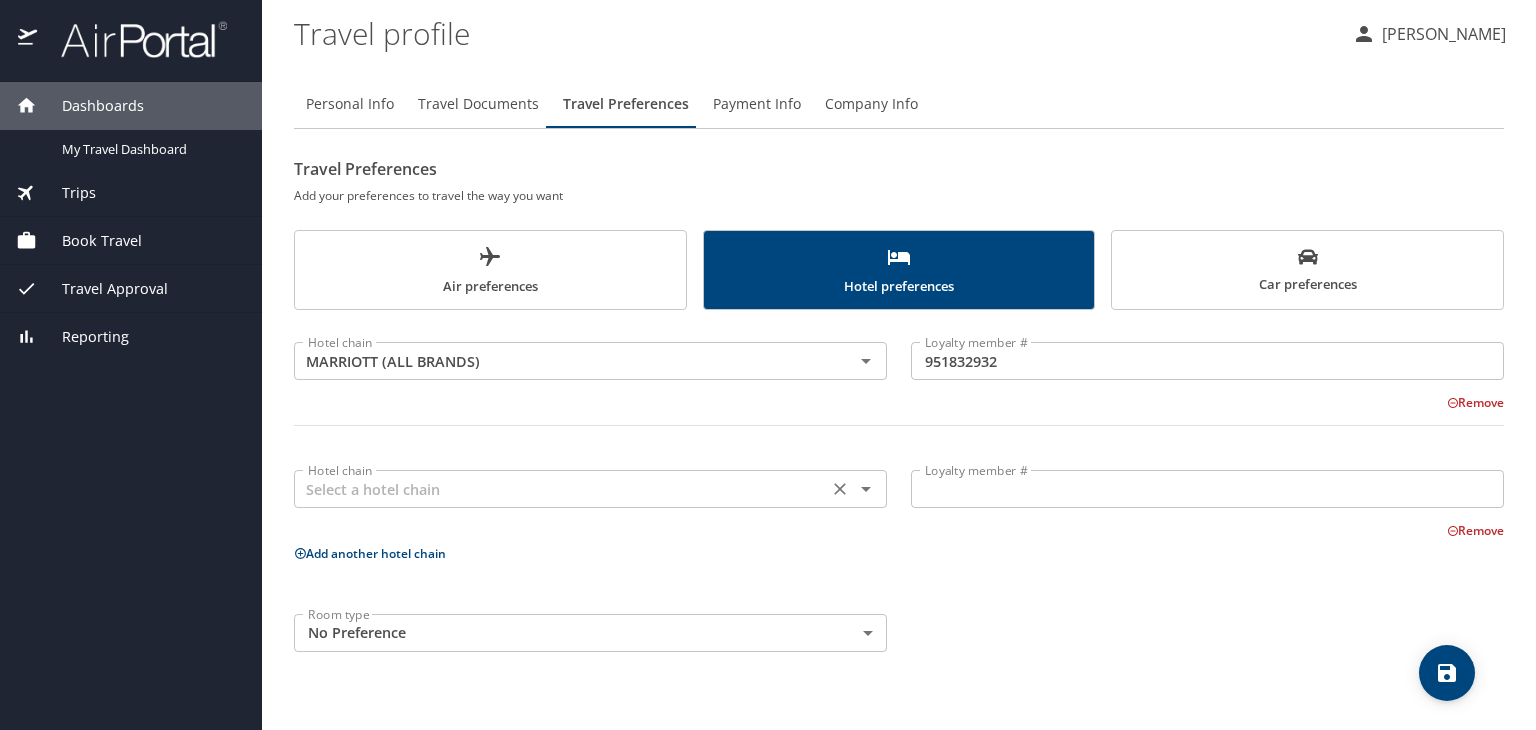 click at bounding box center (561, 489) 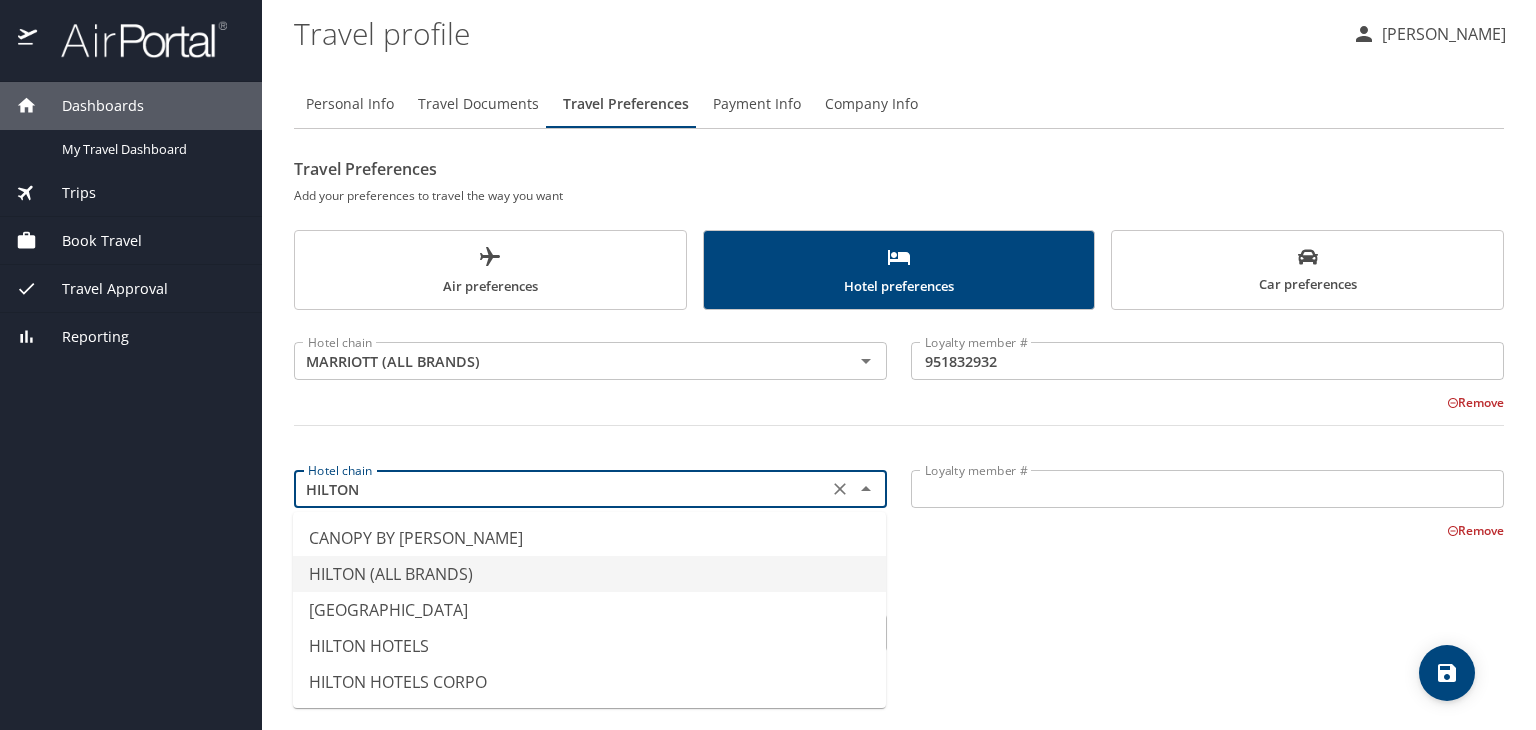 click on "HILTON (ALL BRANDS)" at bounding box center (589, 574) 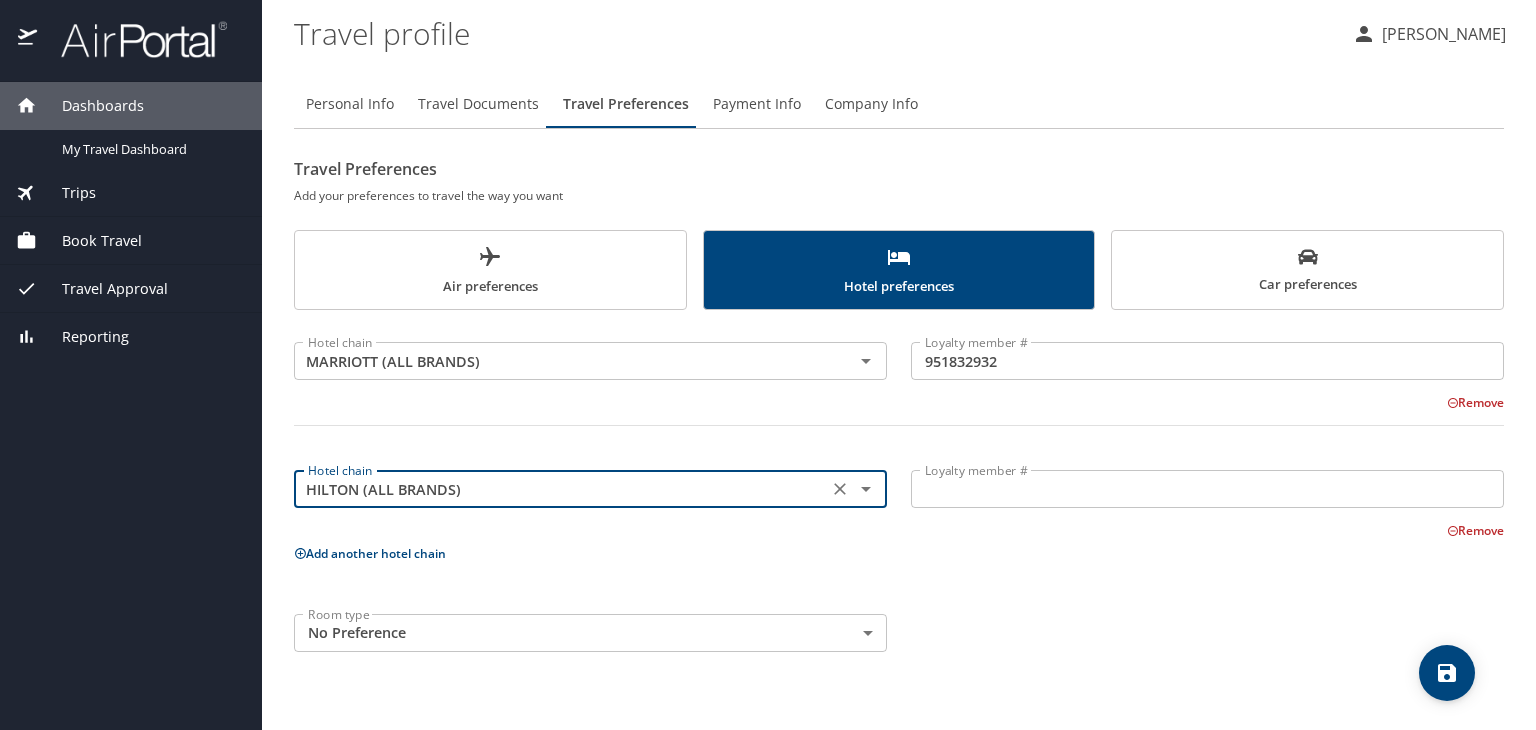 type on "HILTON (ALL BRANDS)" 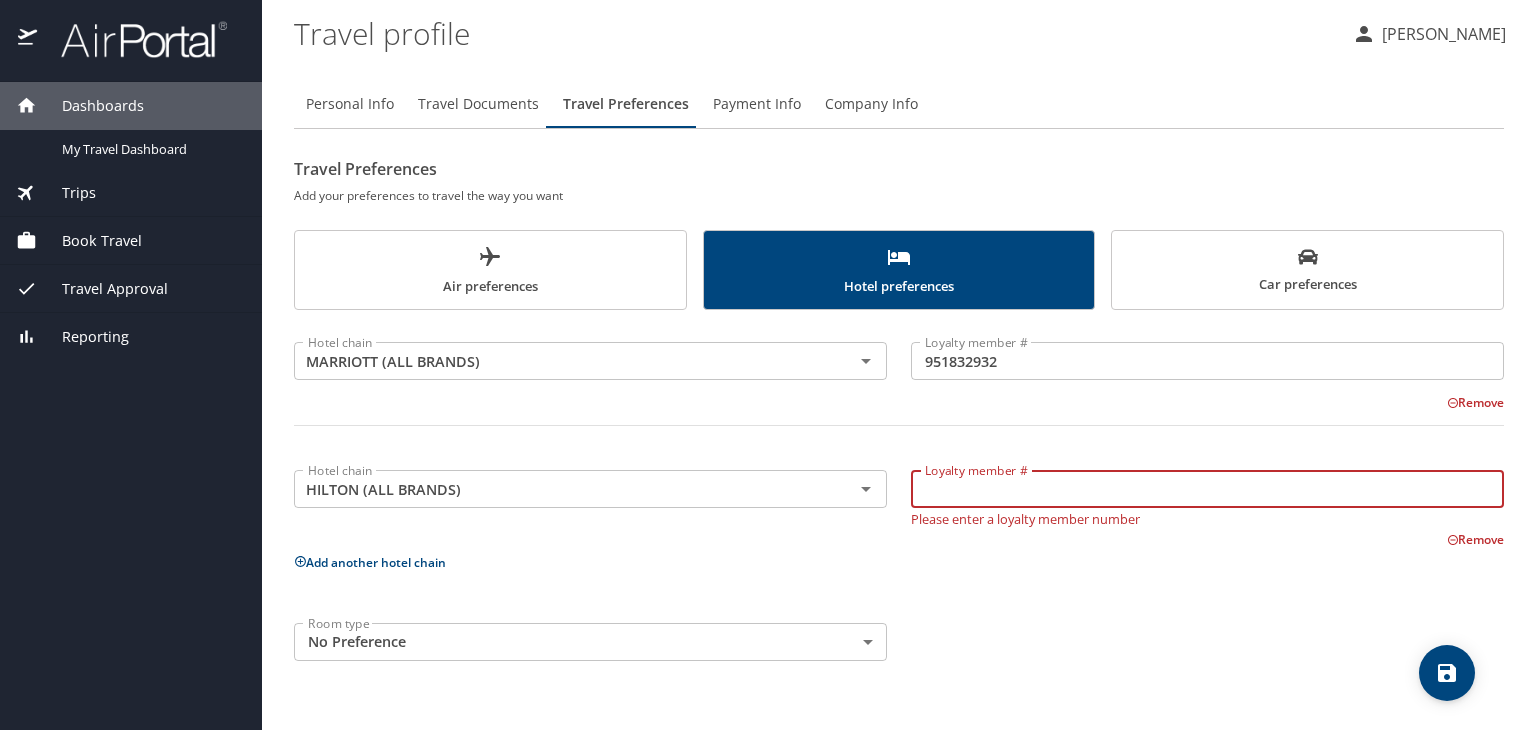 click on "Loyalty member #" at bounding box center [1207, 489] 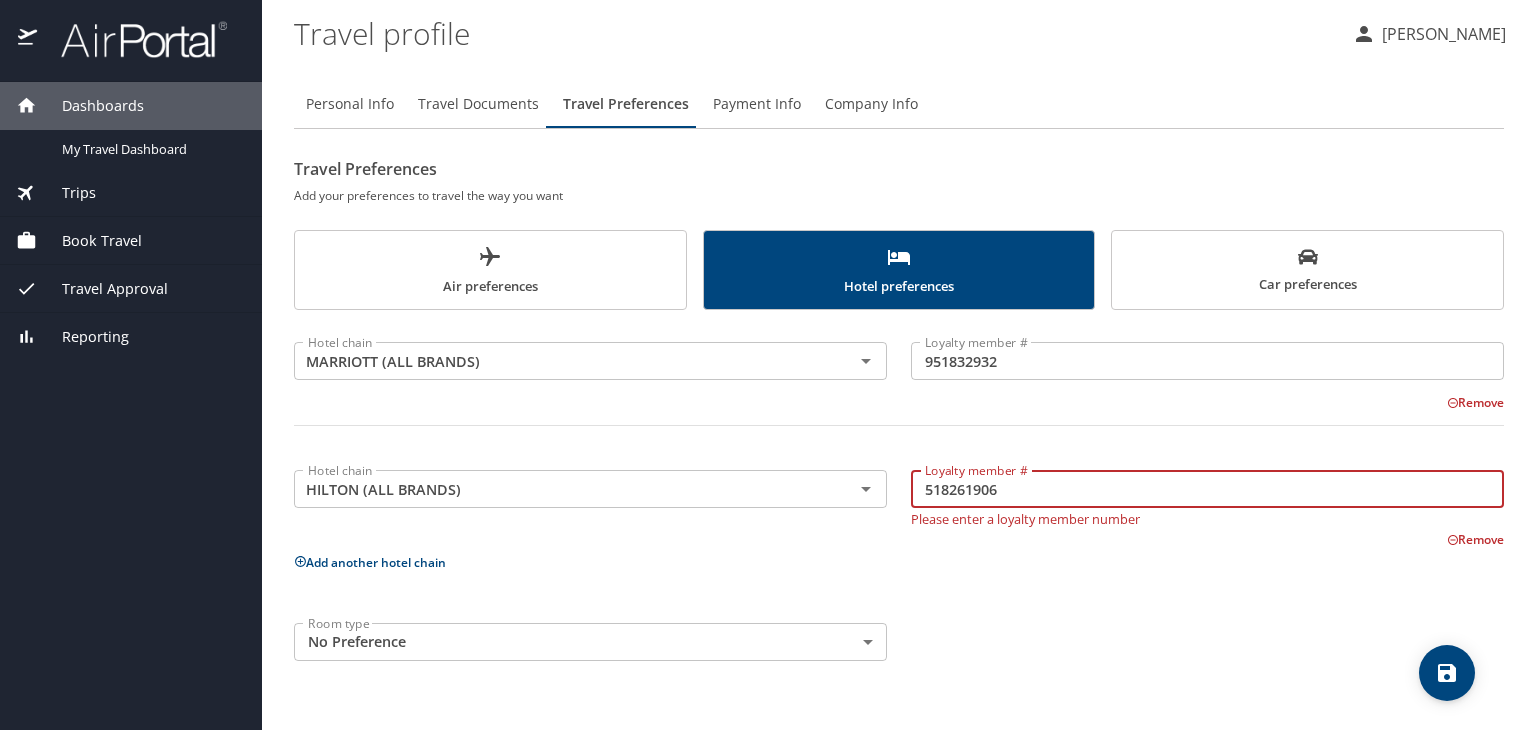 type on "518261906" 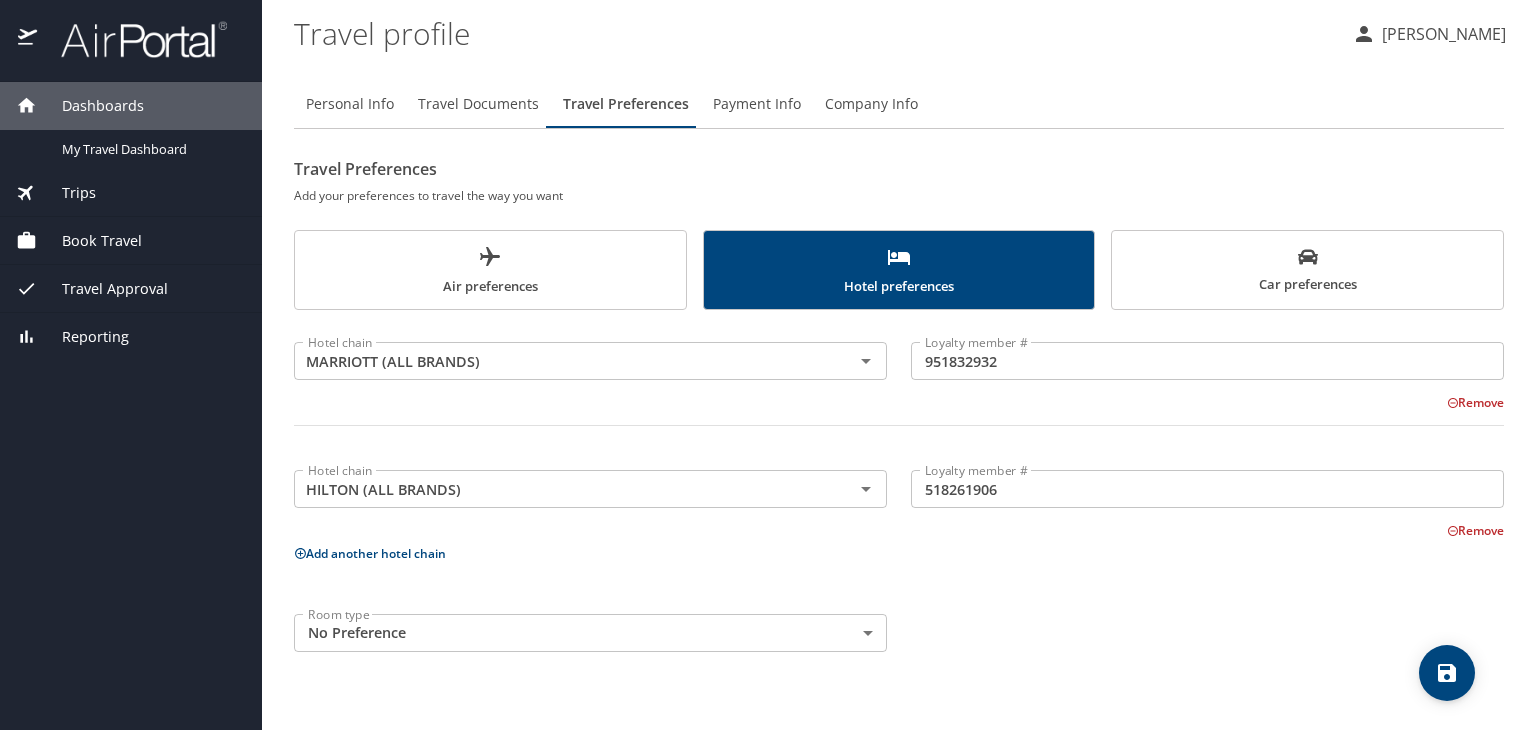 click on "Remove" at bounding box center (887, 529) 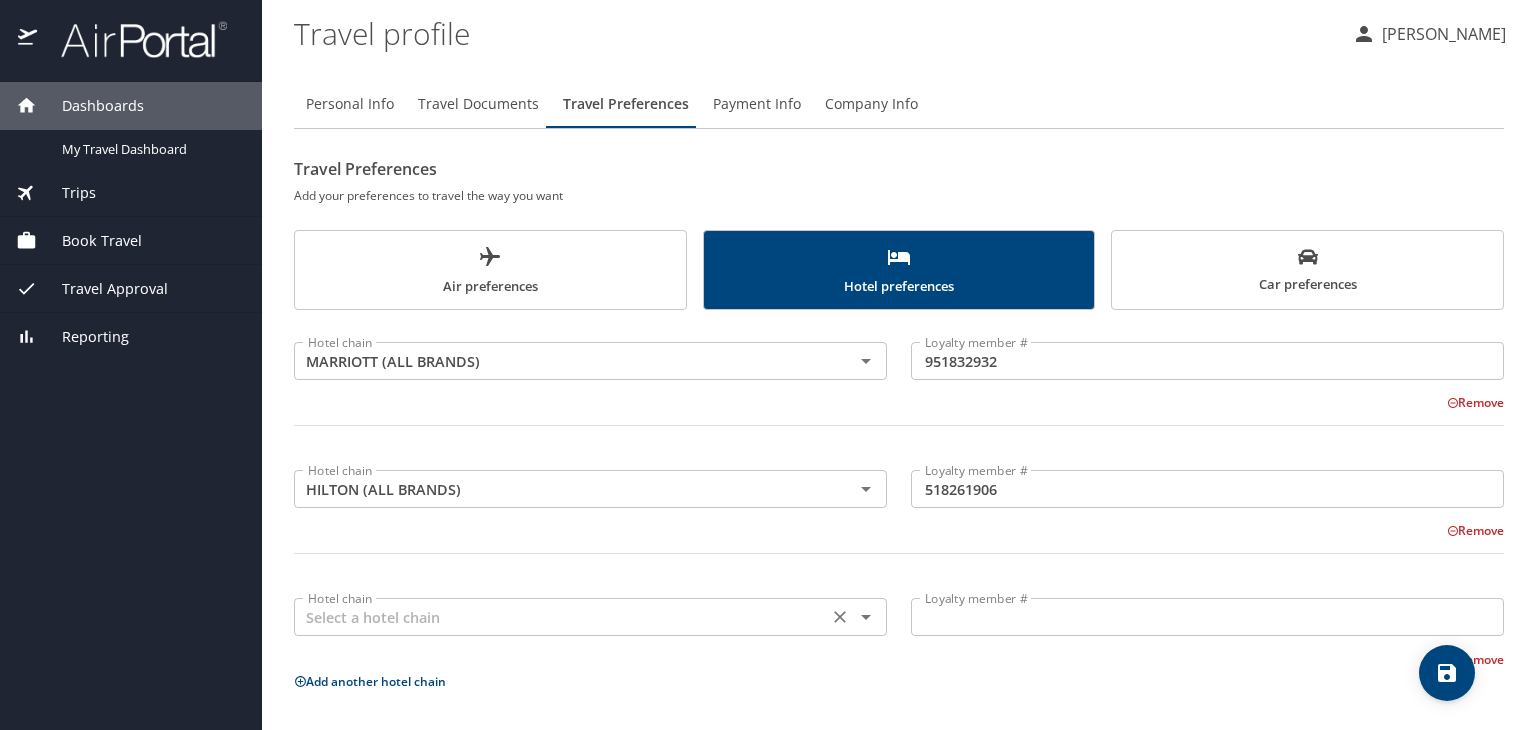 click at bounding box center [561, 617] 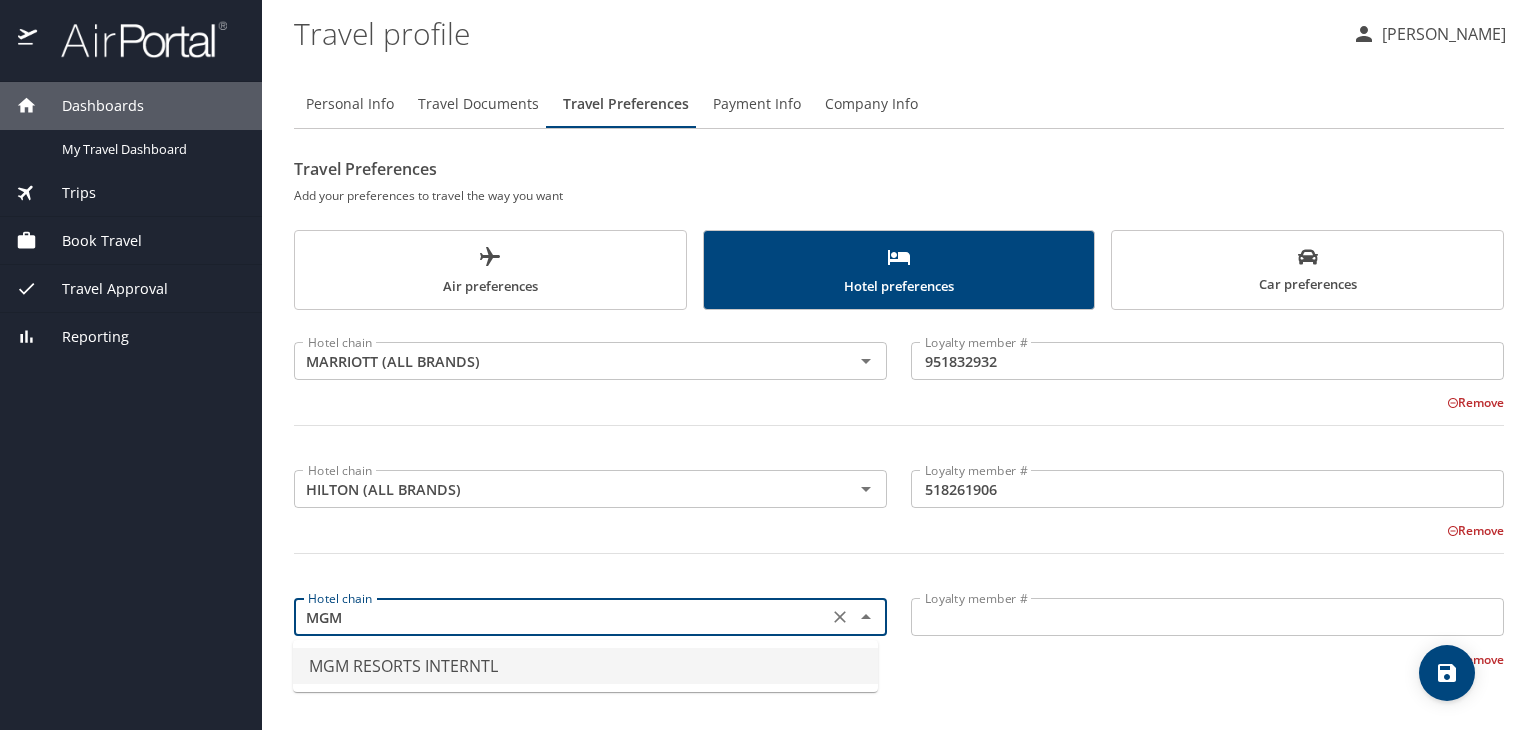 click on "MGM RESORTS INTERNTL" at bounding box center [585, 666] 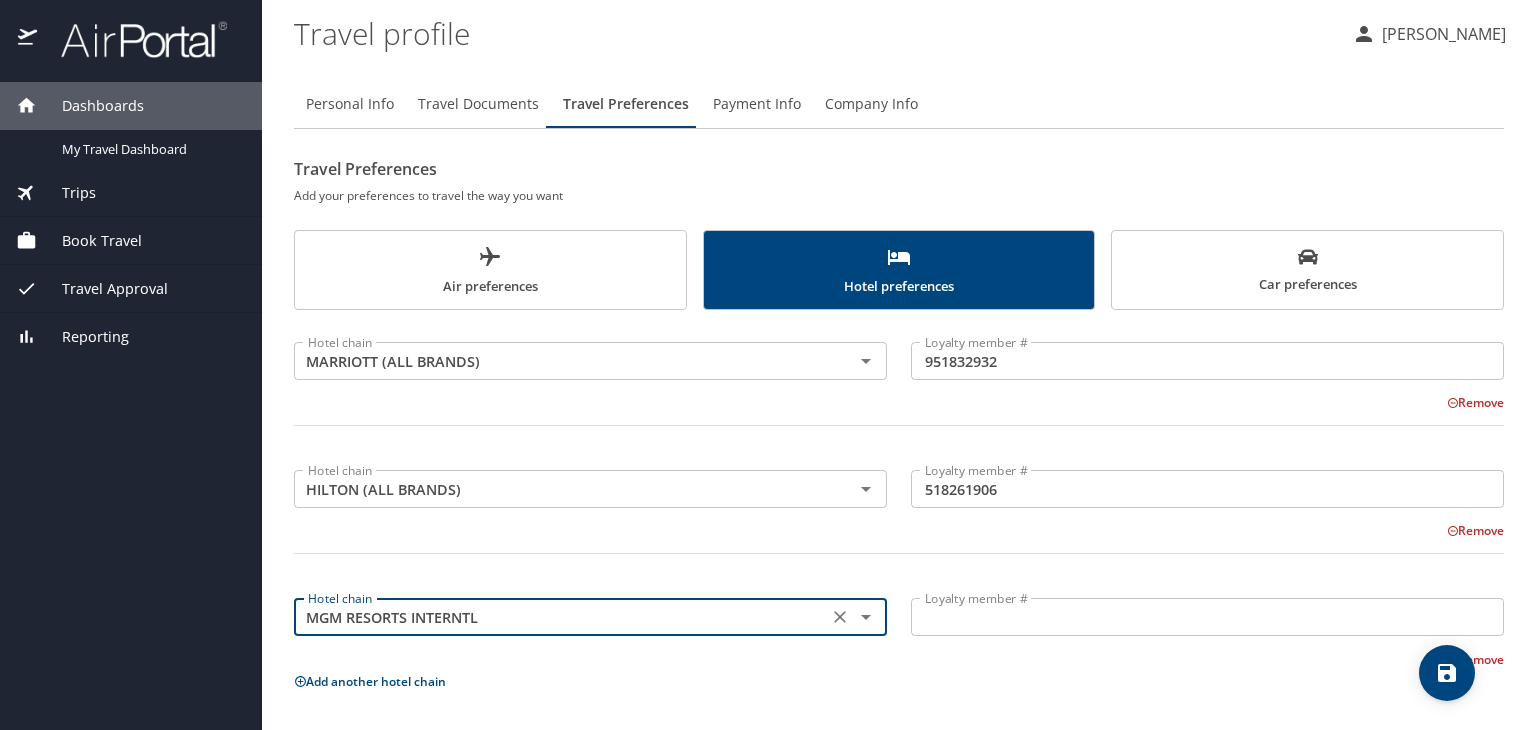type on "MGM RESORTS INTERNTL" 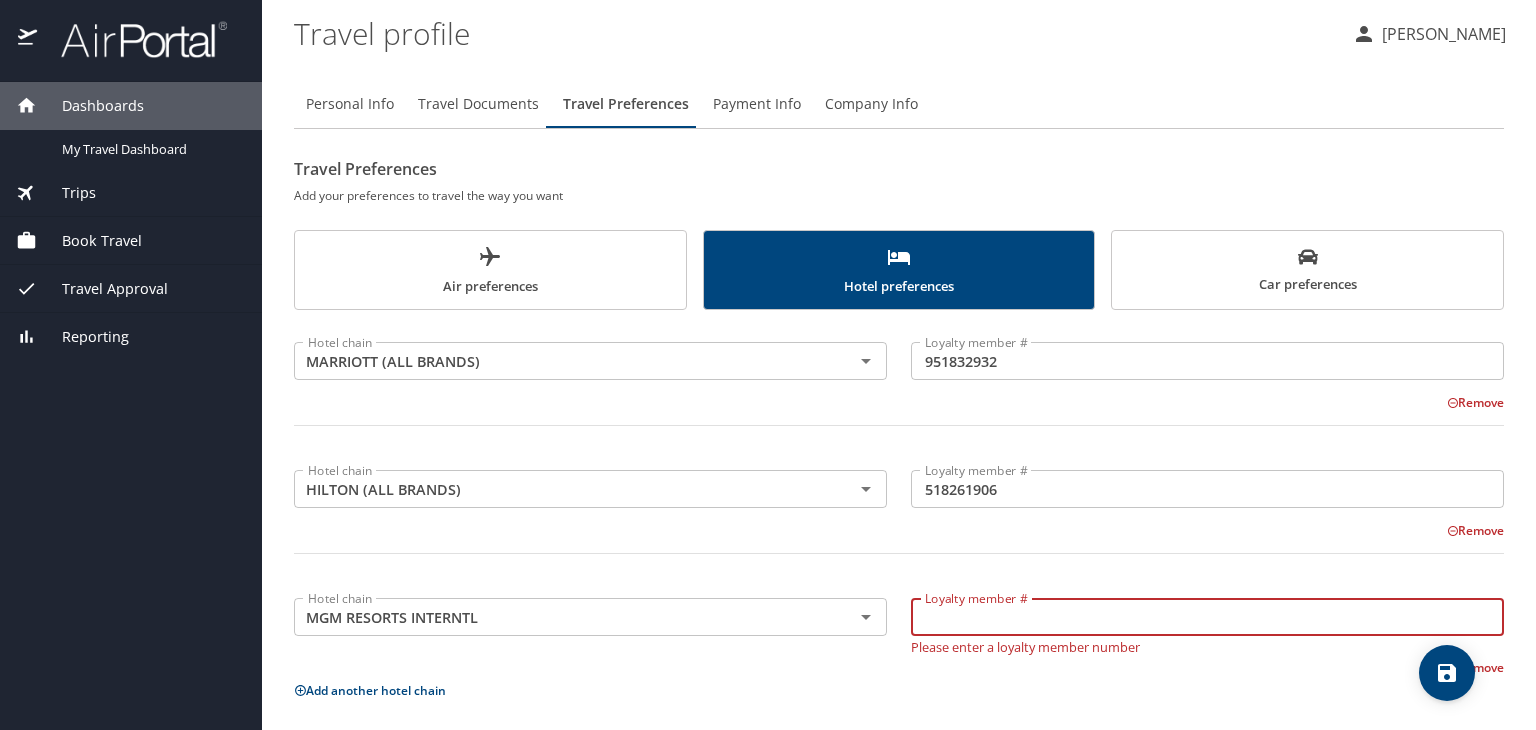click on "Loyalty member #" at bounding box center [1207, 617] 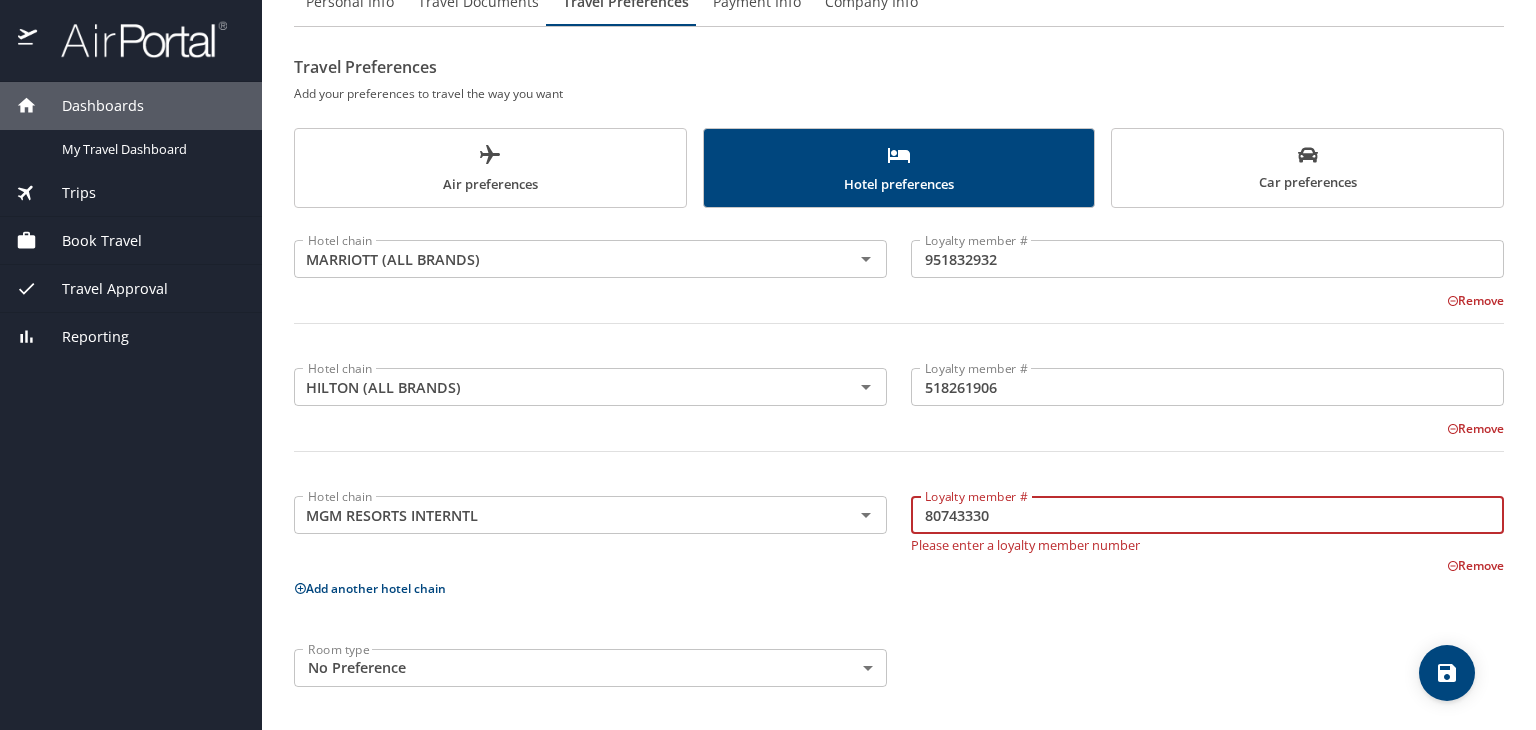 type on "80743330" 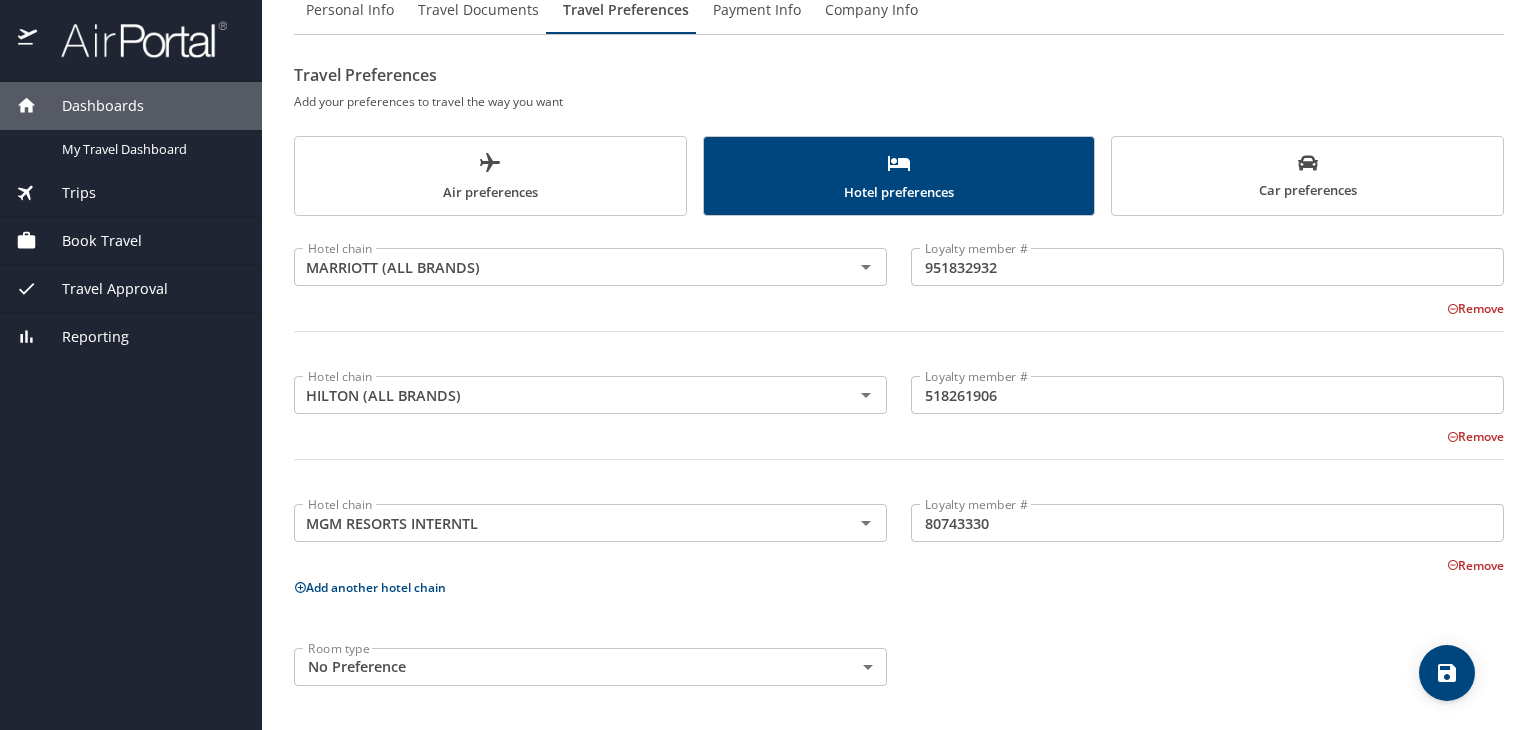 click on "Hotel chain MARRIOTT (ALL BRANDS) Hotel chain   Loyalty member # 951832932 Loyalty member #  Remove Hotel chain HILTON (ALL BRANDS) Hotel chain   Loyalty member # 518261906 Loyalty member #  Remove Hotel chain MGM RESORTS INTERNTL Hotel chain   Loyalty member # 80743330 Loyalty member #  Remove  Add another hotel chain   Room type No Preference NotApplicable Room type" at bounding box center (899, 463) 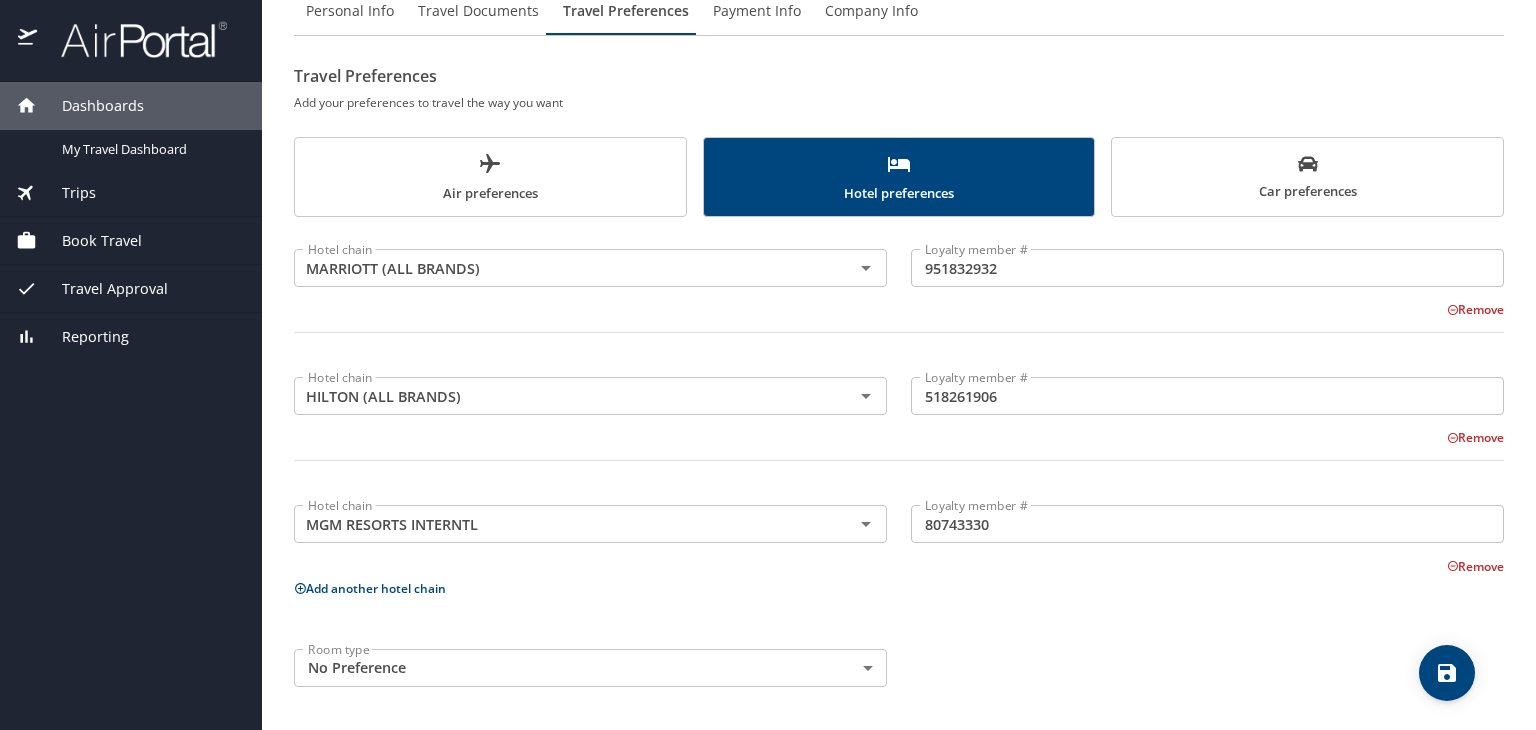 click on "Add another hotel chain" at bounding box center [370, 588] 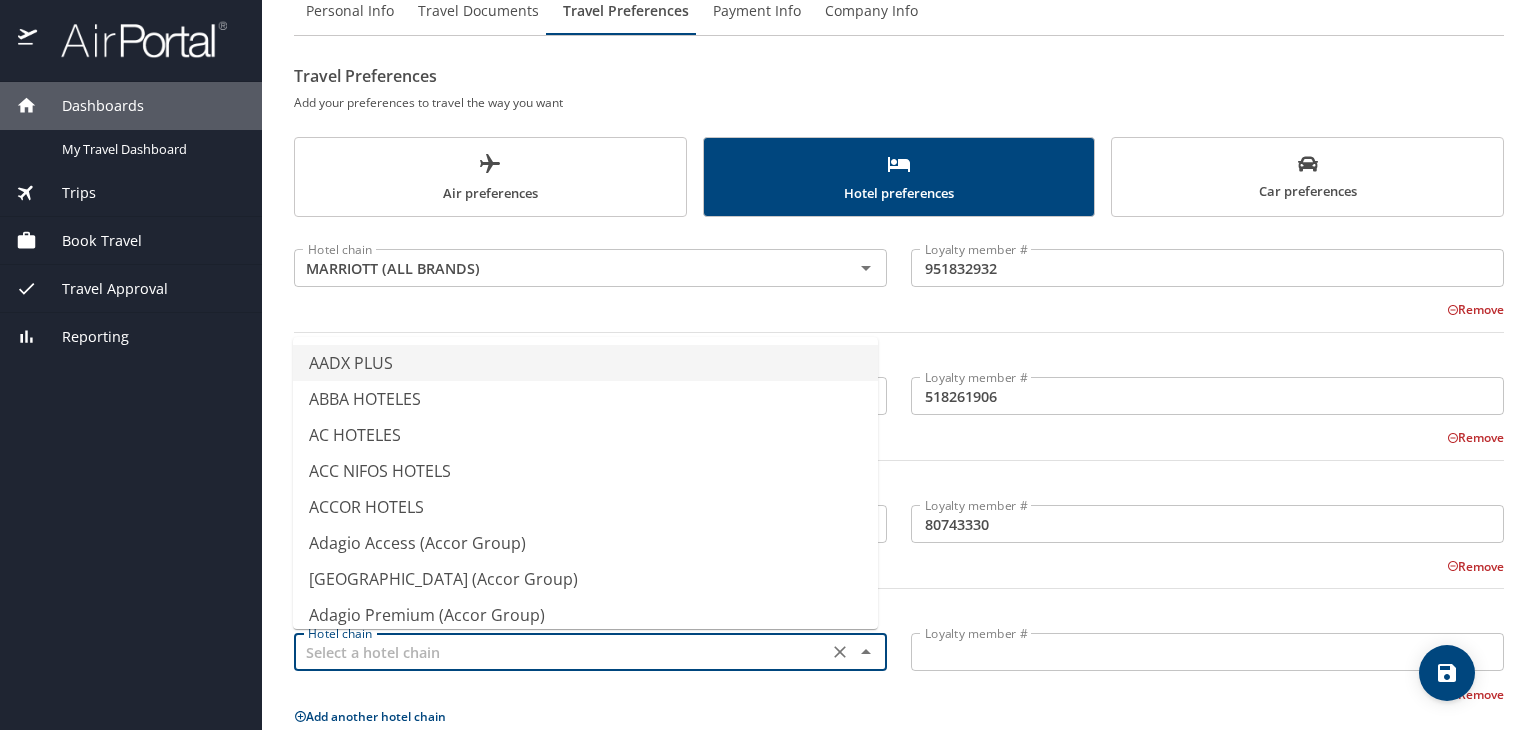 click at bounding box center (561, 652) 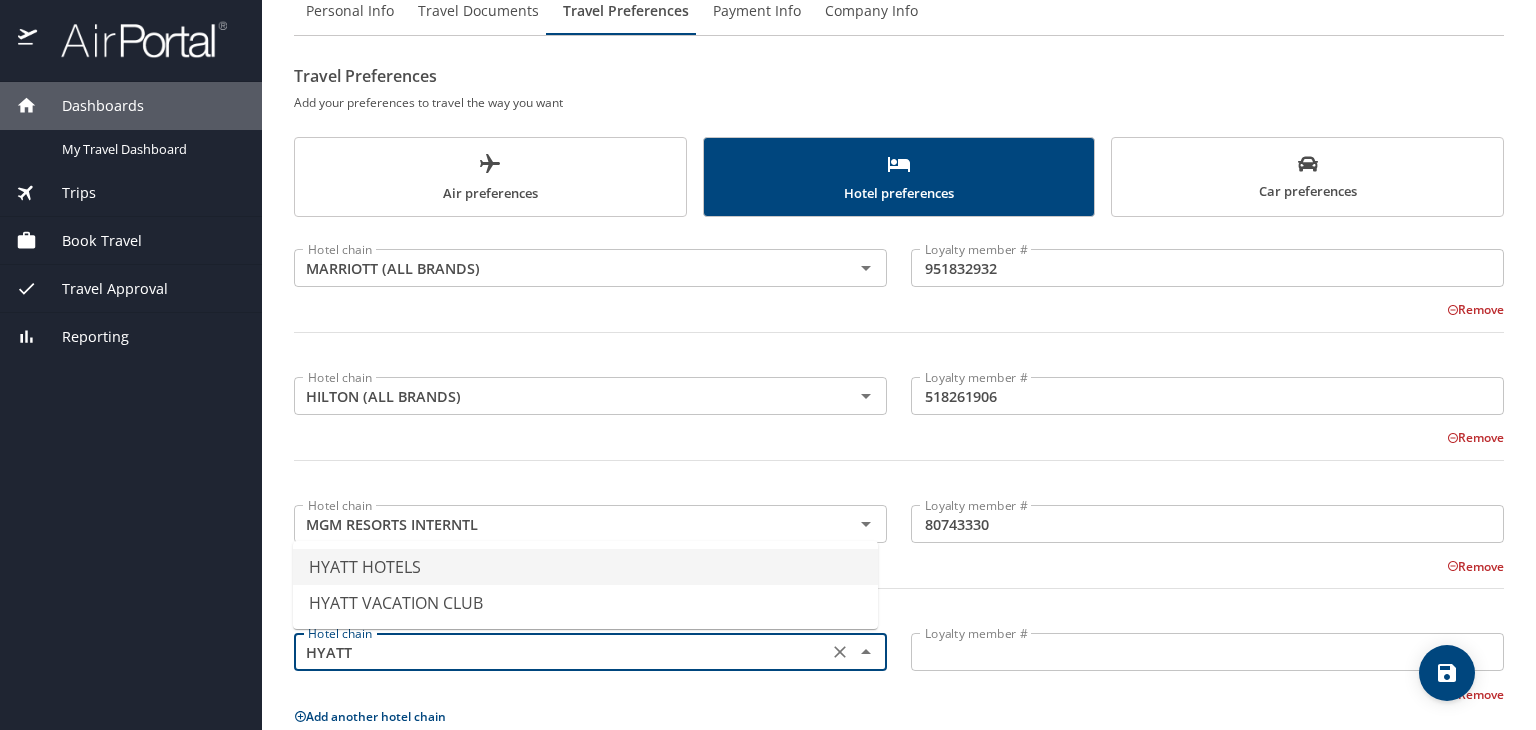 click on "HYATT HOTELS" at bounding box center (585, 567) 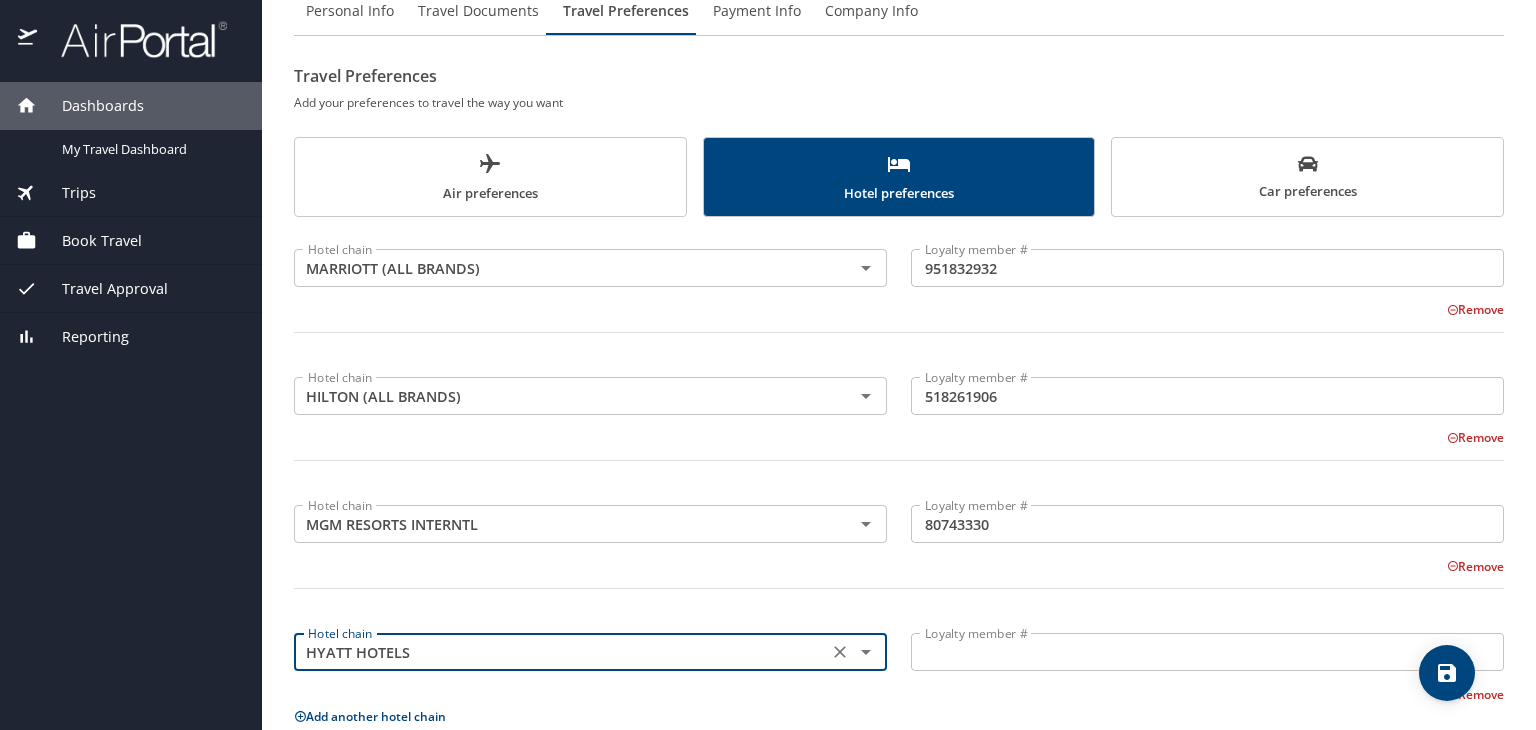 type on "HYATT HOTELS" 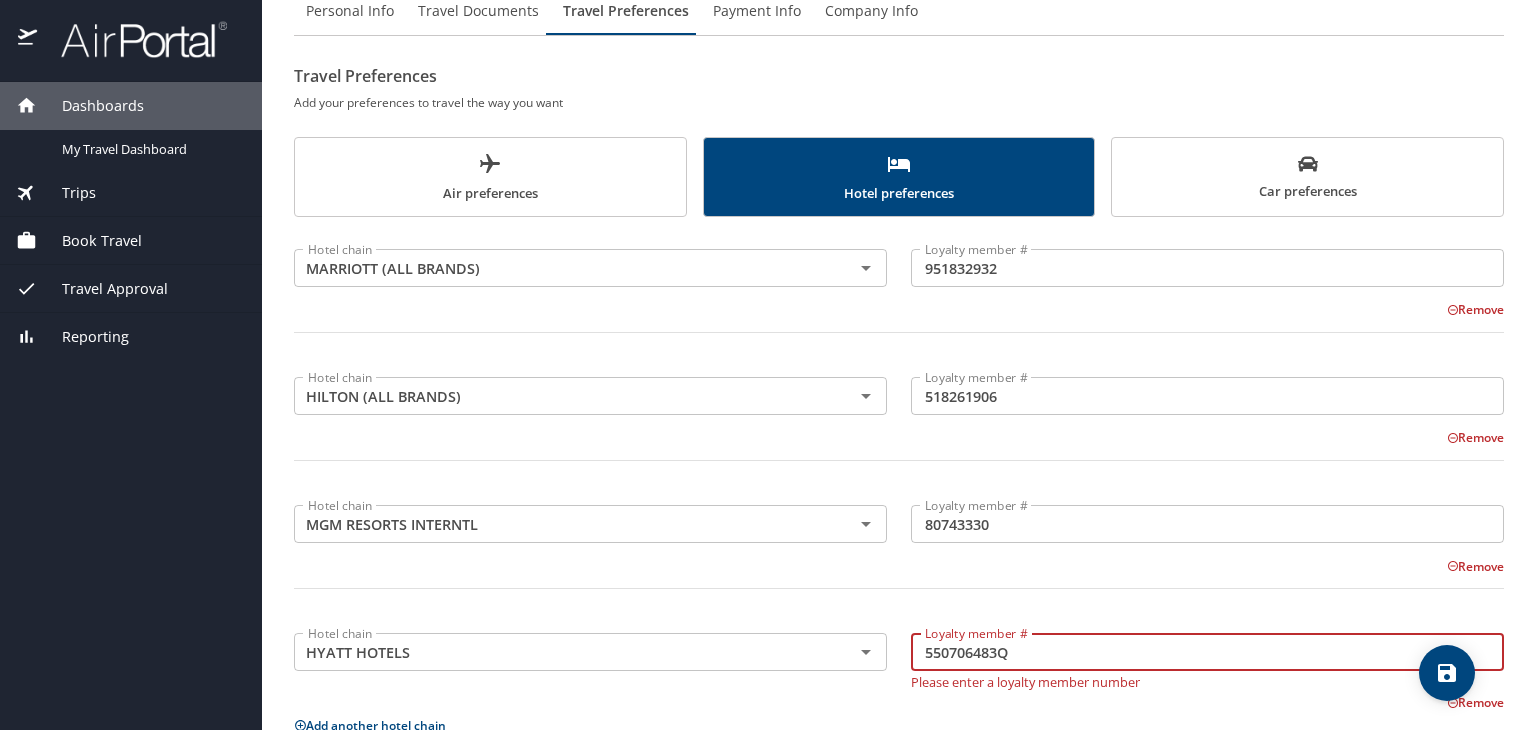 type on "550706483Q" 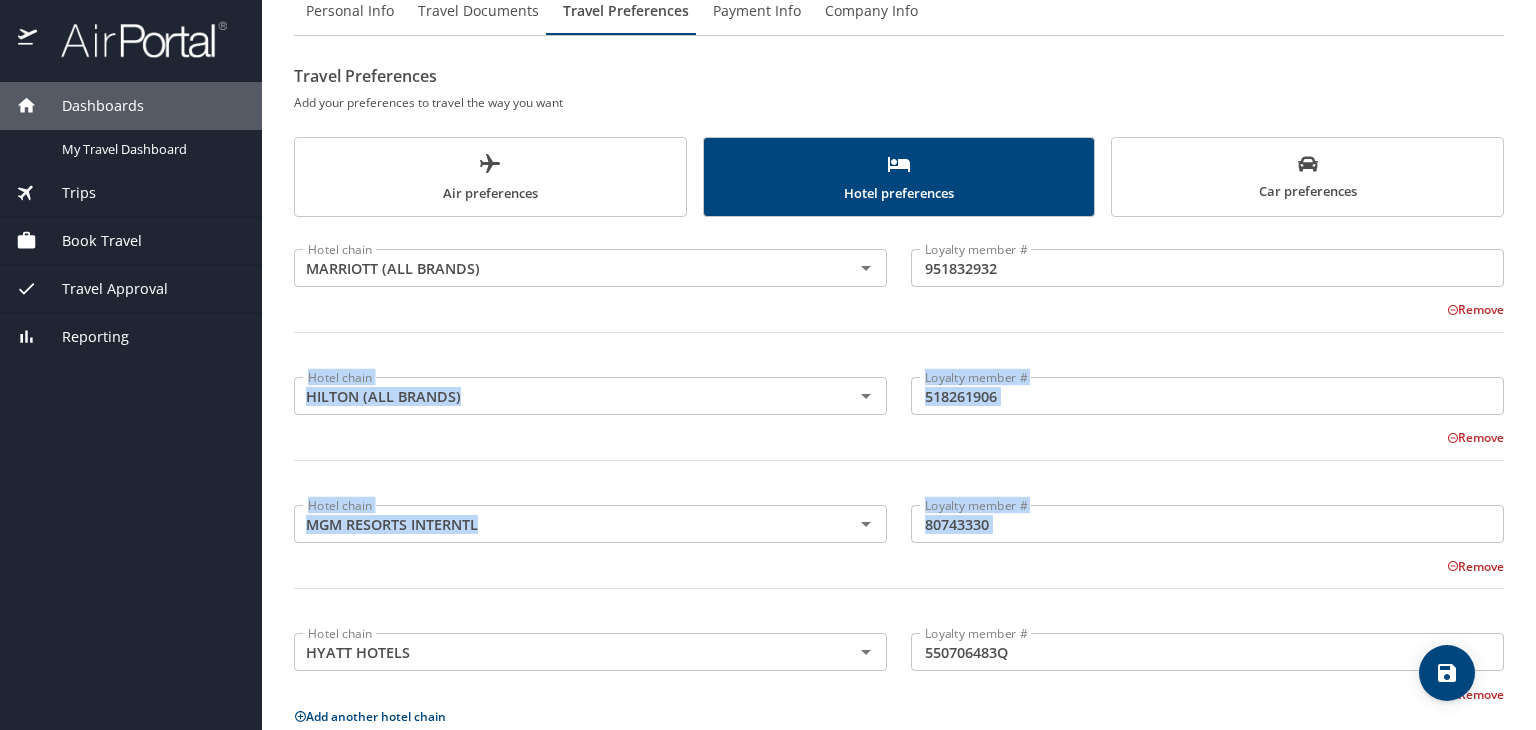 scroll, scrollTop: 221, scrollLeft: 0, axis: vertical 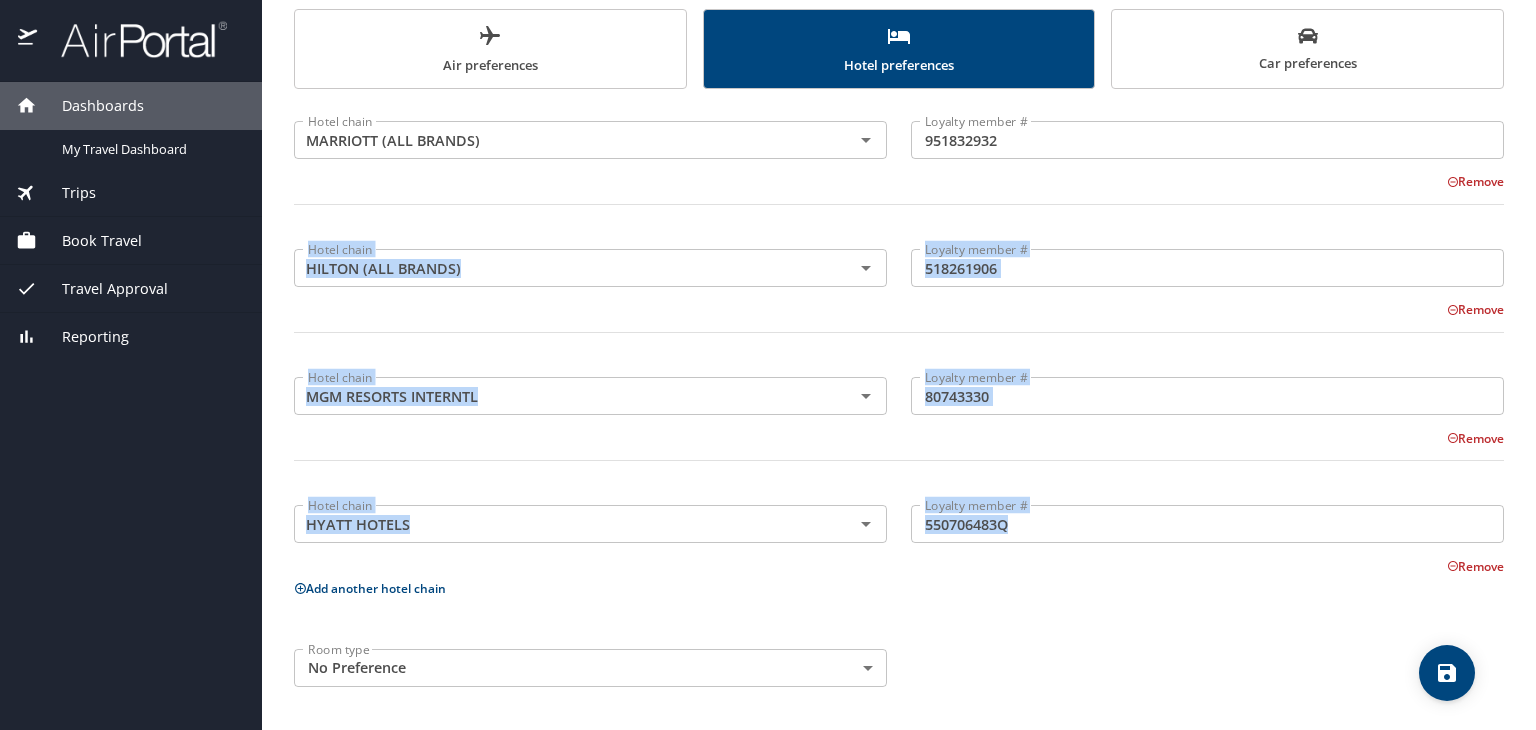 drag, startPoint x: 1535, startPoint y: 361, endPoint x: 1535, endPoint y: 575, distance: 214 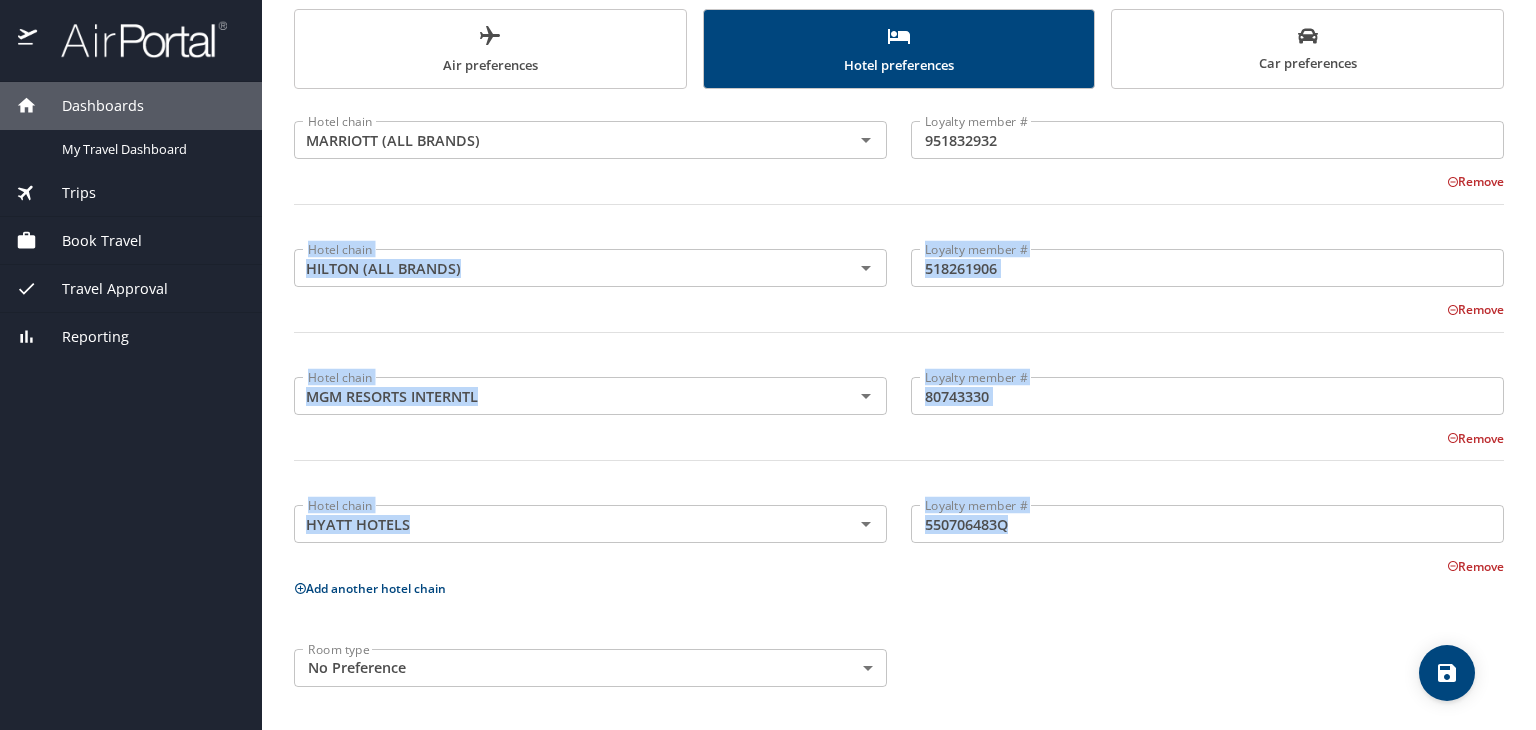 click on "Room type No Preference NotApplicable Room type" at bounding box center (899, 668) 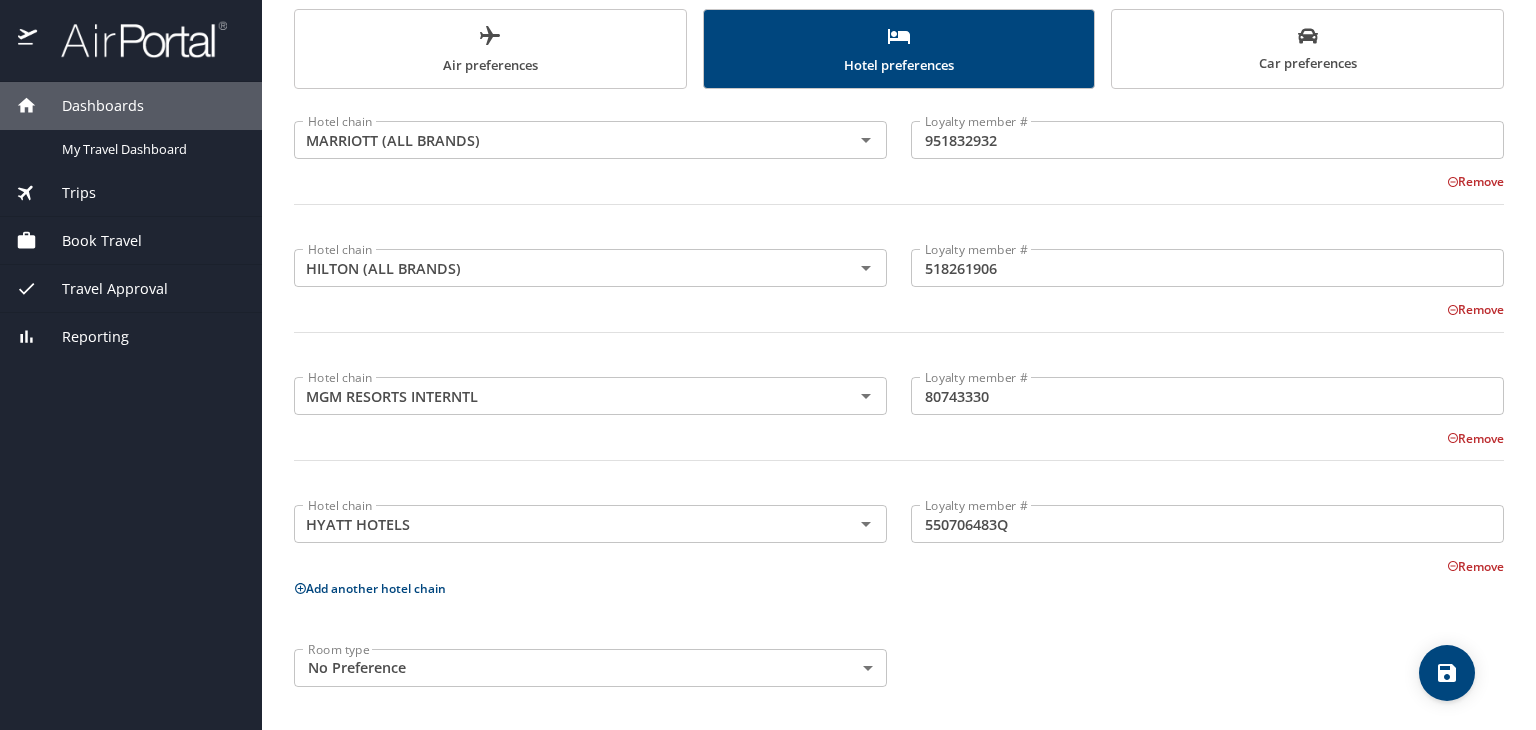 click on "Dashboards My Travel Dashboard Trips Current / Future Trips Past Trips Trips Missing Hotel Book Travel Request Agent Booking Approval Request (Beta) Book/Manage Online Trips Travel Approval Pending Trip Approvals Approved Trips Canceled Trips Approvals (Beta) Reporting Travel profile Shariya Simpson Personal Info Travel Documents Travel Preferences Payment Info Company Info Travel Preferences Add your preferences to travel the way you want Air preferences Hotel preferences Car preferences Hotel chain MARRIOTT (ALL BRANDS) Hotel chain   Loyalty member # 951832932 Loyalty member #  Remove Hotel chain HILTON (ALL BRANDS) Hotel chain   Loyalty member # 518261906 Loyalty member #  Remove Hotel chain MGM RESORTS INTERNTL Hotel chain   Loyalty member # 80743330 Loyalty member #  Remove Hotel chain HYATT HOTELS Hotel chain   Loyalty member # 550706483Q Loyalty member #  Remove  Add another hotel chain   Room type No Preference NotApplicable Room type My settings Travel agency contacts View travel profile Sign out" at bounding box center [768, 365] 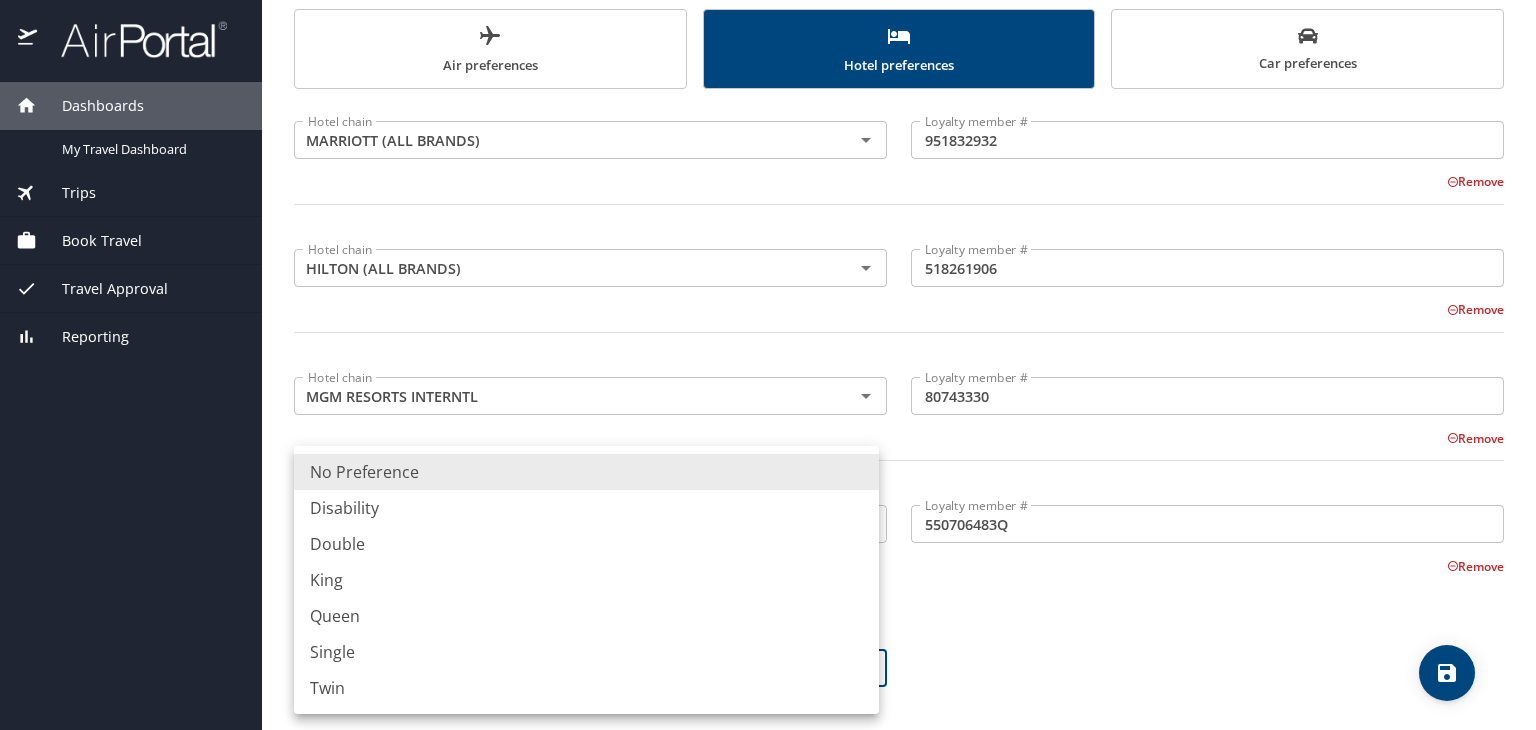 click at bounding box center [768, 365] 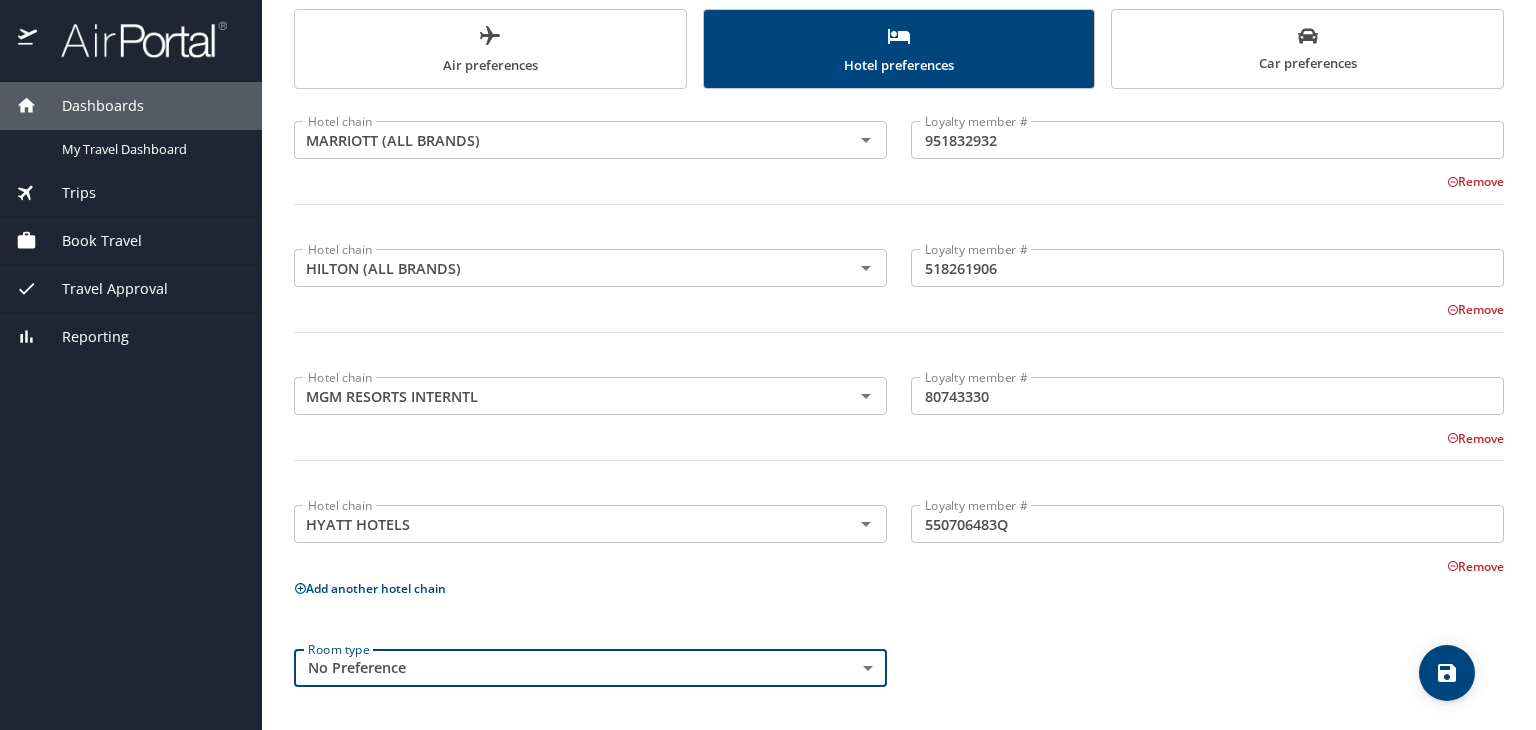 click 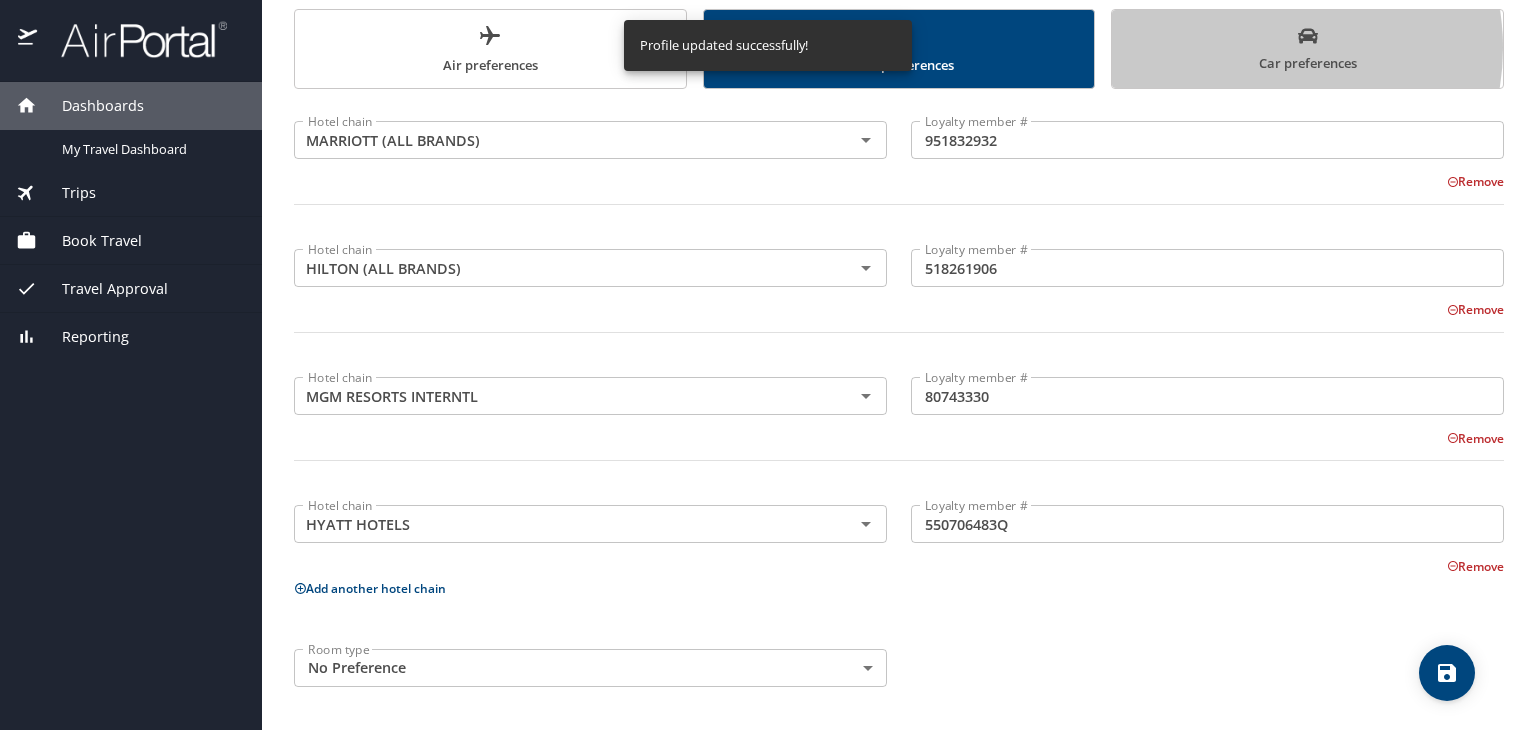 click on "Car preferences" at bounding box center [1307, 50] 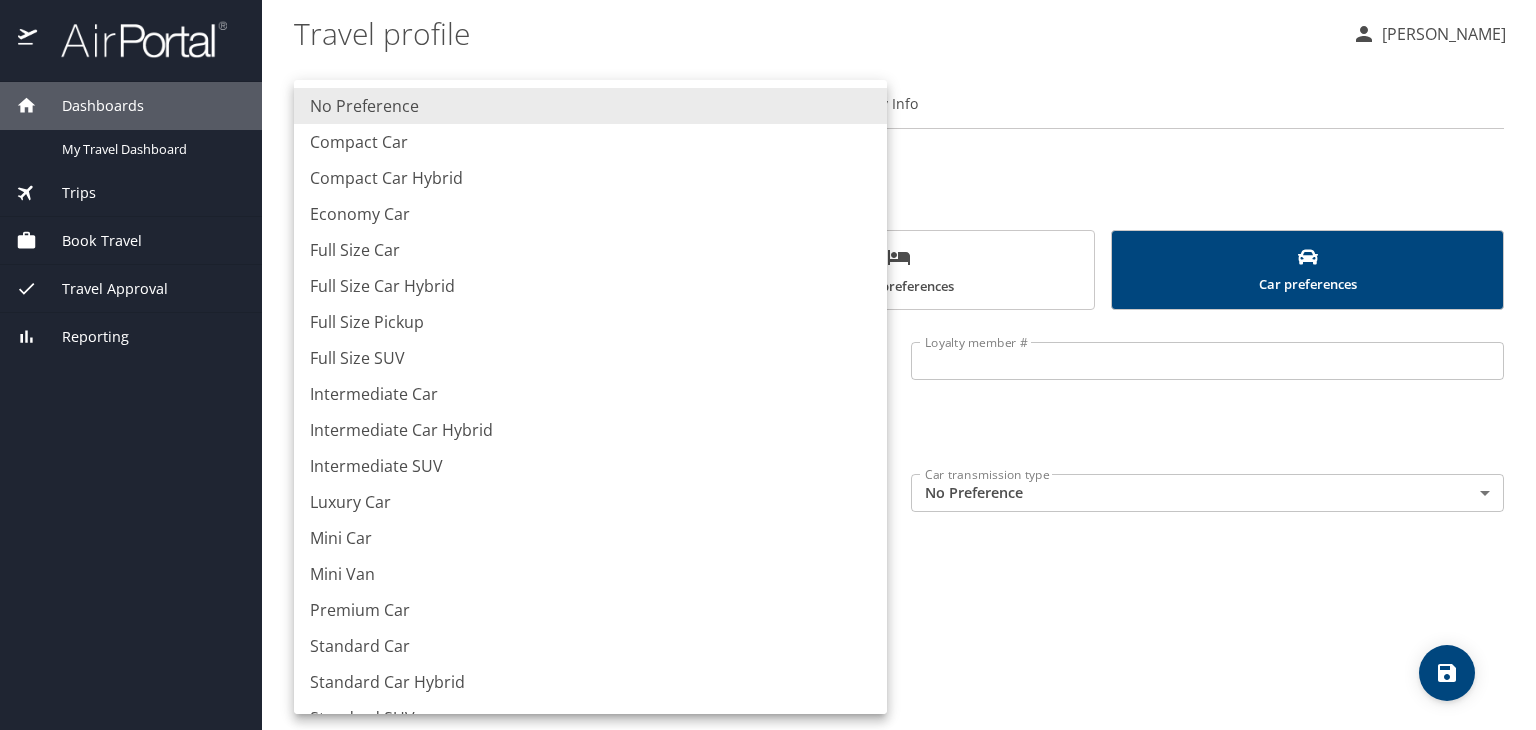 click on "Dashboards My Travel Dashboard Trips Current / Future Trips Past Trips Trips Missing Hotel Book Travel Request Agent Booking Approval Request (Beta) Book/Manage Online Trips Travel Approval Pending Trip Approvals Approved Trips Canceled Trips Approvals (Beta) Reporting Travel profile Shariya Simpson Personal Info Travel Documents Travel Preferences Payment Info Company Info Travel Preferences Add your preferences to travel the way you want Air preferences Hotel preferences Car preferences Rental car company Rental car company   Loyalty member # Loyalty member #  Add another car rental company   Car type No Preference NotApplicable Car type   Car transmission type No Preference NotApplicable Car transmission type My settings Travel agency contacts View travel profile Give feedback Sign out No Preference Compact Car Compact Car Hybrid Economy Car Full Size Car Full Size Car Hybrid Full Size Pickup Full Size SUV Intermediate Car Intermediate Car Hybrid Intermediate SUV Luxury Car Mini Car Mini Van Premium Car" at bounding box center [768, 365] 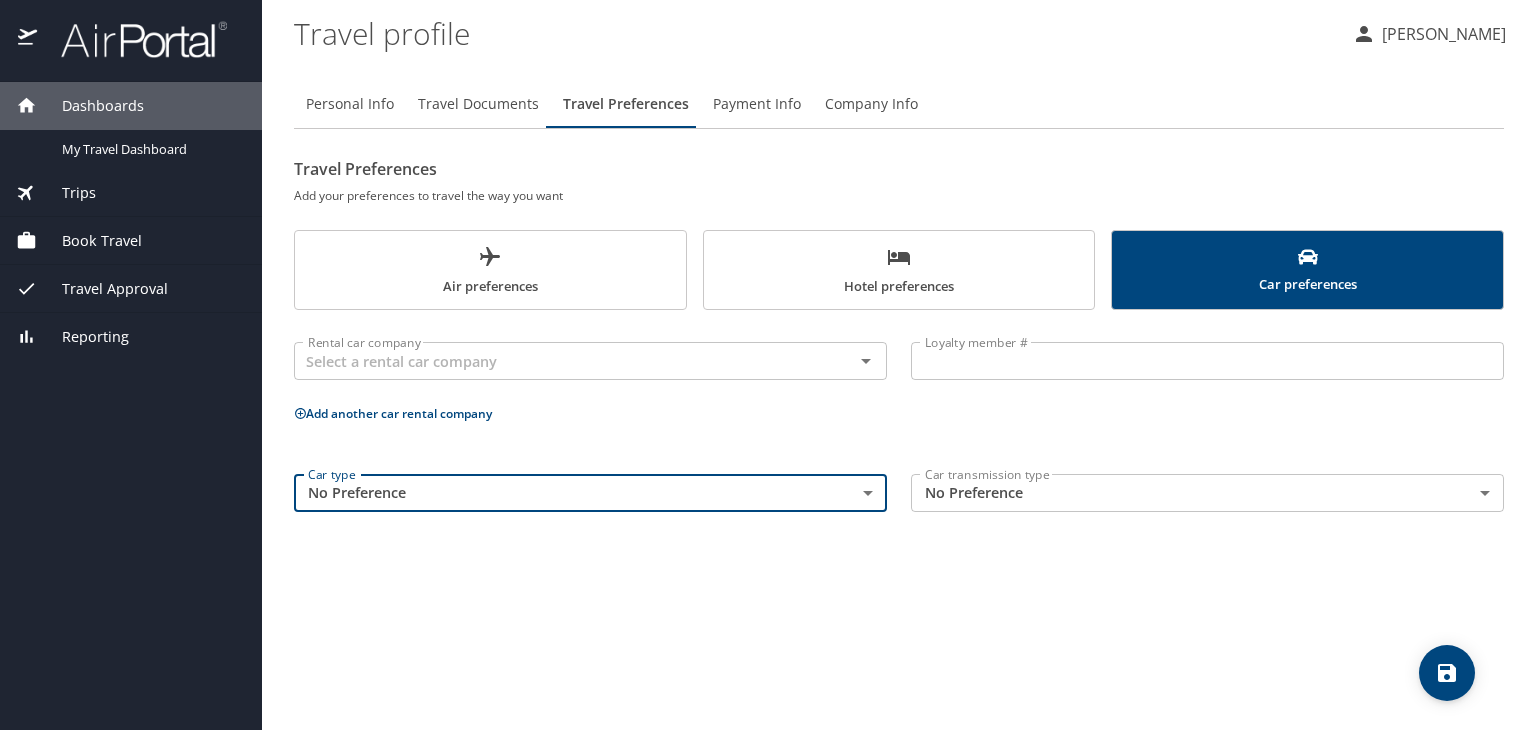 click on "Hotel preferences" at bounding box center (899, 271) 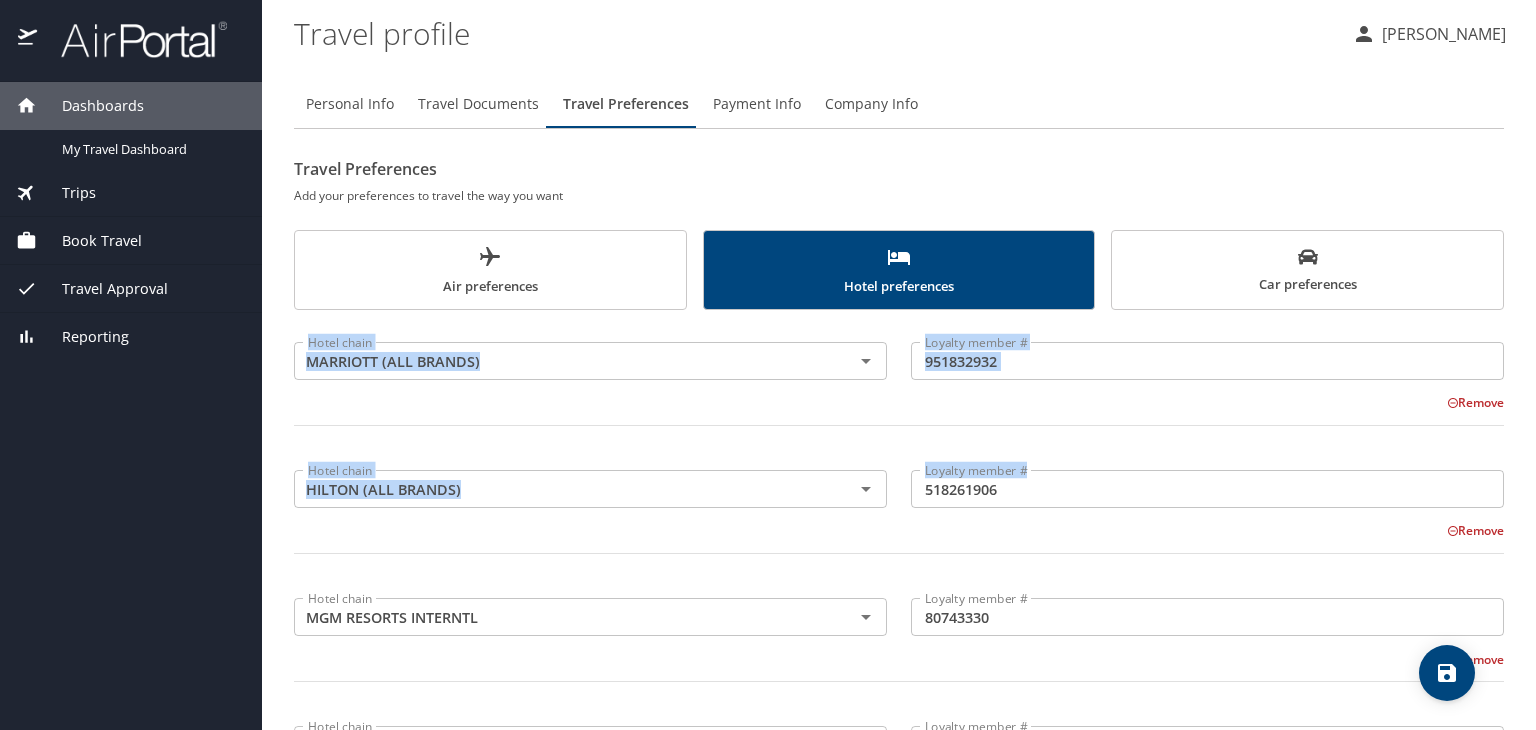 scroll, scrollTop: 221, scrollLeft: 0, axis: vertical 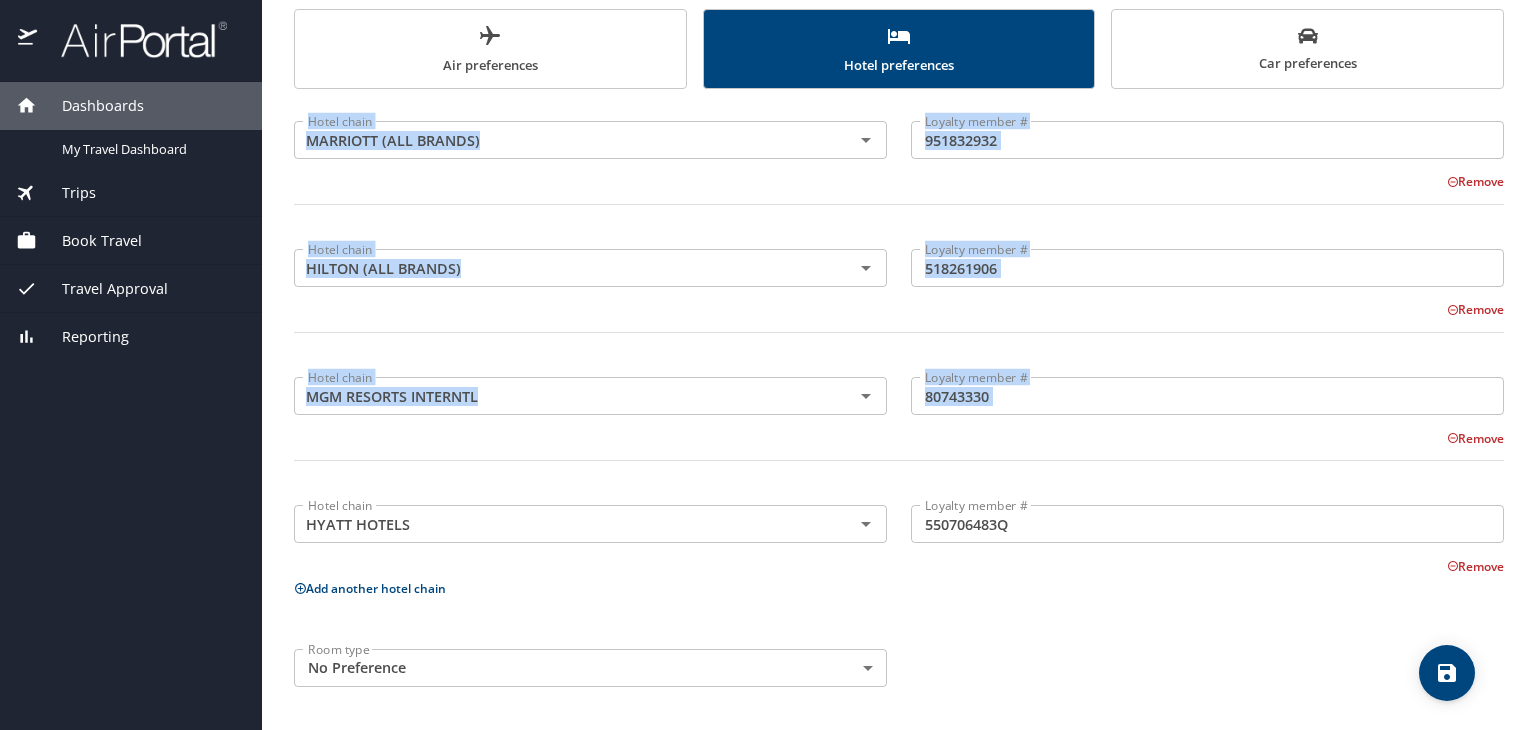 drag, startPoint x: 1534, startPoint y: 221, endPoint x: 1535, endPoint y: 457, distance: 236.00212 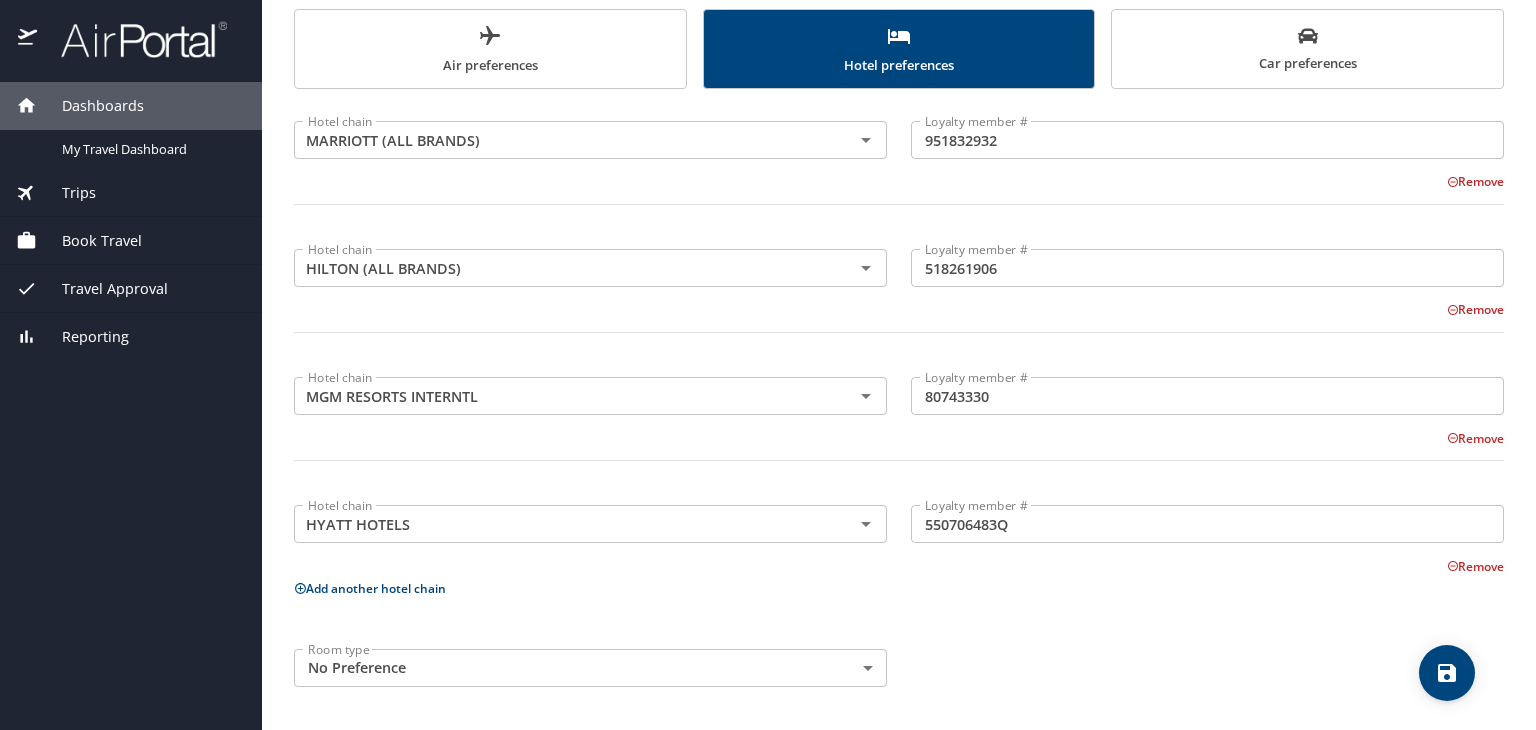 click on "Hotel chain MARRIOTT (ALL BRANDS) Hotel chain   Loyalty member # 951832932 Loyalty member #  Remove Hotel chain HILTON (ALL BRANDS) Hotel chain   Loyalty member # 518261906 Loyalty member #  Remove Hotel chain MGM RESORTS INTERNTL Hotel chain   Loyalty member # 80743330 Loyalty member #  Remove Hotel chain HYATT HOTELS Hotel chain   Loyalty member # 550706483Q Loyalty member #  Remove  Add another hotel chain   Room type No Preference NotApplicable Room type" at bounding box center (899, 400) 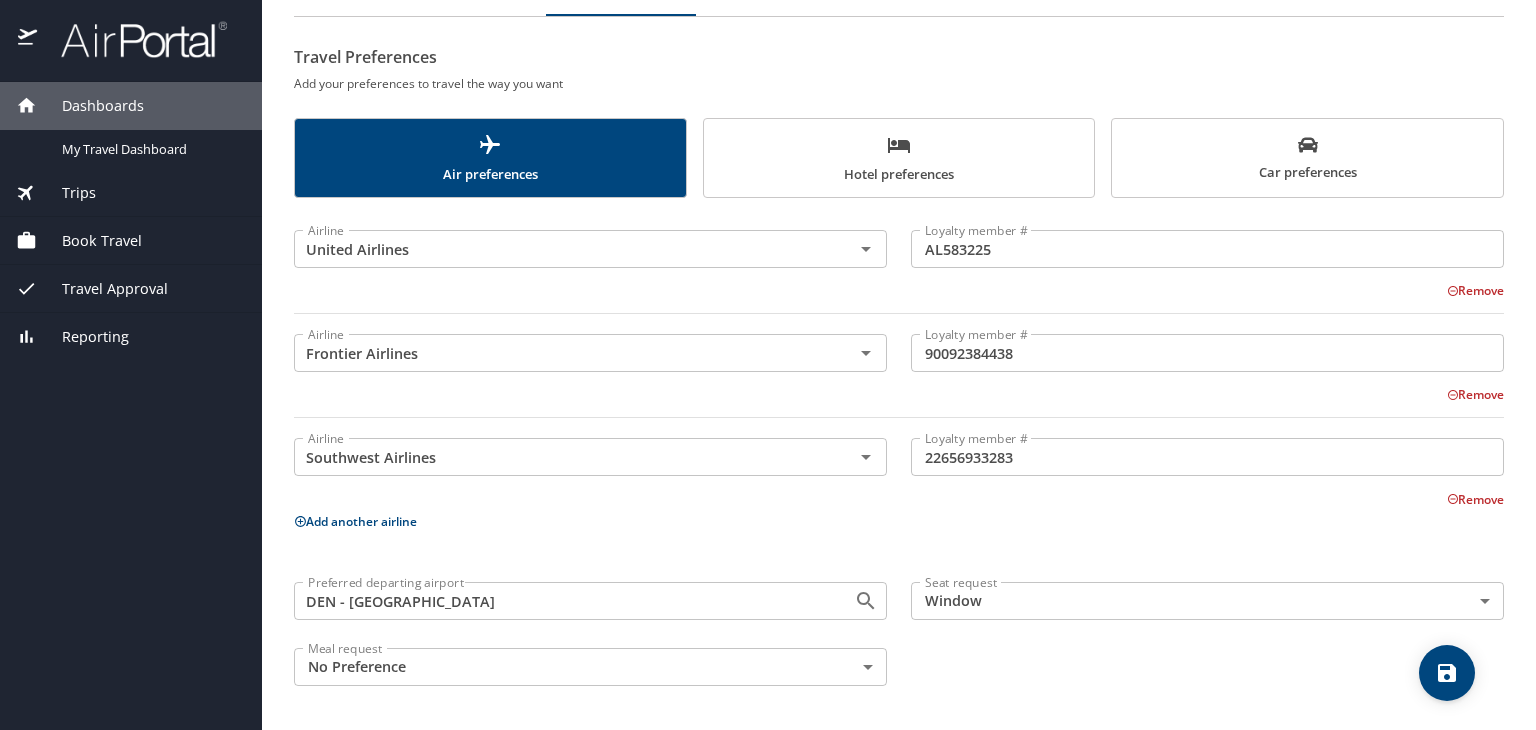 scroll, scrollTop: 112, scrollLeft: 0, axis: vertical 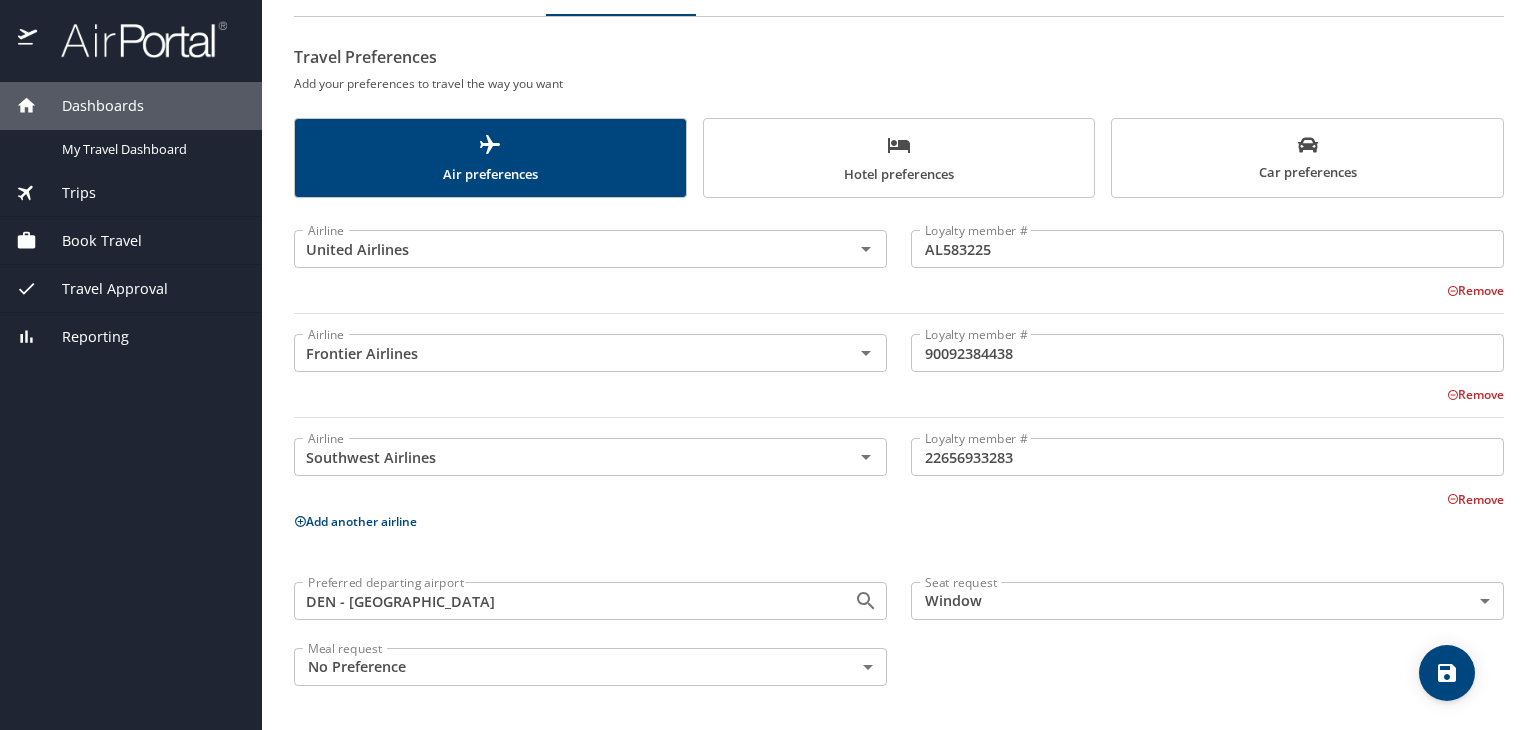 click on "Add another airline" at bounding box center [355, 521] 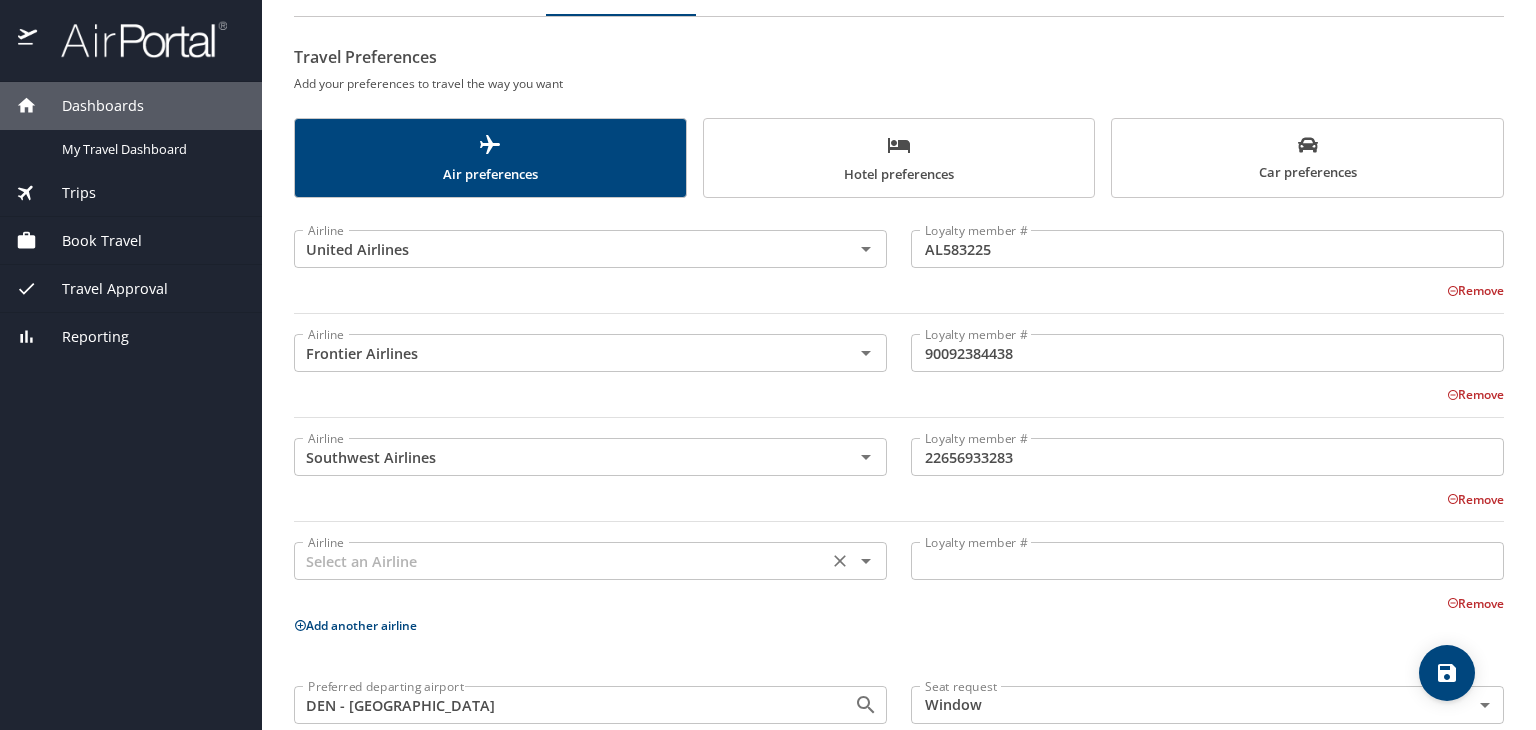 click at bounding box center [561, 561] 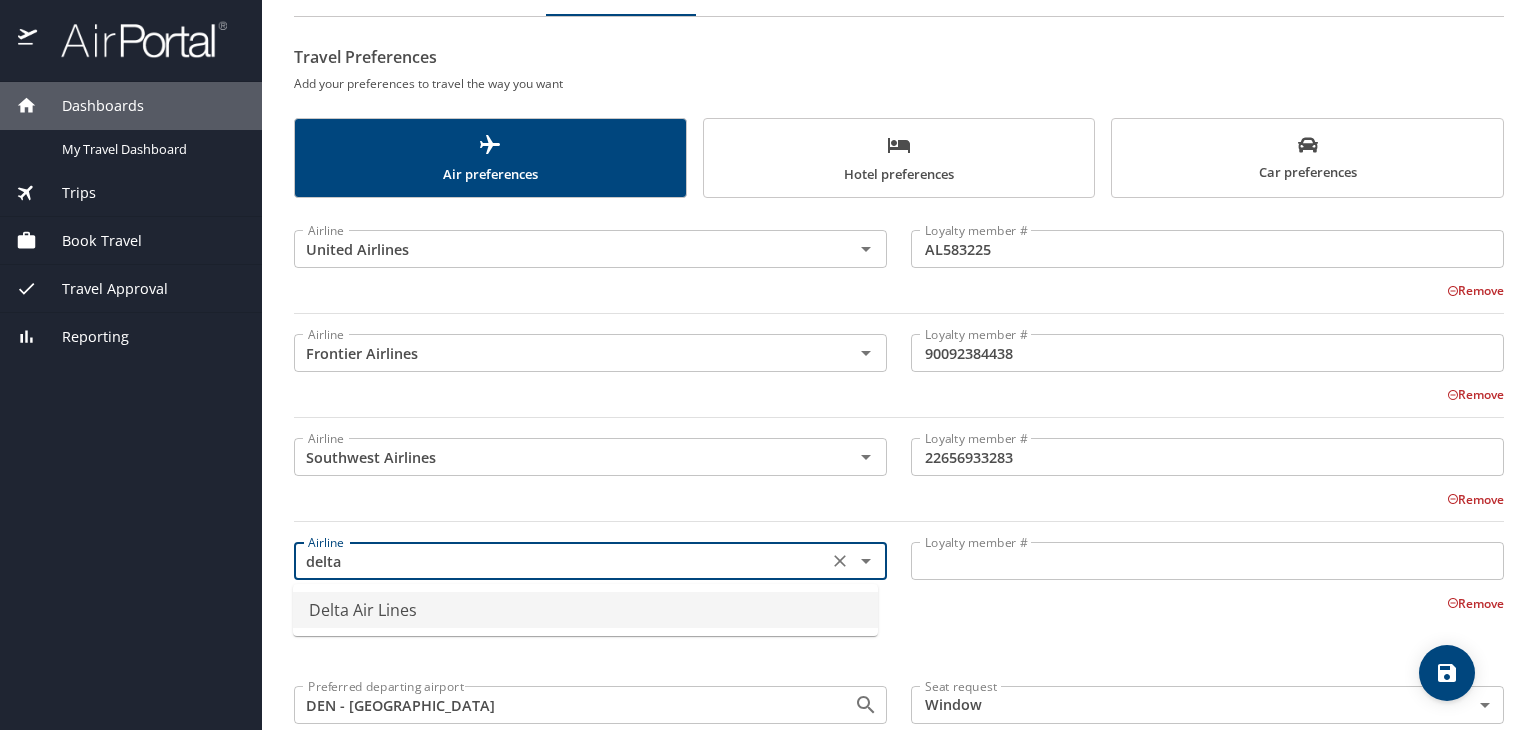 click on "Delta Air Lines" at bounding box center (585, 610) 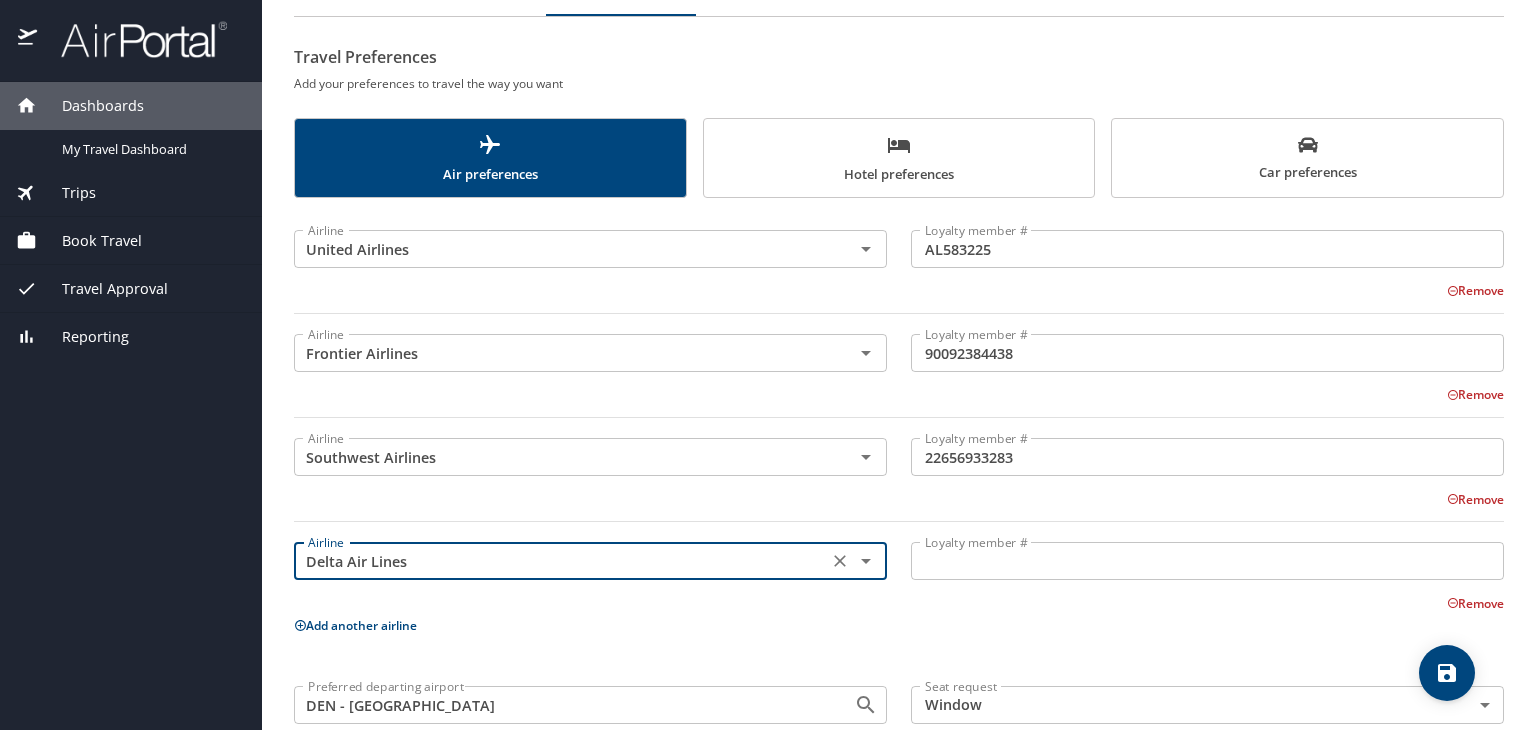type on "Delta Air Lines" 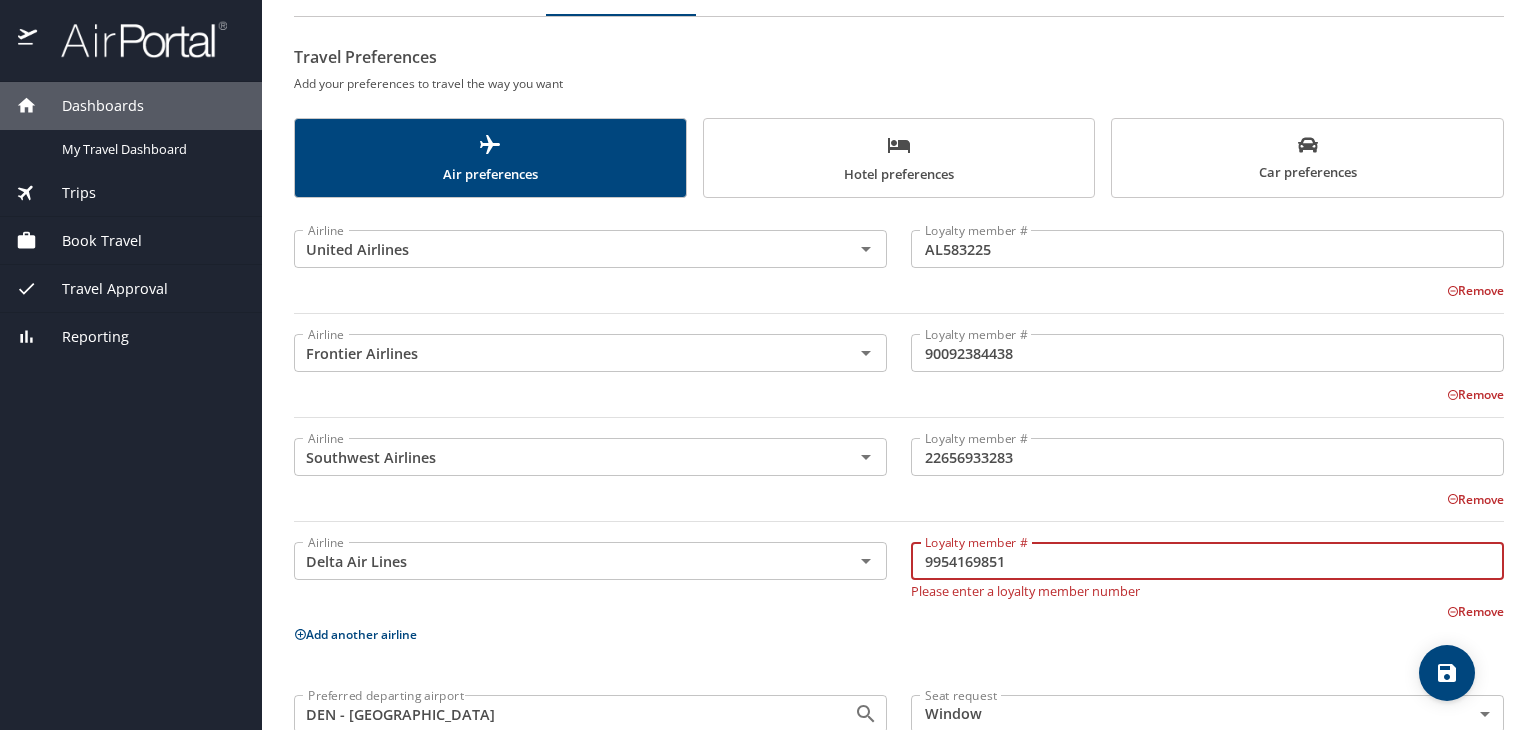 type on "9954169851" 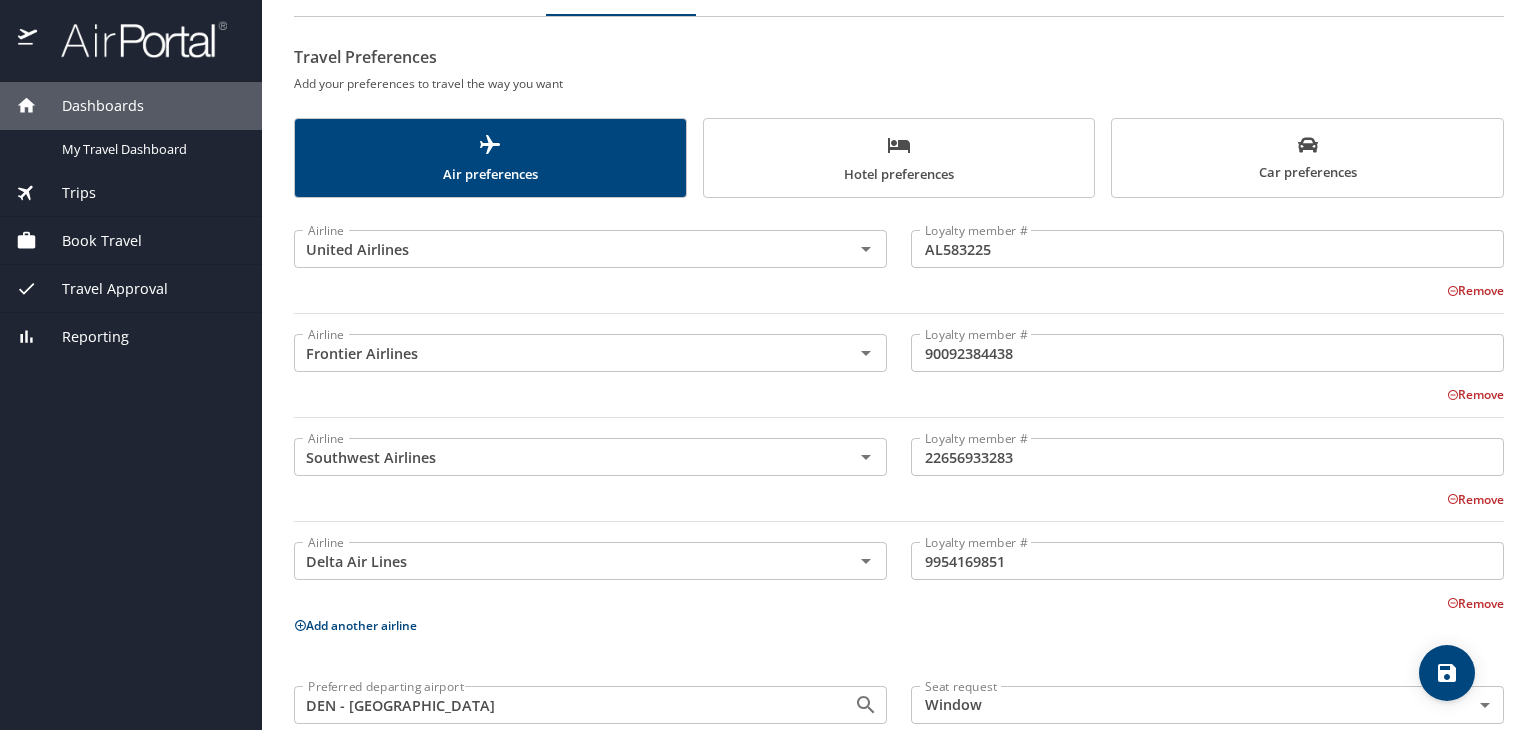 click on "Add another airline" at bounding box center [899, 625] 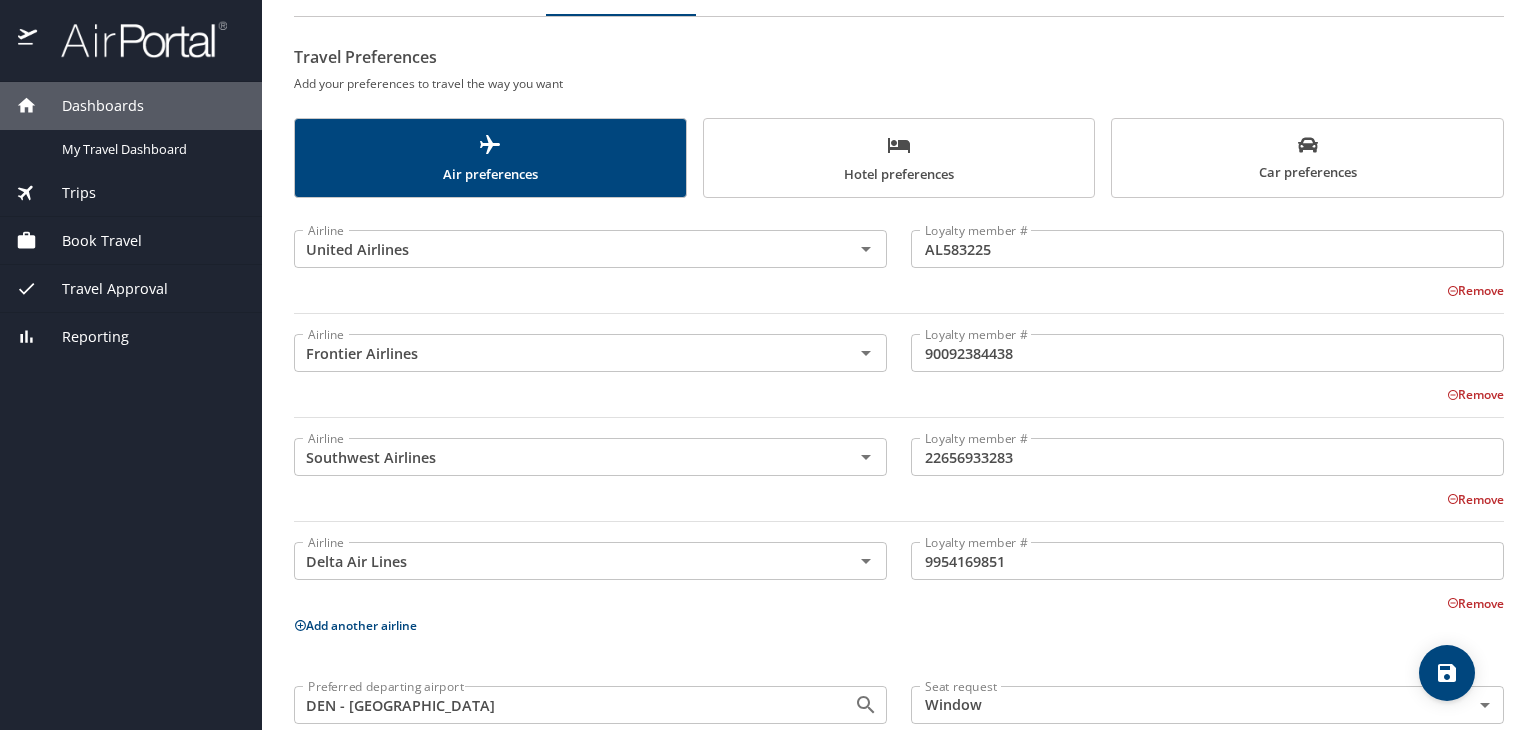 scroll, scrollTop: 216, scrollLeft: 0, axis: vertical 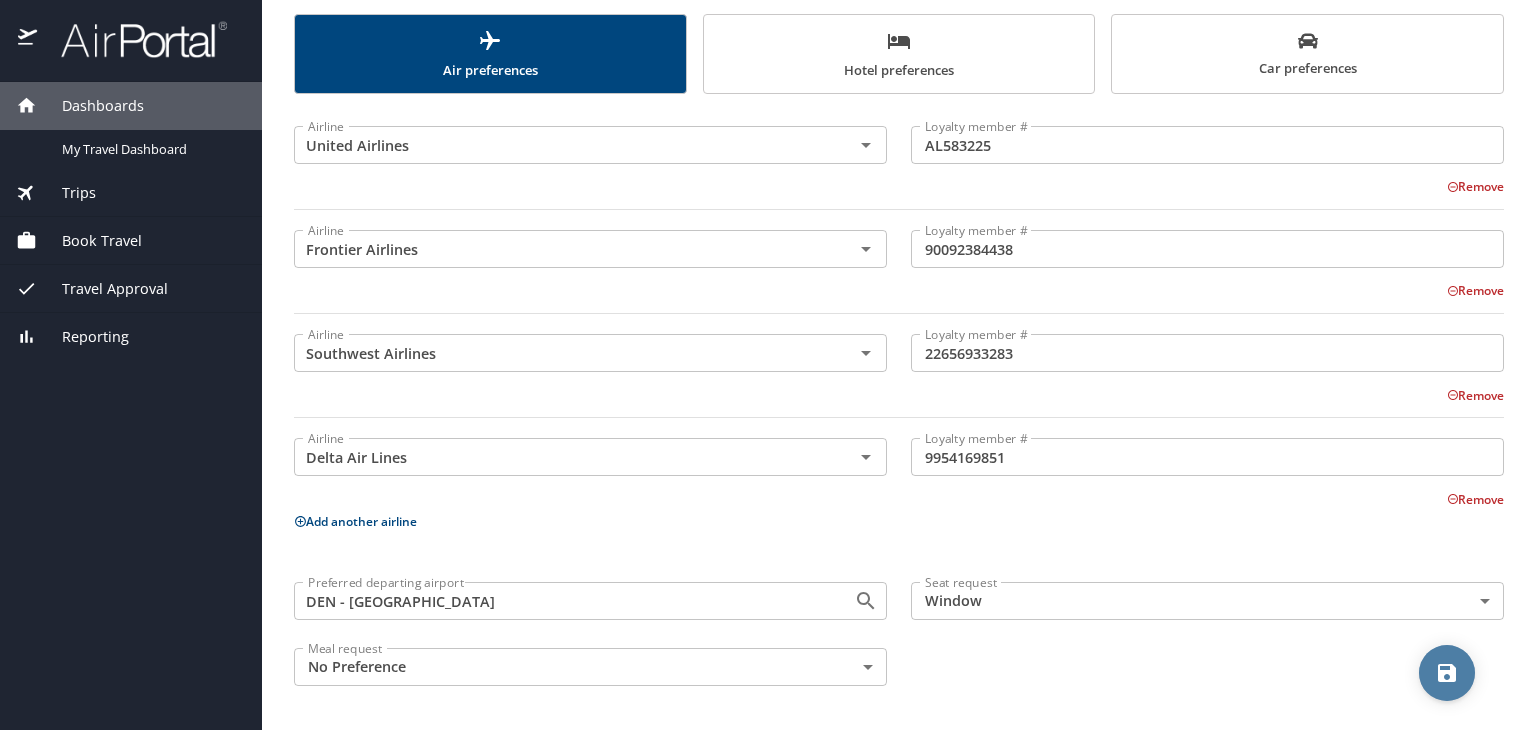 click at bounding box center (1447, 673) 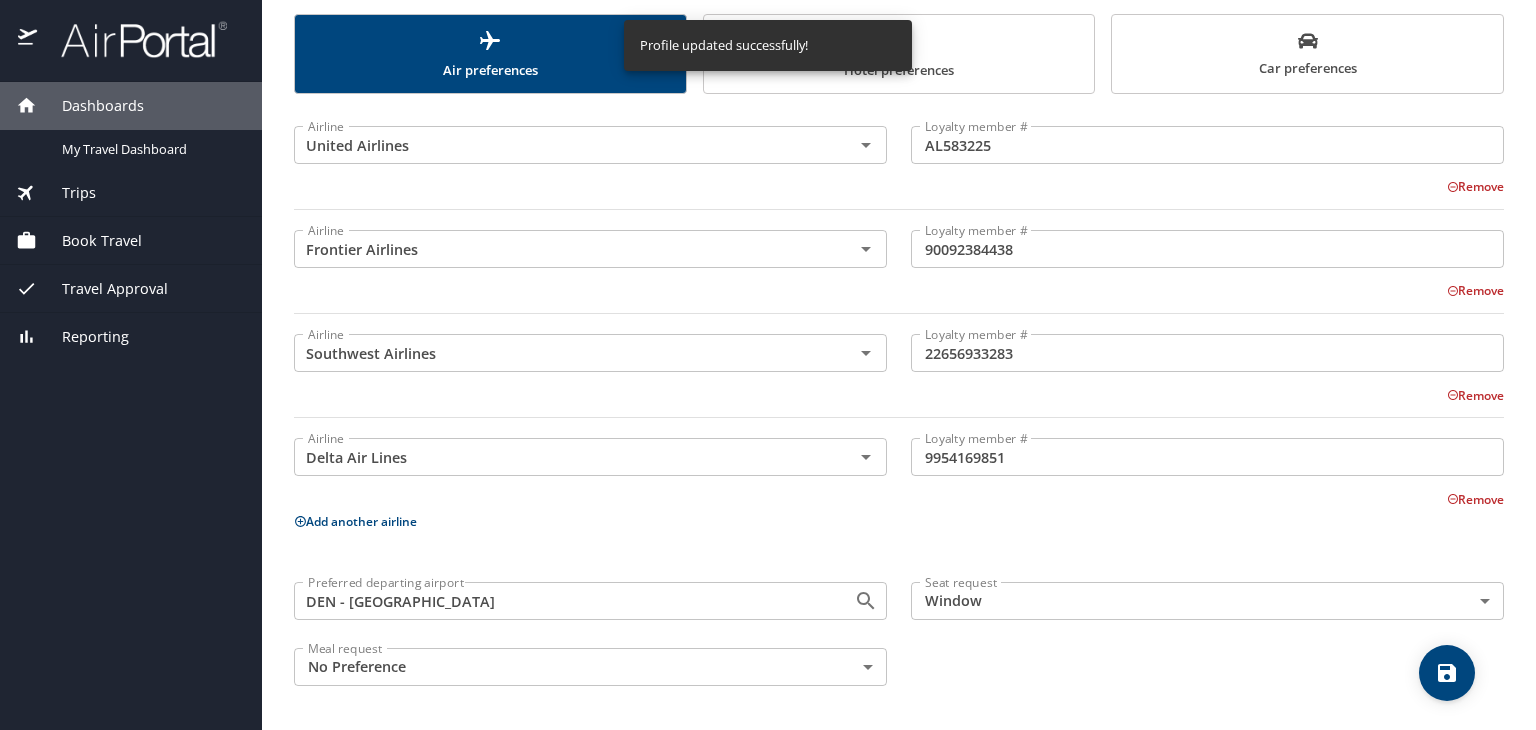 click on "Hotel preferences" at bounding box center (899, 55) 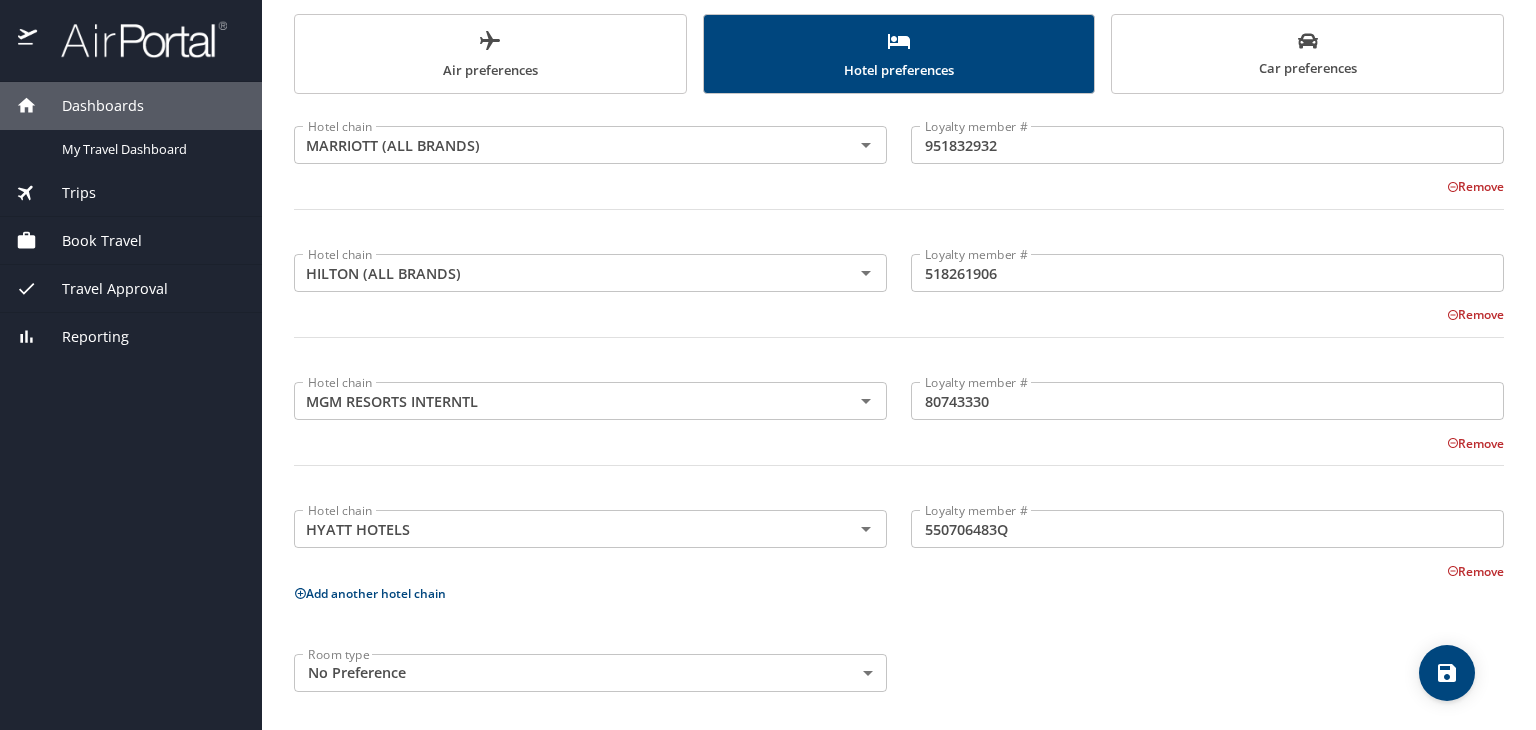 click on "Add another hotel chain" at bounding box center [370, 593] 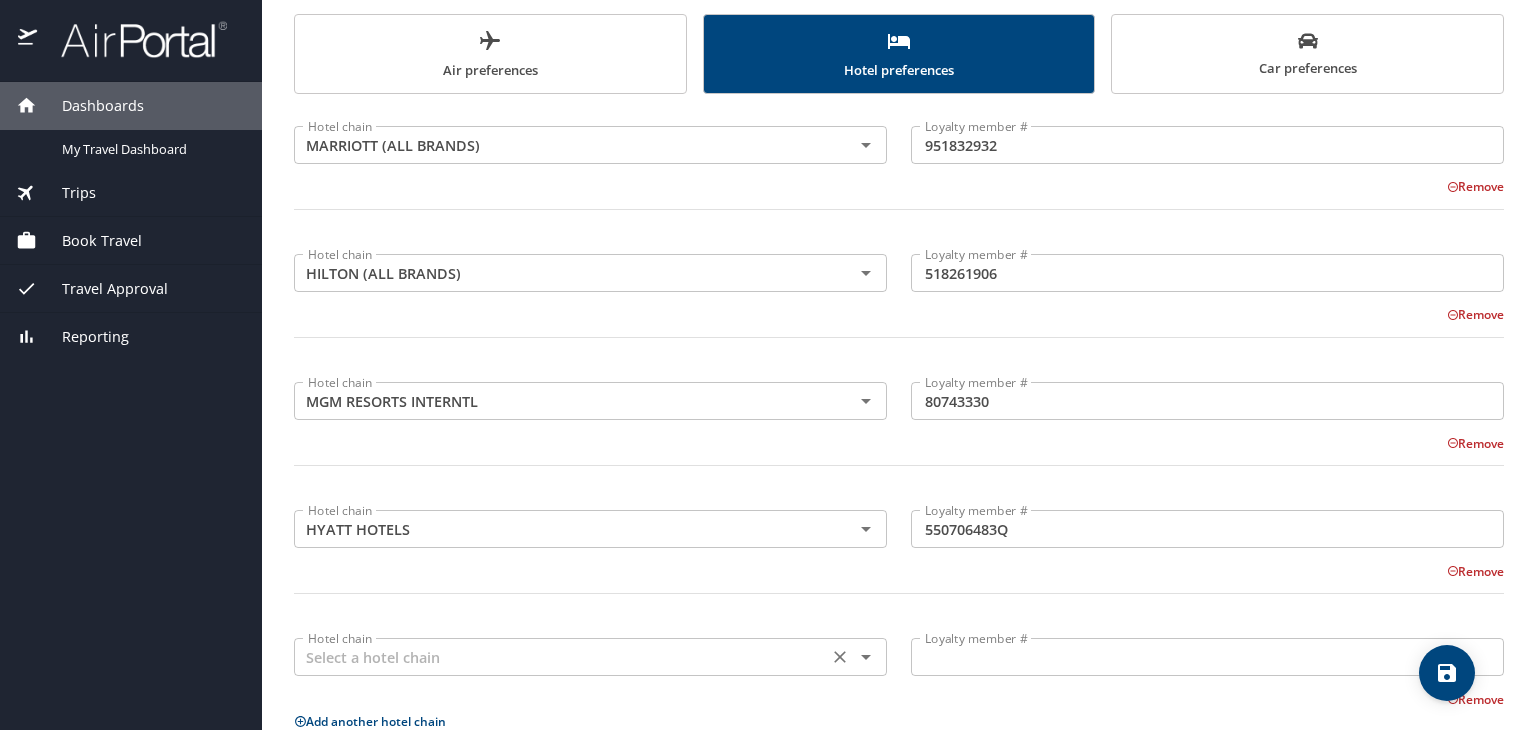 click at bounding box center (561, 657) 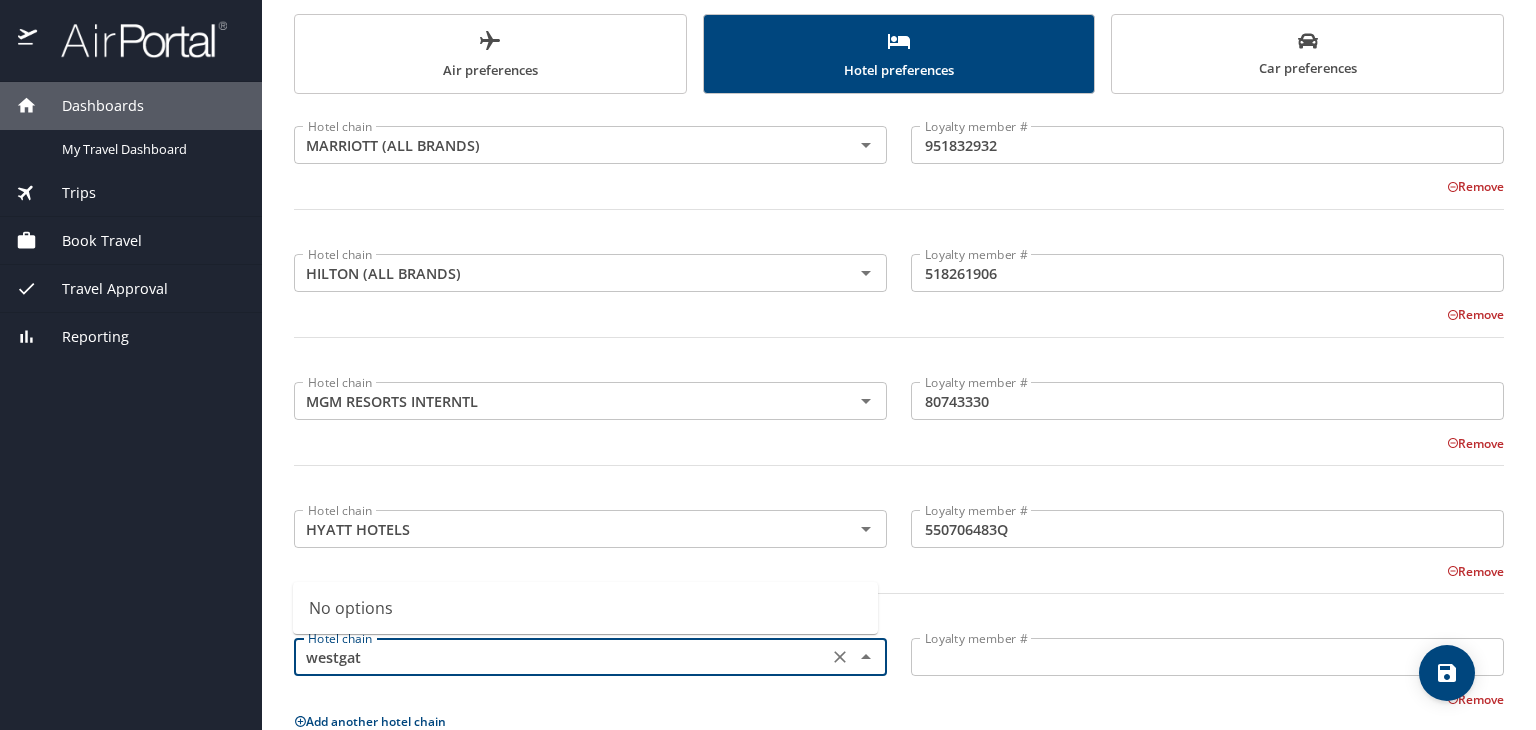 type on "westgate" 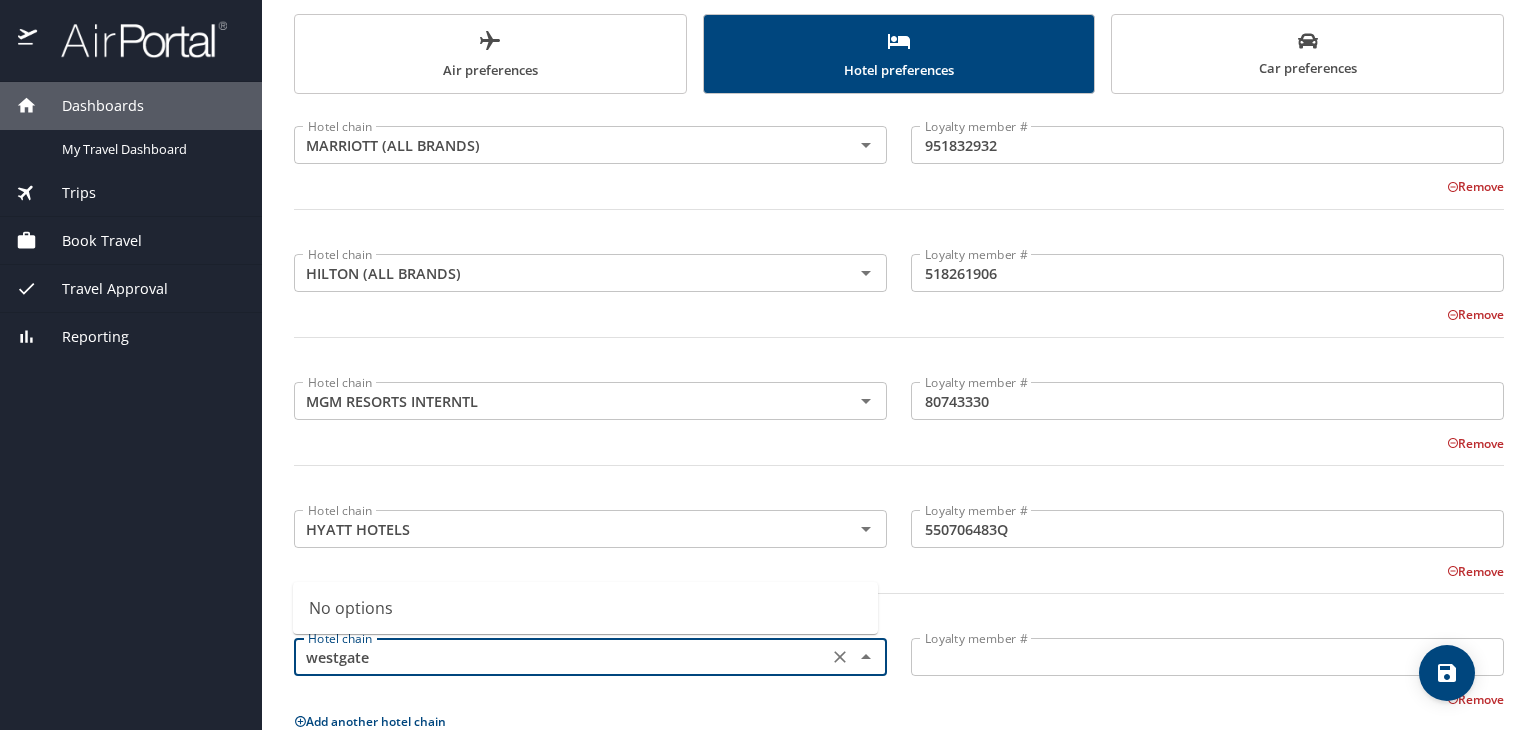 drag, startPoint x: 391, startPoint y: 651, endPoint x: 126, endPoint y: 626, distance: 266.17664 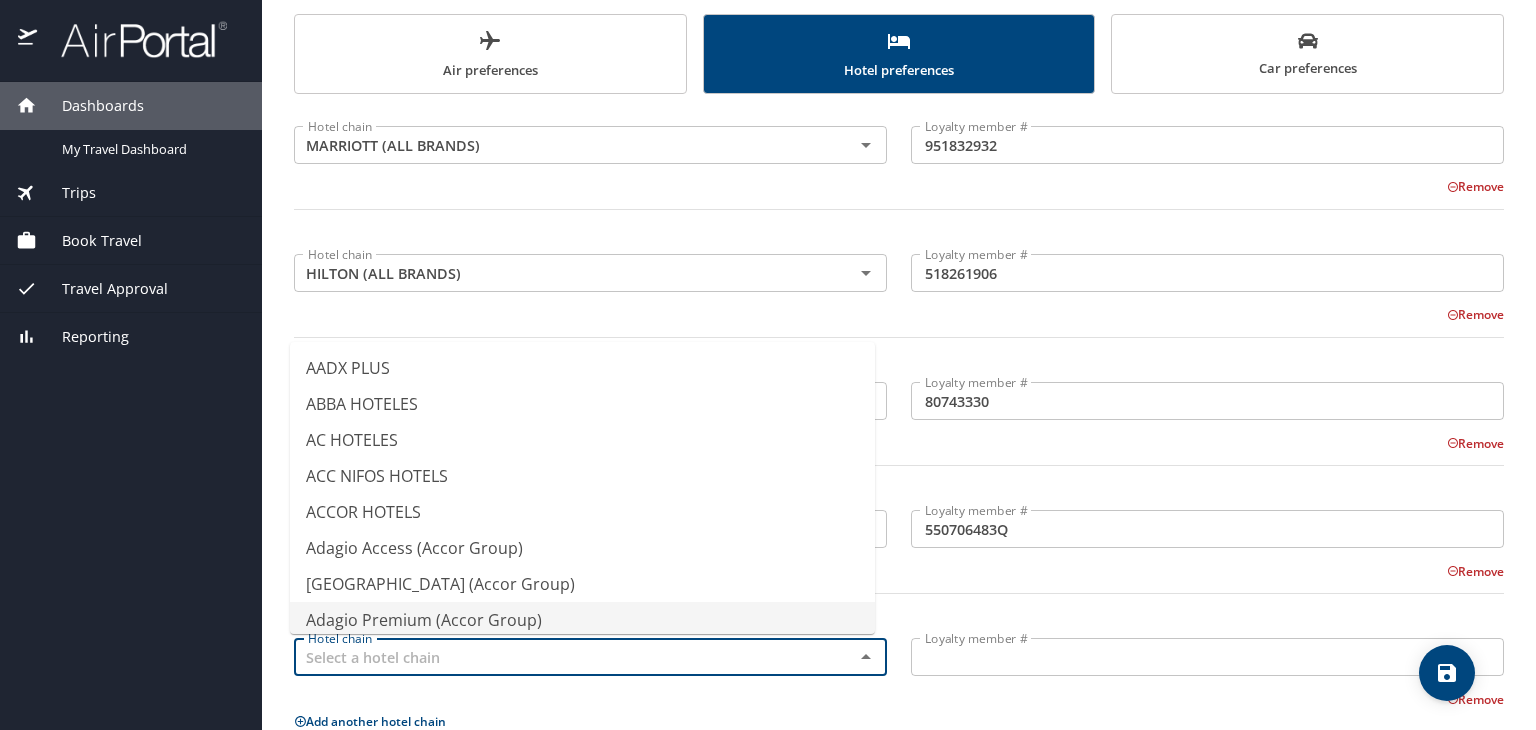 type on "Adagio Premium (Accor Group)" 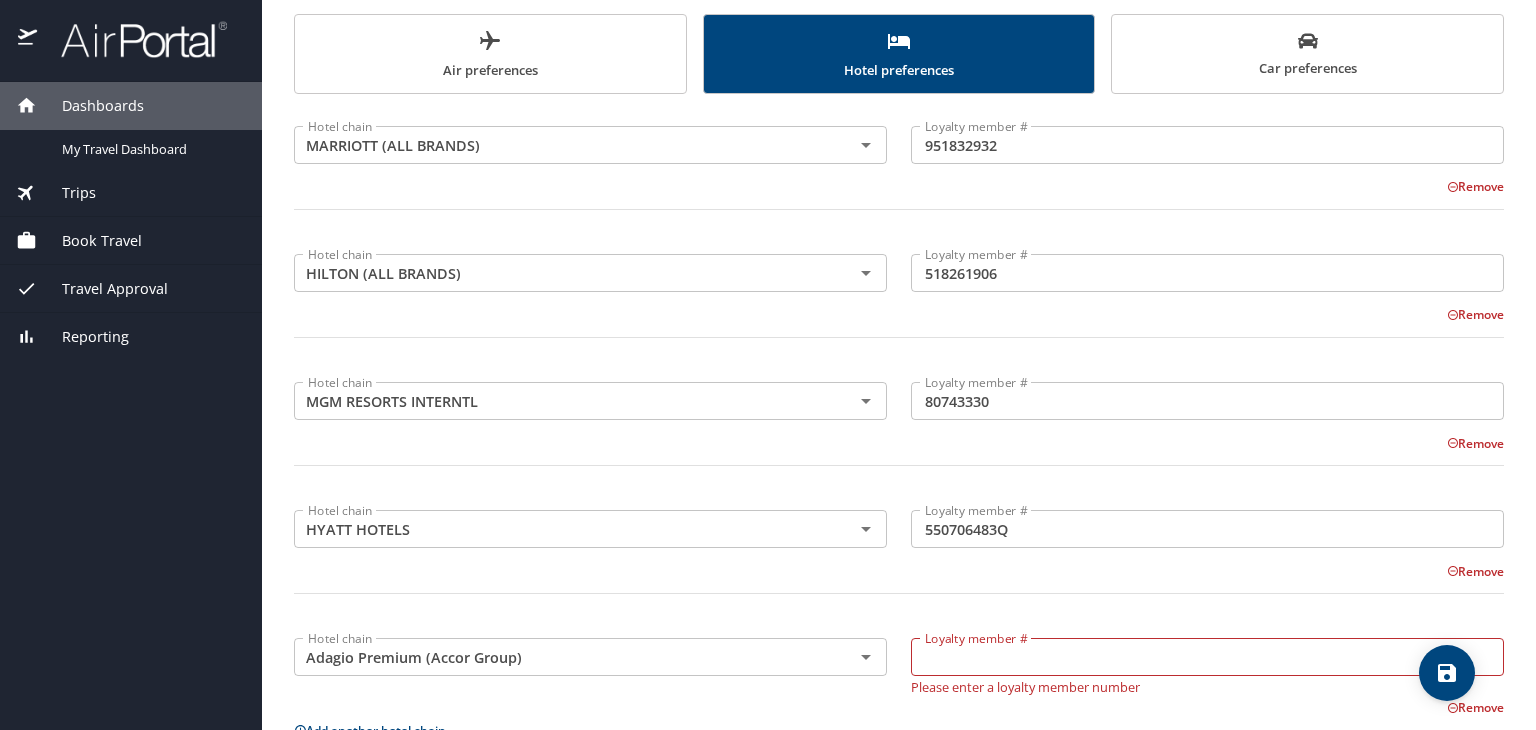 click on "Remove" at bounding box center (887, 706) 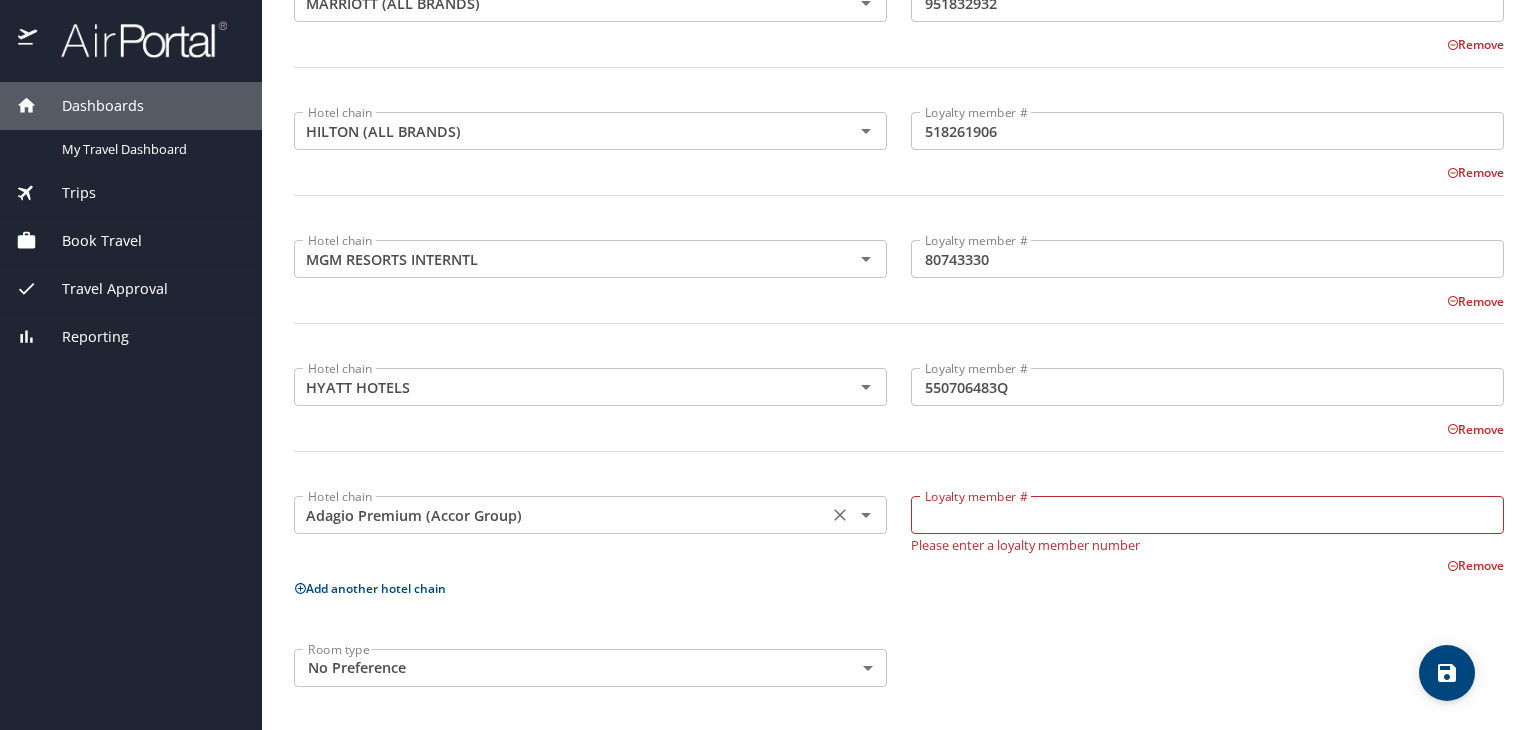 click 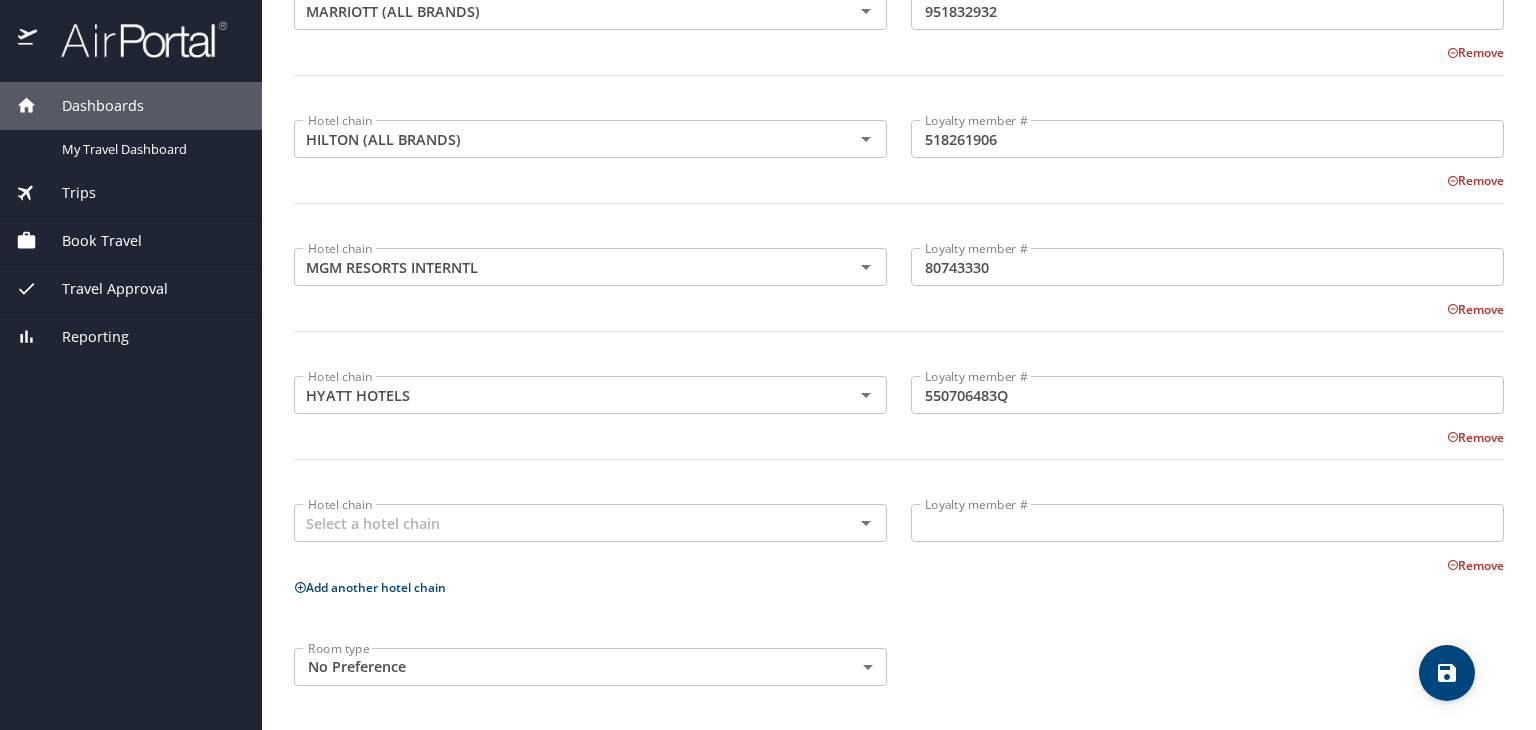 click on "Add another hotel chain" at bounding box center [899, 587] 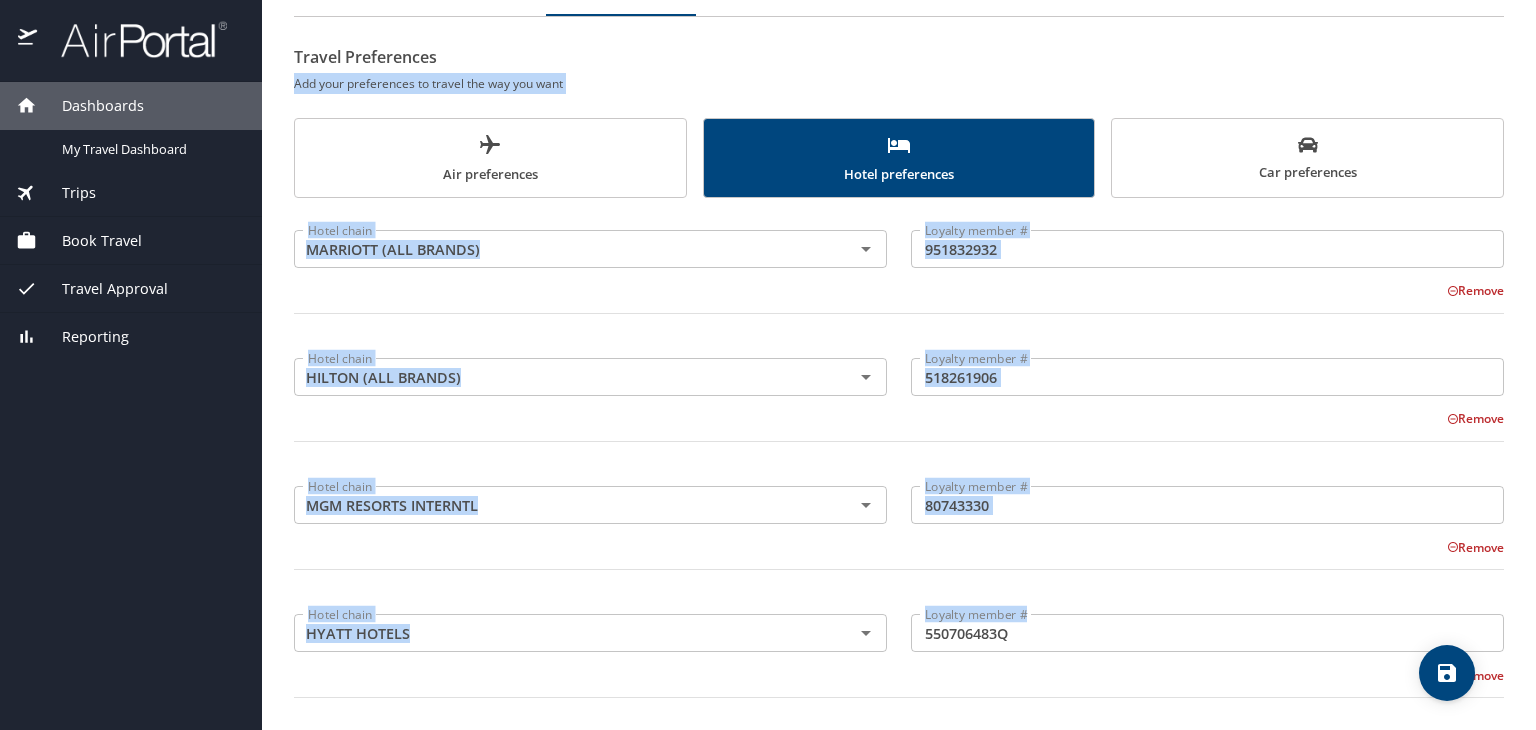 scroll, scrollTop: 0, scrollLeft: 0, axis: both 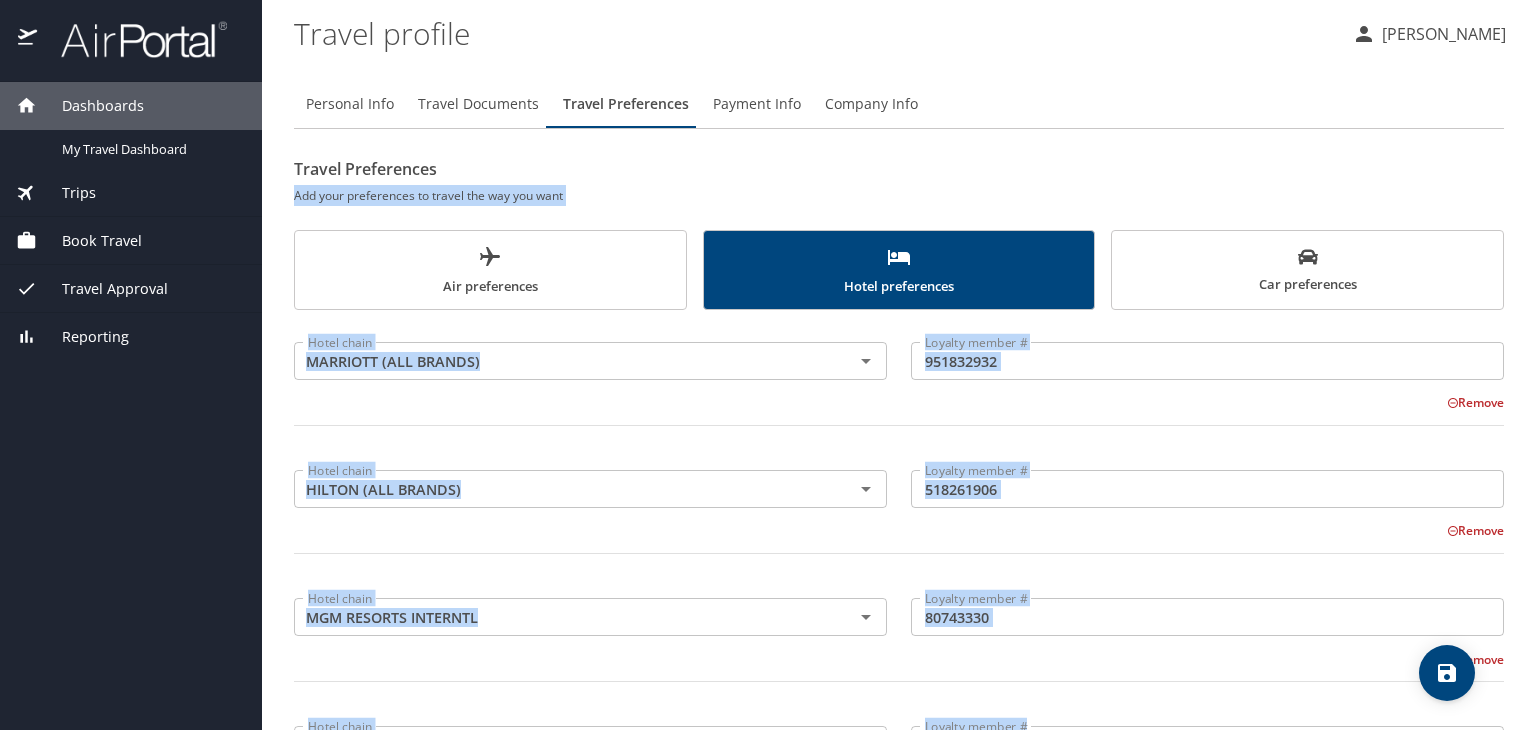 drag, startPoint x: 1535, startPoint y: 389, endPoint x: 1527, endPoint y: 161, distance: 228.1403 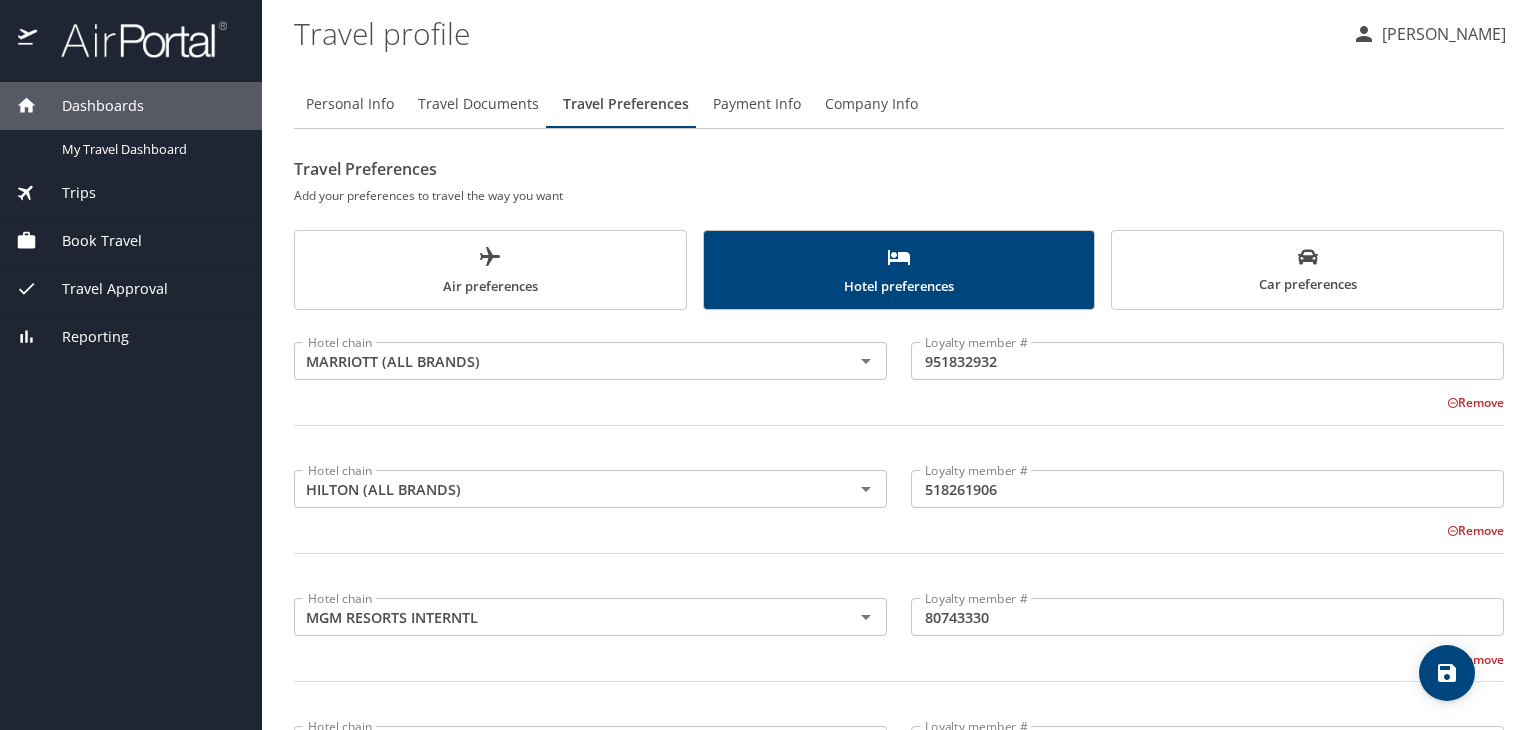 click at bounding box center (1447, 673) 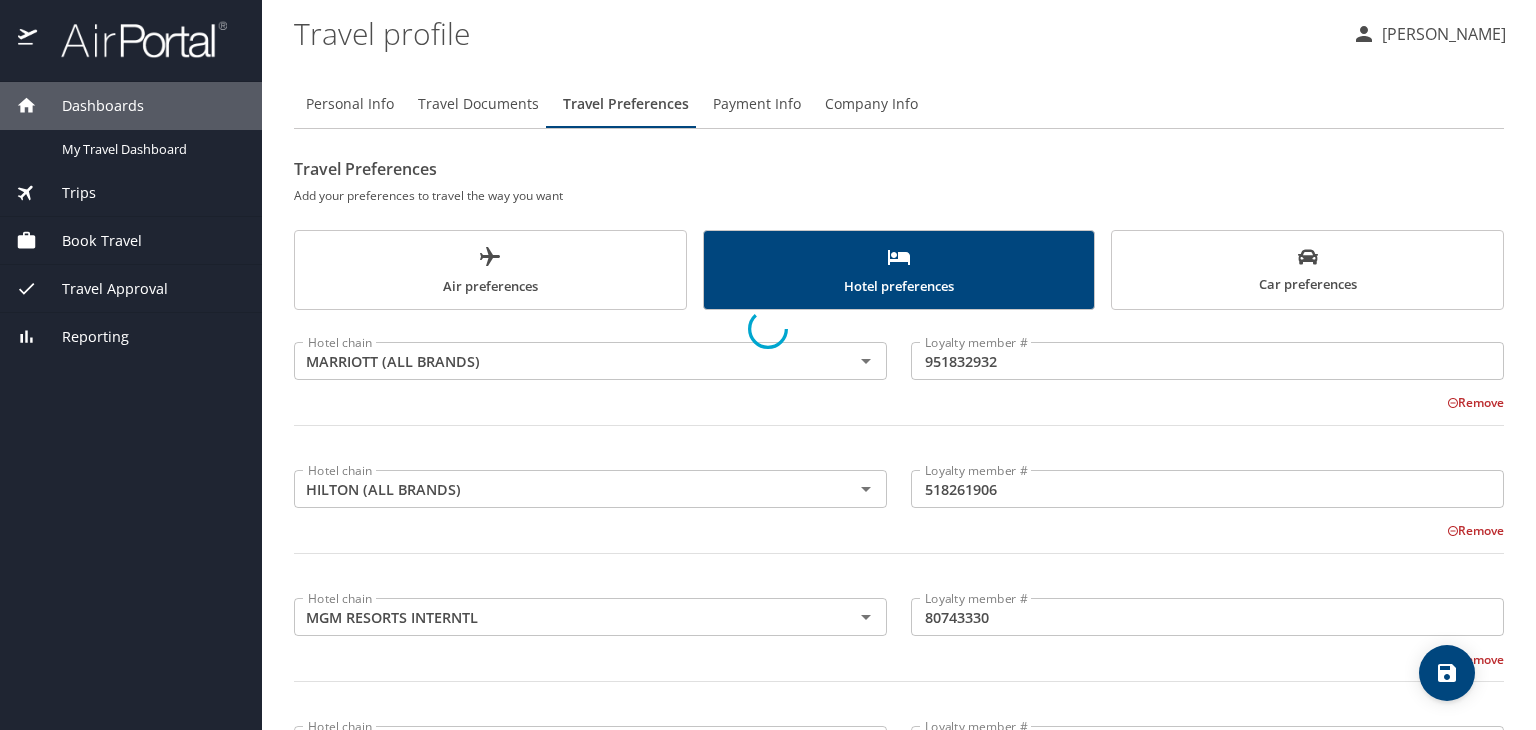drag, startPoint x: 1535, startPoint y: 300, endPoint x: 1535, endPoint y: 581, distance: 281 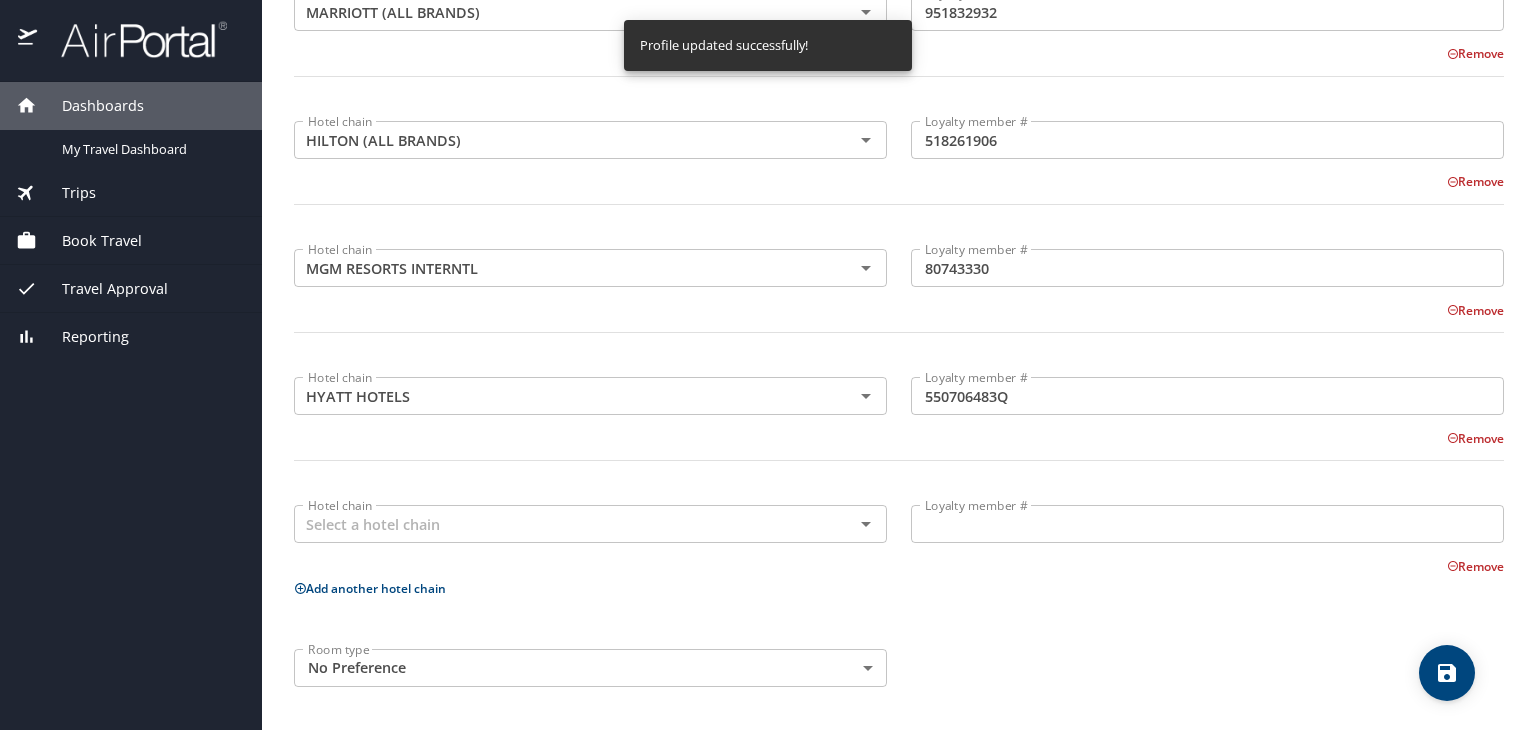 scroll, scrollTop: 0, scrollLeft: 0, axis: both 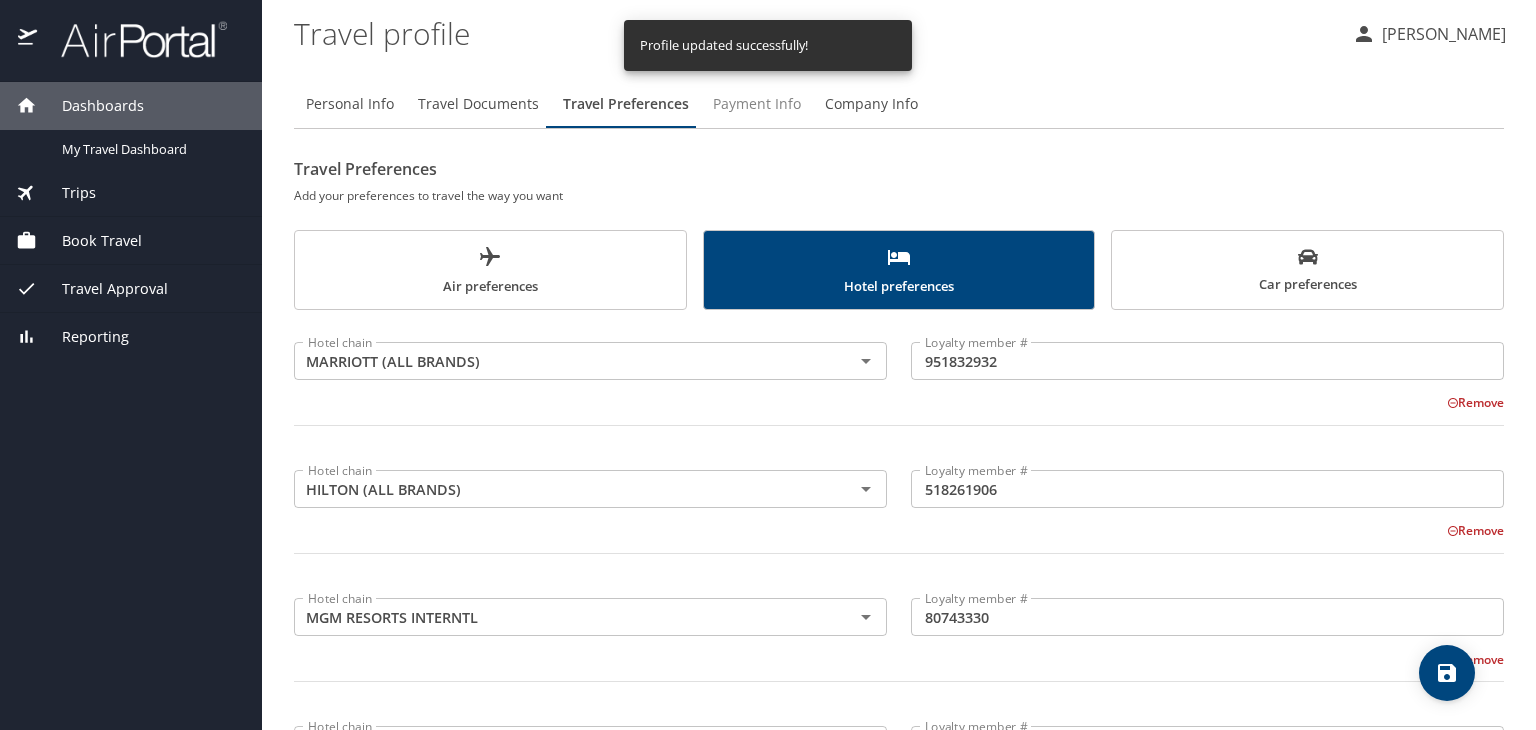 click on "Payment Info" at bounding box center (757, 104) 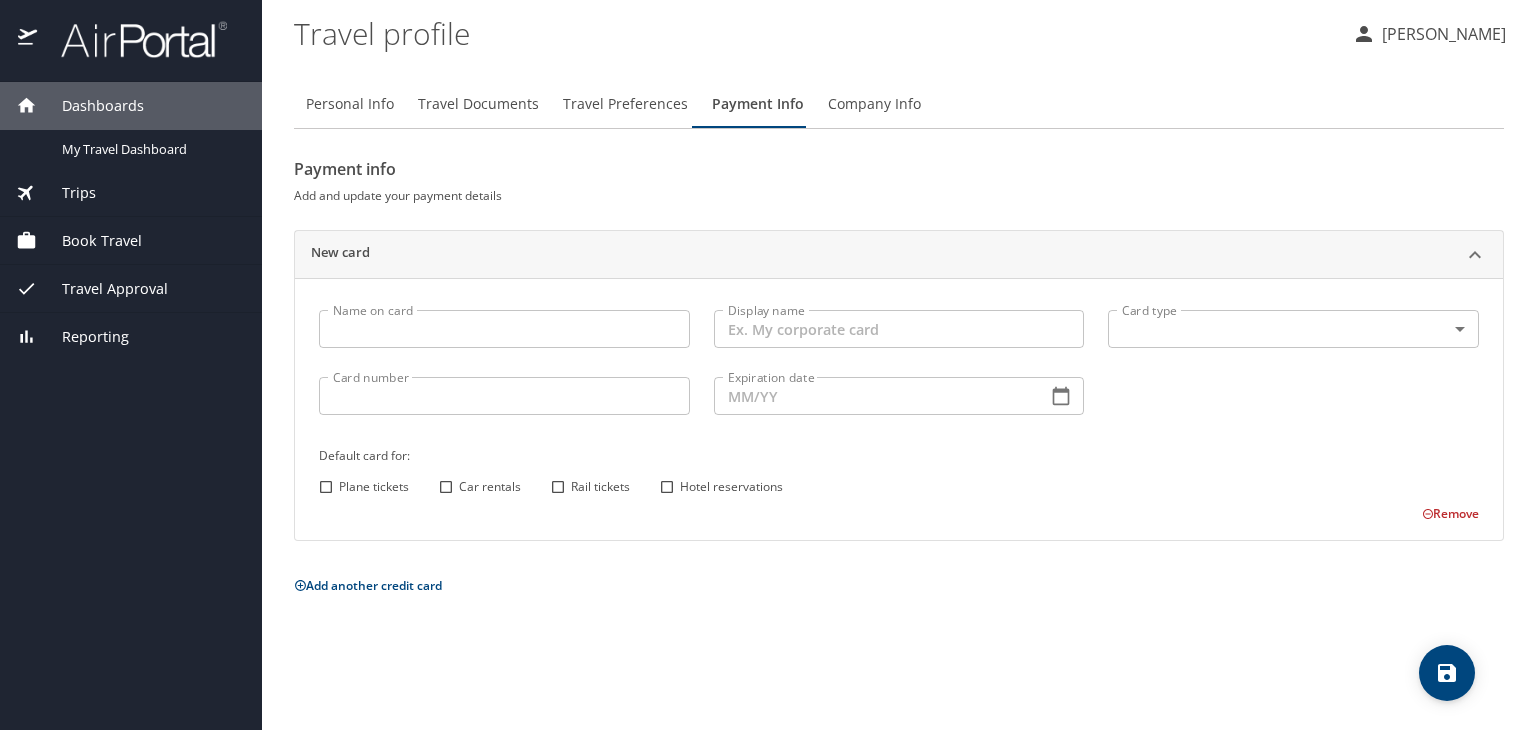 click on "Company Info" at bounding box center (874, 104) 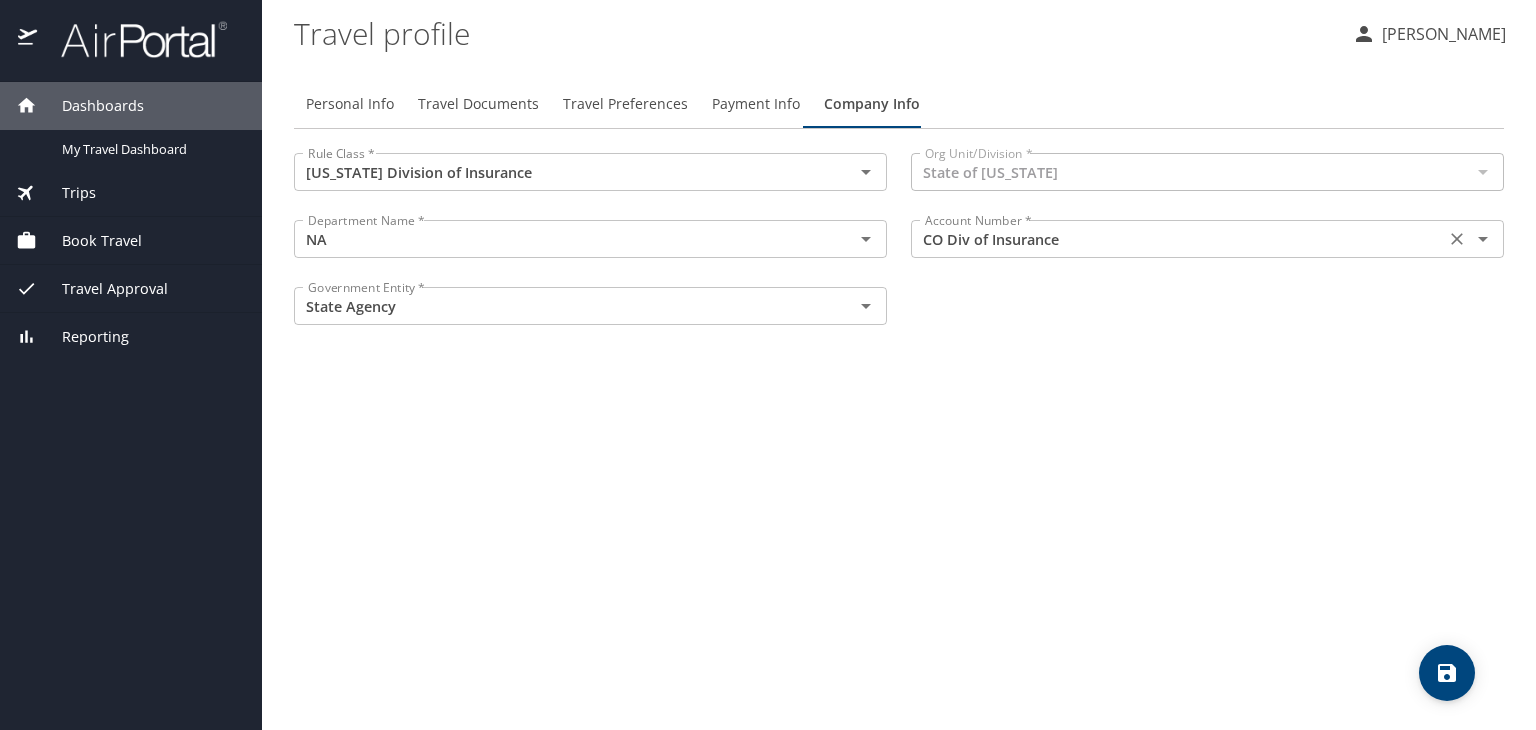 click on "CO Div of Insurance" at bounding box center (1178, 239) 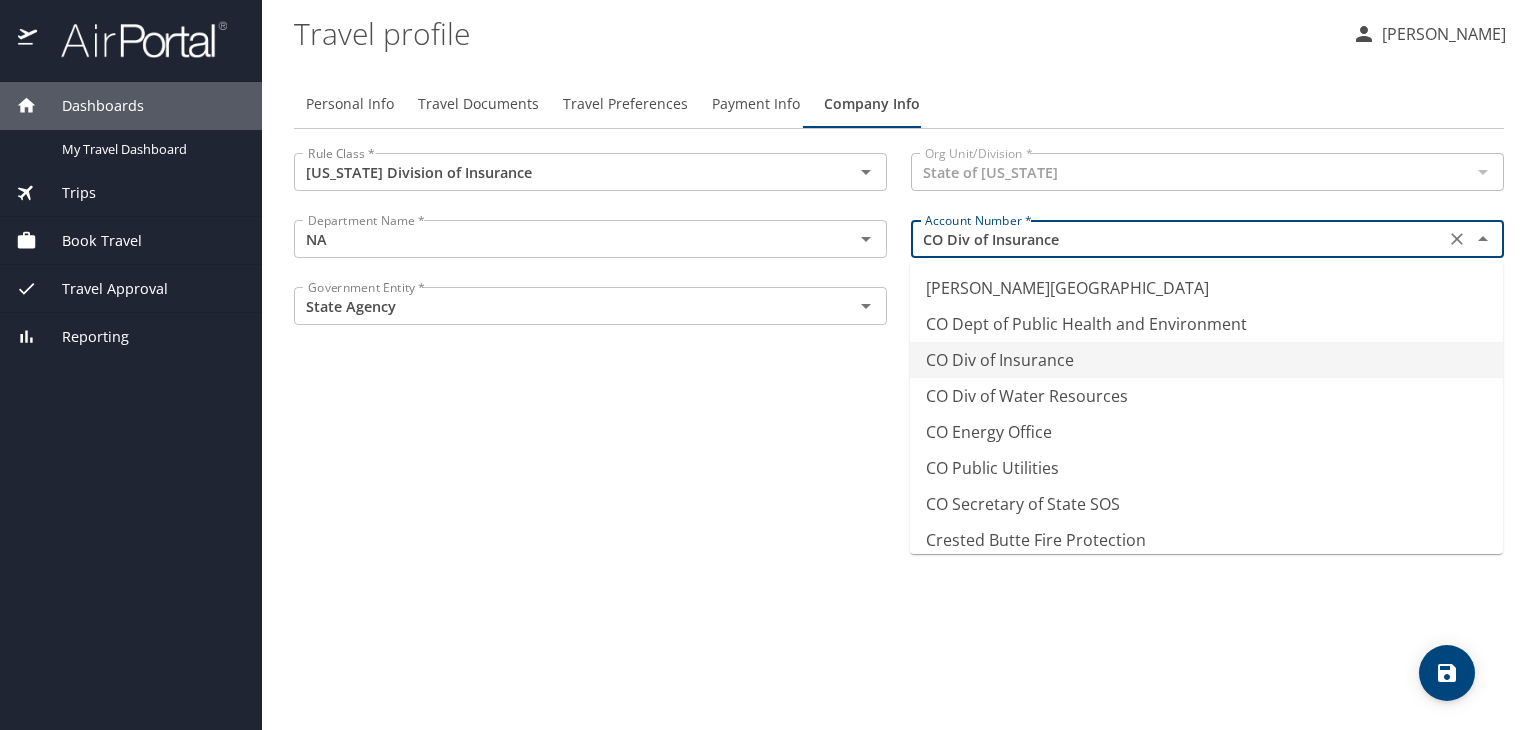 click on "CO Div of Insurance" at bounding box center [1206, 360] 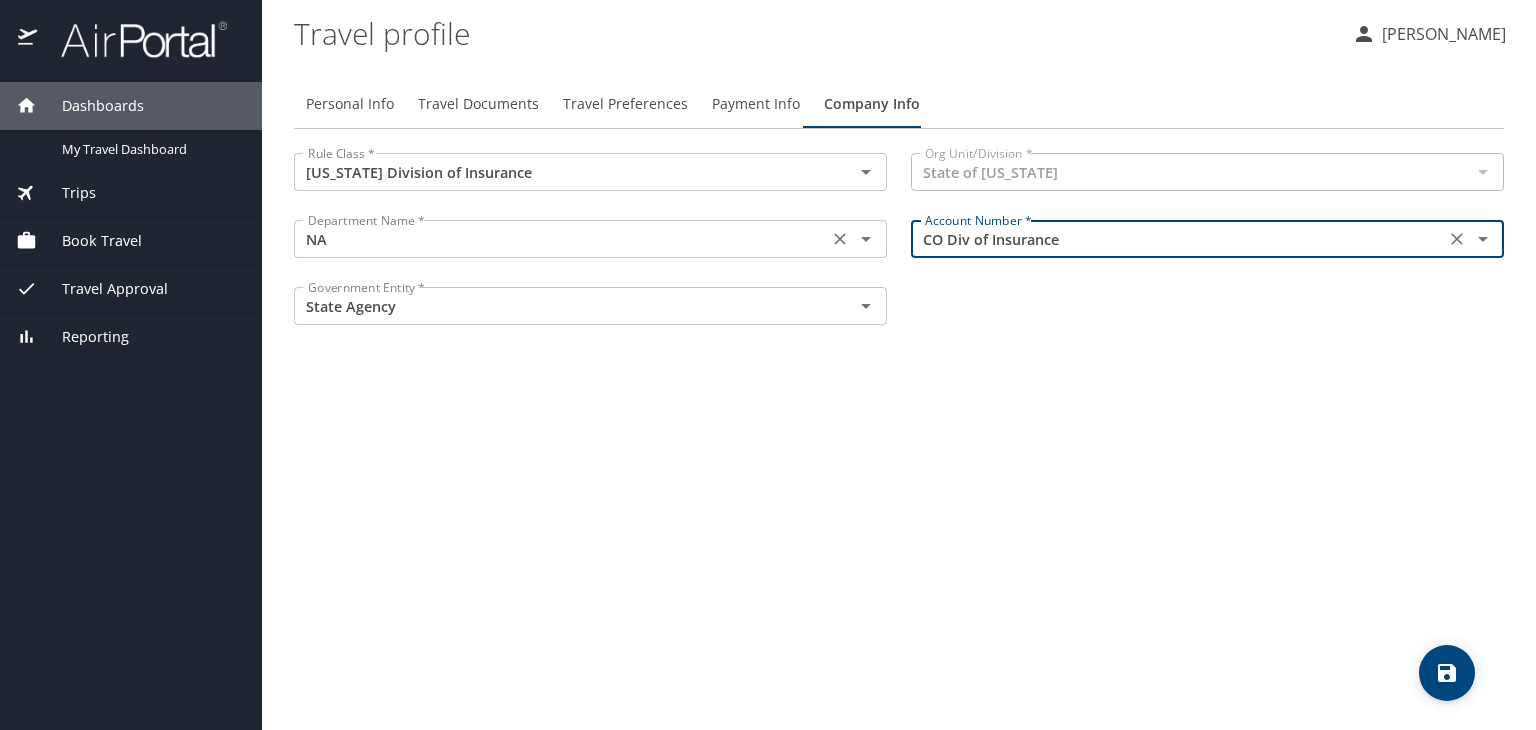 click on "NA" at bounding box center (561, 239) 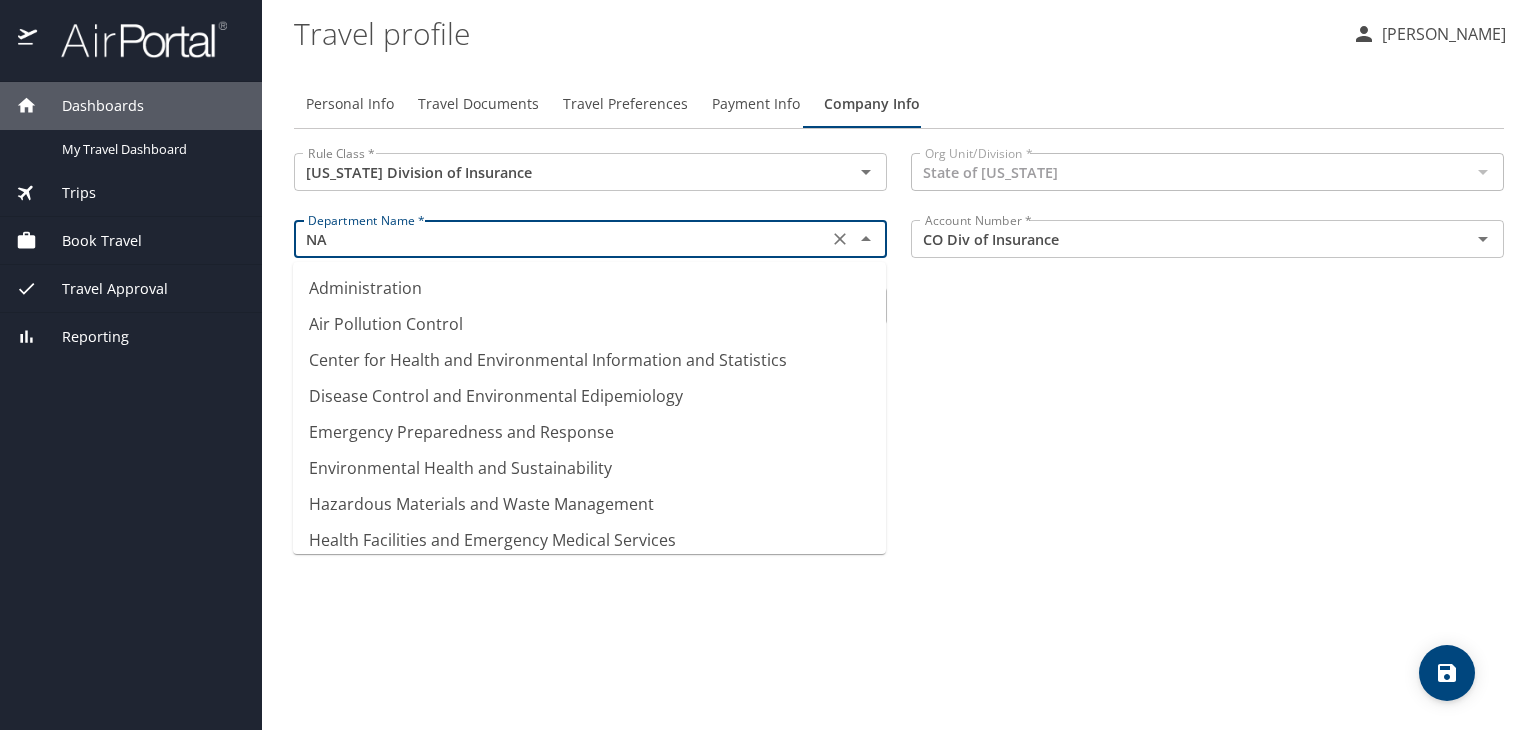 scroll, scrollTop: 80, scrollLeft: 0, axis: vertical 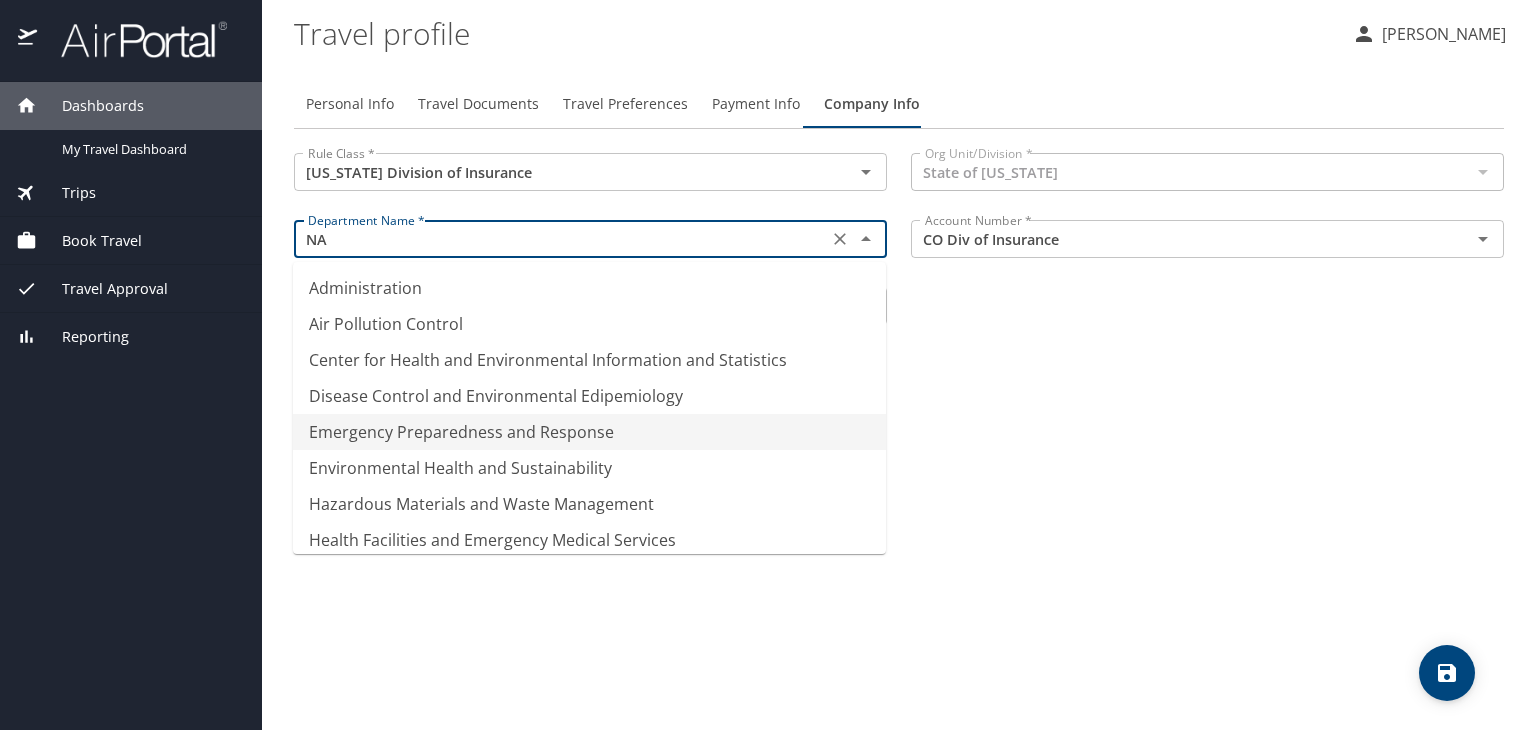 type on "Emergency Preparedness and Response" 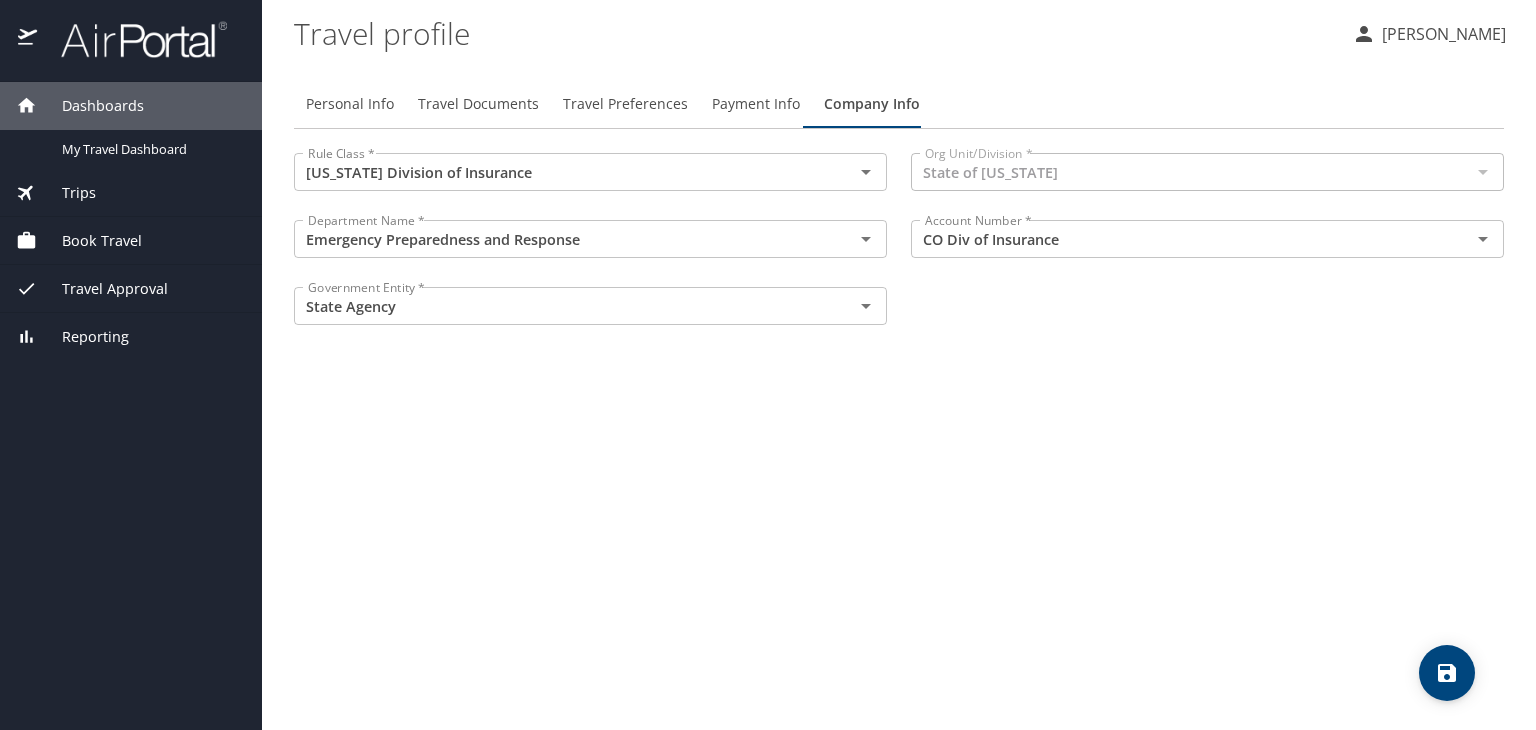 click on "Personal Info Travel Documents Travel Preferences Payment Info Company Info Rule Class   * Colorado Division of Insurance Rule Class   * Org Unit/Division   * State of Colorado Org Unit/Division   * Department Name   * Emergency Preparedness and Response Department Name   * Account Number   * CO Div of Insurance Account Number   * Government Entity   * State Agency Government Entity   *" at bounding box center (899, 397) 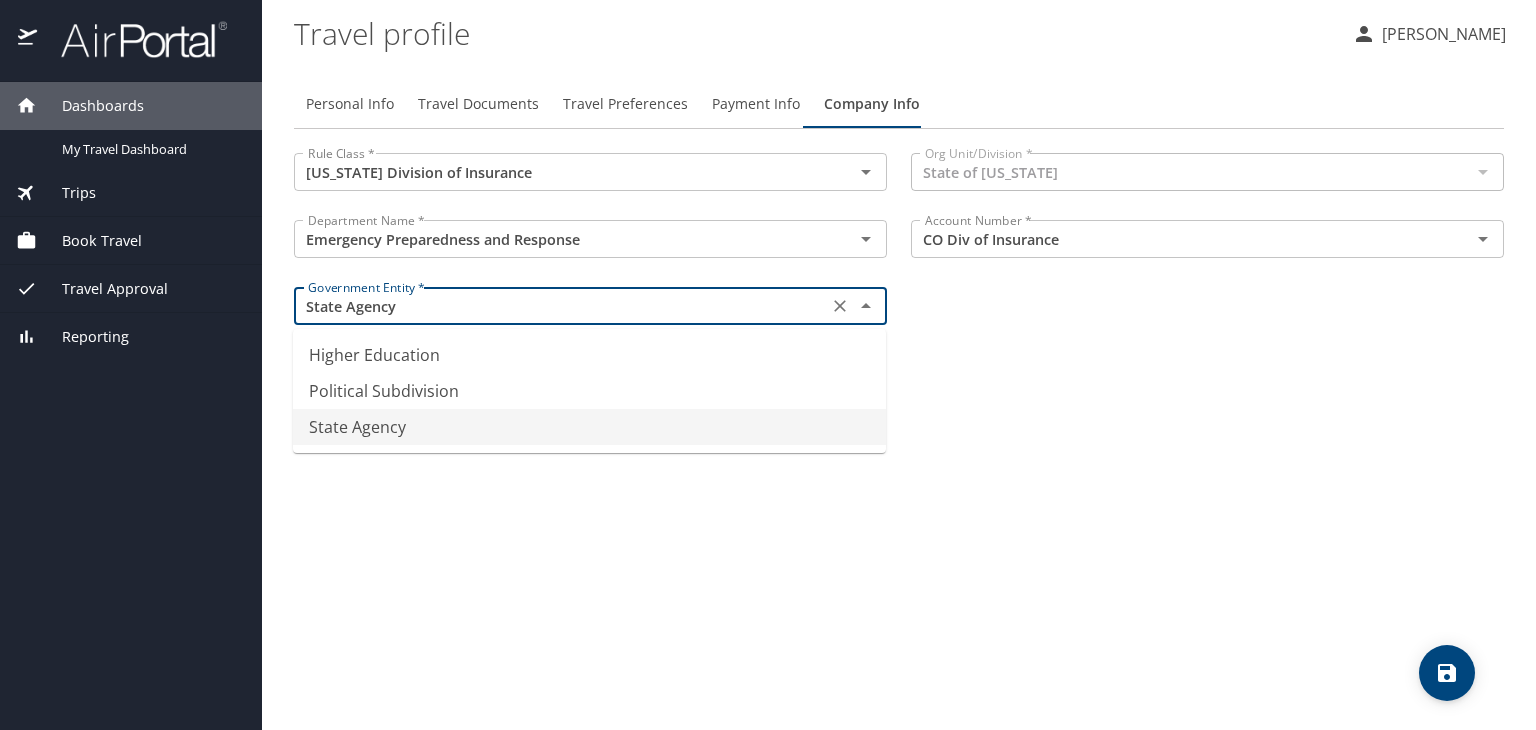 click on "State Agency" at bounding box center [561, 306] 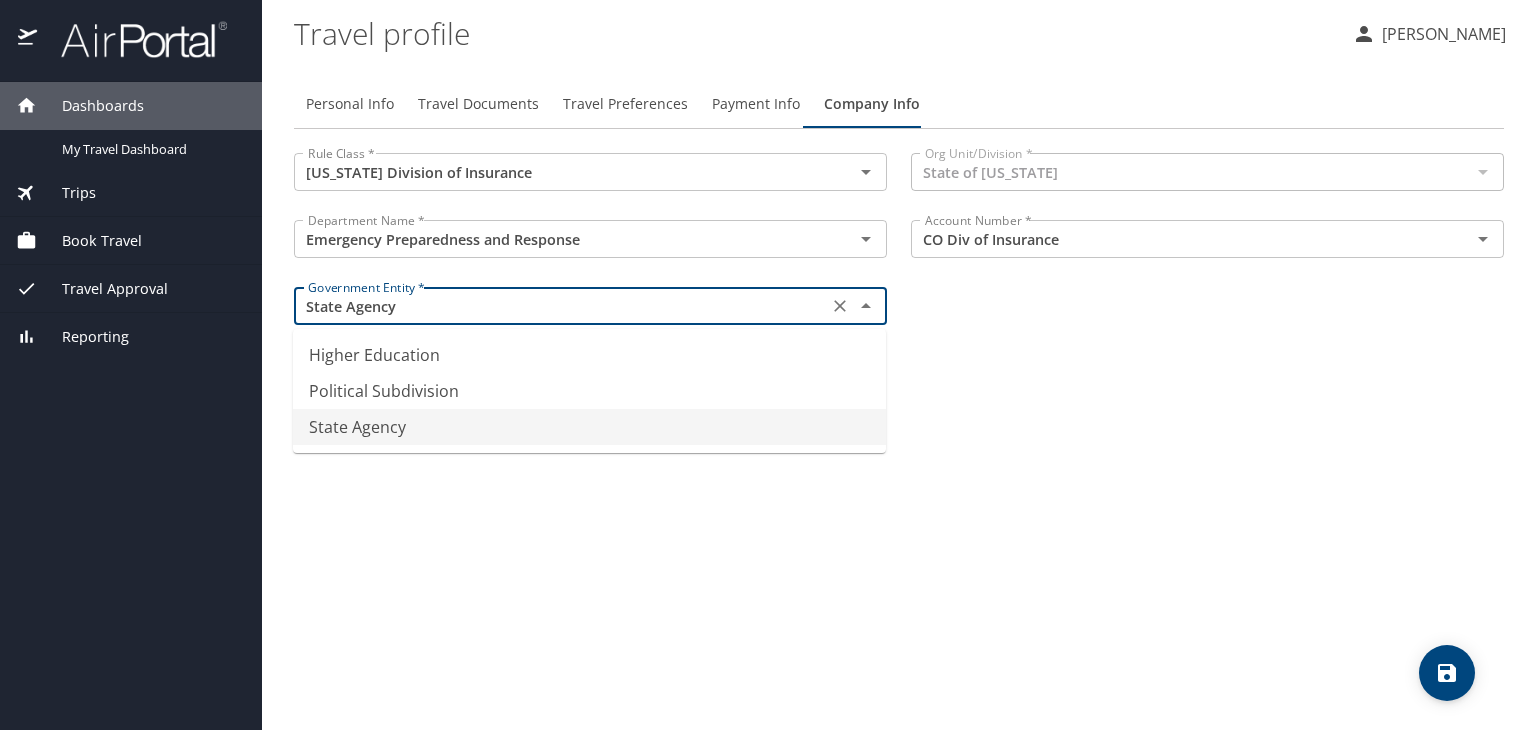 click on "State Agency" at bounding box center [589, 427] 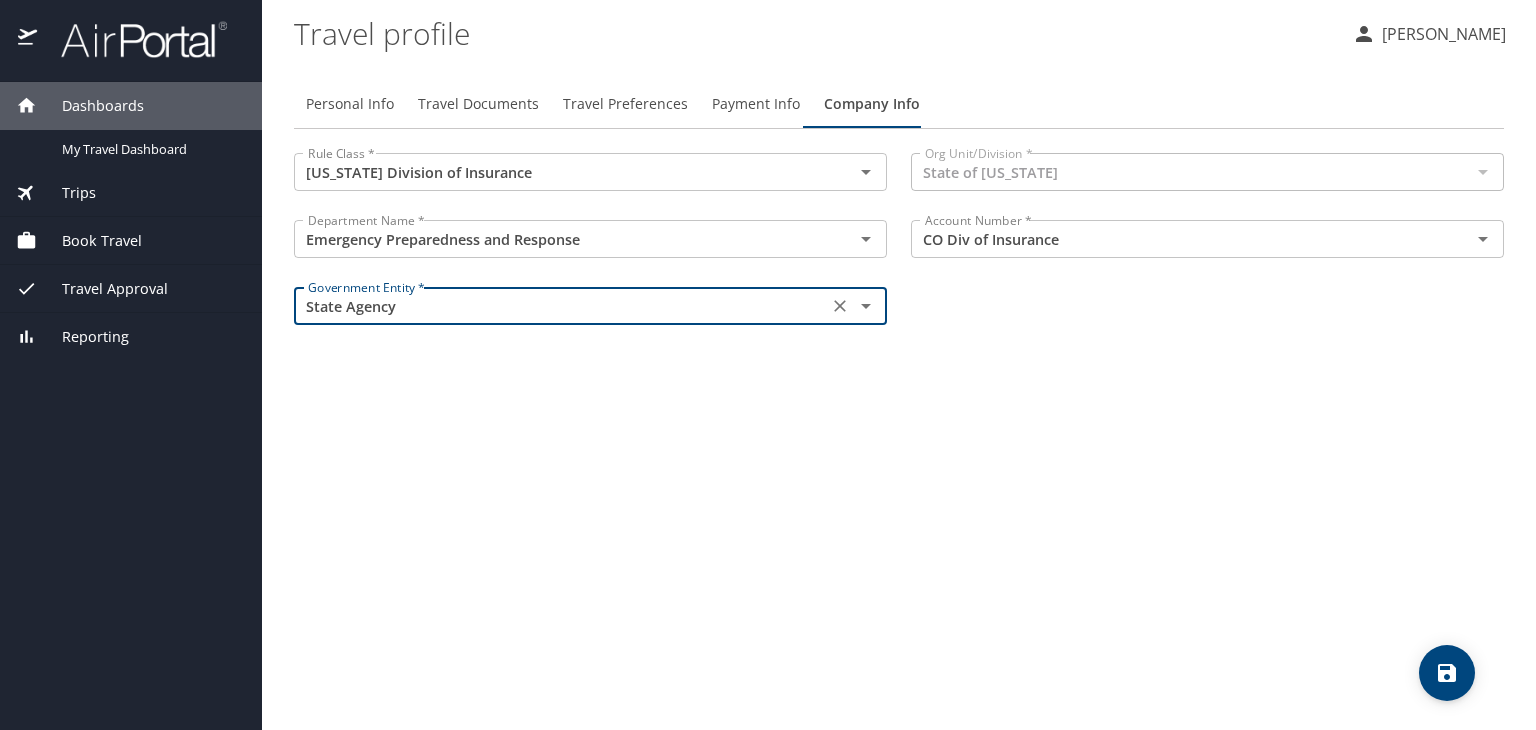 click on "Personal Info Travel Documents Travel Preferences Payment Info Company Info Rule Class   * Colorado Division of Insurance Rule Class   * Org Unit/Division   * State of Colorado Org Unit/Division   * Department Name   * Emergency Preparedness and Response Department Name   * Account Number   * CO Div of Insurance Account Number   * Government Entity   * State Agency Government Entity   *" at bounding box center [899, 397] 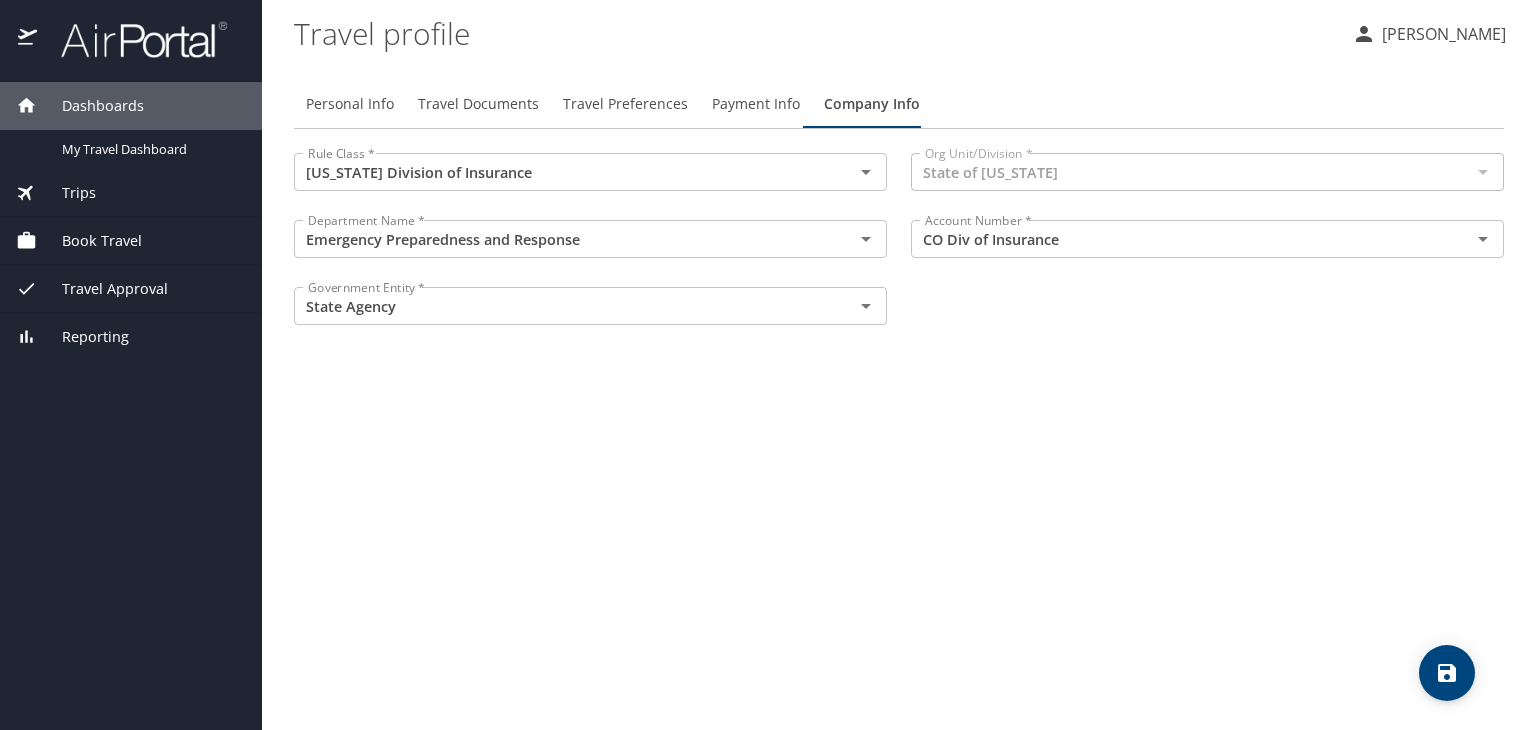 click on "Travel profile Shariya Simpson Personal Info Travel Documents Travel Preferences Payment Info Company Info Rule Class   * Colorado Division of Insurance Rule Class   * Org Unit/Division   * State of Colorado Org Unit/Division   * Department Name   * Emergency Preparedness and Response Department Name   * Account Number   * CO Div of Insurance Account Number   * Government Entity   * State Agency Government Entity   *" at bounding box center (899, 365) 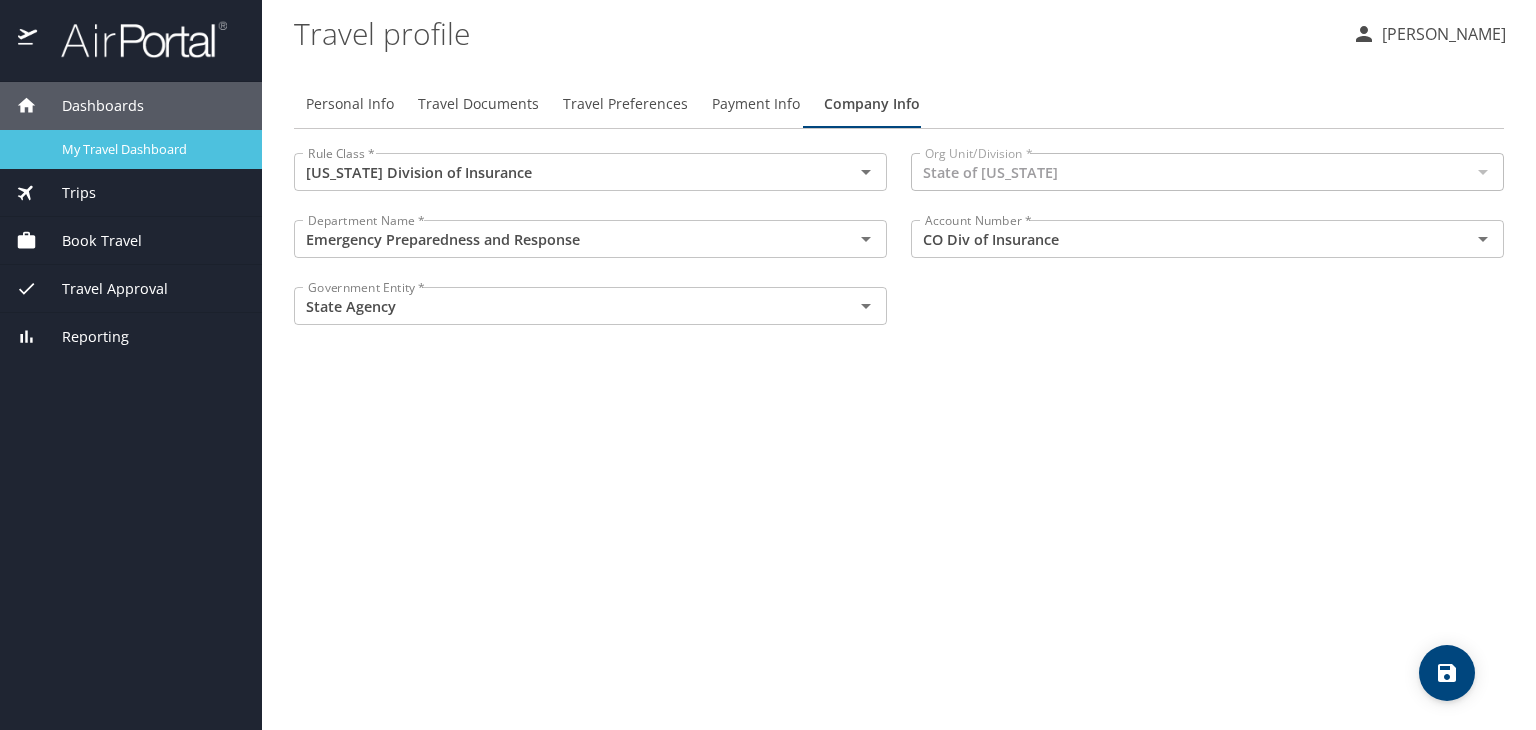 click on "My Travel Dashboard" at bounding box center (150, 149) 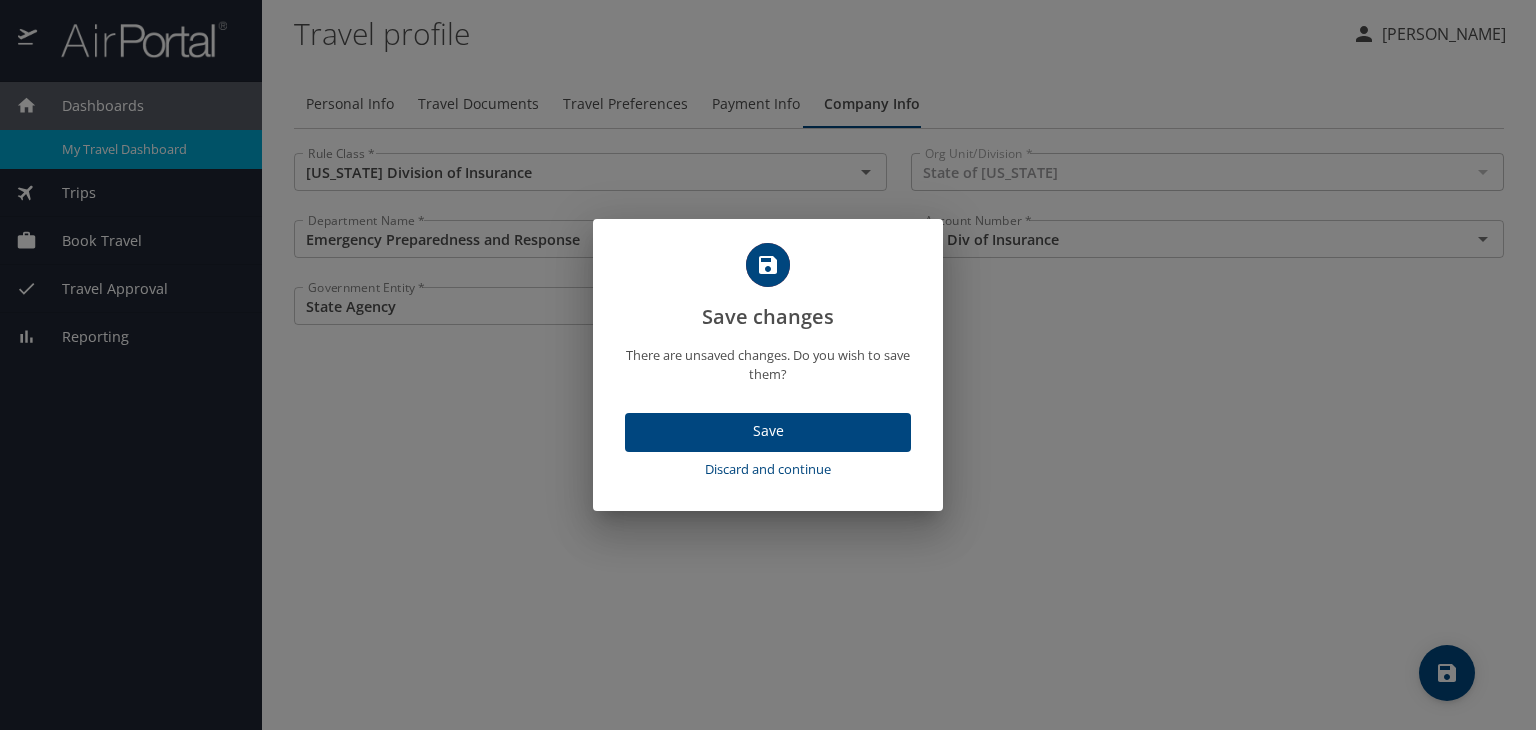 click on "Save" at bounding box center [768, 431] 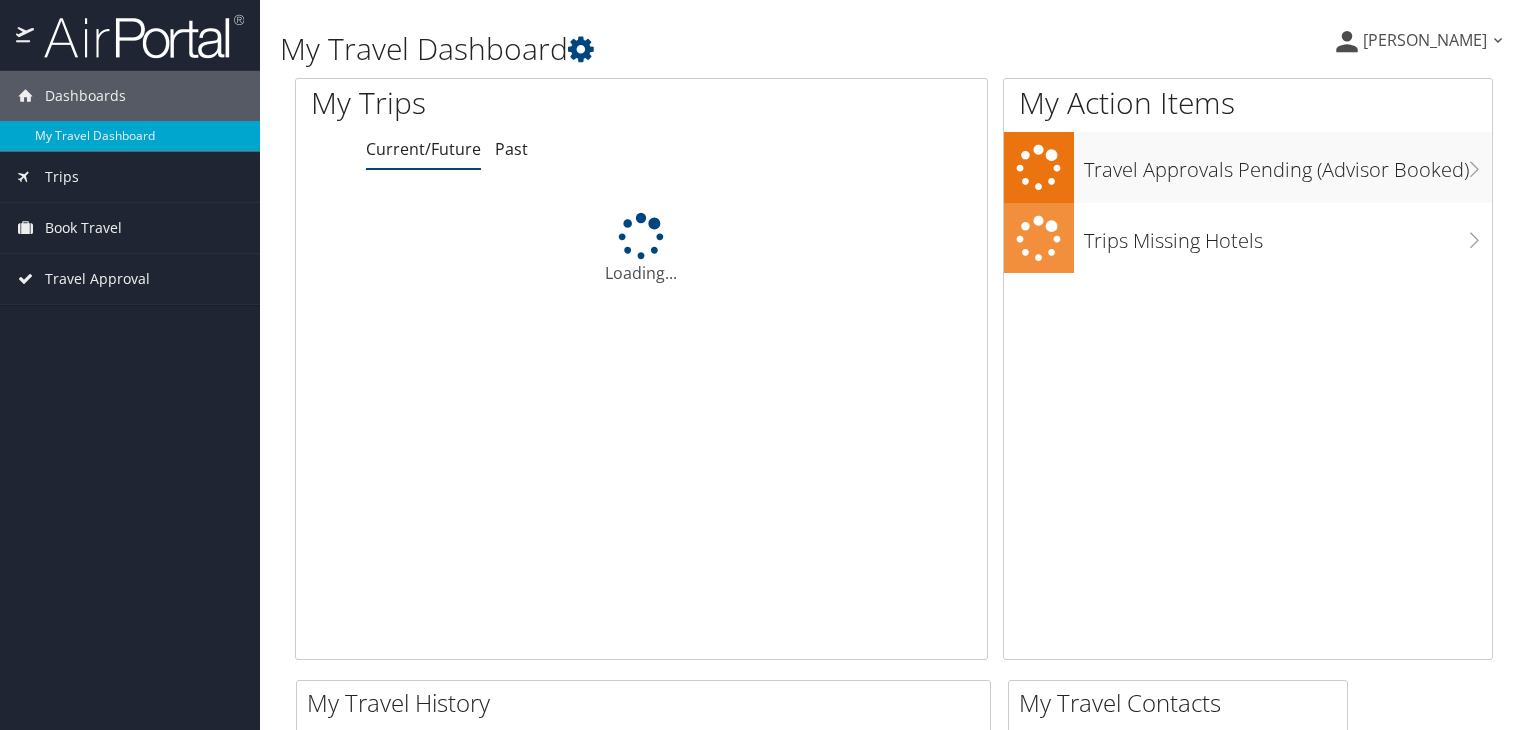 scroll, scrollTop: 0, scrollLeft: 0, axis: both 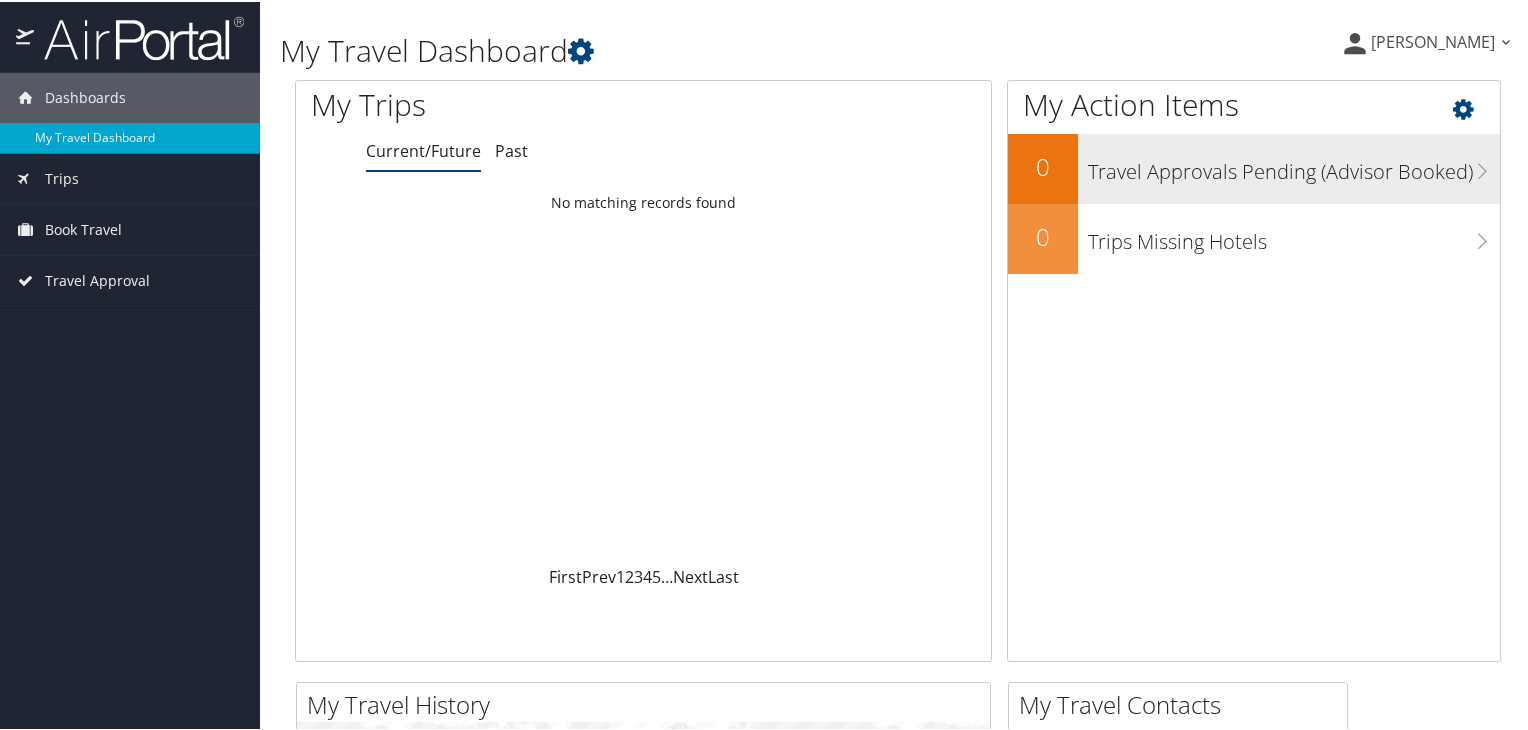 click on "Travel Approvals Pending (Advisor Booked)" at bounding box center (1289, 167) 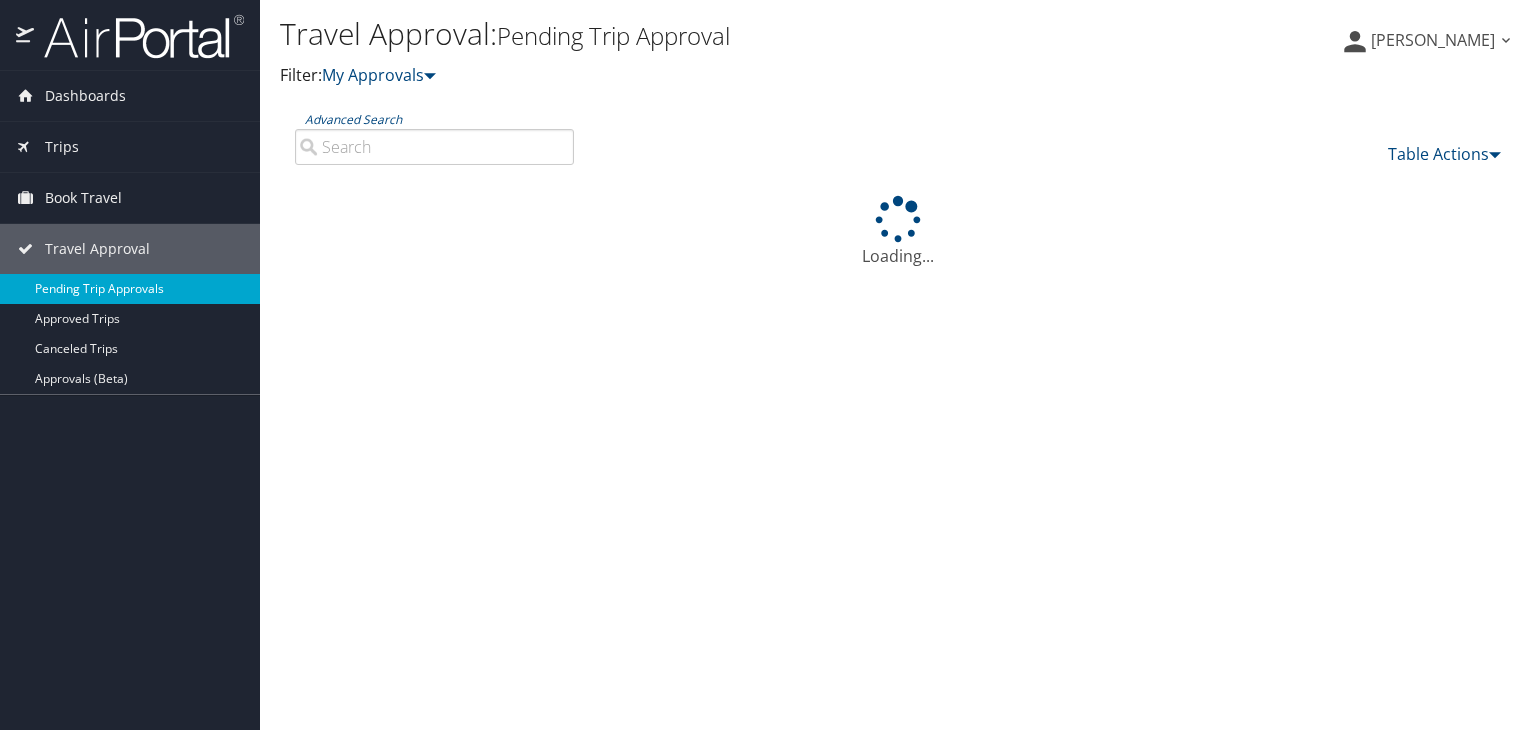 scroll, scrollTop: 0, scrollLeft: 0, axis: both 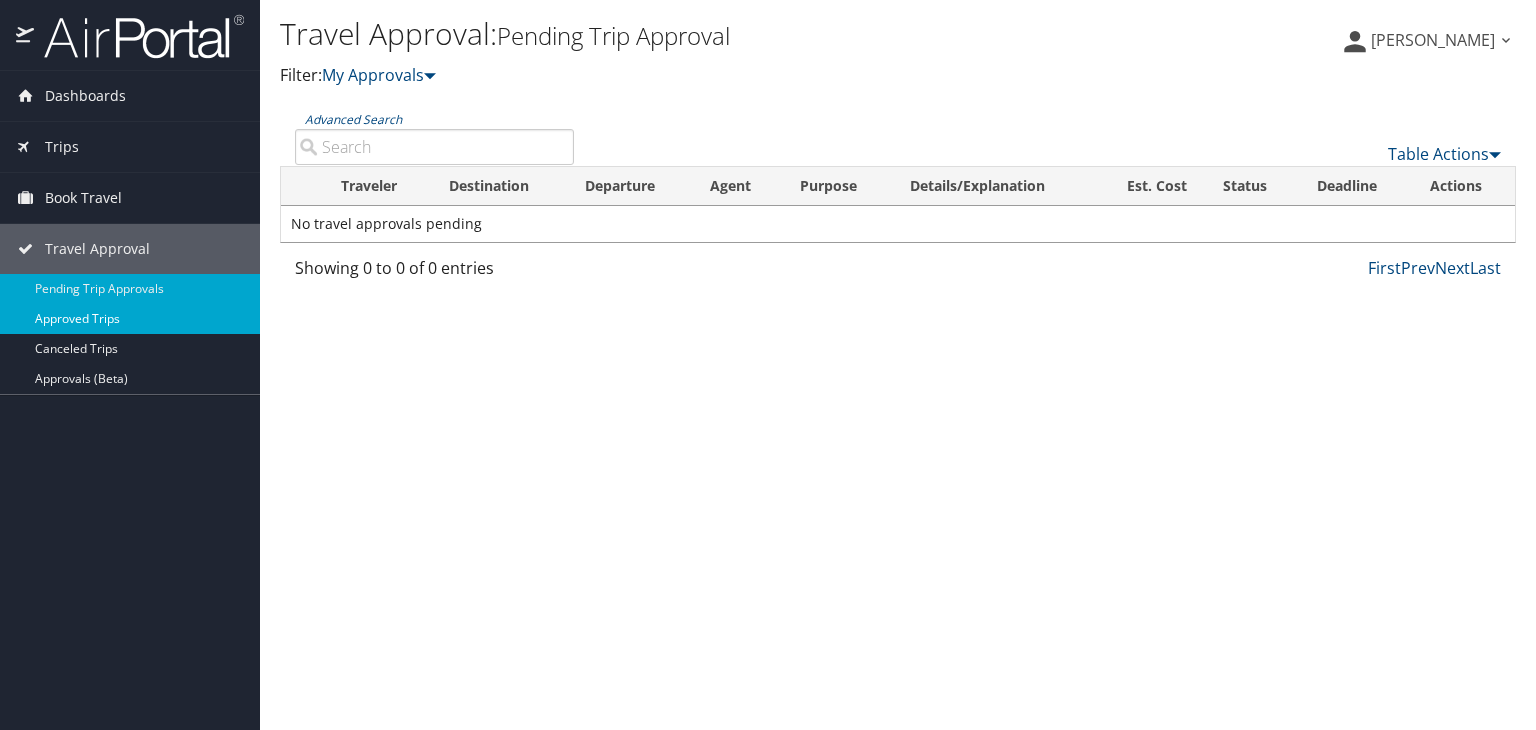 click on "Approved Trips" at bounding box center (130, 319) 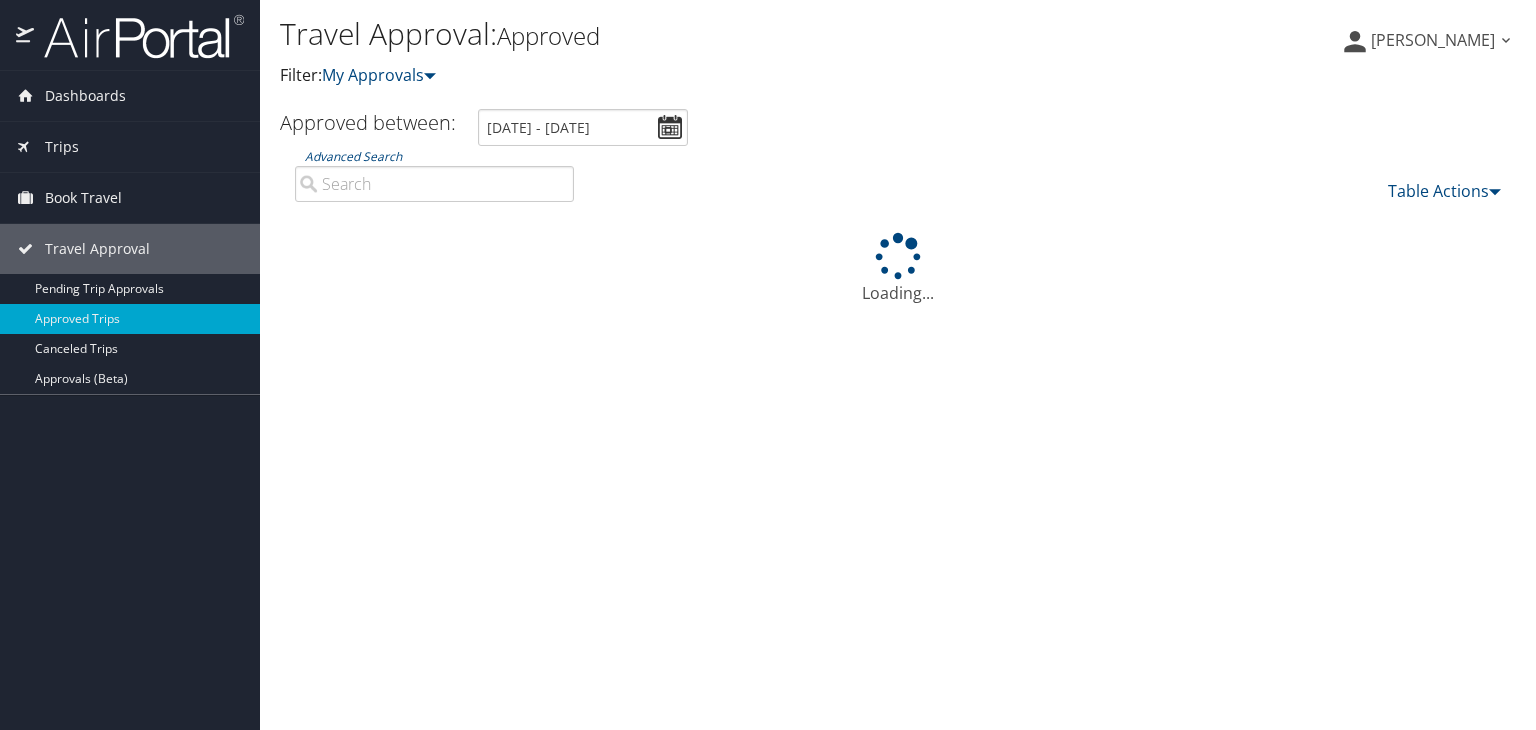 scroll, scrollTop: 0, scrollLeft: 0, axis: both 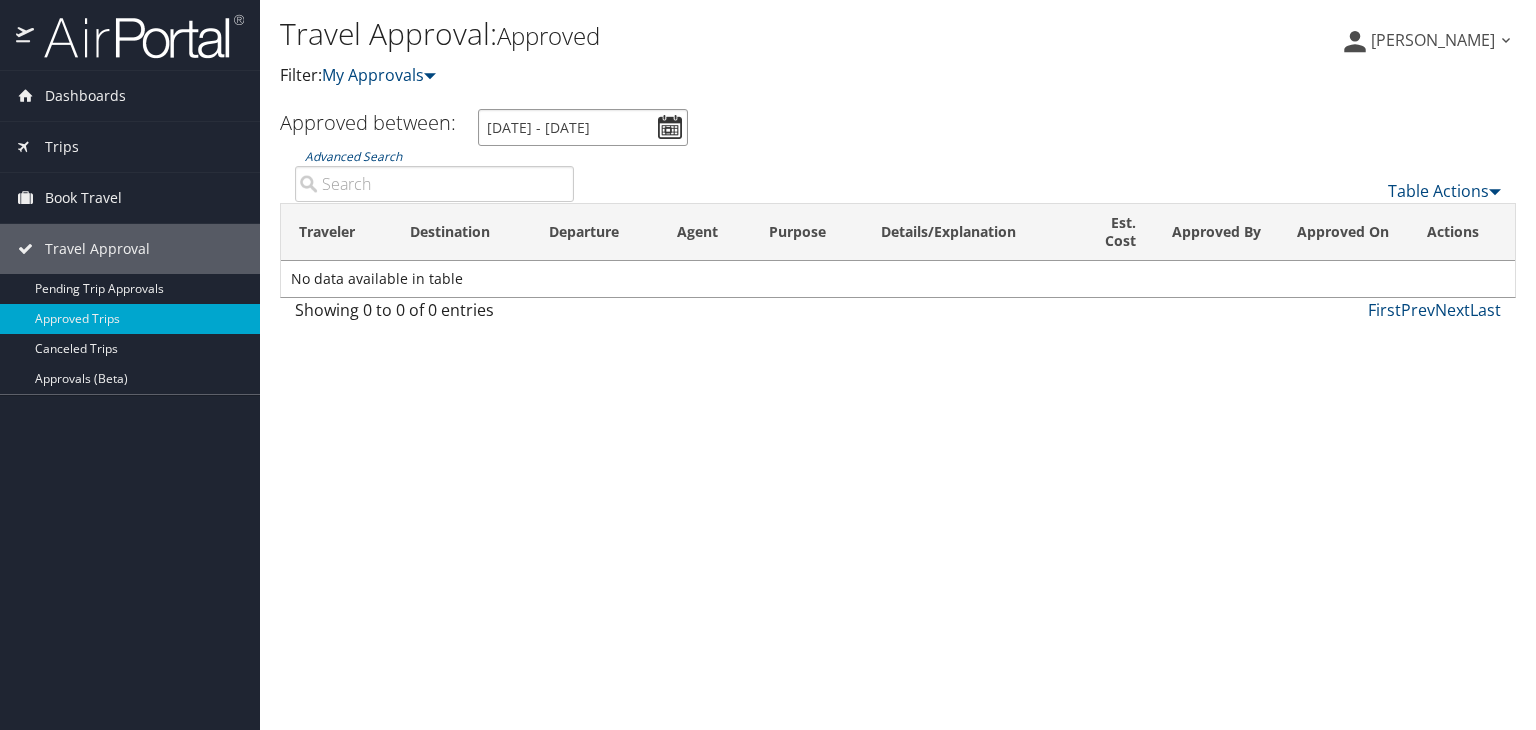 click on "[DATE] - [DATE]" at bounding box center (583, 127) 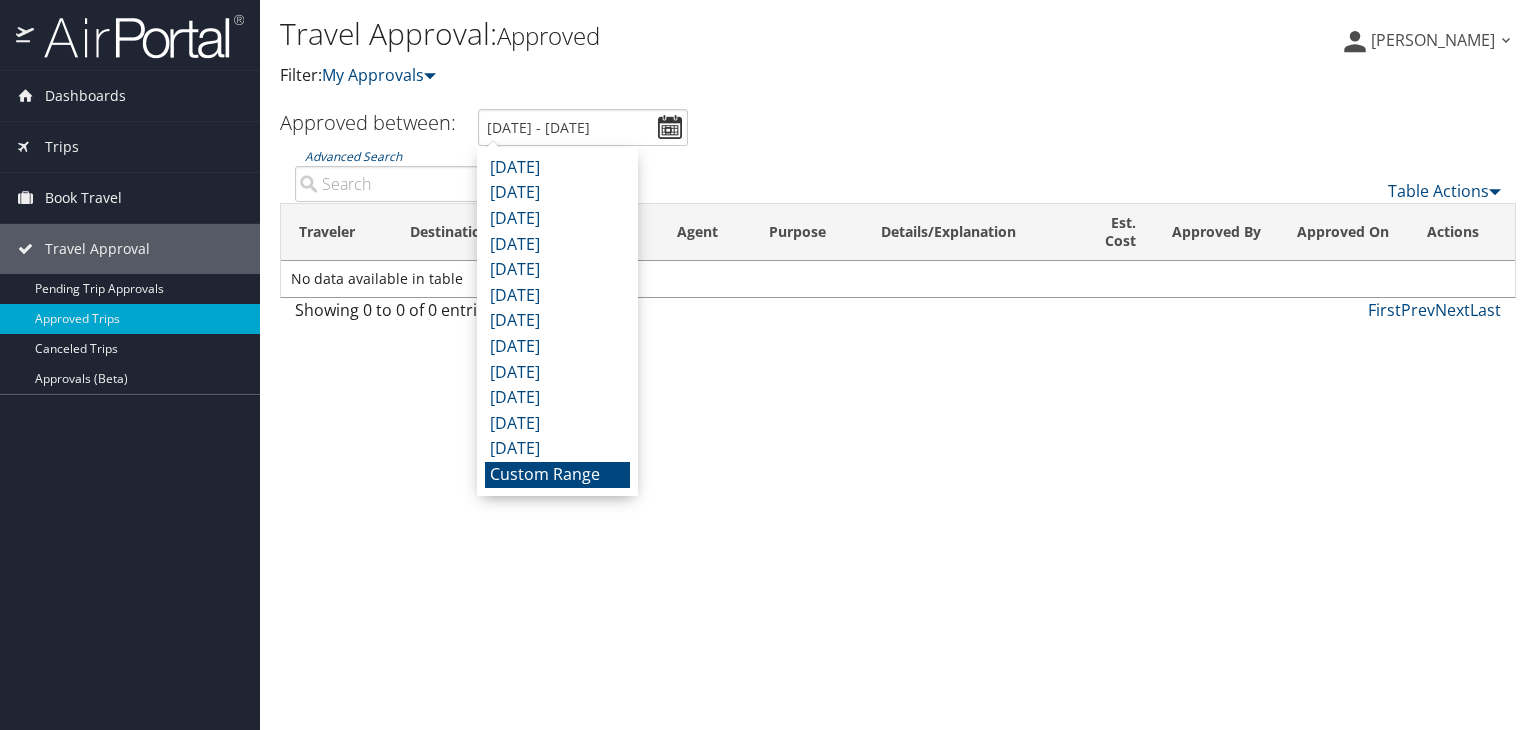 click on "Custom Range" at bounding box center (557, 475) 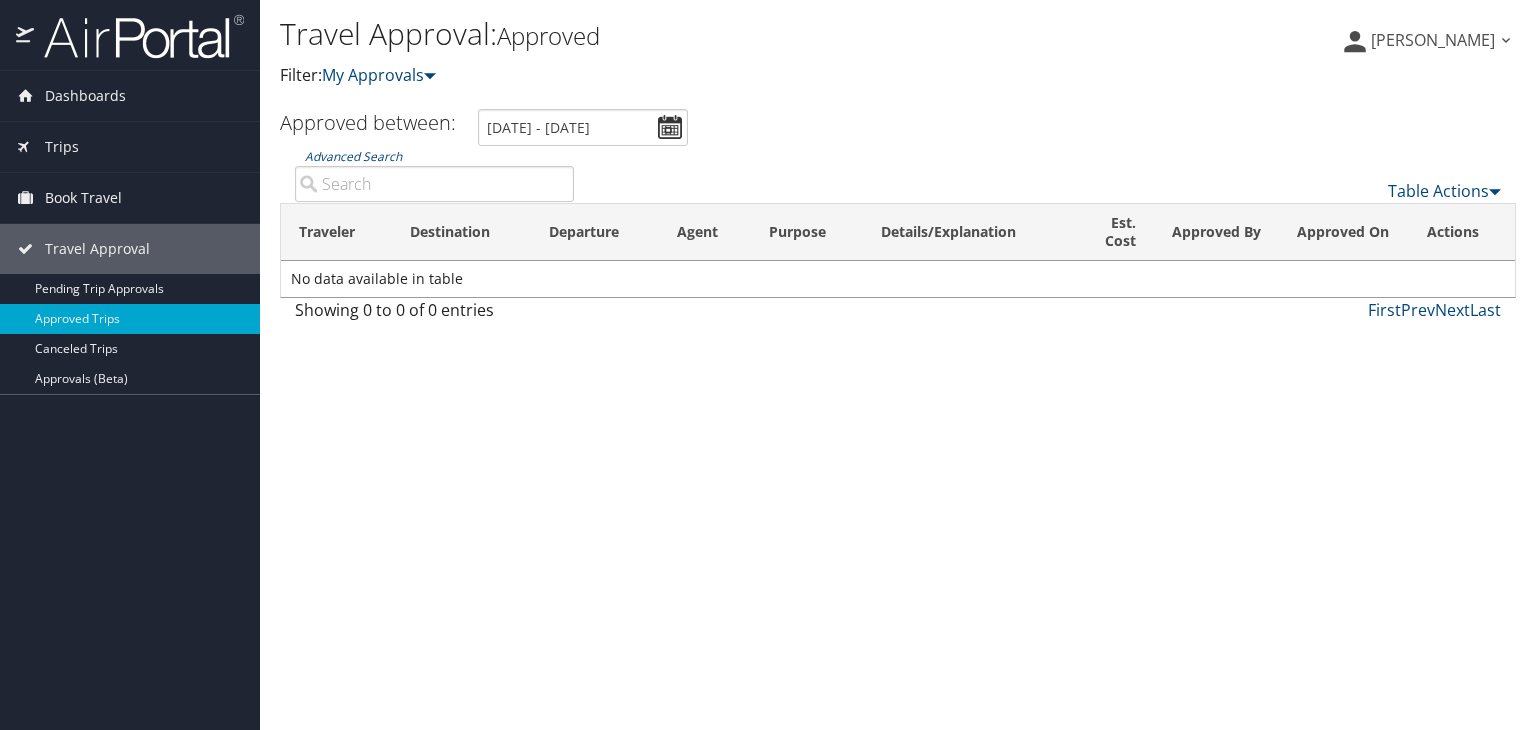 click on "Travel Approval:
Approved
Filter:
My Approvals" at bounding box center (692, 51) 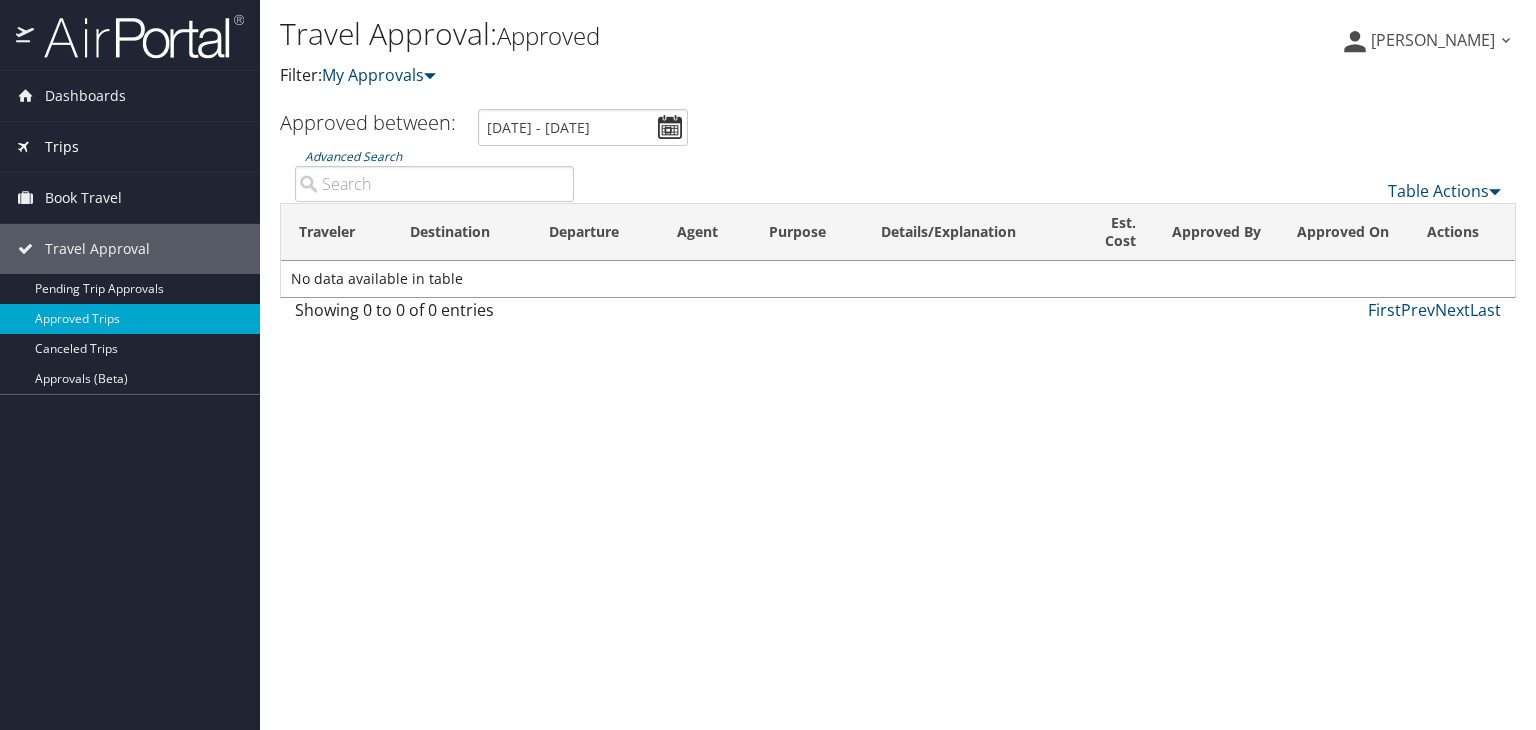 click on "Trips" at bounding box center [130, 147] 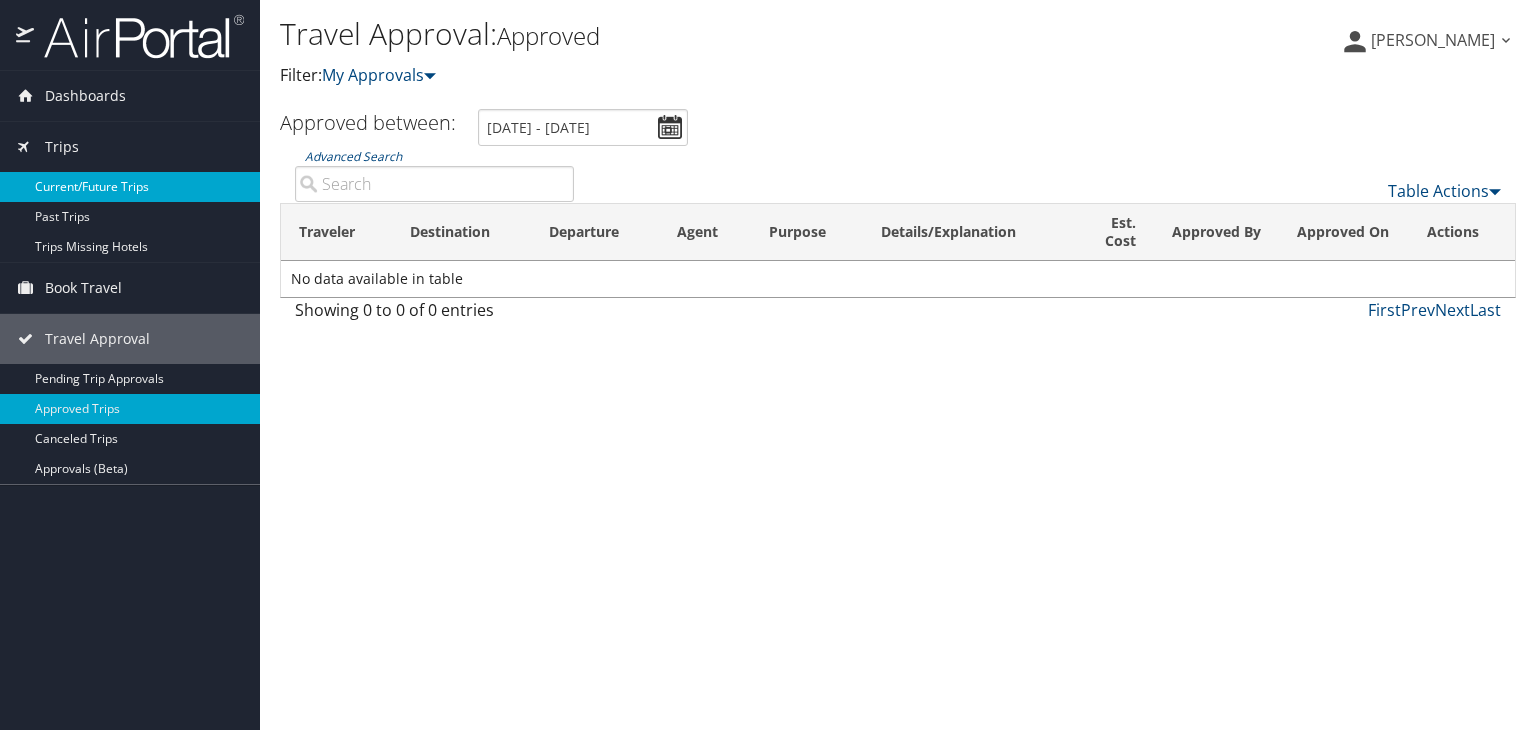 click on "Current/Future Trips" at bounding box center (130, 187) 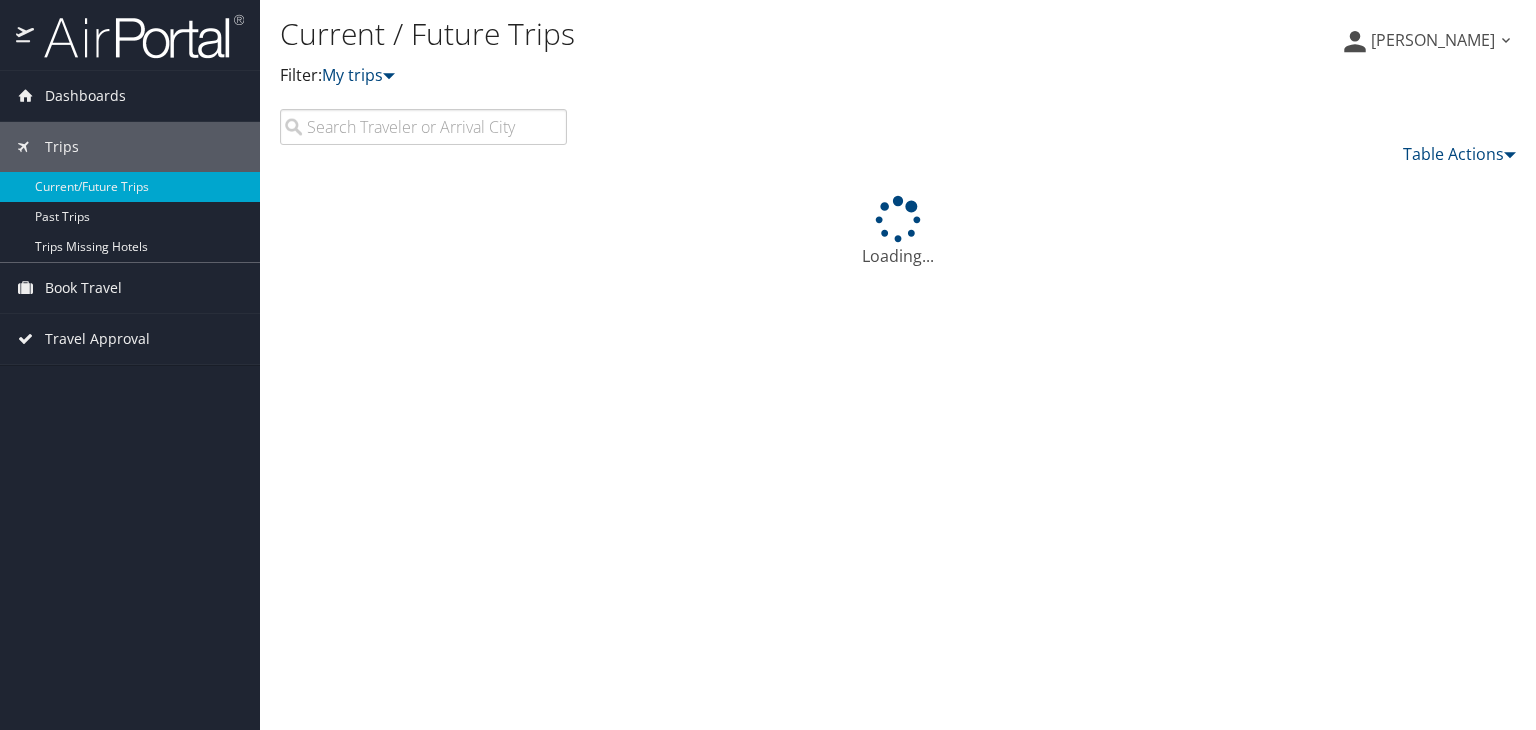 scroll, scrollTop: 0, scrollLeft: 0, axis: both 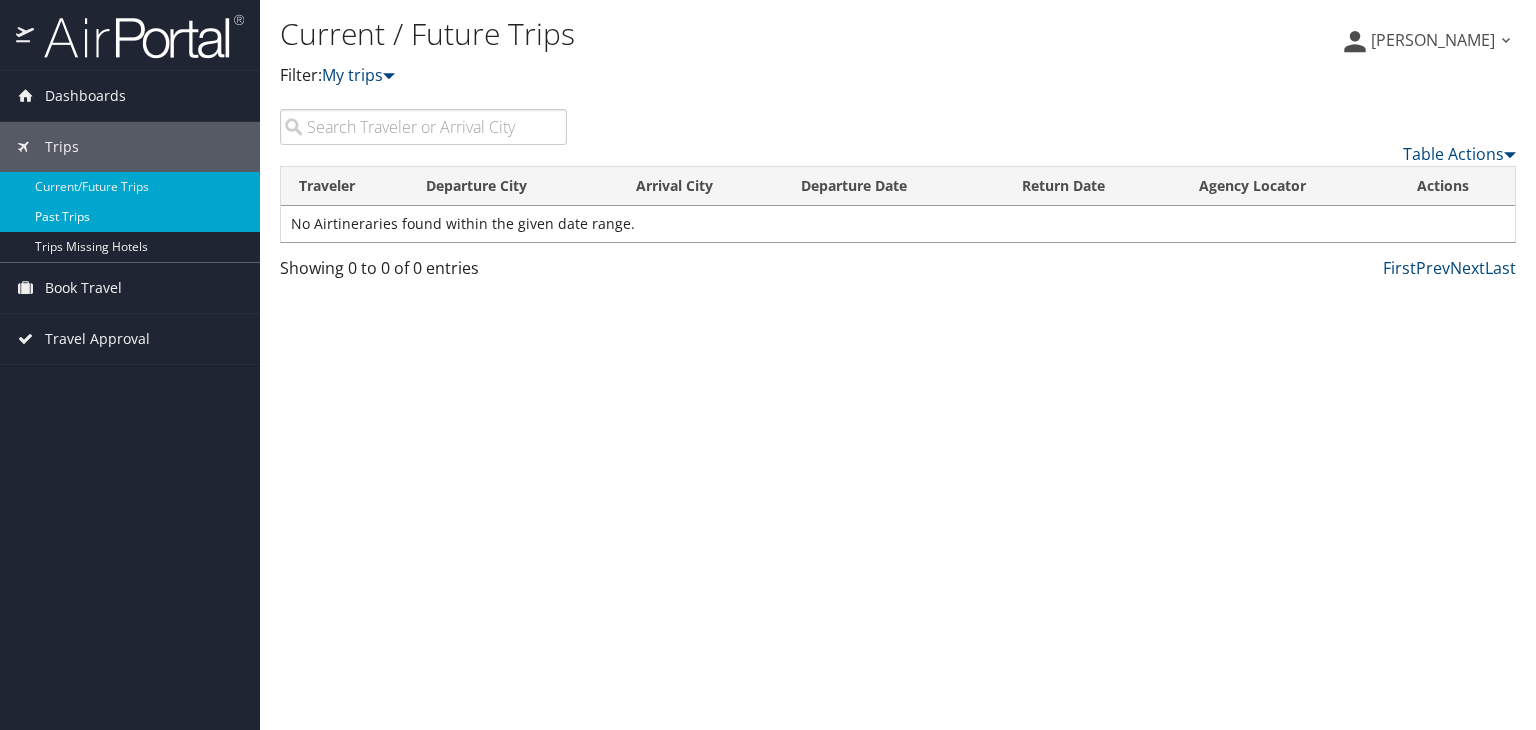 click on "Past Trips" at bounding box center (130, 217) 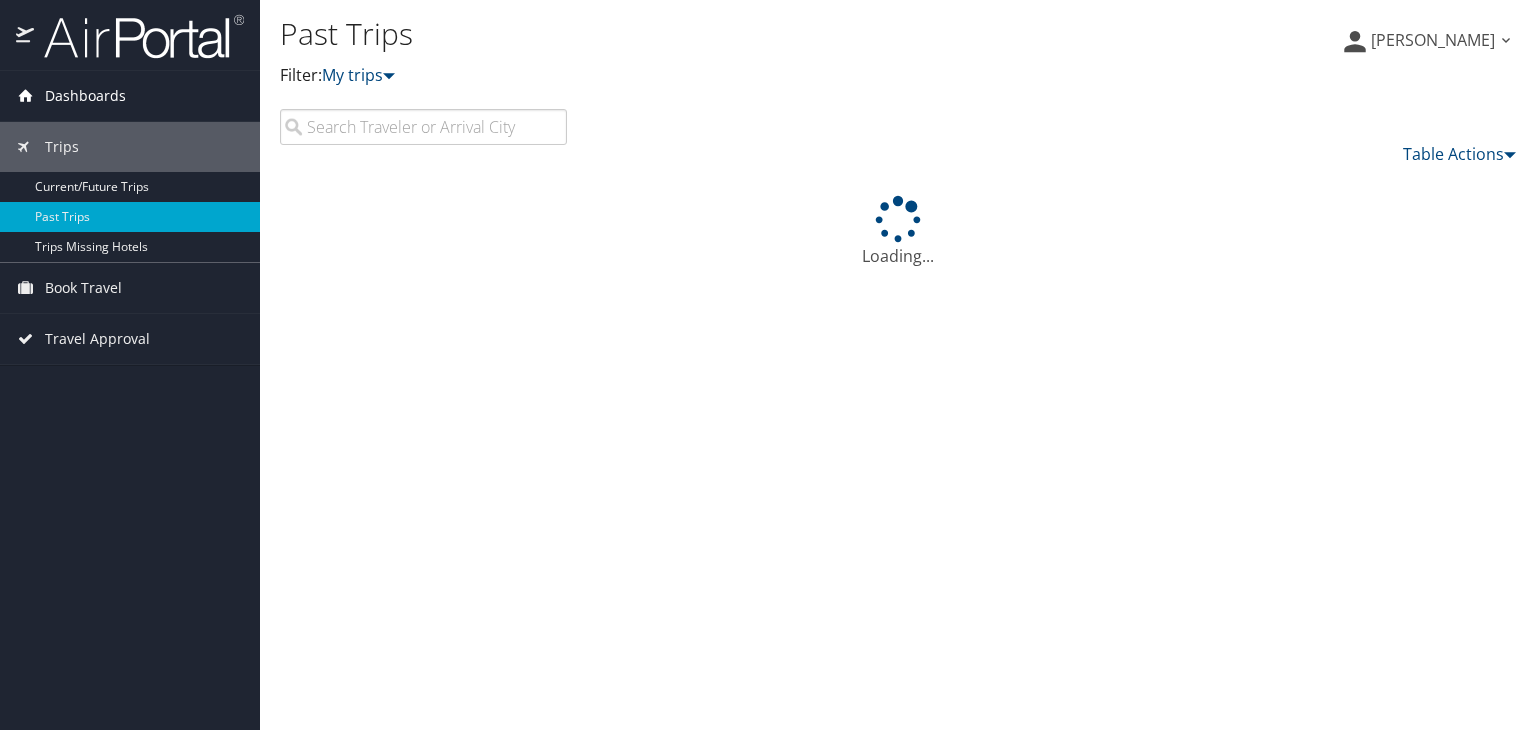scroll, scrollTop: 0, scrollLeft: 0, axis: both 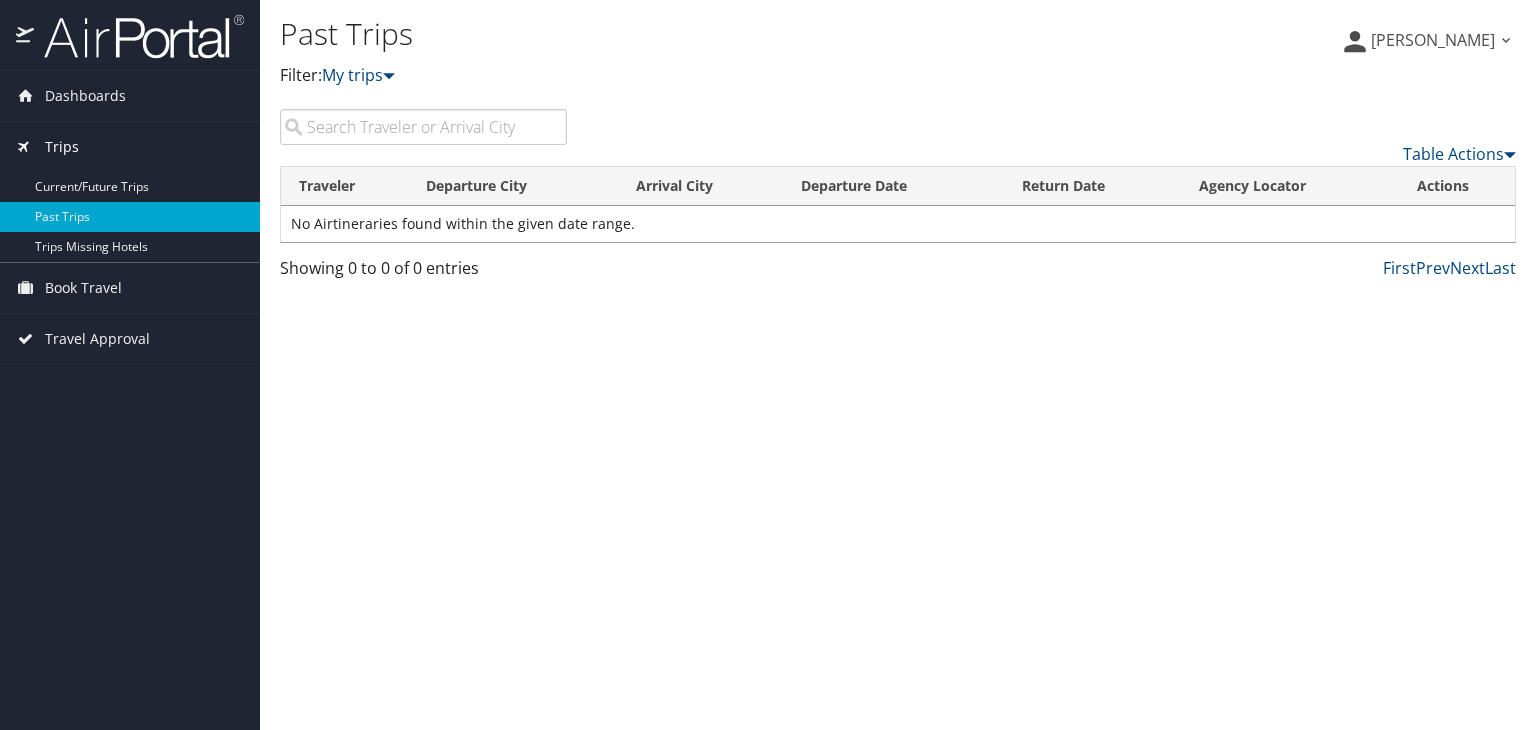 click on "Trips" at bounding box center [130, 147] 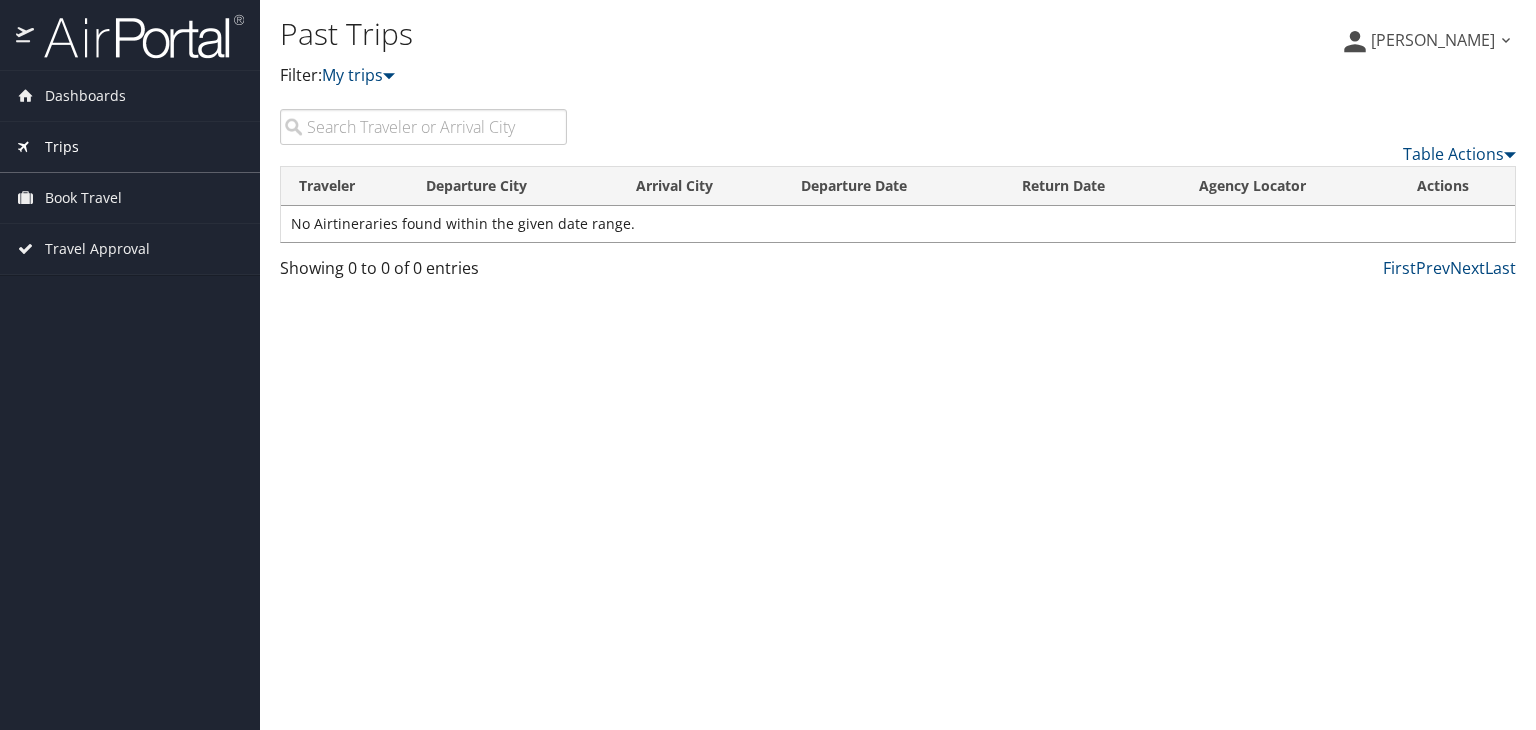 click on "Trips" at bounding box center (62, 147) 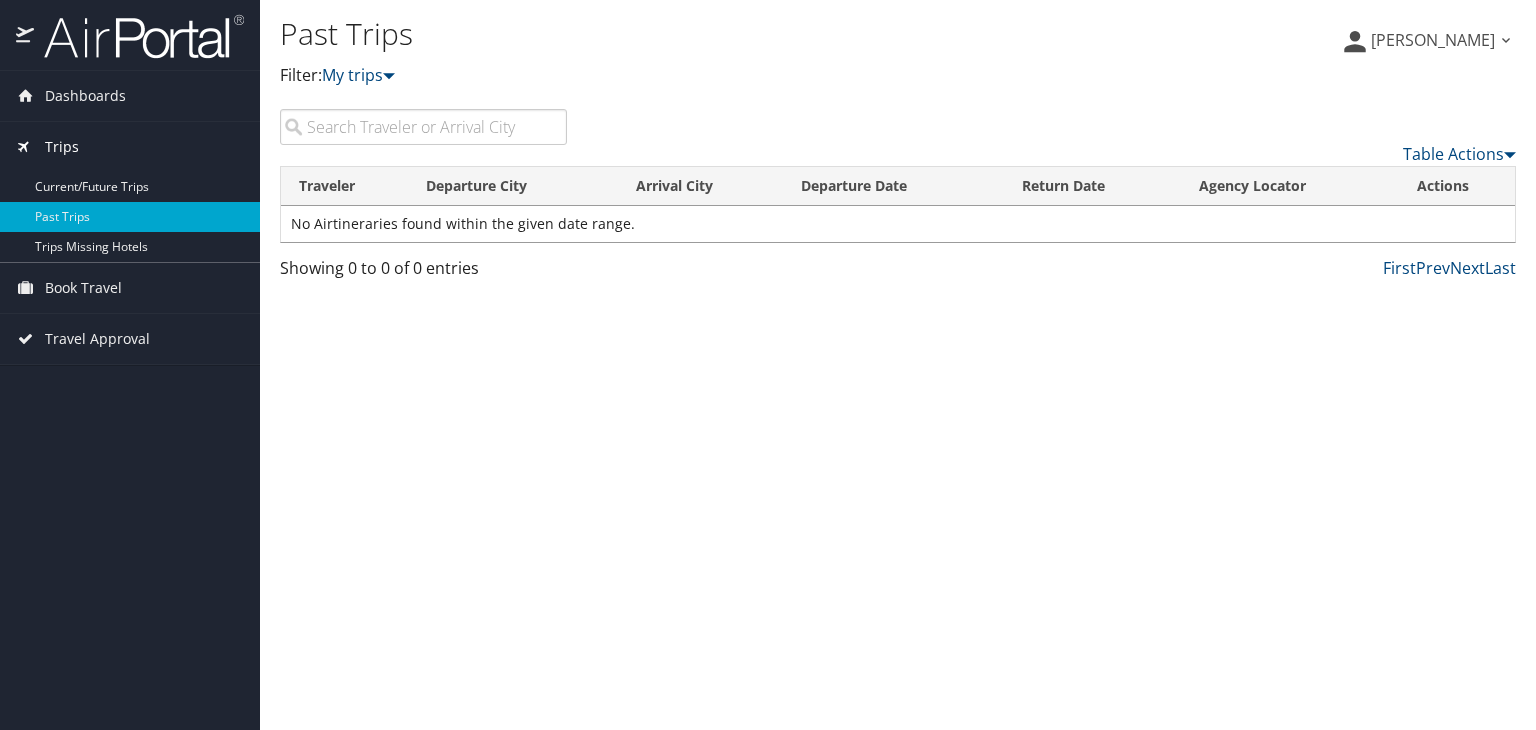 click on "Trips" at bounding box center (130, 147) 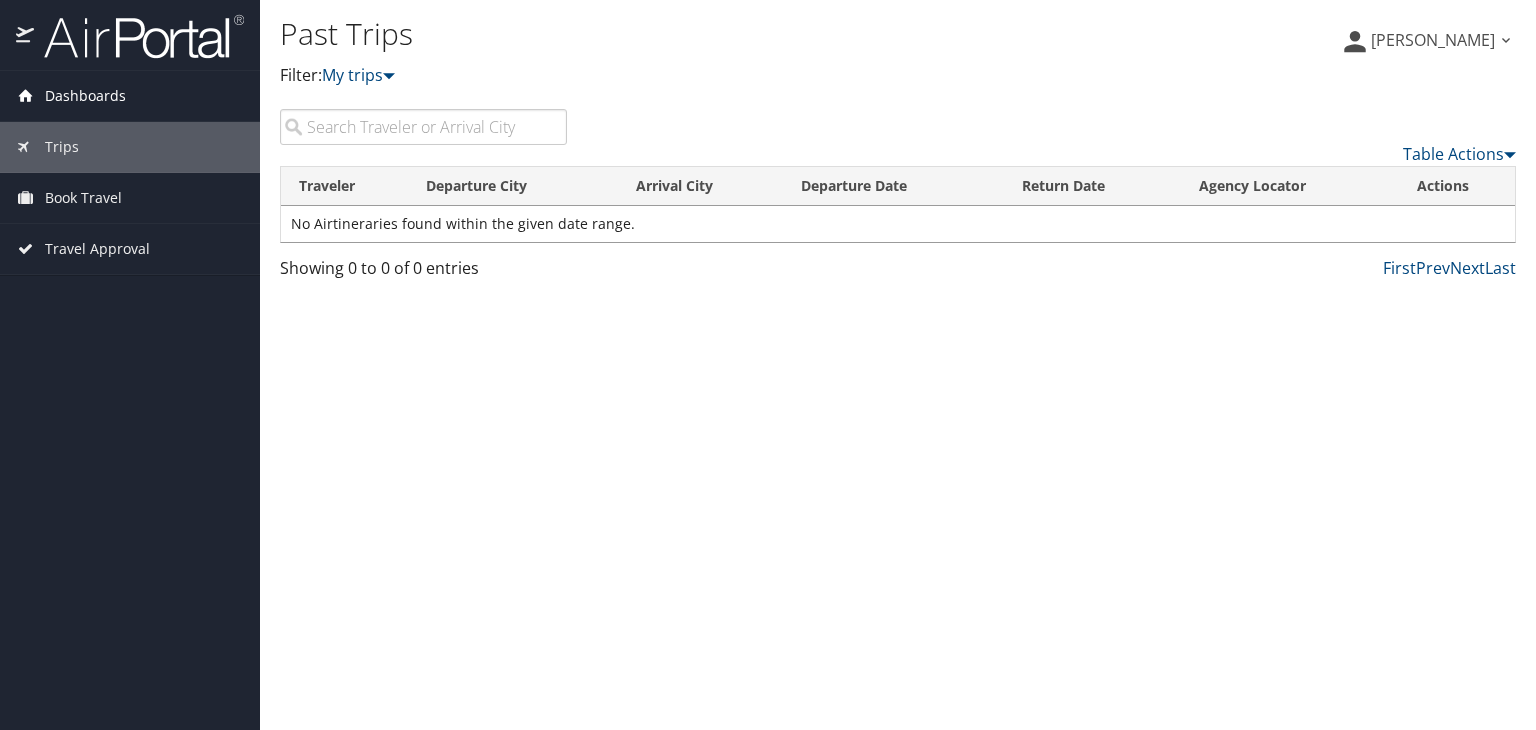 click at bounding box center [25, 95] 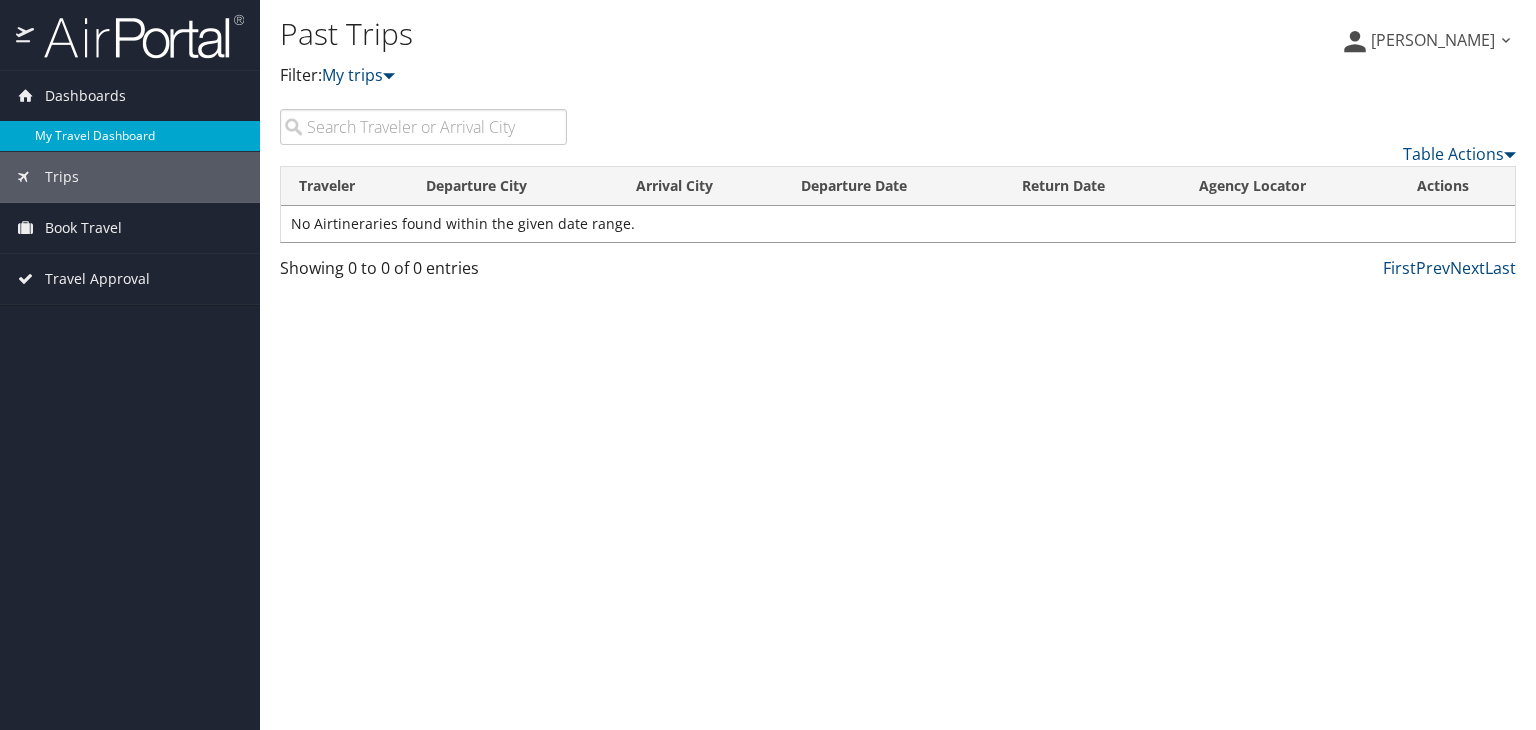 click on "My Travel Dashboard" at bounding box center (130, 136) 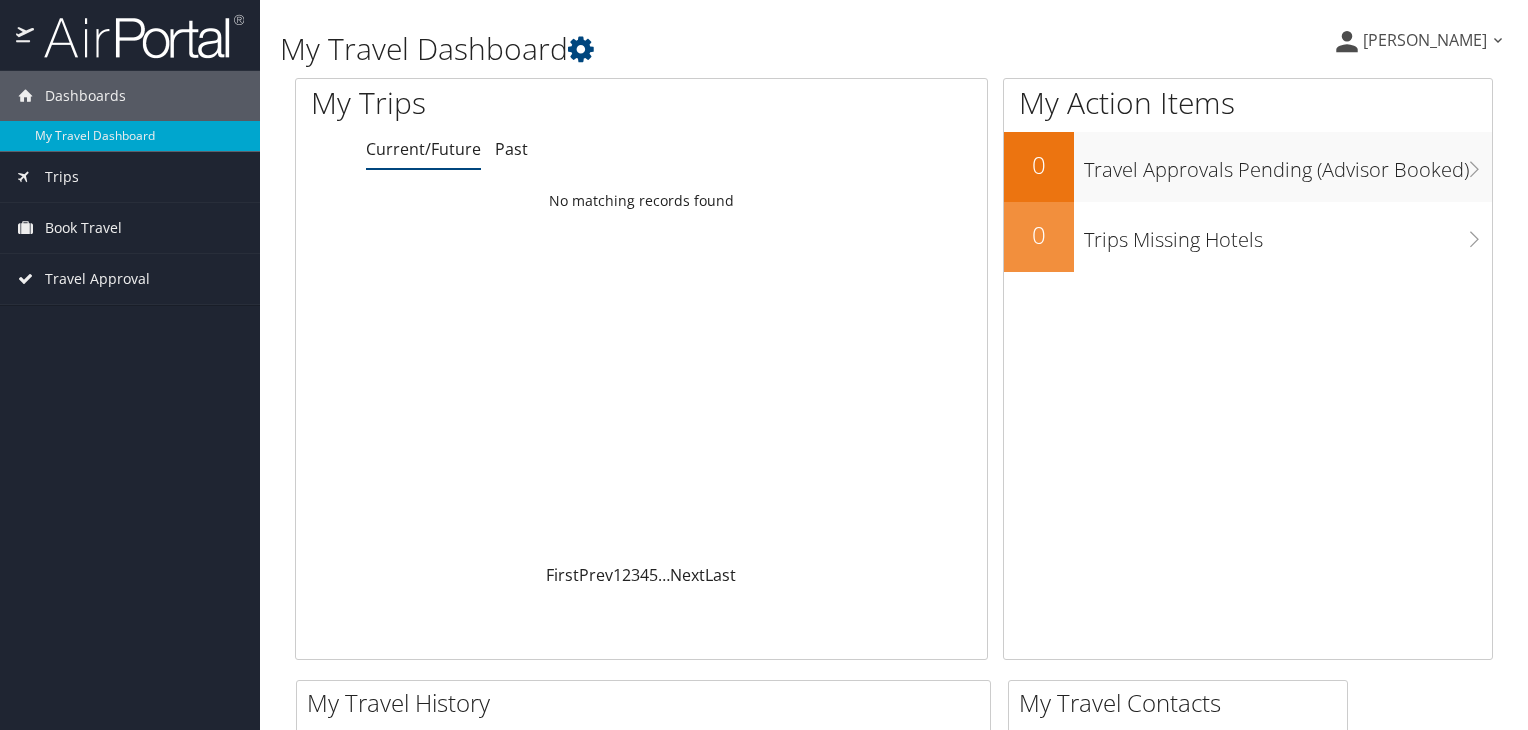 scroll, scrollTop: 0, scrollLeft: 0, axis: both 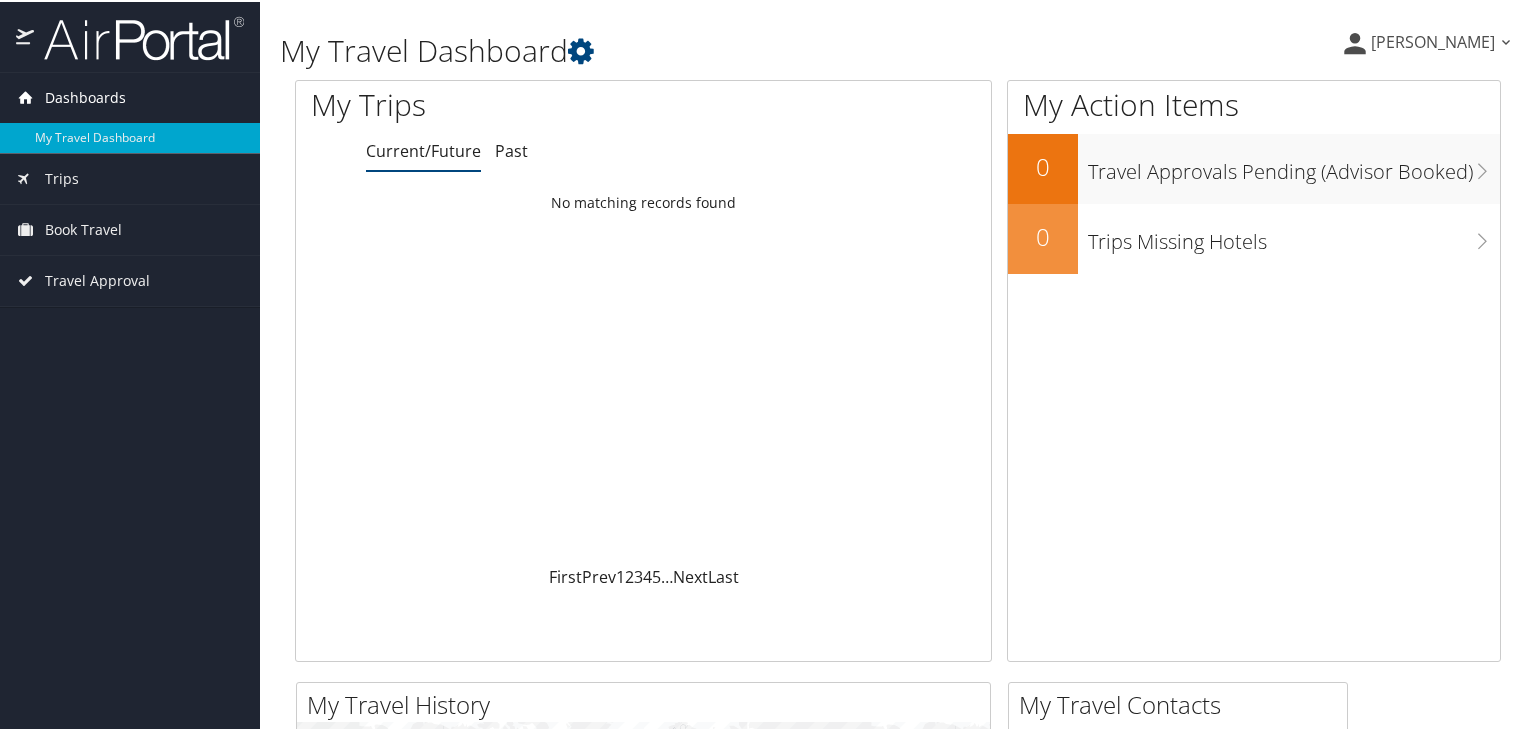 click on "Dashboards" at bounding box center [85, 96] 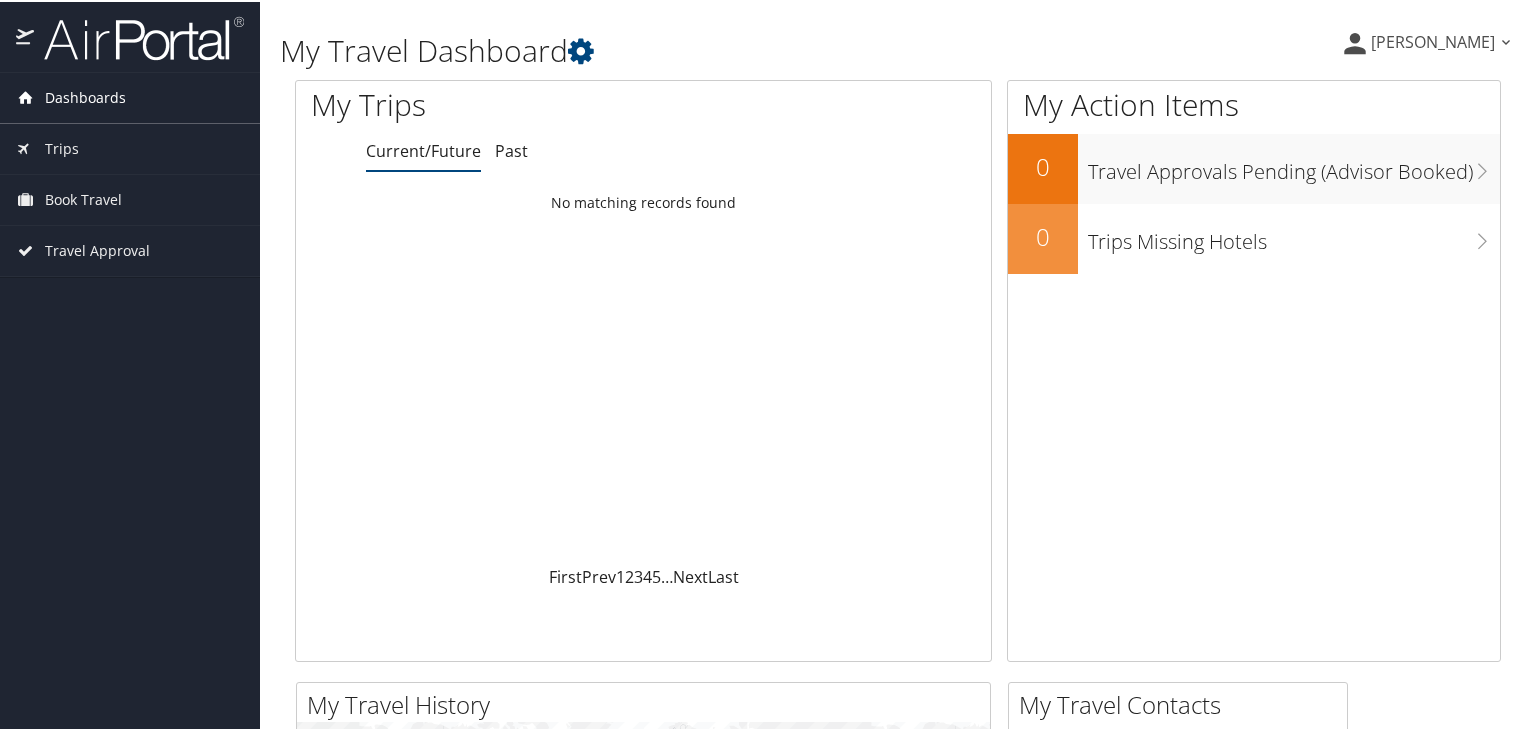 click on "Dashboards" at bounding box center (85, 96) 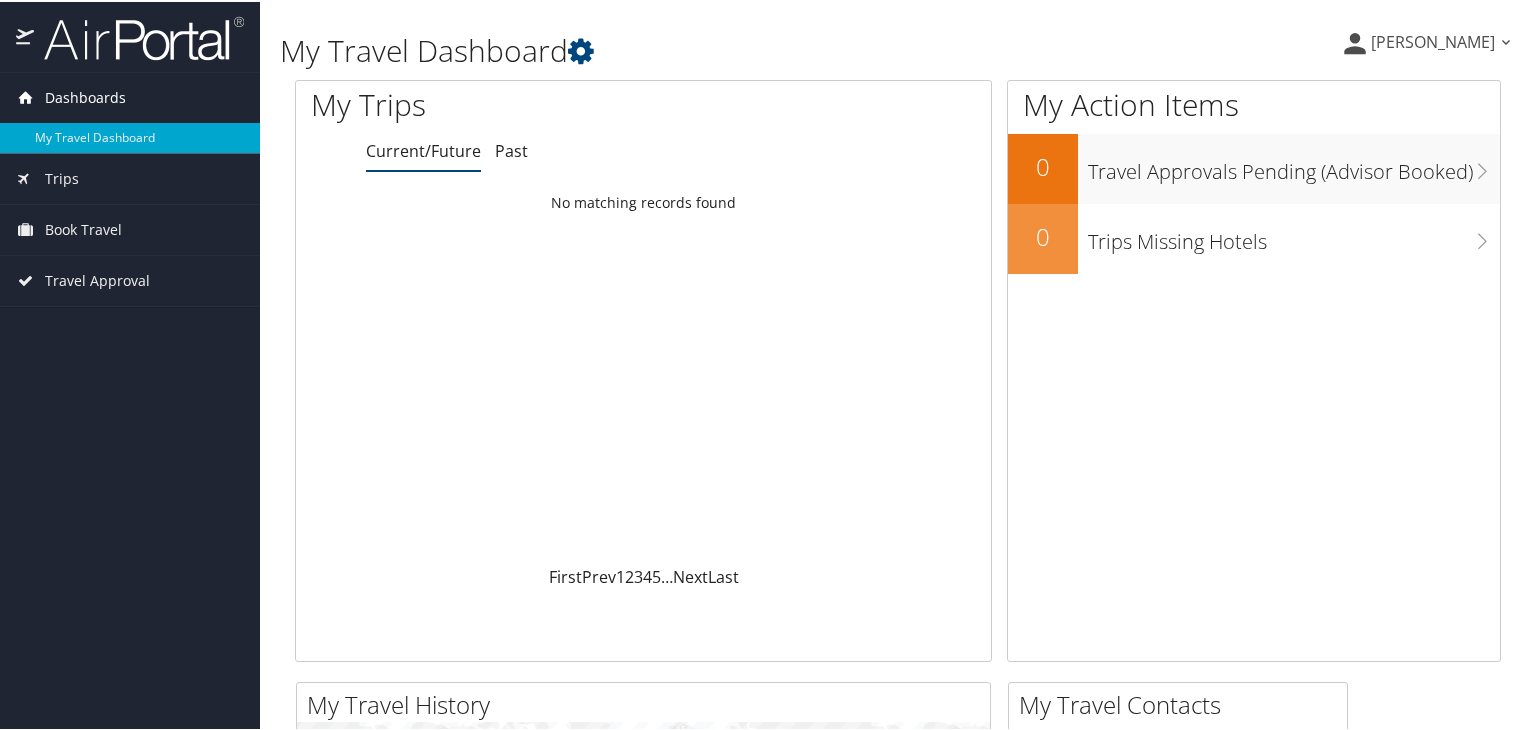 click at bounding box center [25, 95] 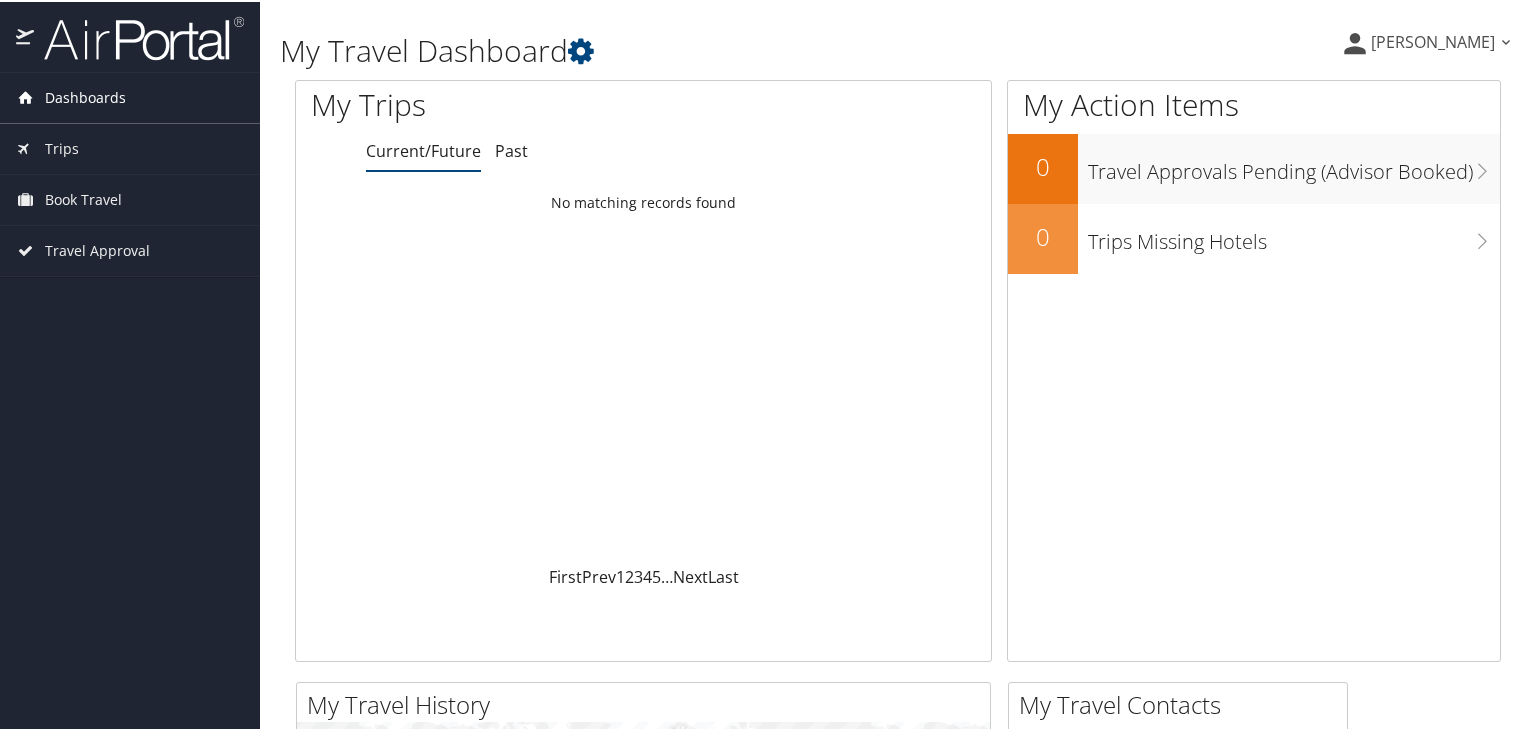 click at bounding box center (25, 95) 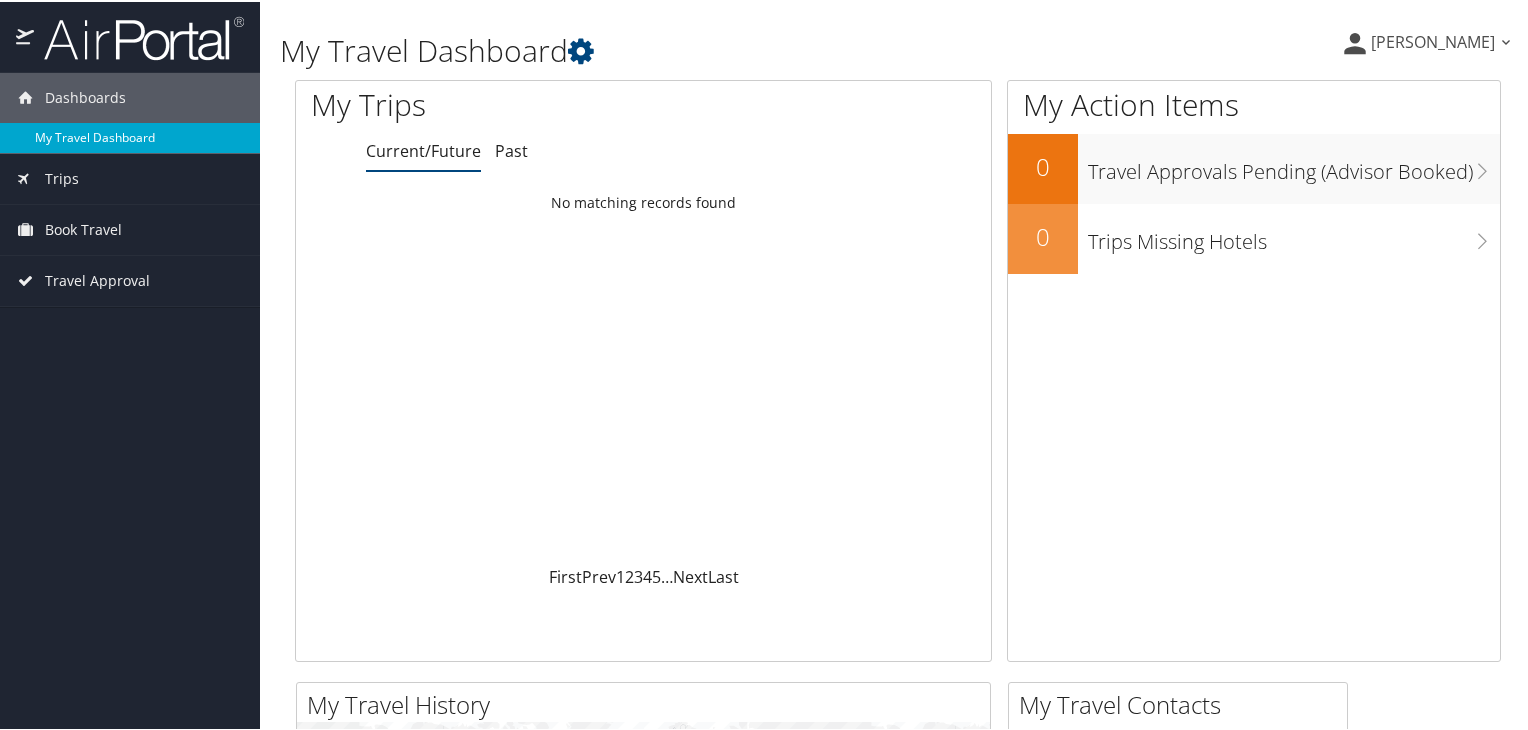 click on "My Travel Dashboard" at bounding box center [130, 136] 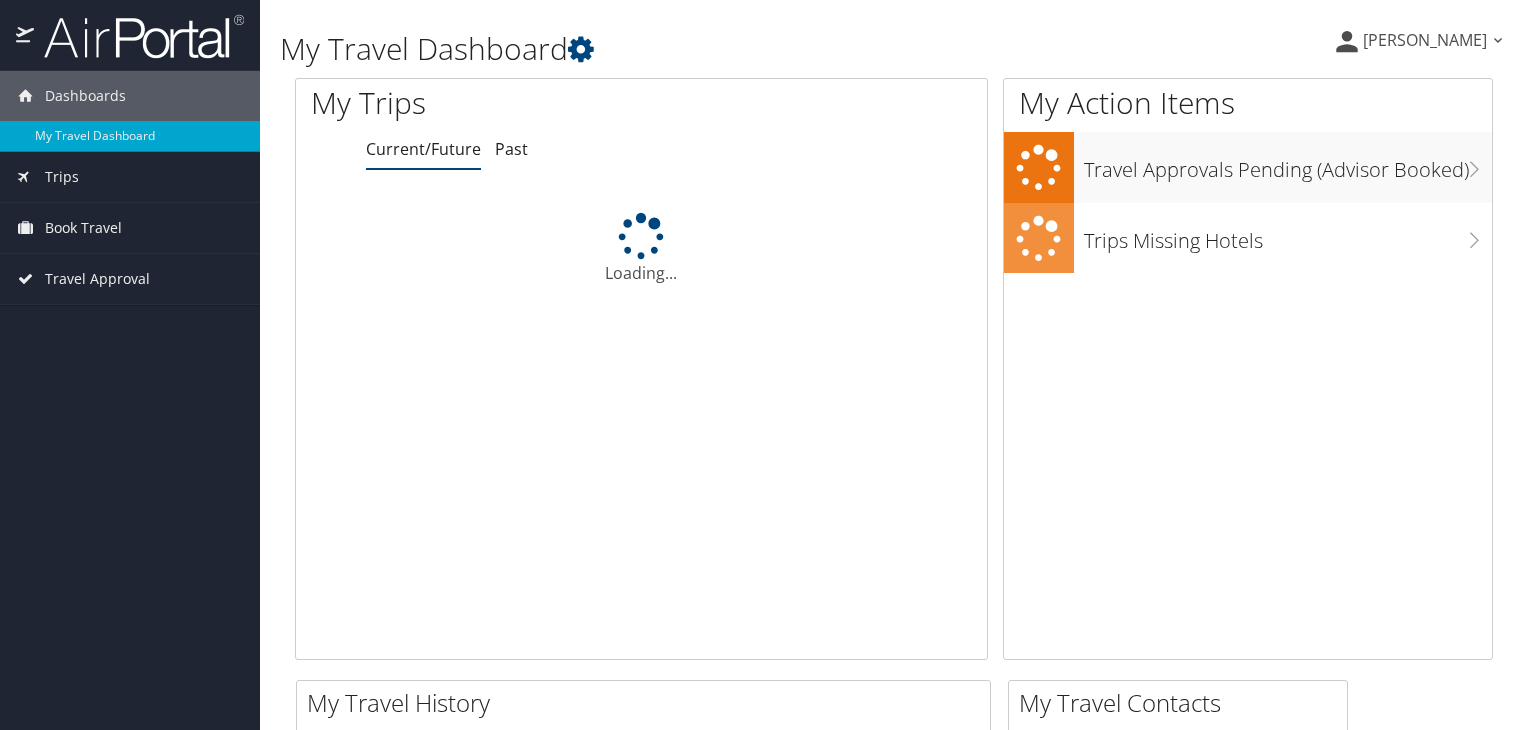 scroll, scrollTop: 0, scrollLeft: 0, axis: both 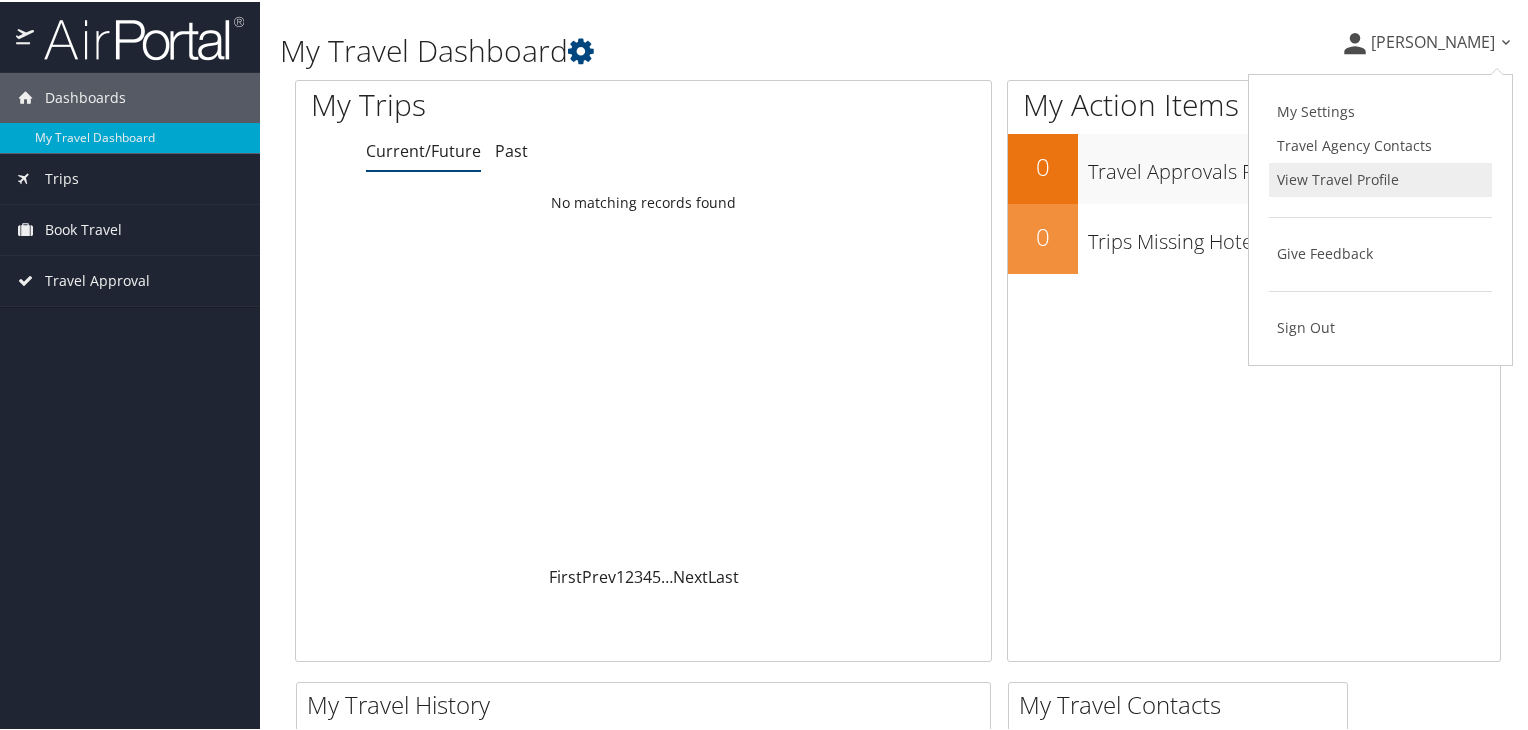 click on "View Travel Profile" at bounding box center [1380, 178] 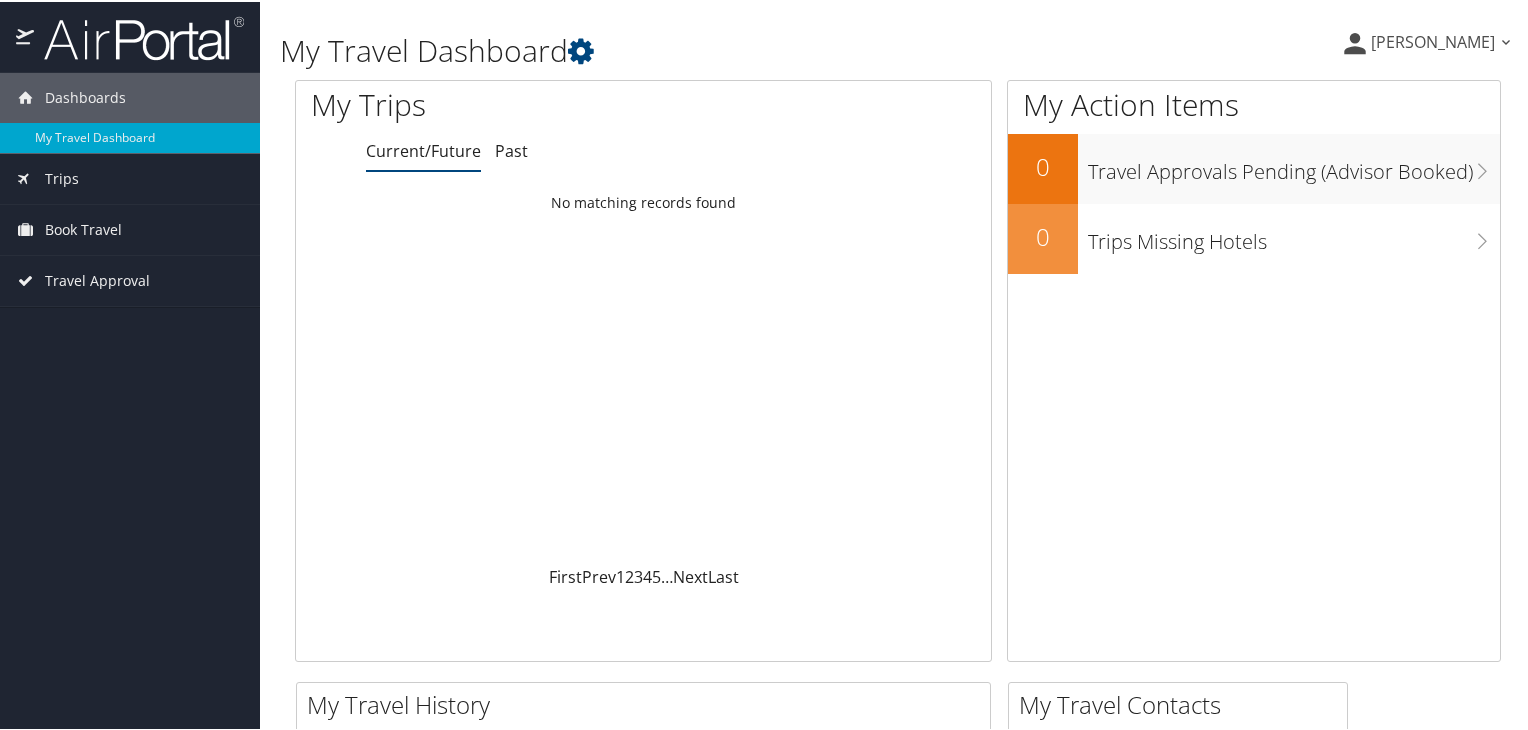 click on "[PERSON_NAME]" at bounding box center [1433, 40] 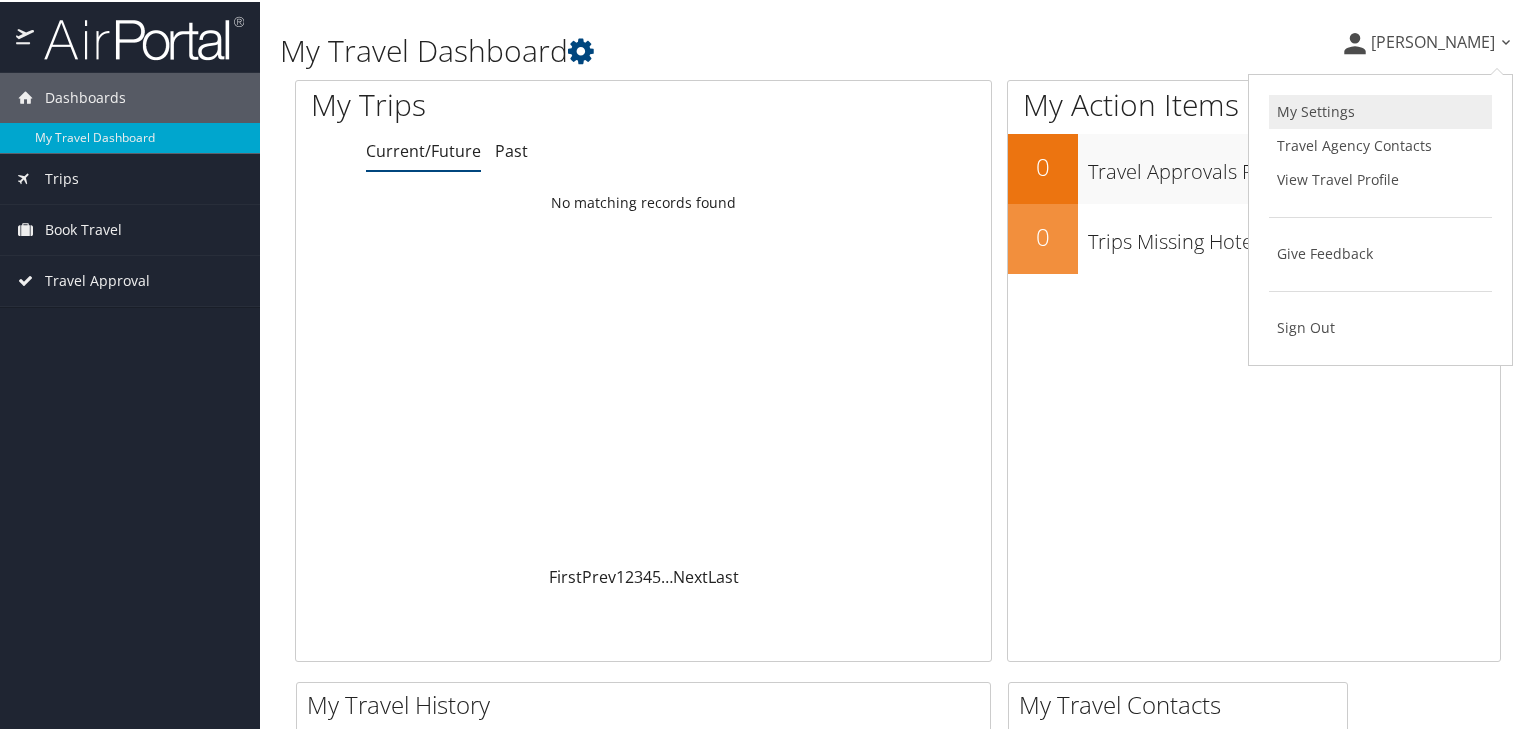 click on "My Settings" at bounding box center (1380, 110) 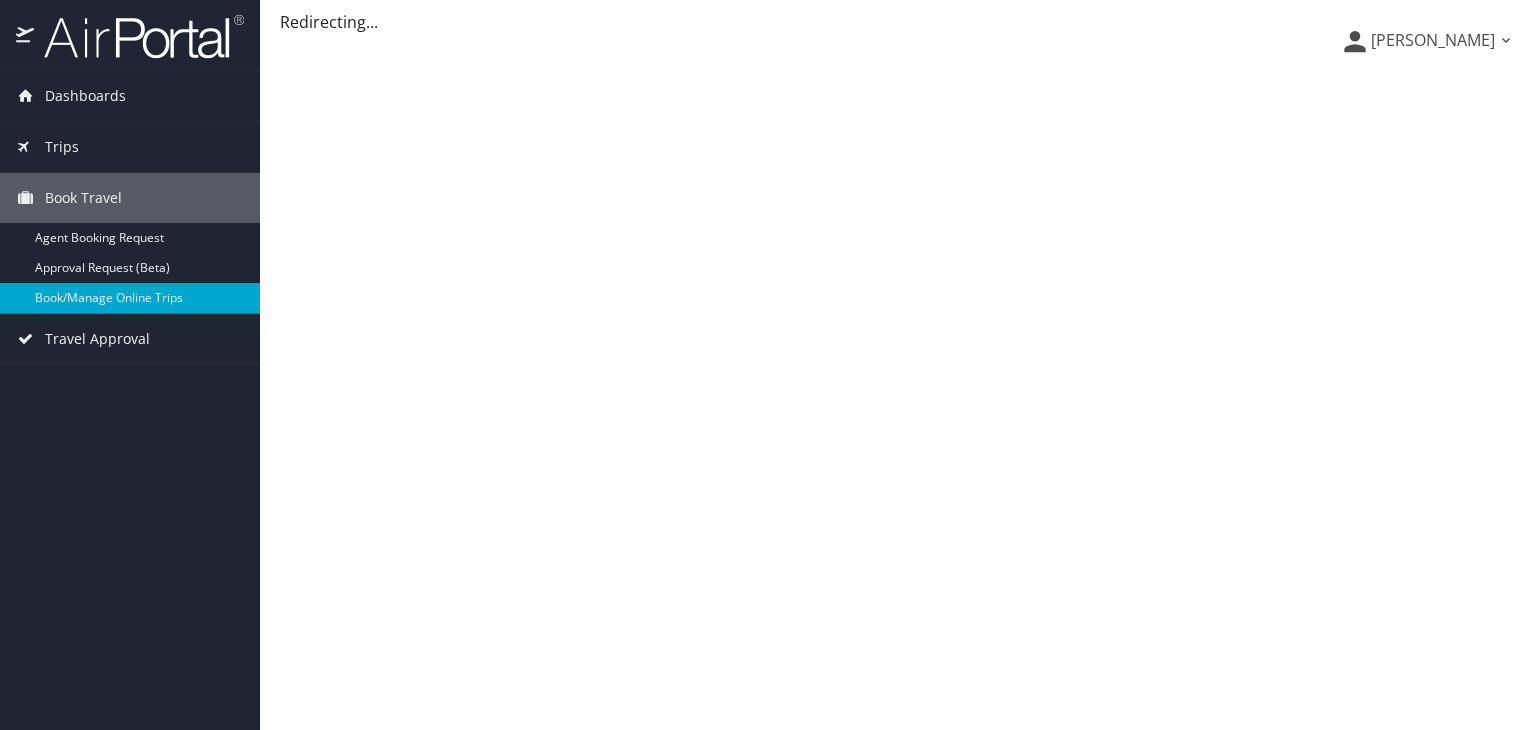 scroll, scrollTop: 0, scrollLeft: 0, axis: both 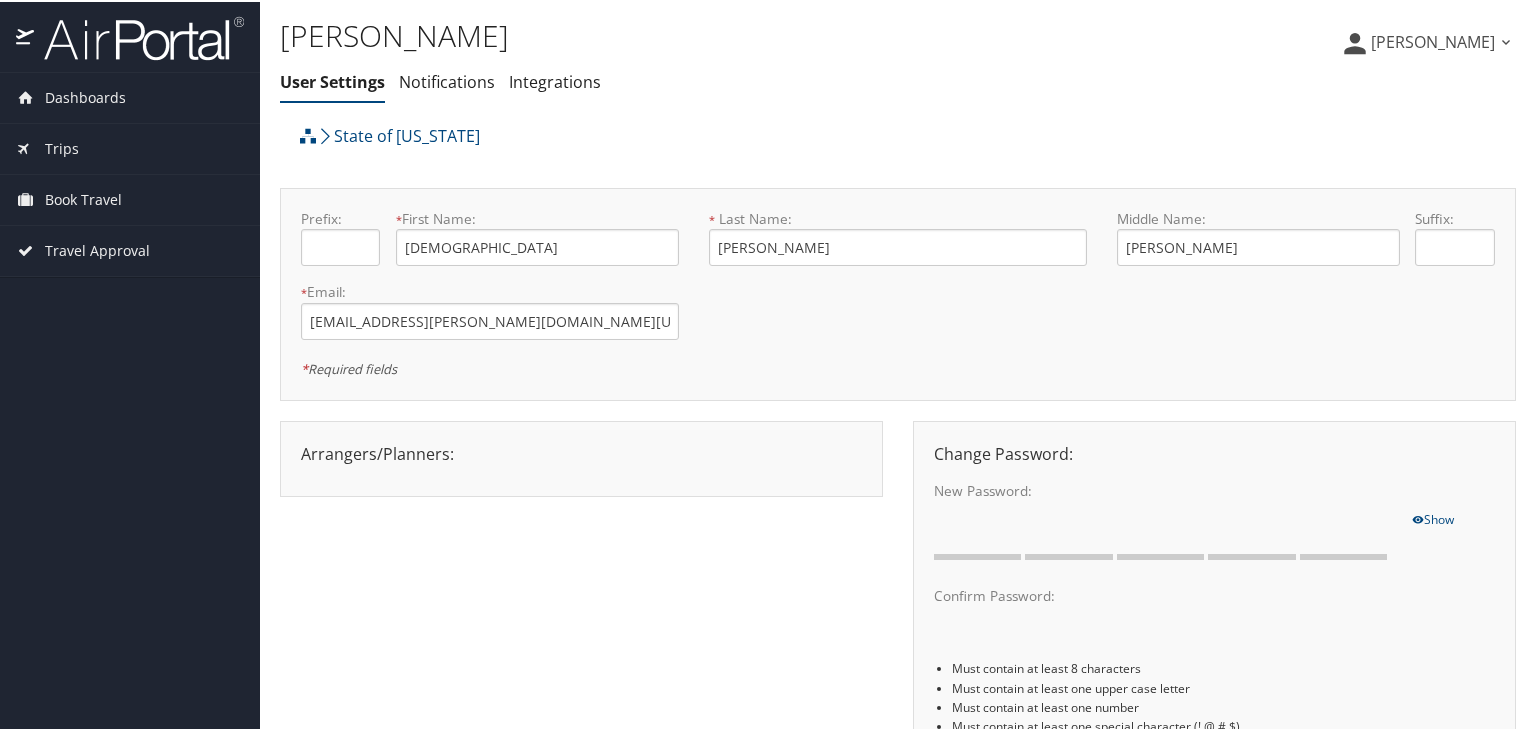 click at bounding box center [144, 36] 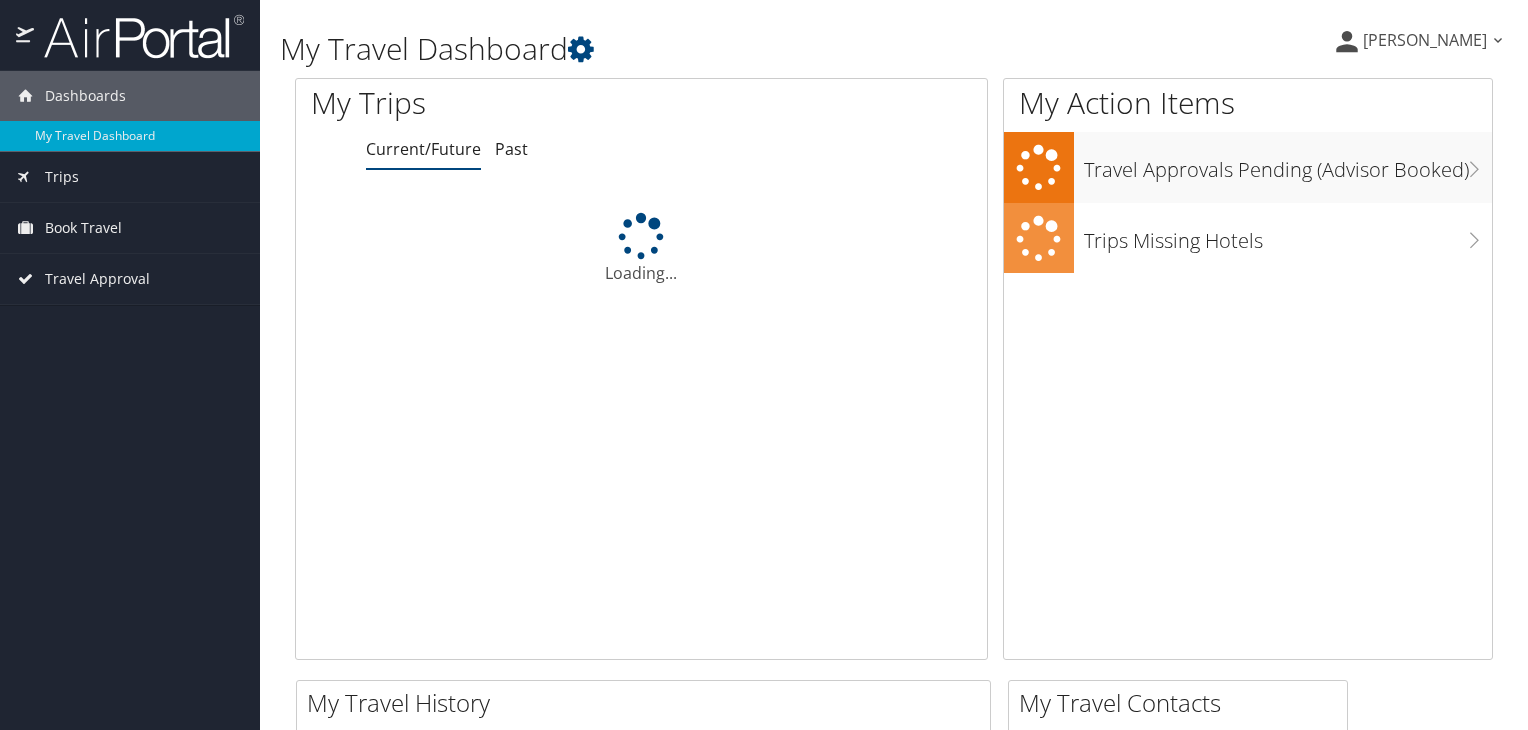 scroll, scrollTop: 0, scrollLeft: 0, axis: both 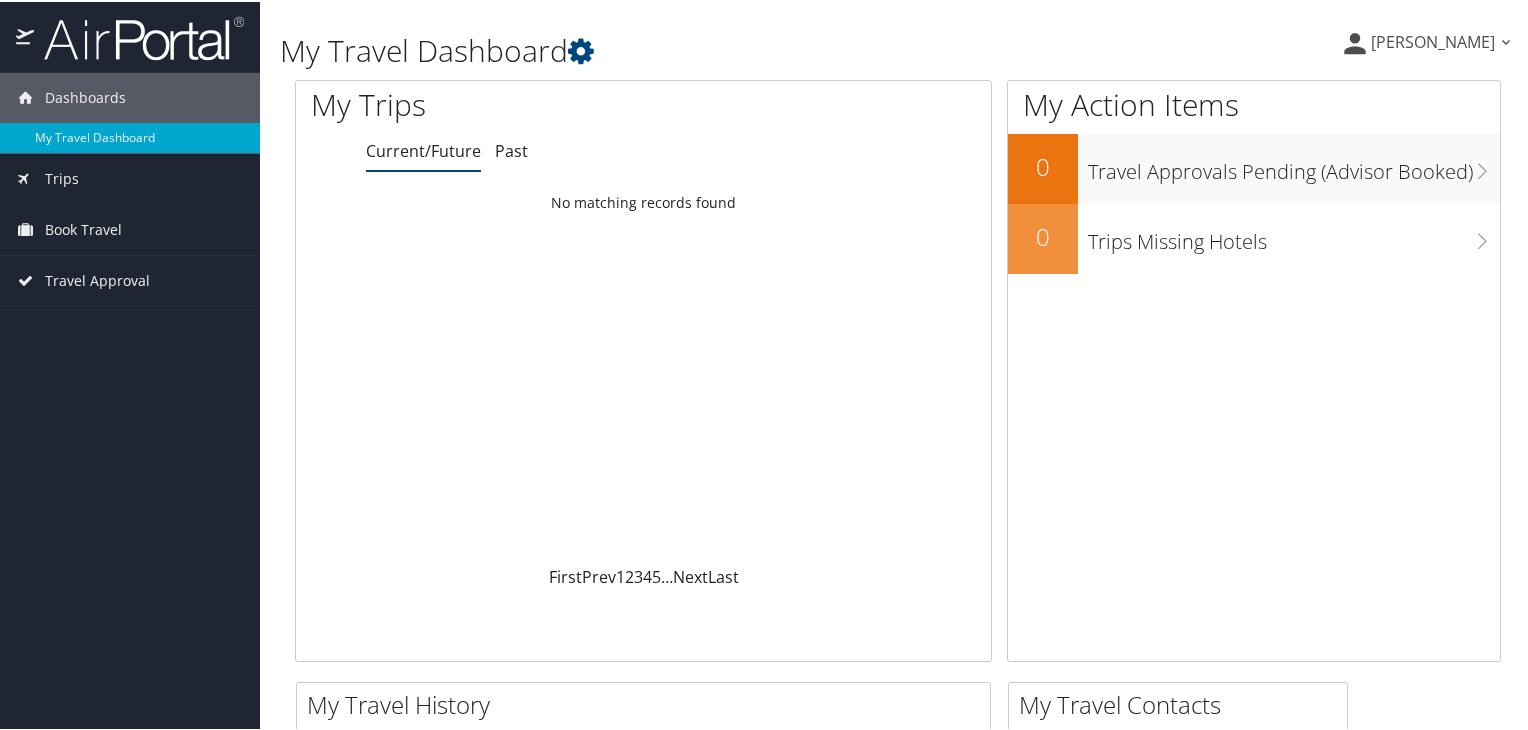 click on "[PERSON_NAME]" at bounding box center [1433, 40] 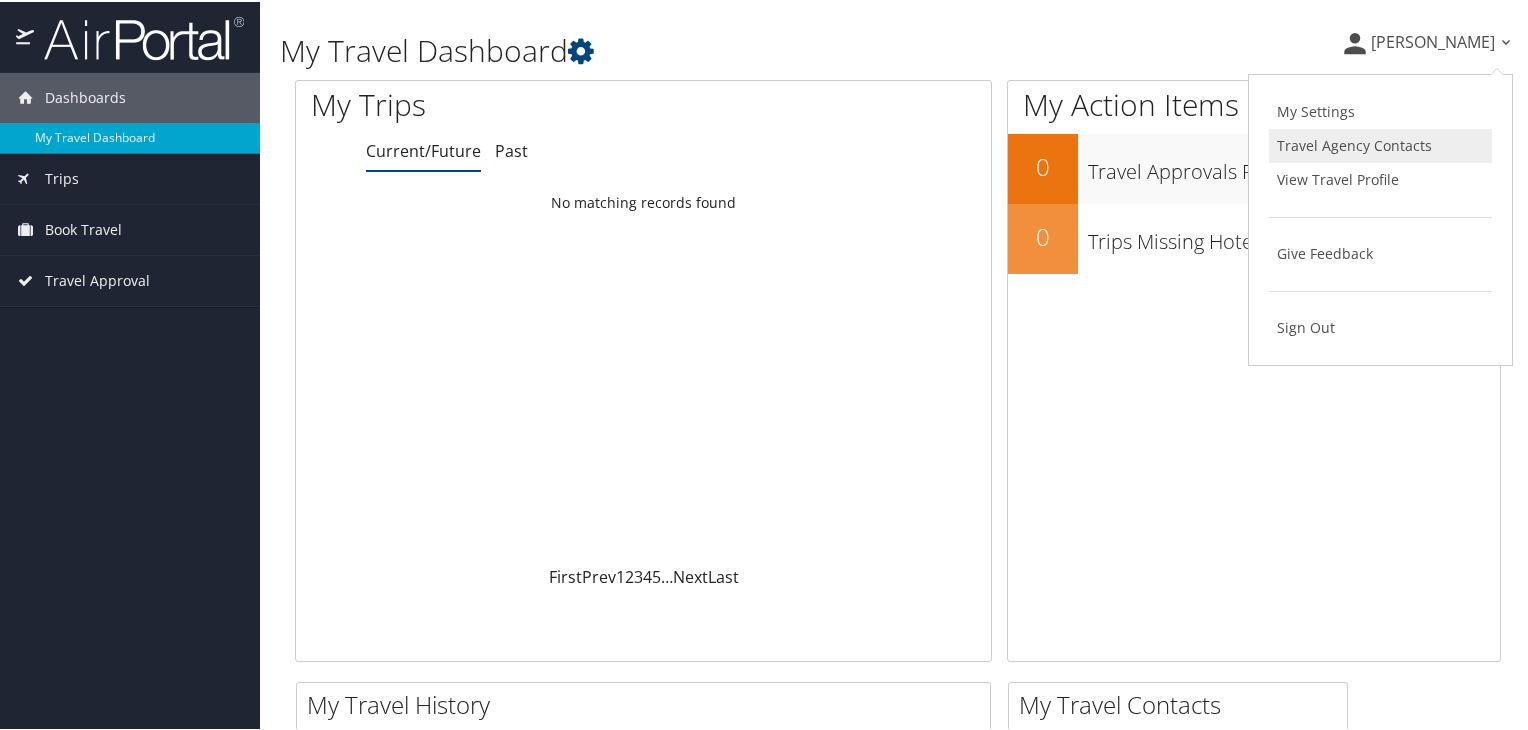 click on "Travel Agency Contacts" at bounding box center [1380, 144] 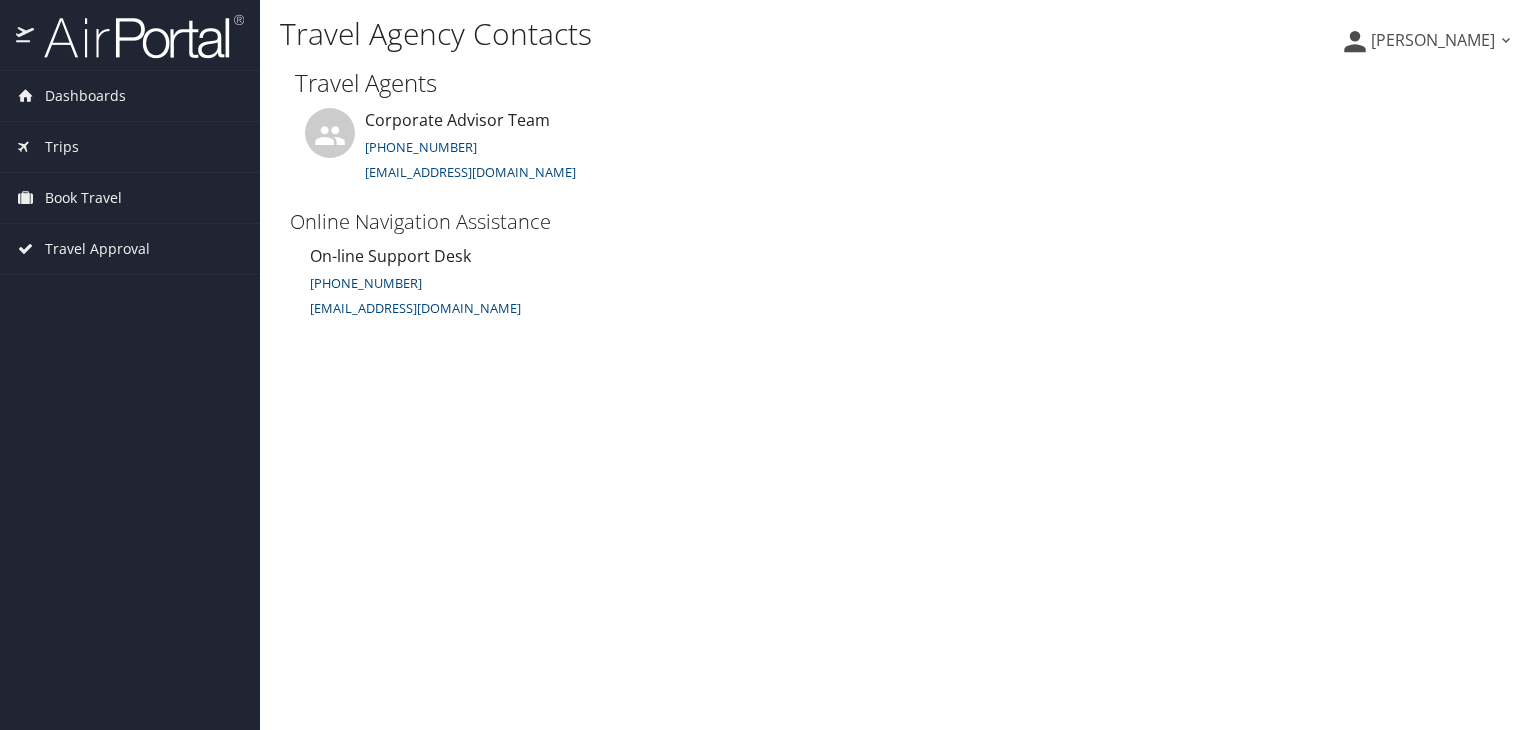 scroll, scrollTop: 0, scrollLeft: 0, axis: both 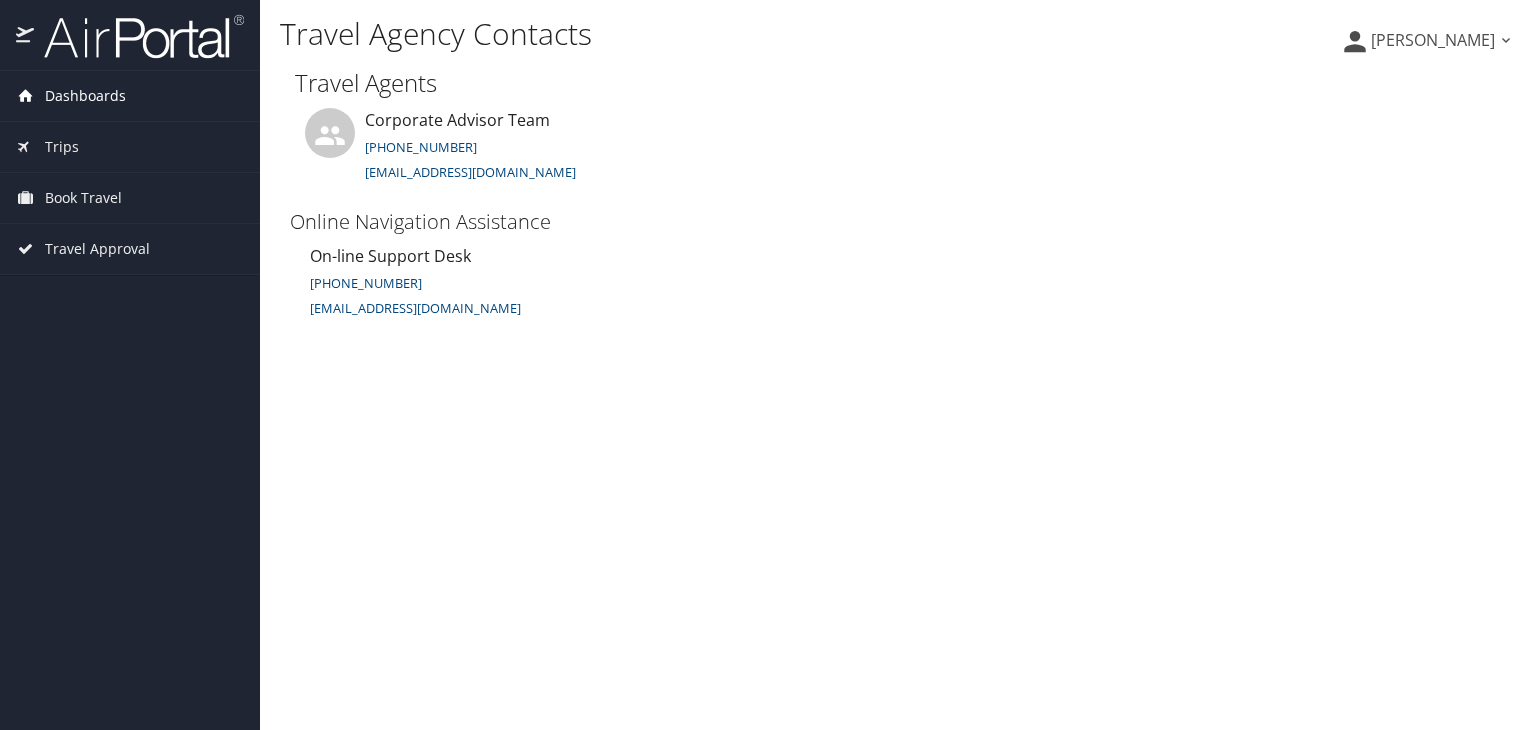 click on "Dashboards" at bounding box center [85, 96] 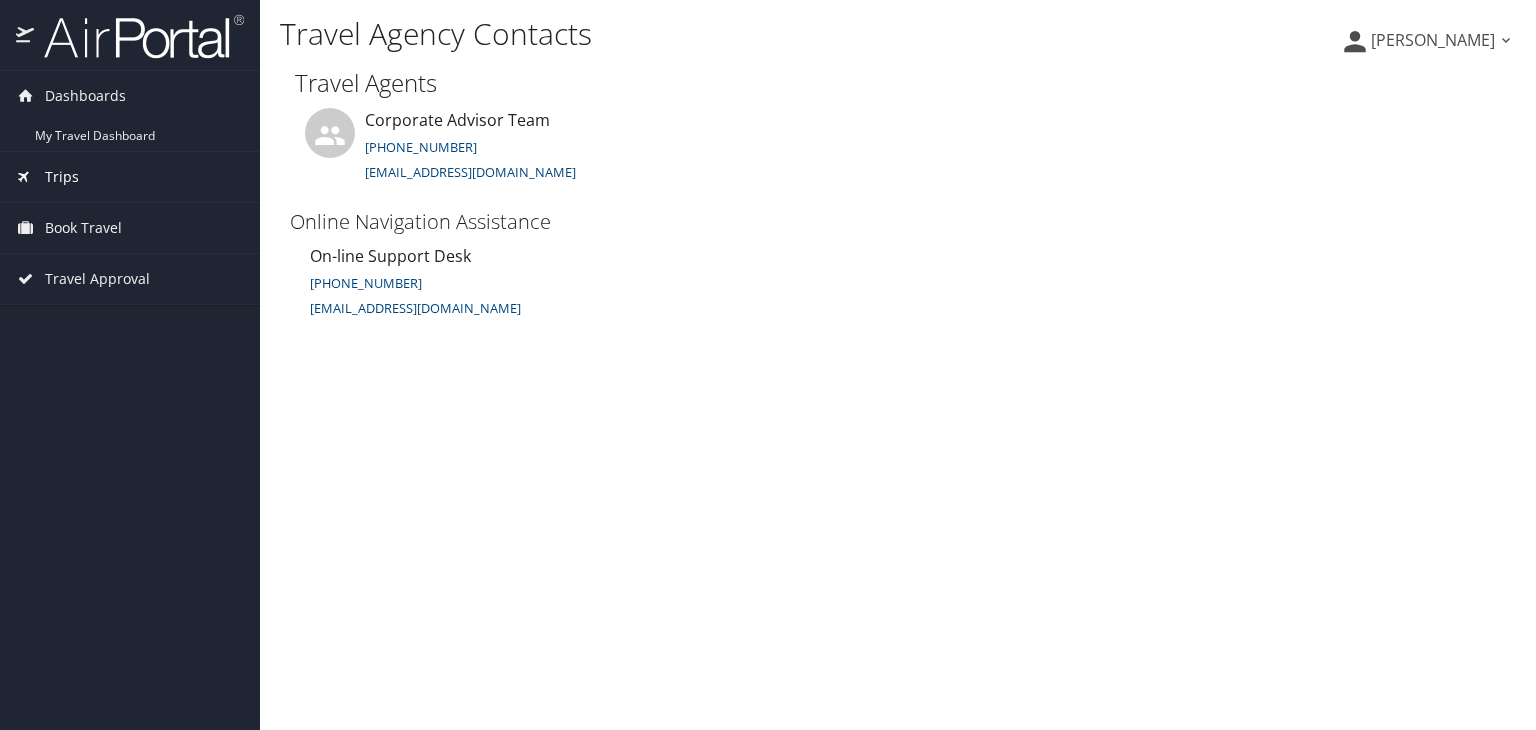 click on "Trips" at bounding box center (62, 177) 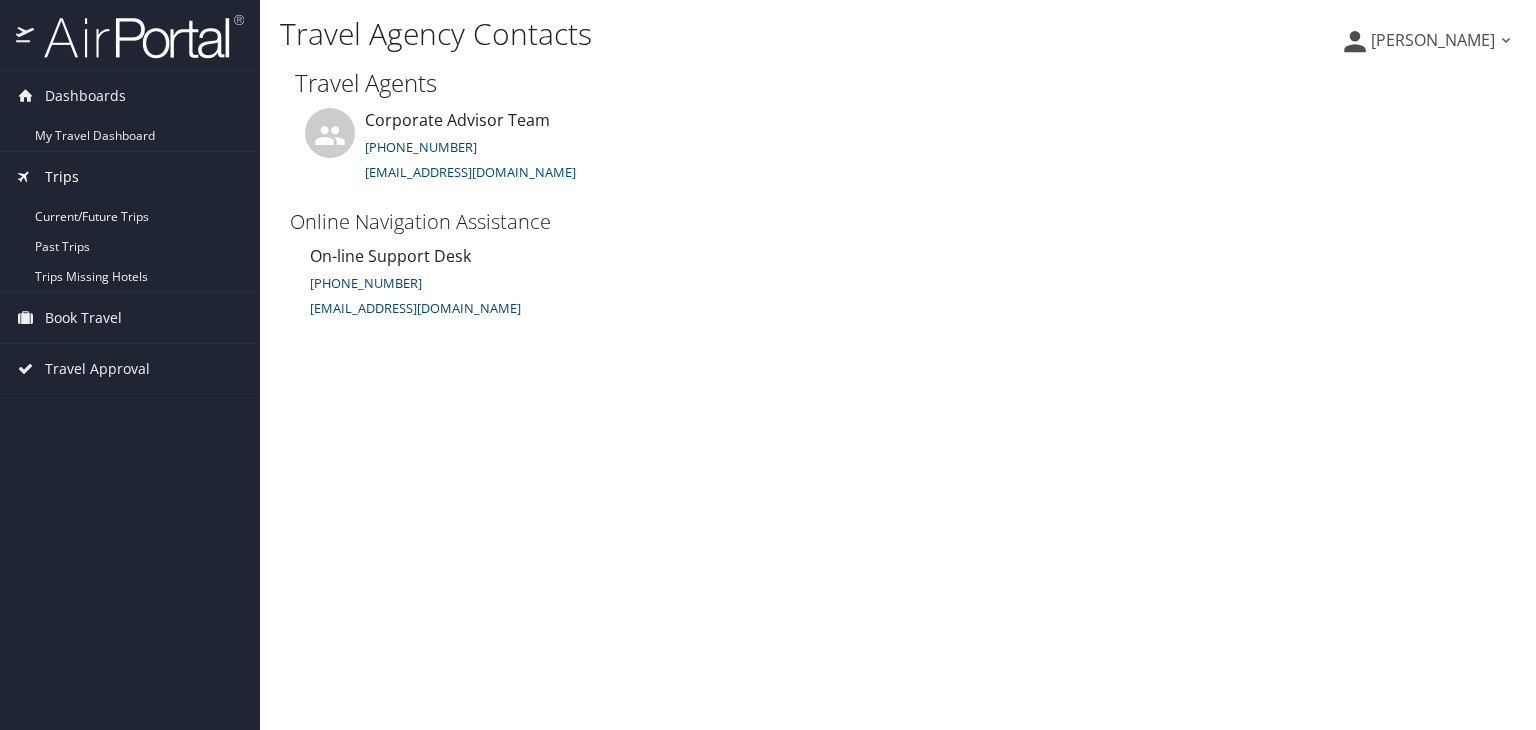 click on "Trips" at bounding box center (62, 177) 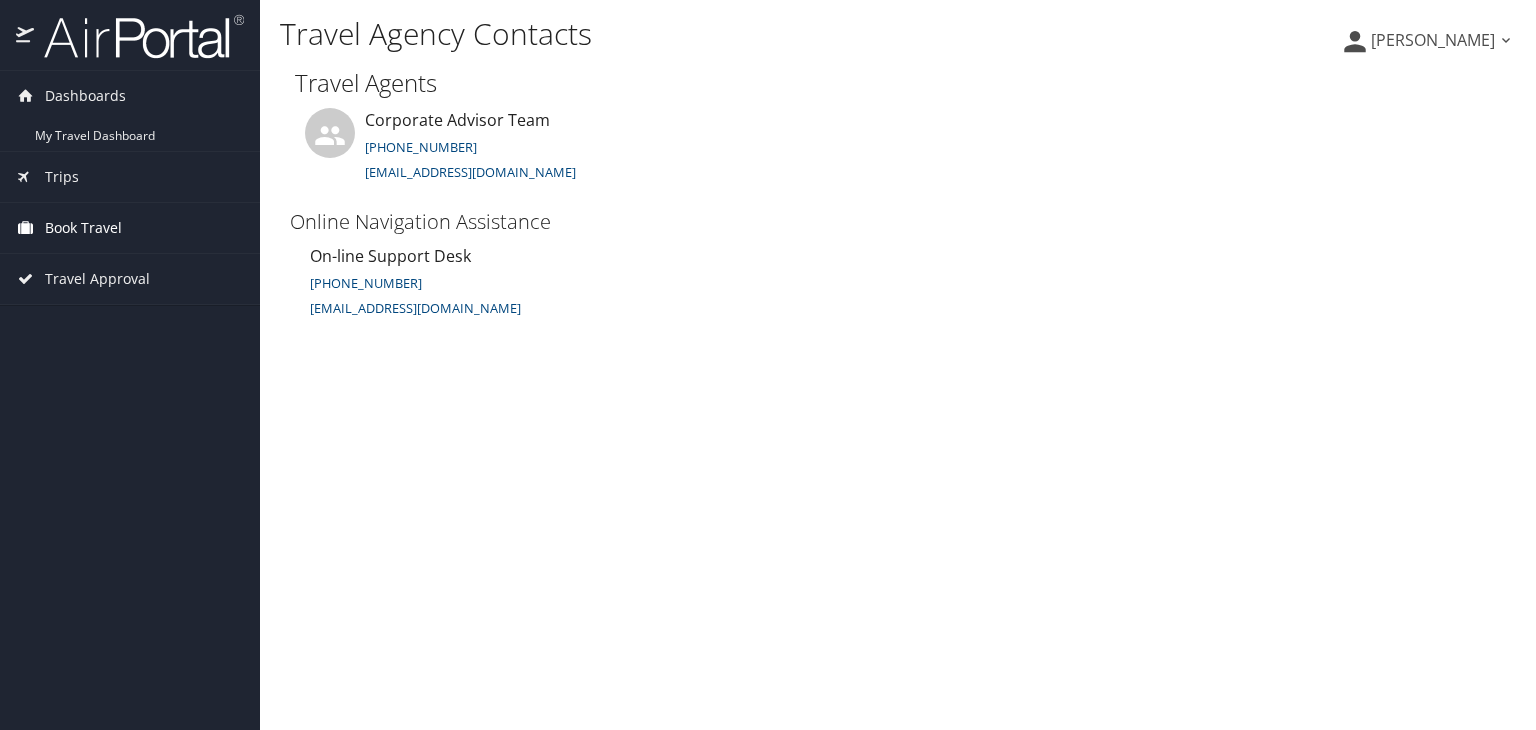 click on "Book Travel" at bounding box center [83, 228] 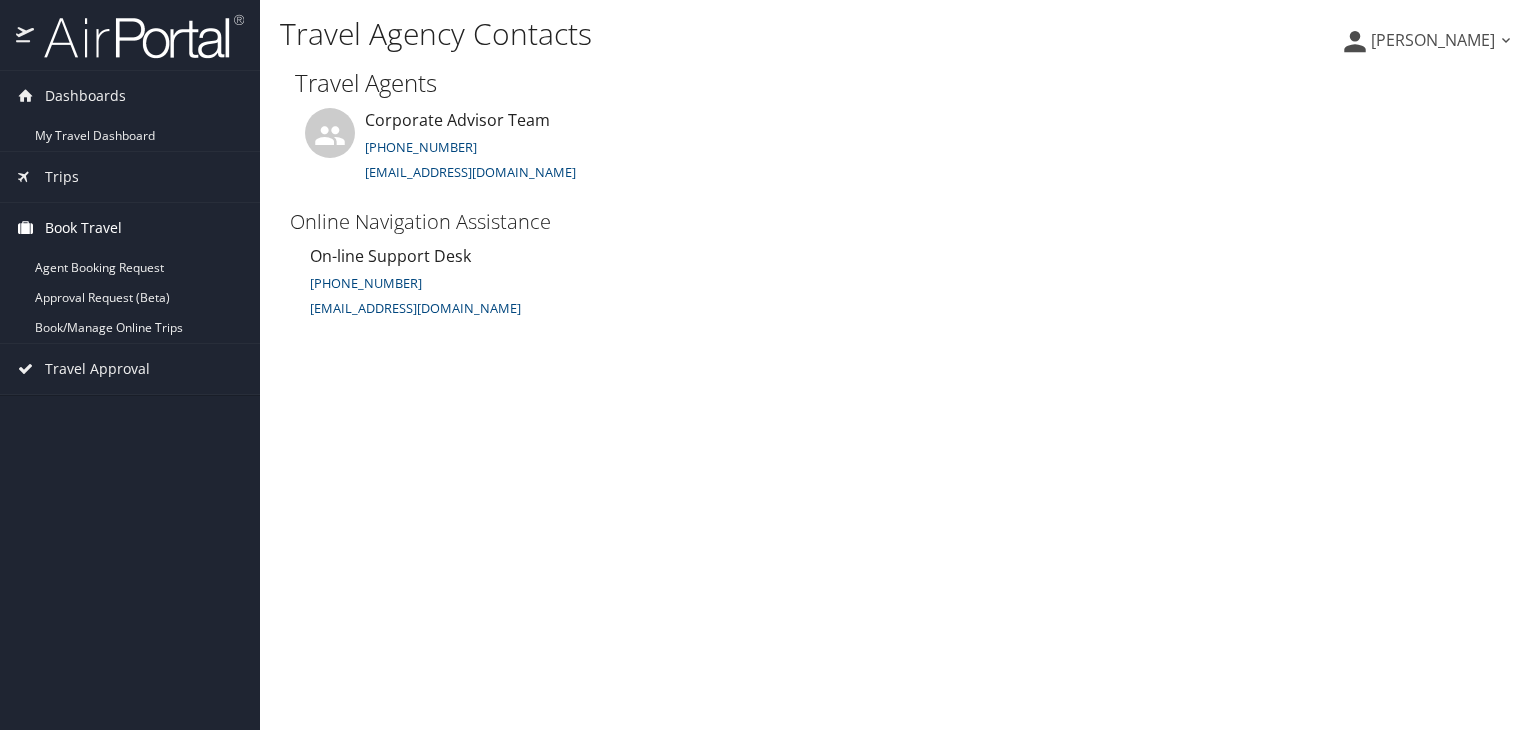 click on "Book Travel" at bounding box center (83, 228) 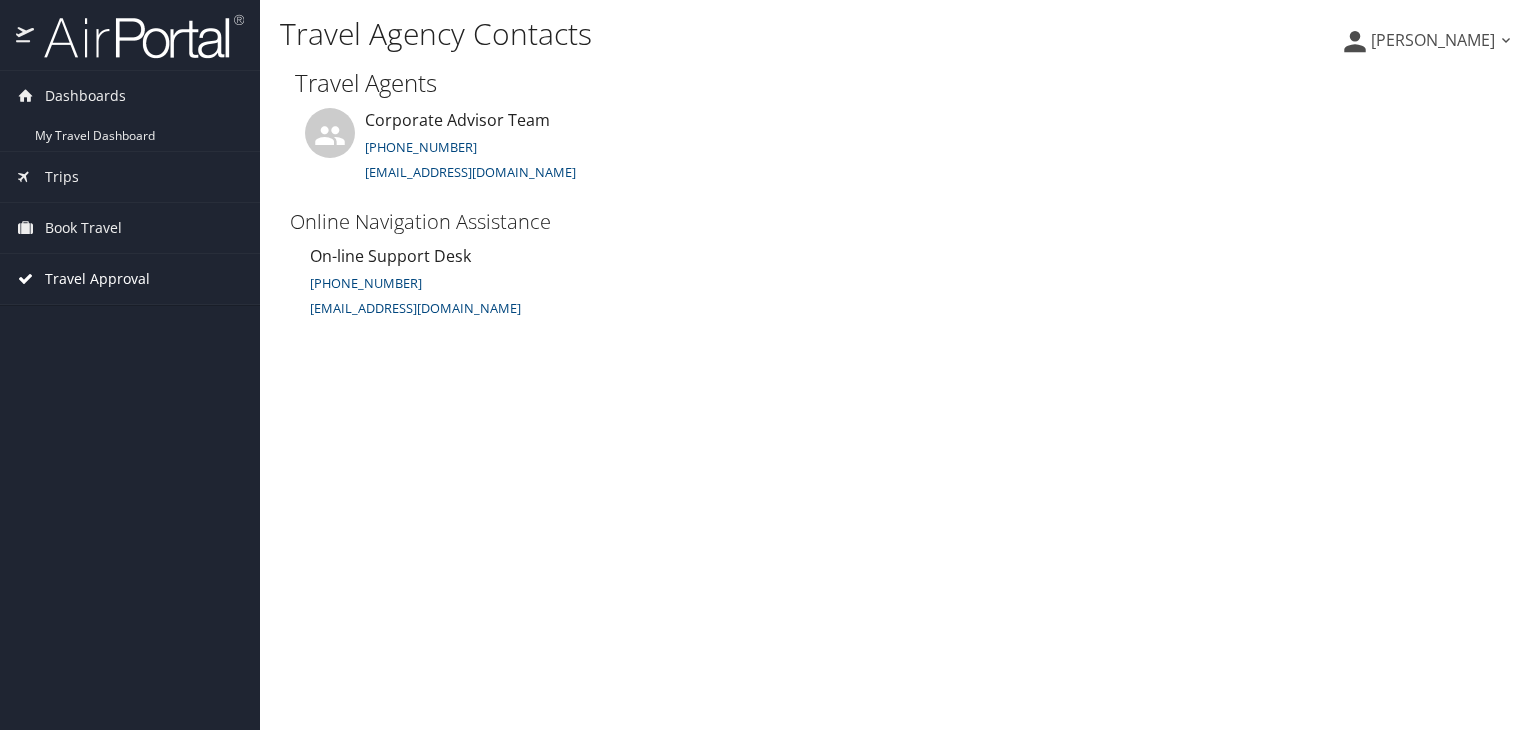 click on "Travel Approval" at bounding box center [97, 279] 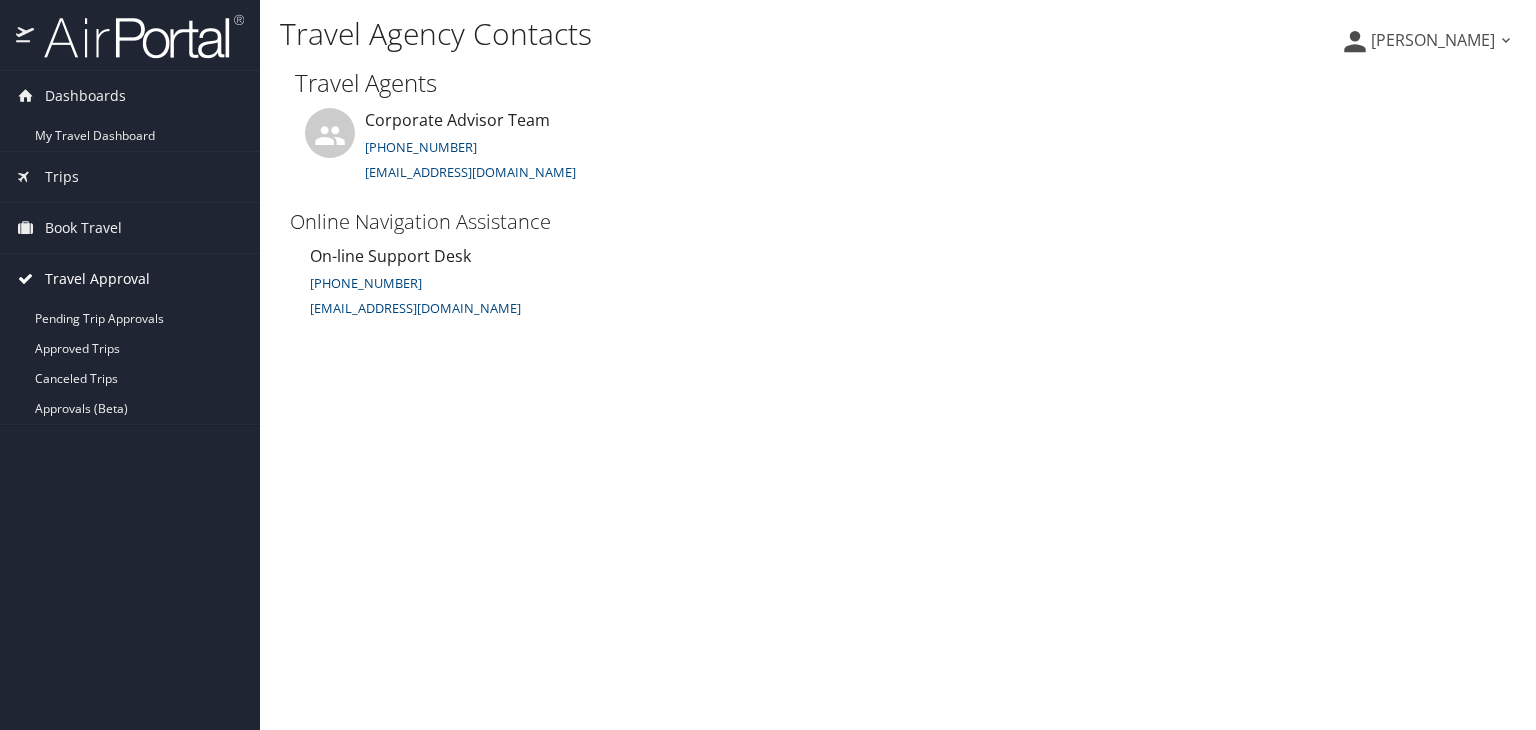 click on "Travel Approval" at bounding box center [97, 279] 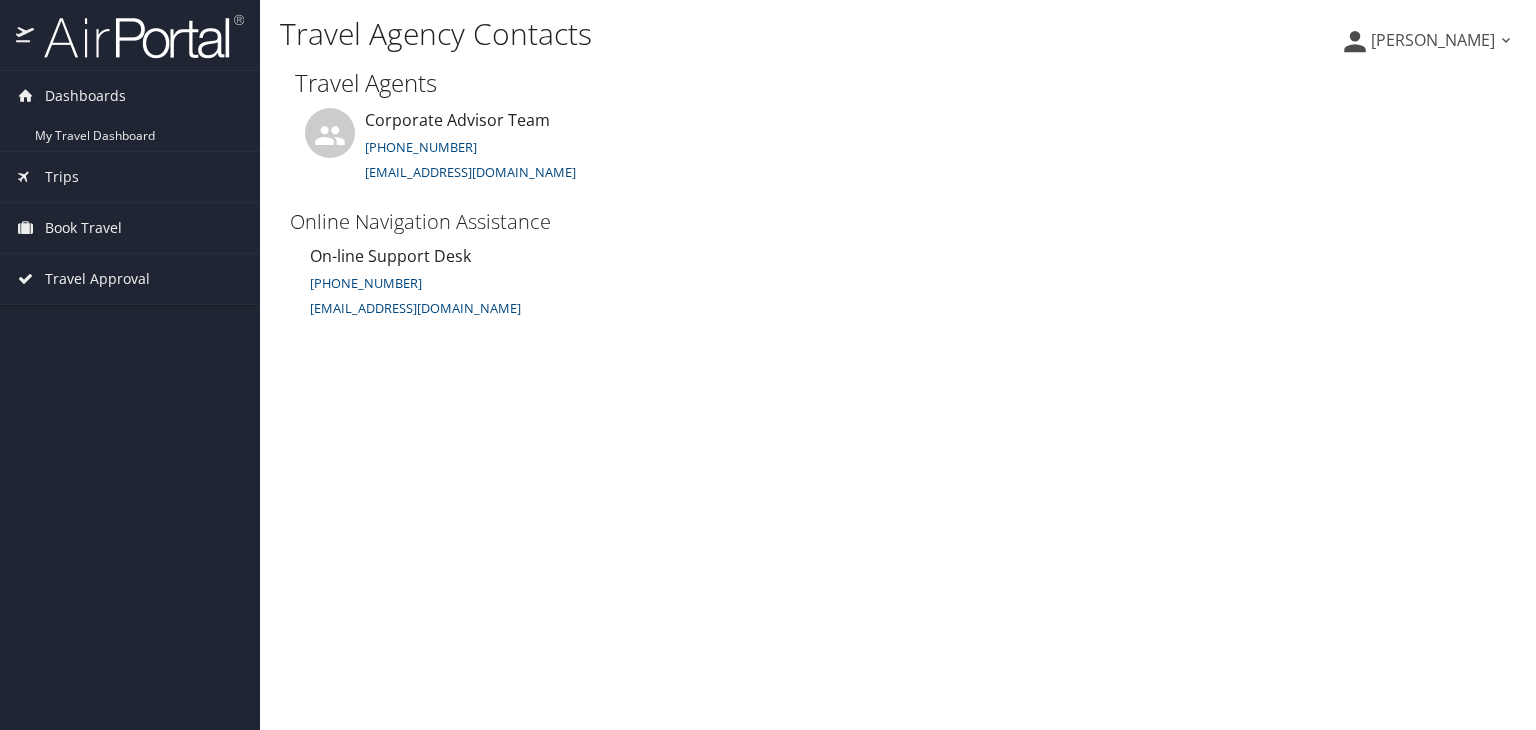 click on "[PERSON_NAME]" at bounding box center (1433, 40) 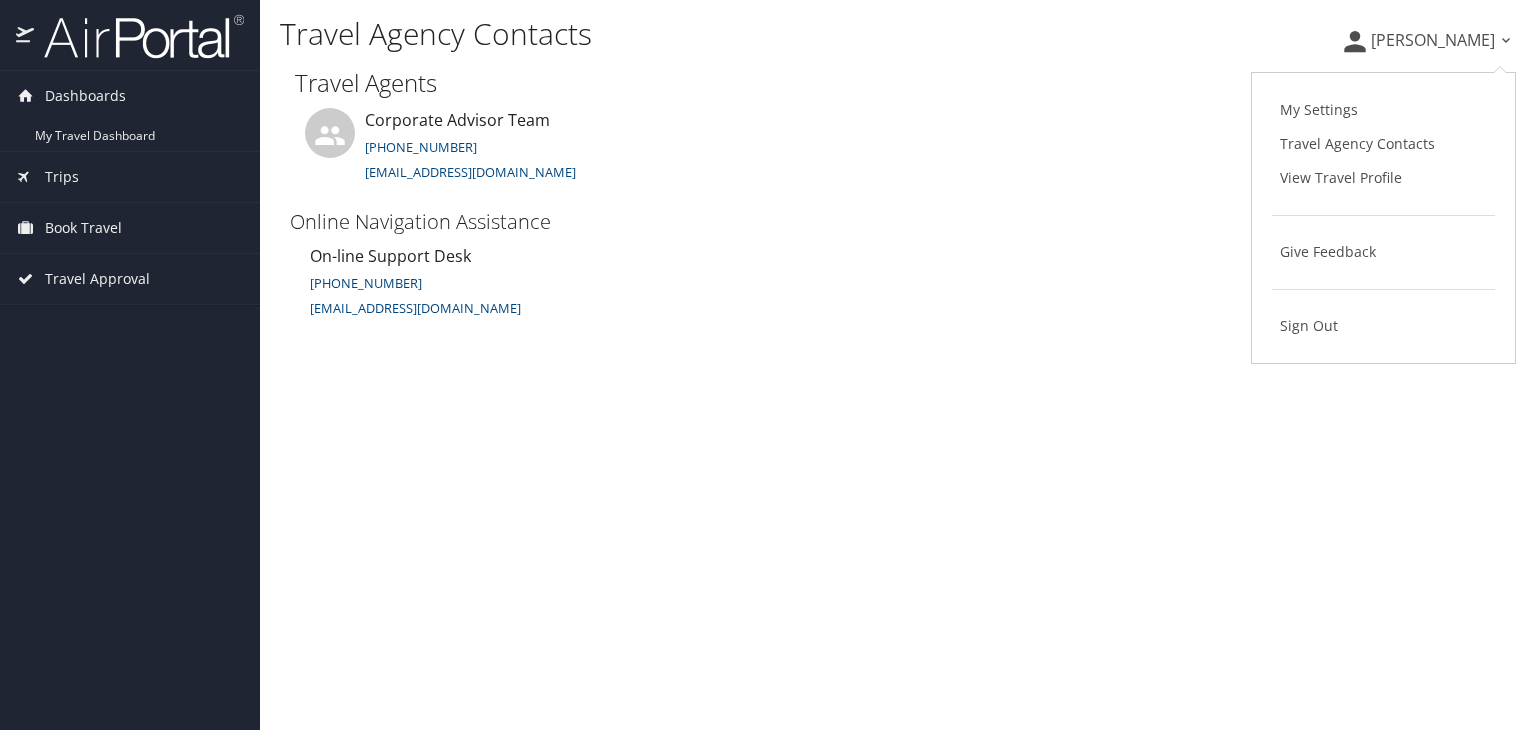 click on "[PERSON_NAME]" at bounding box center (1433, 40) 